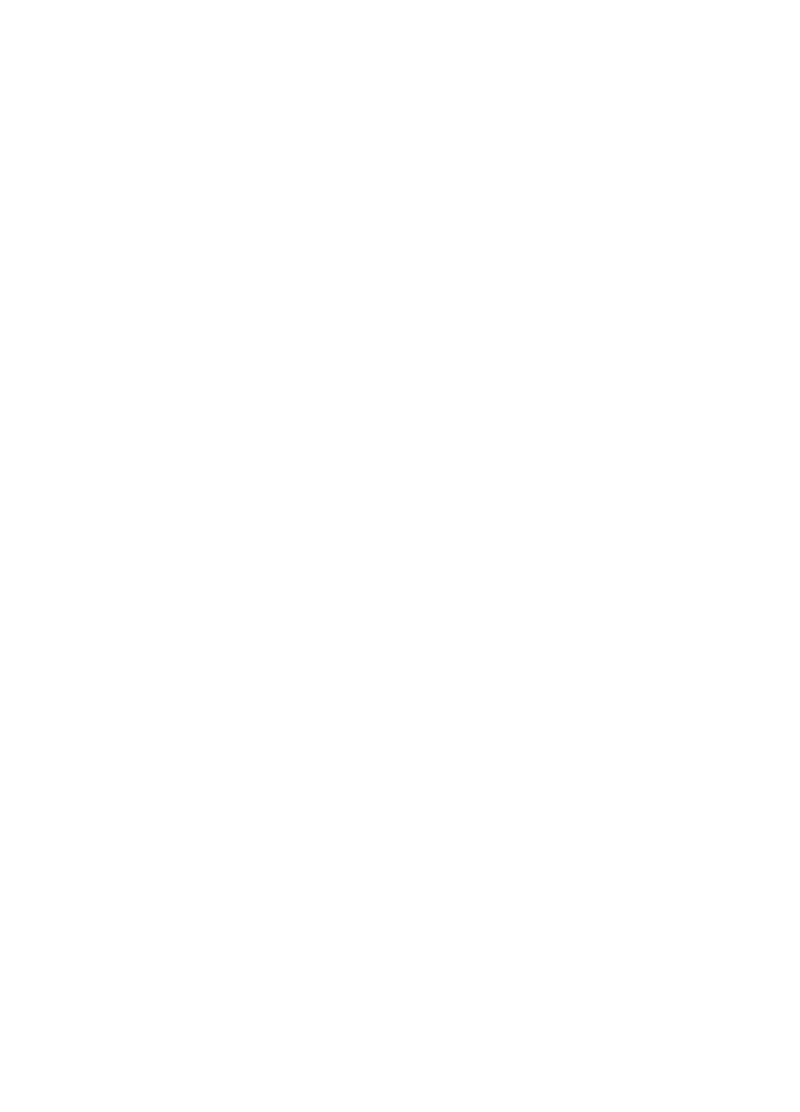 scroll, scrollTop: 0, scrollLeft: 0, axis: both 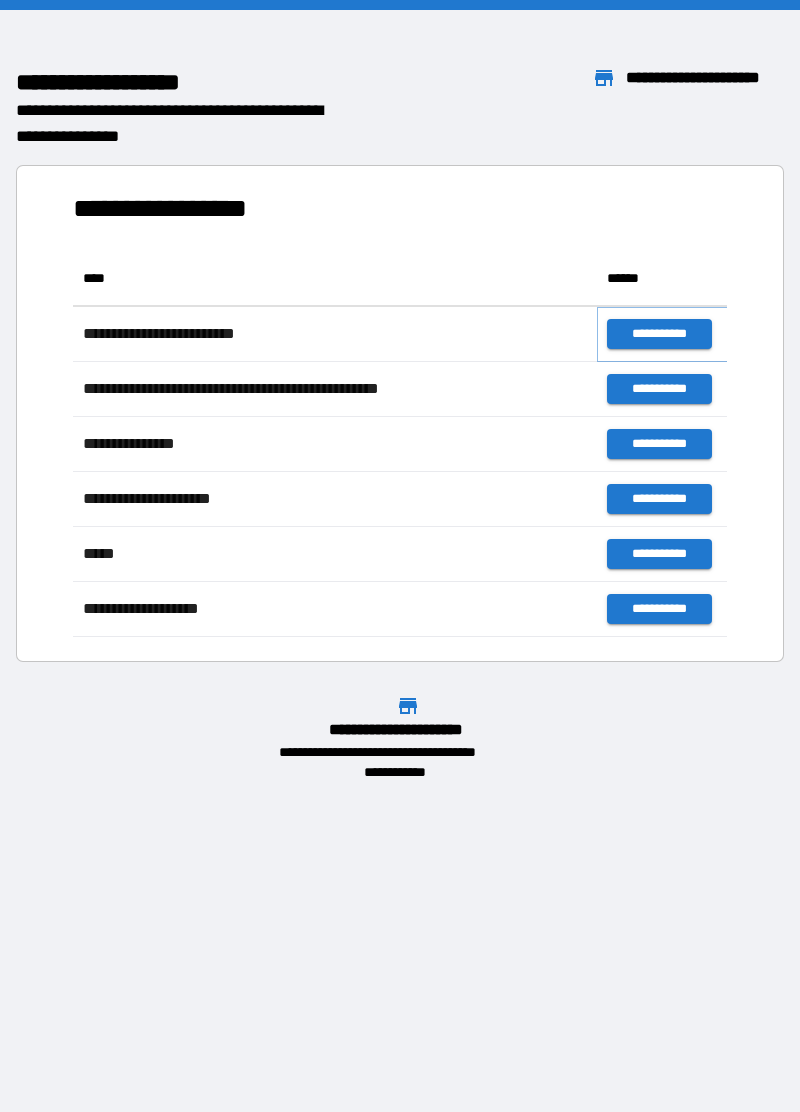 click on "**********" at bounding box center [659, 334] 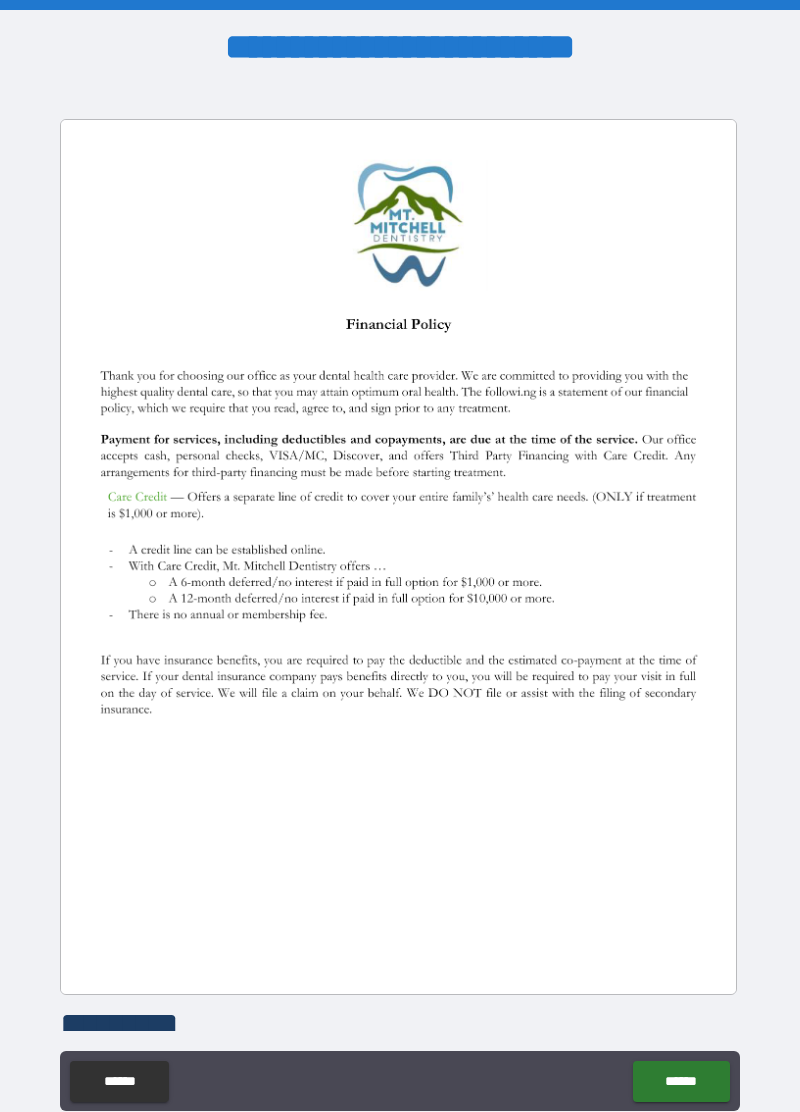 click on "******" at bounding box center [681, 1081] 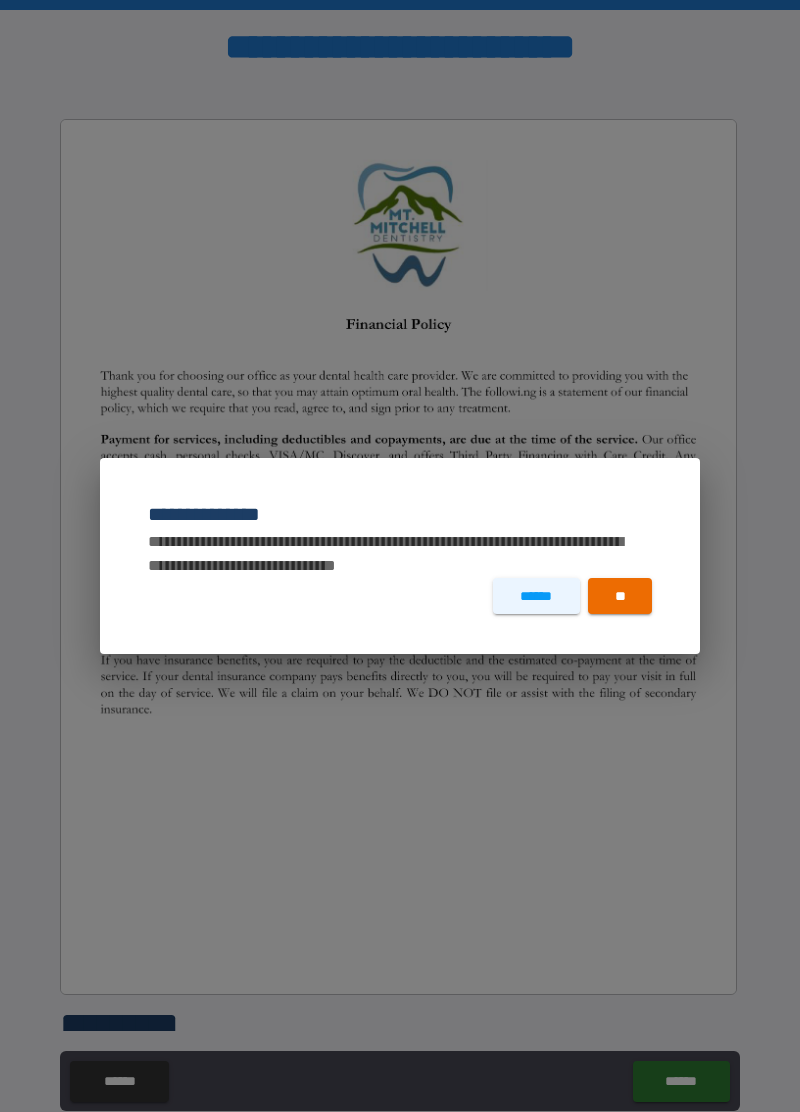 click on "******" at bounding box center [536, 596] 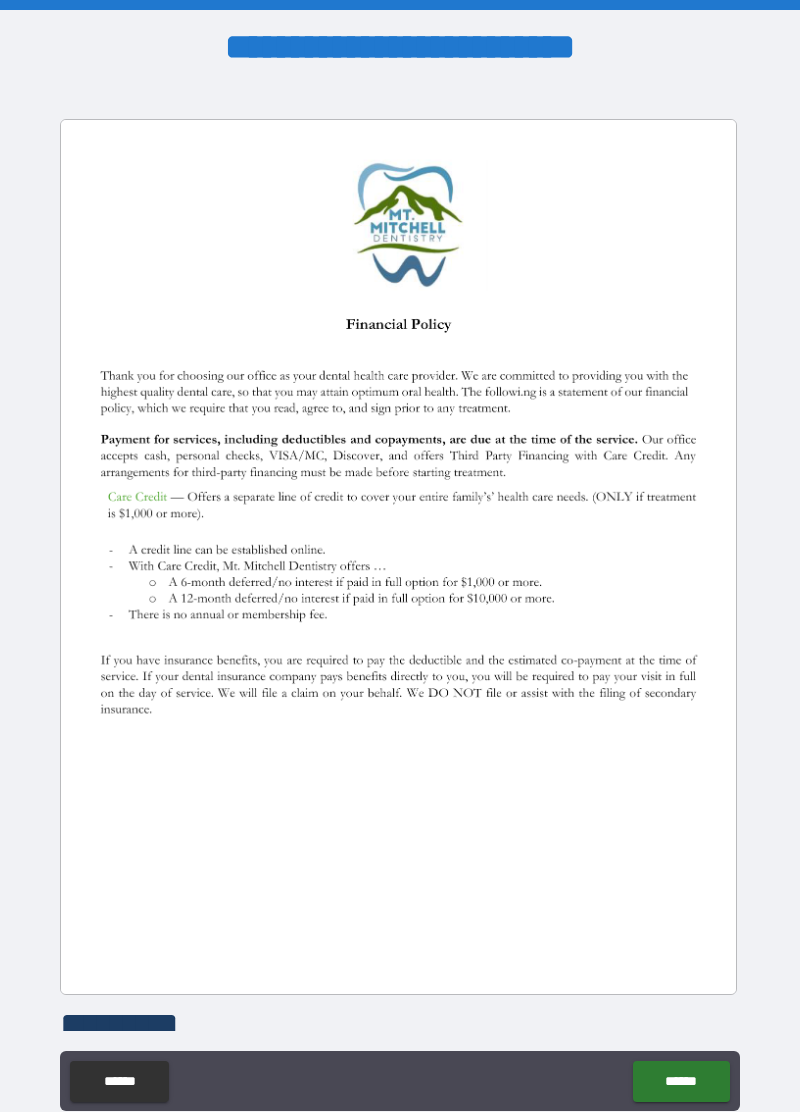 click on "*********" at bounding box center (138, 1025) 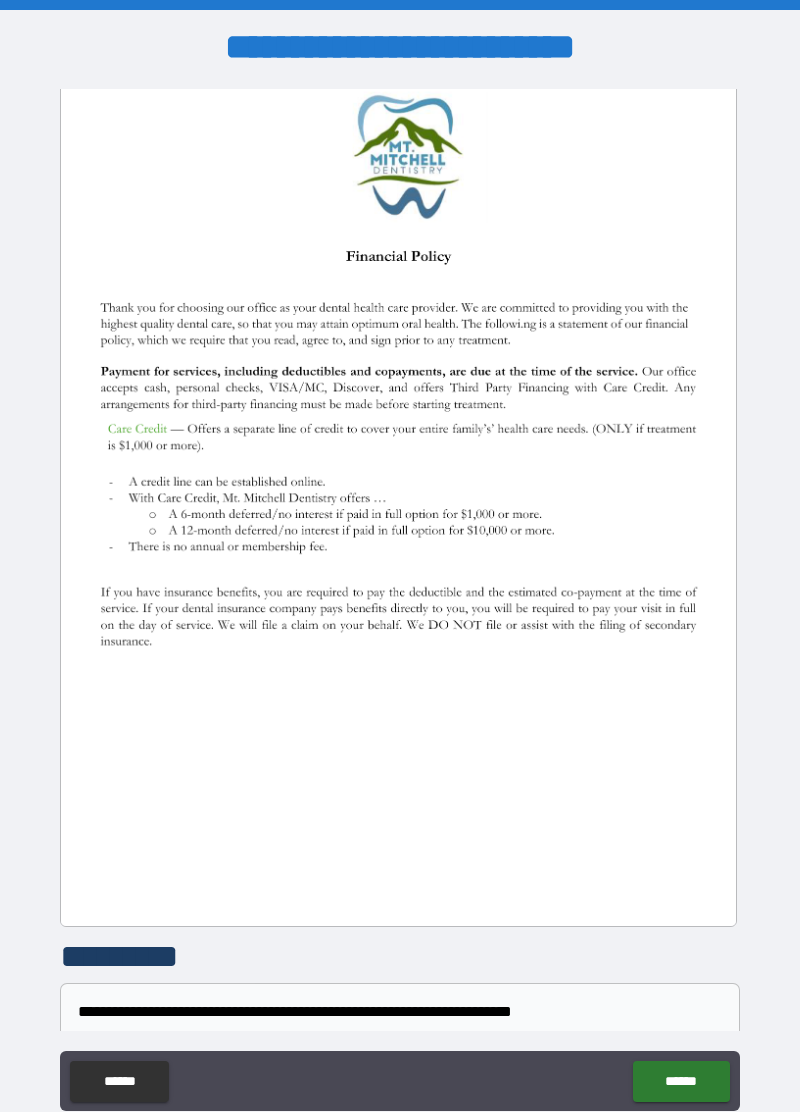 scroll, scrollTop: 137, scrollLeft: 0, axis: vertical 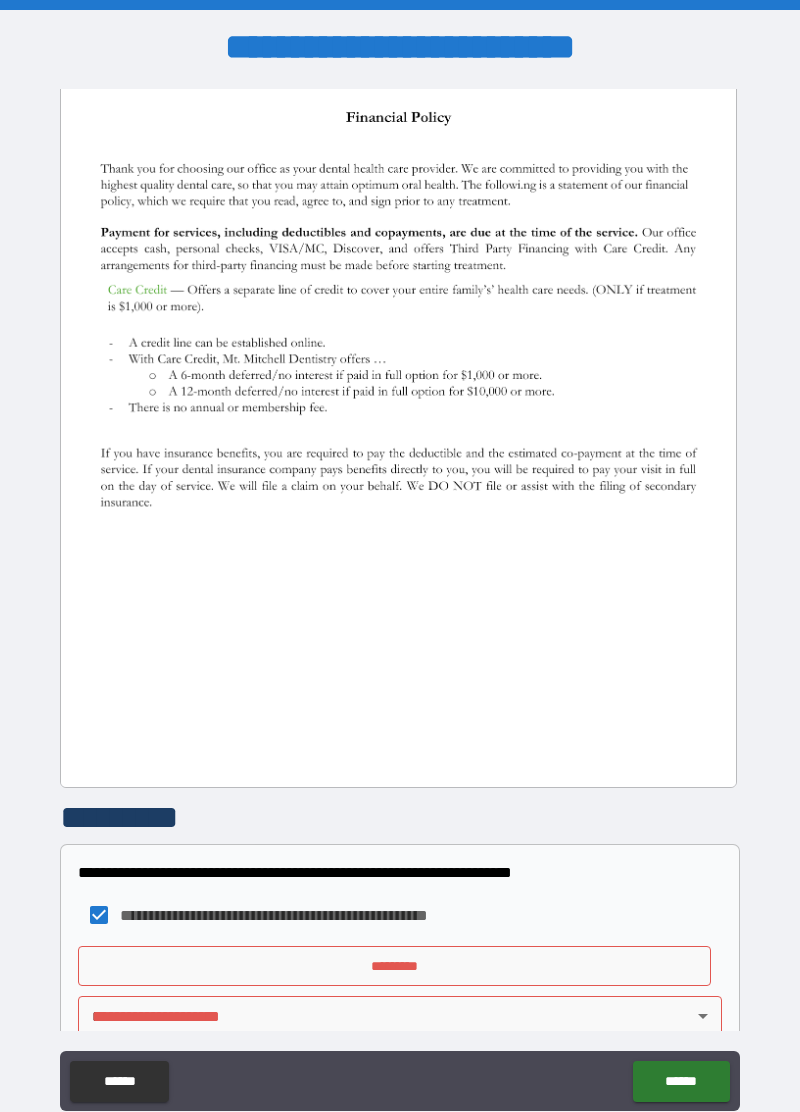 click on "**********" at bounding box center (400, 604) 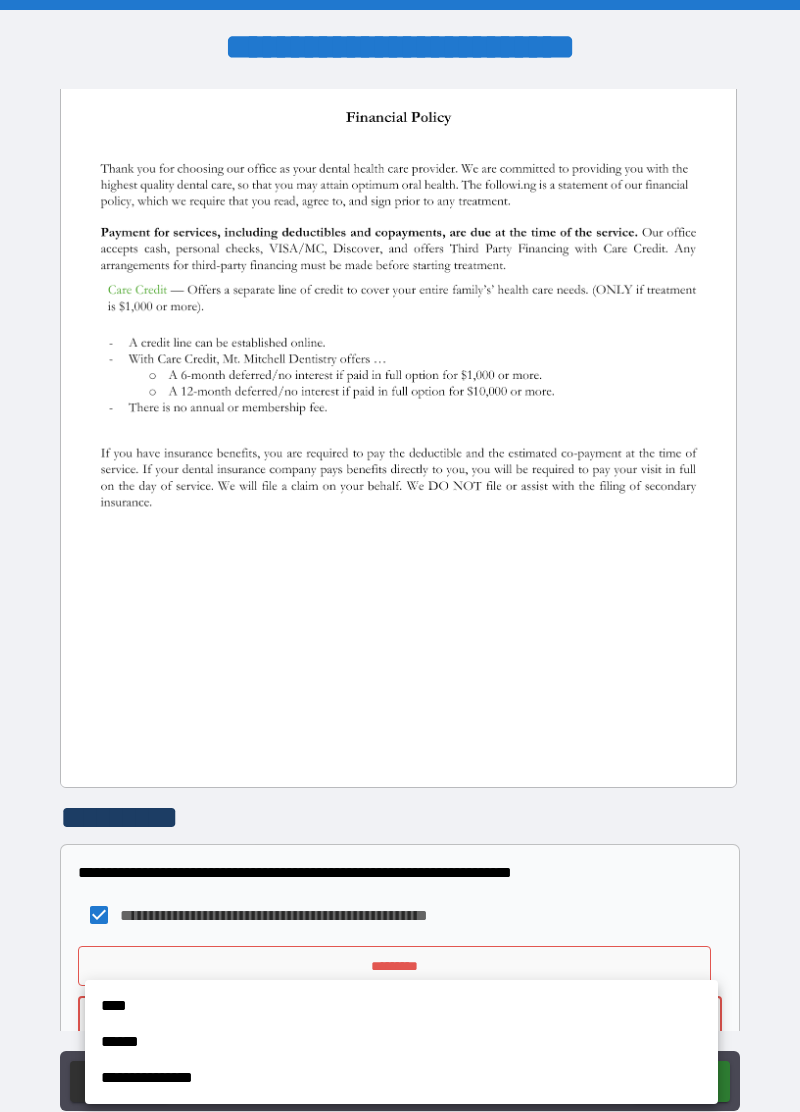 click on "****" at bounding box center [401, 1006] 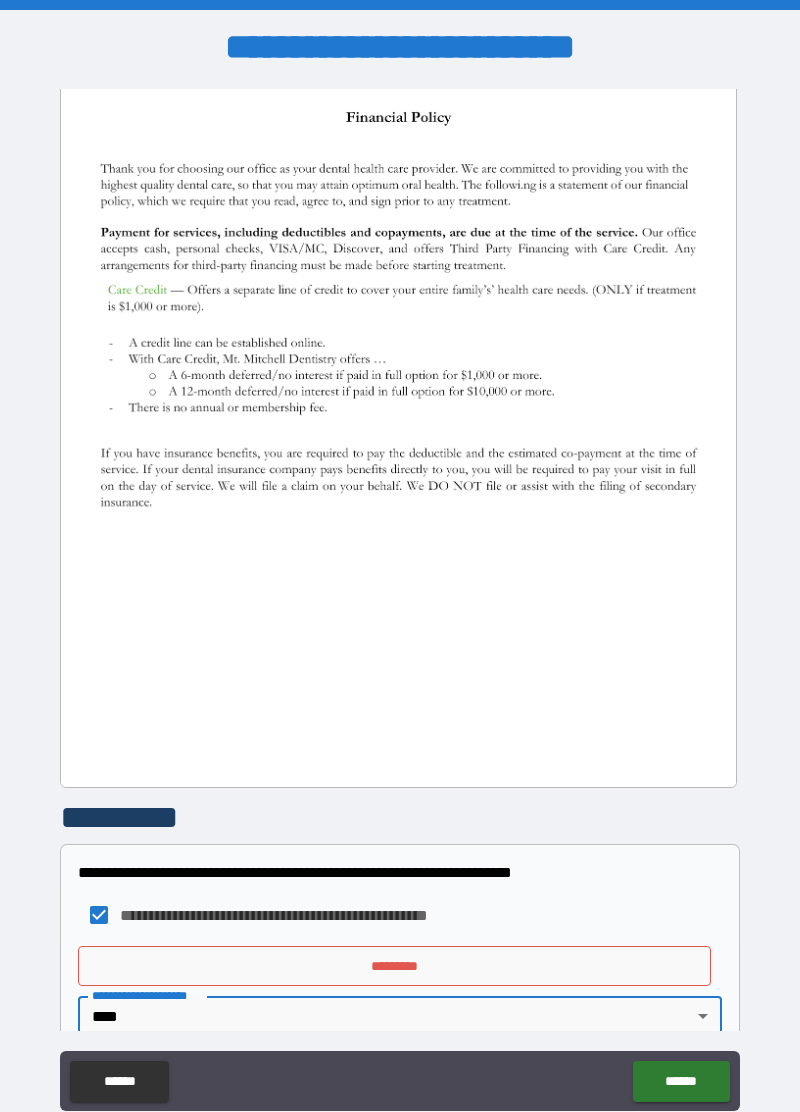 click on "*********" at bounding box center (394, 966) 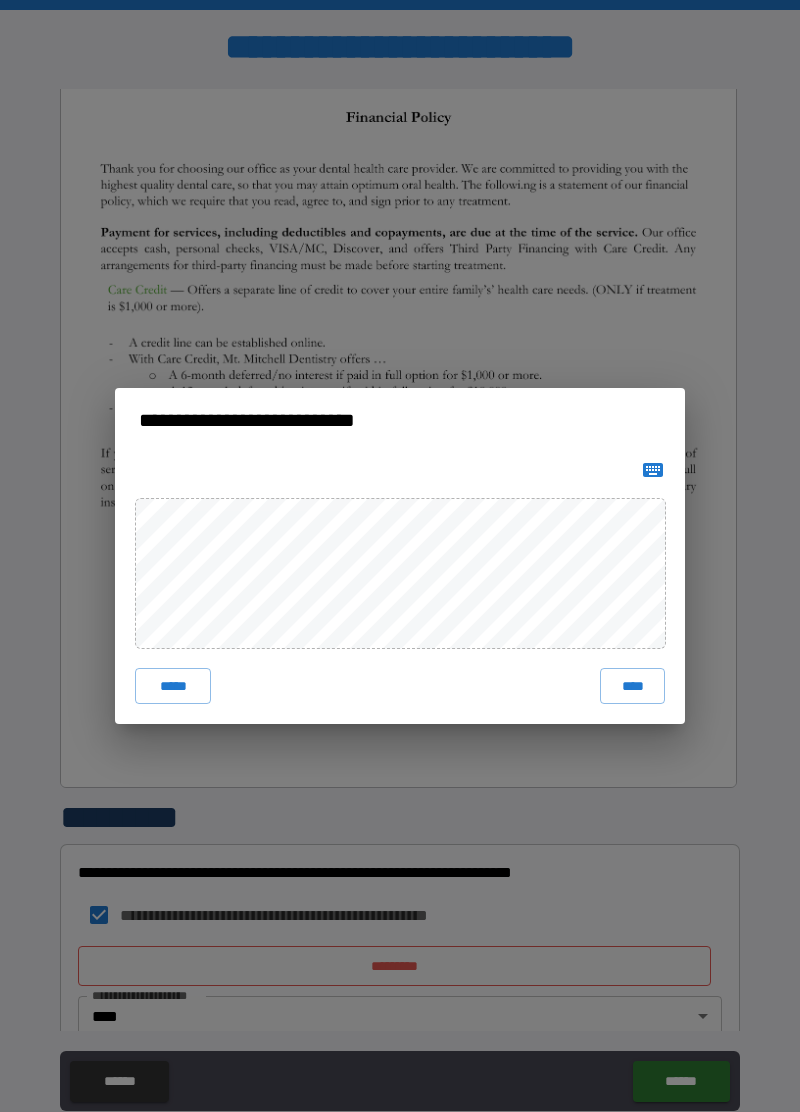 click on "****" at bounding box center (632, 686) 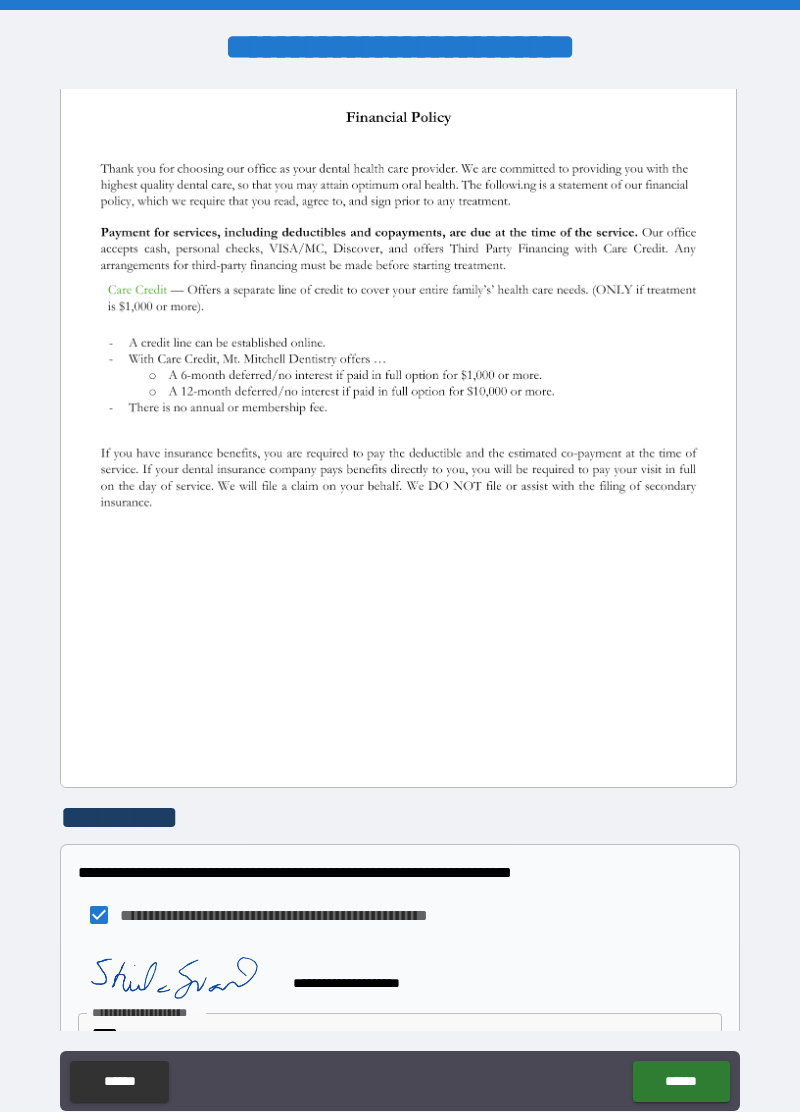 click on "******" at bounding box center (681, 1081) 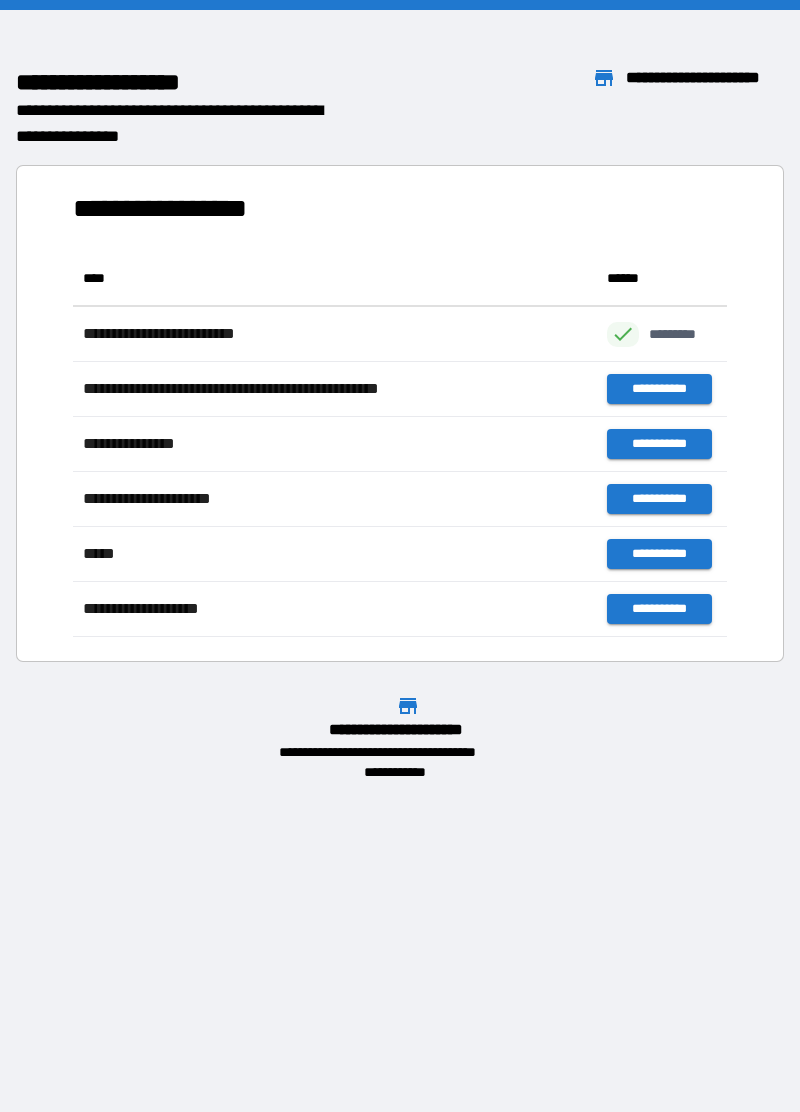 scroll, scrollTop: 1, scrollLeft: 1, axis: both 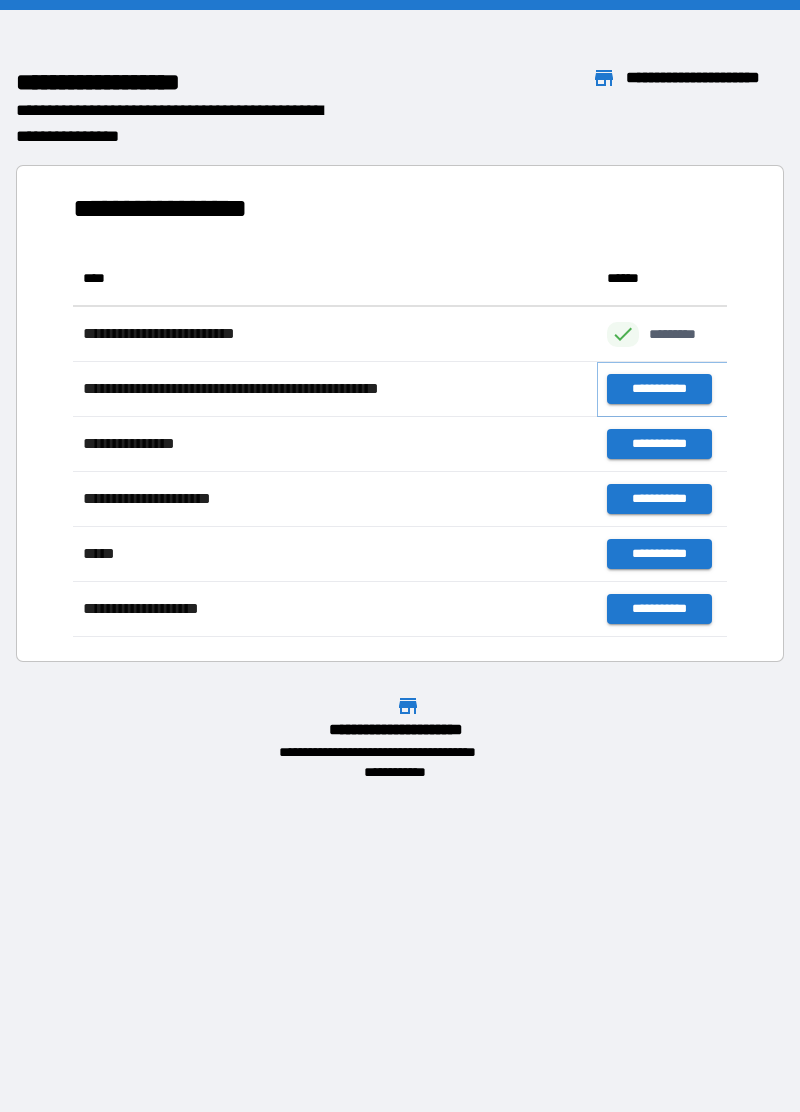 click on "**********" at bounding box center (659, 389) 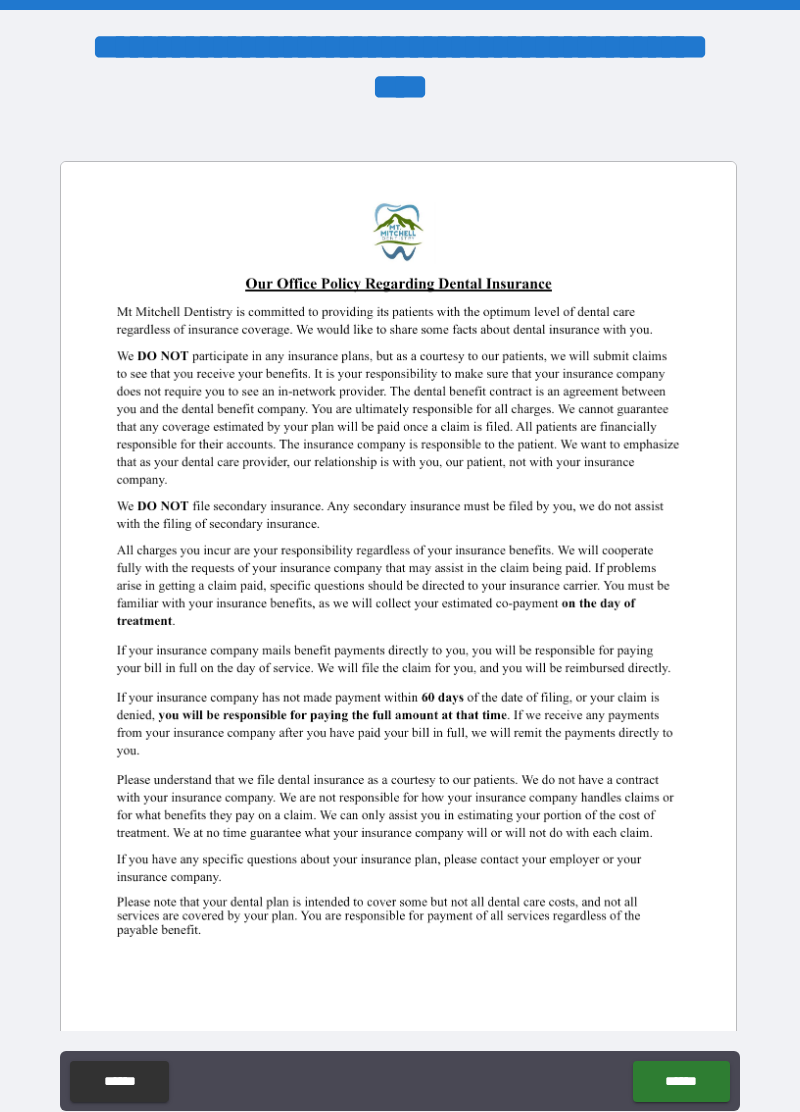 click on "******" at bounding box center [681, 1081] 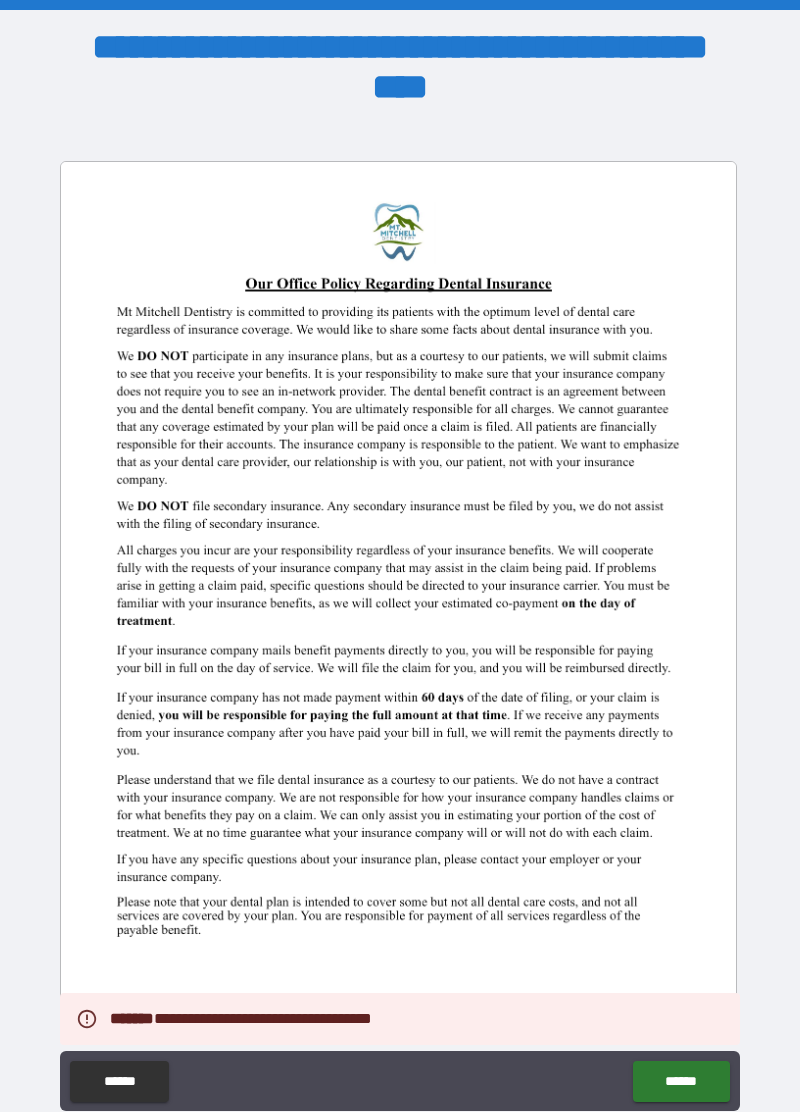 click at bounding box center [398, 599] 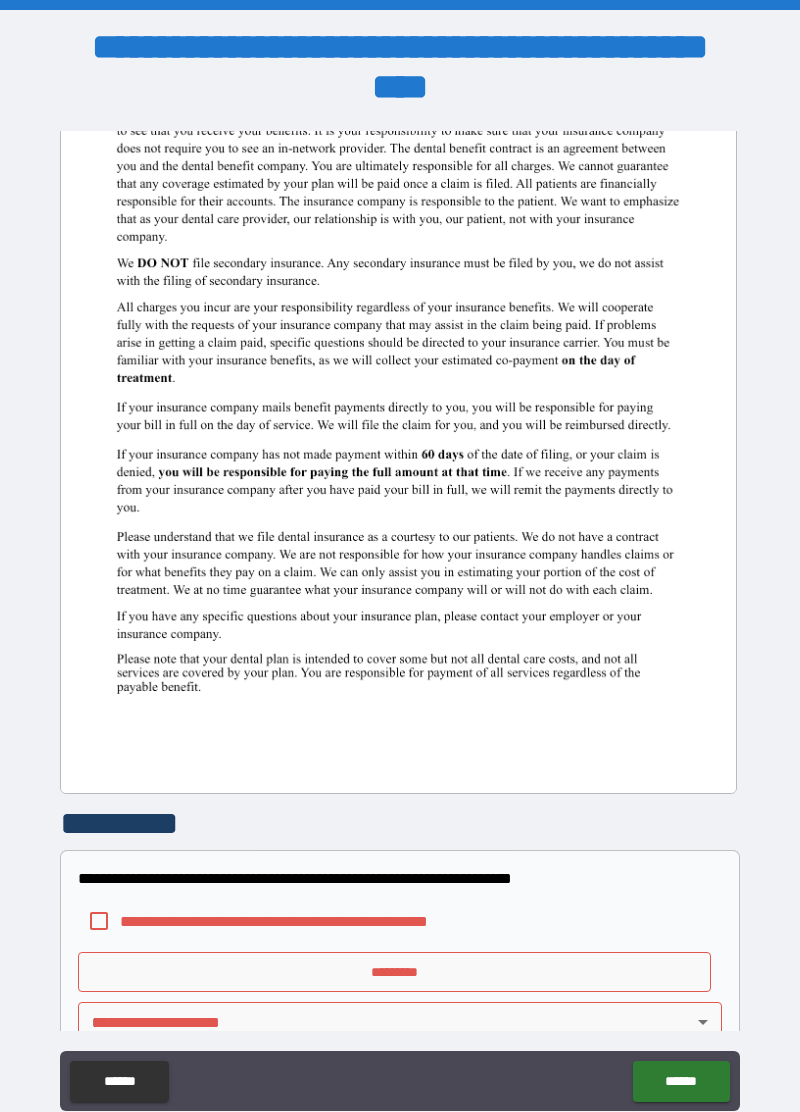 scroll, scrollTop: 272, scrollLeft: 0, axis: vertical 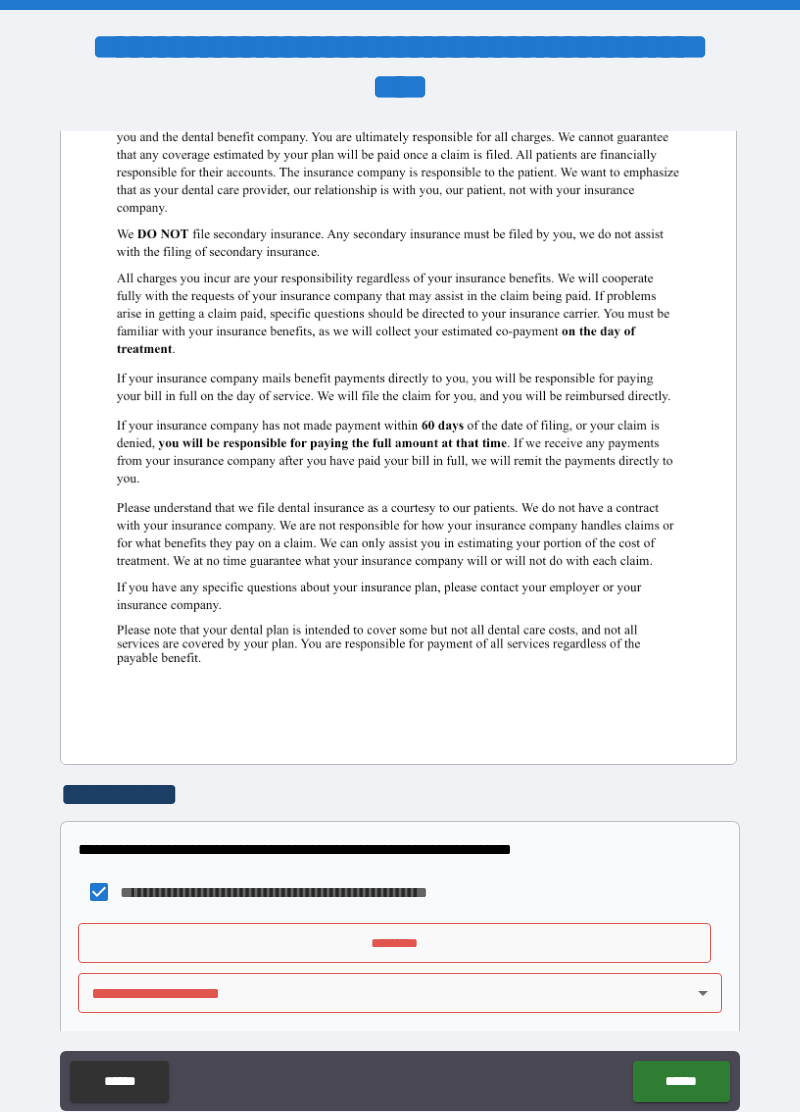 click on "**********" at bounding box center (400, 604) 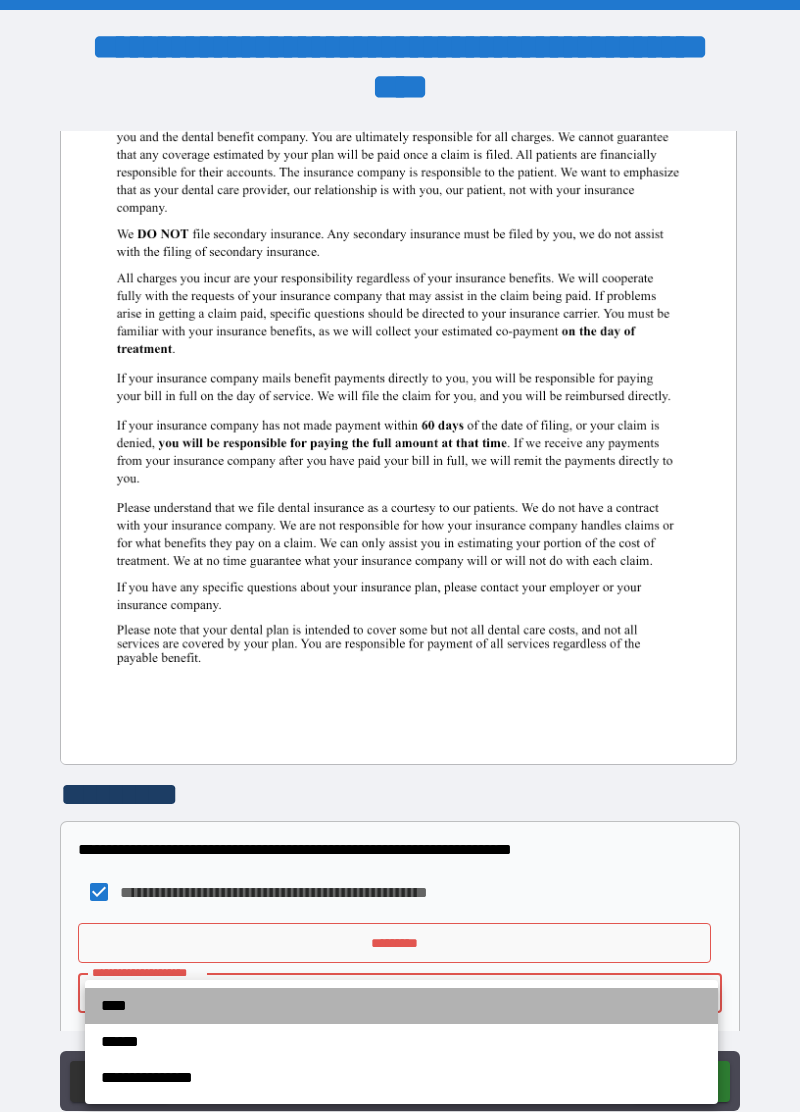 click on "****" at bounding box center (401, 1006) 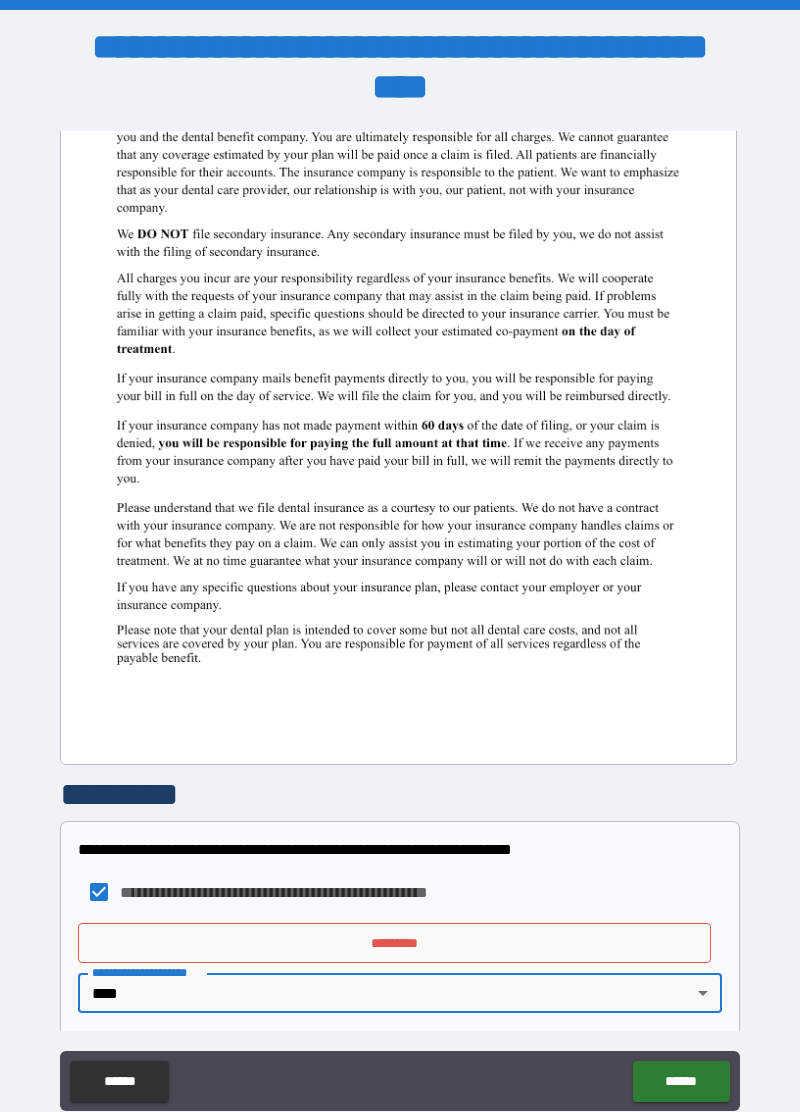 click on "*********" at bounding box center (394, 943) 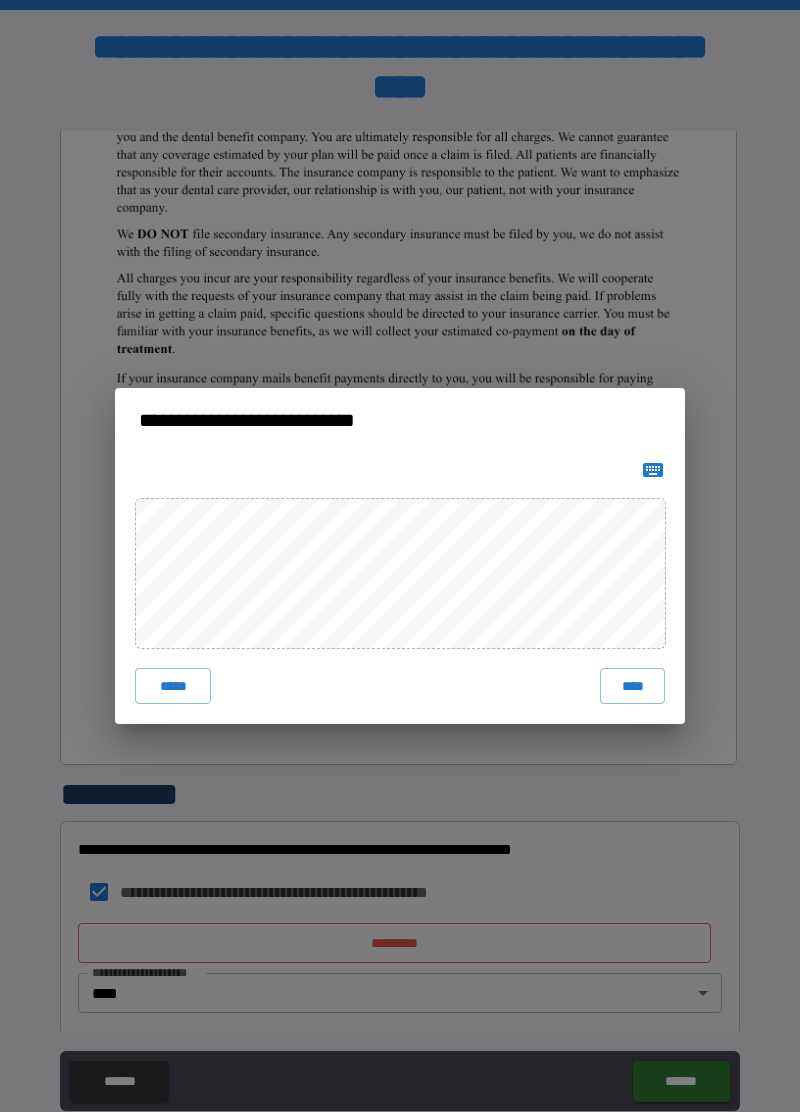 click on "****" at bounding box center [632, 686] 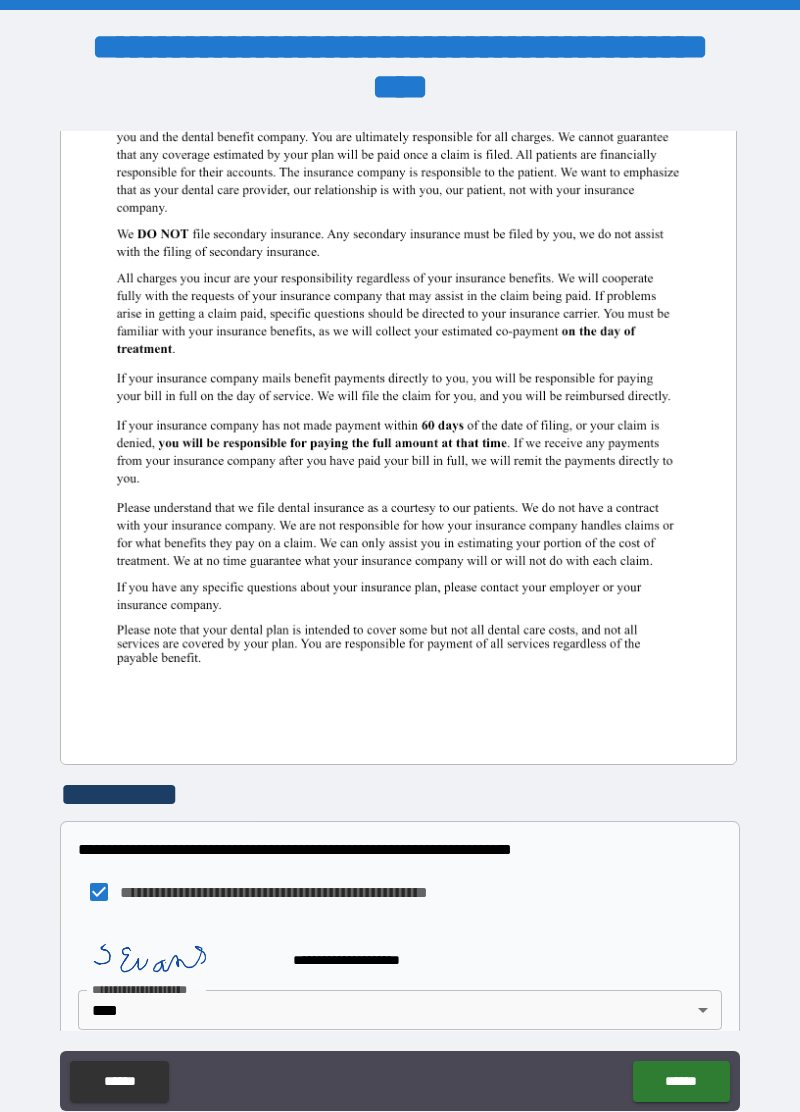 click on "******" at bounding box center (681, 1081) 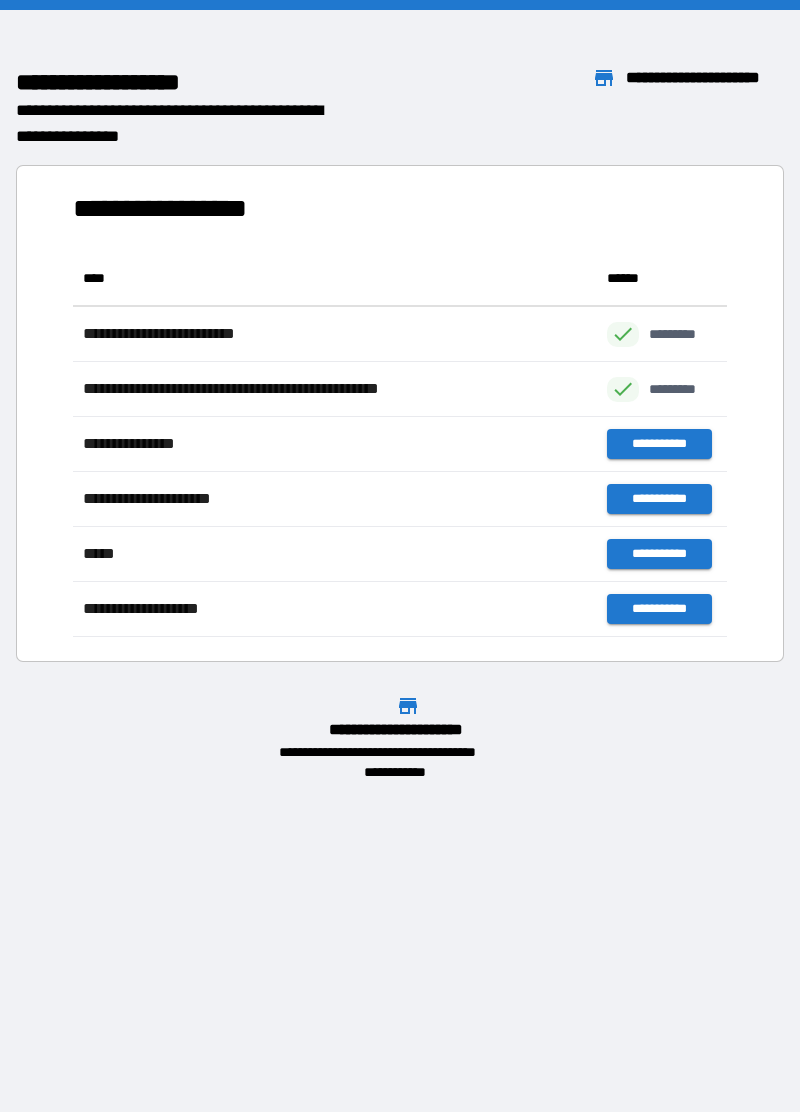 scroll, scrollTop: 1, scrollLeft: 1, axis: both 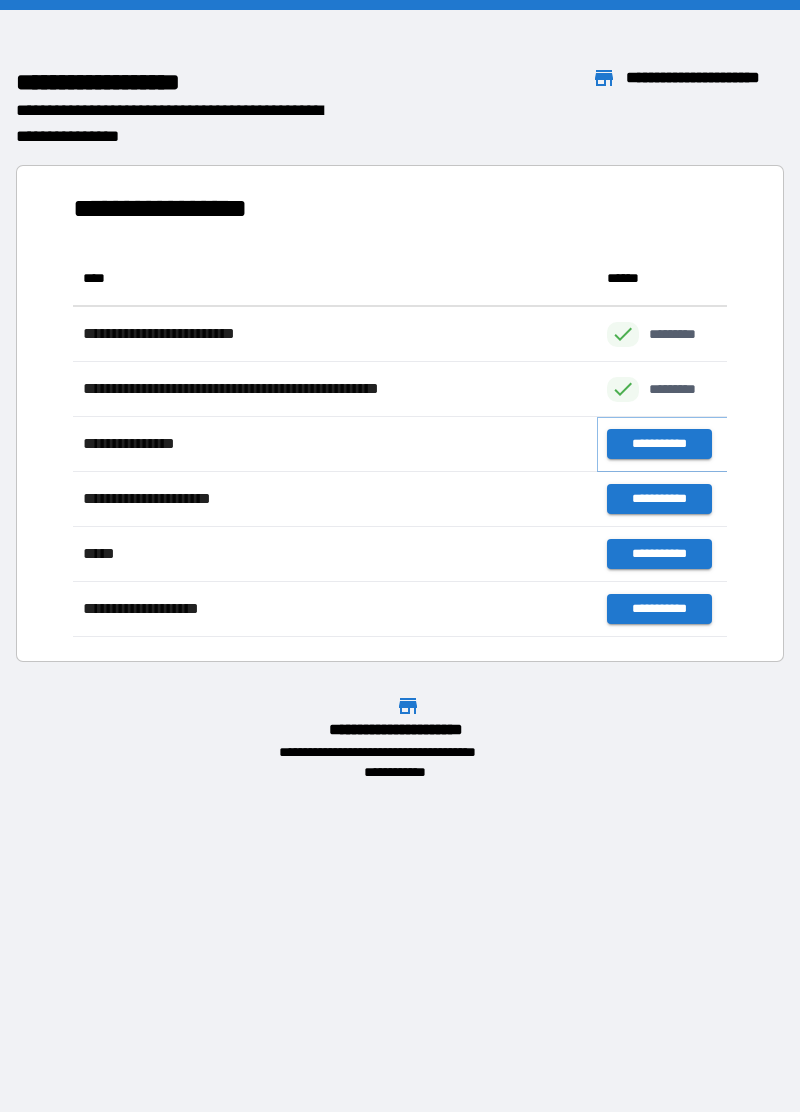 click on "**********" at bounding box center (659, 444) 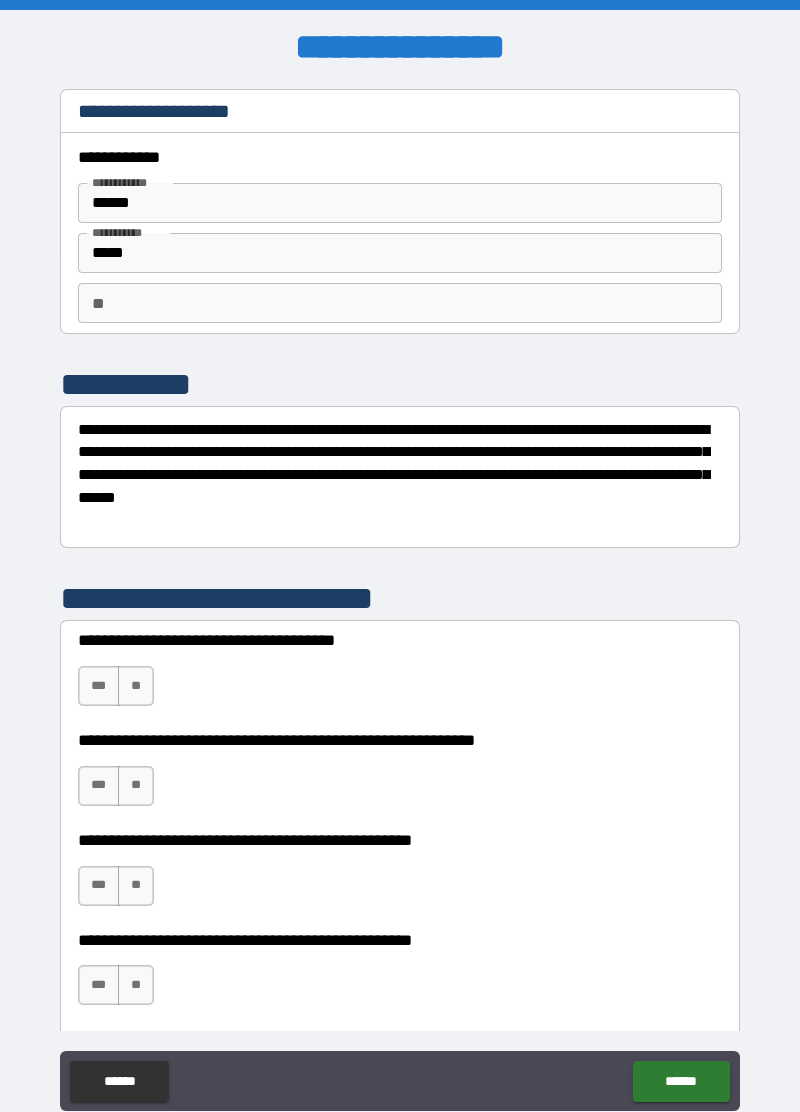 click on "**" at bounding box center (400, 303) 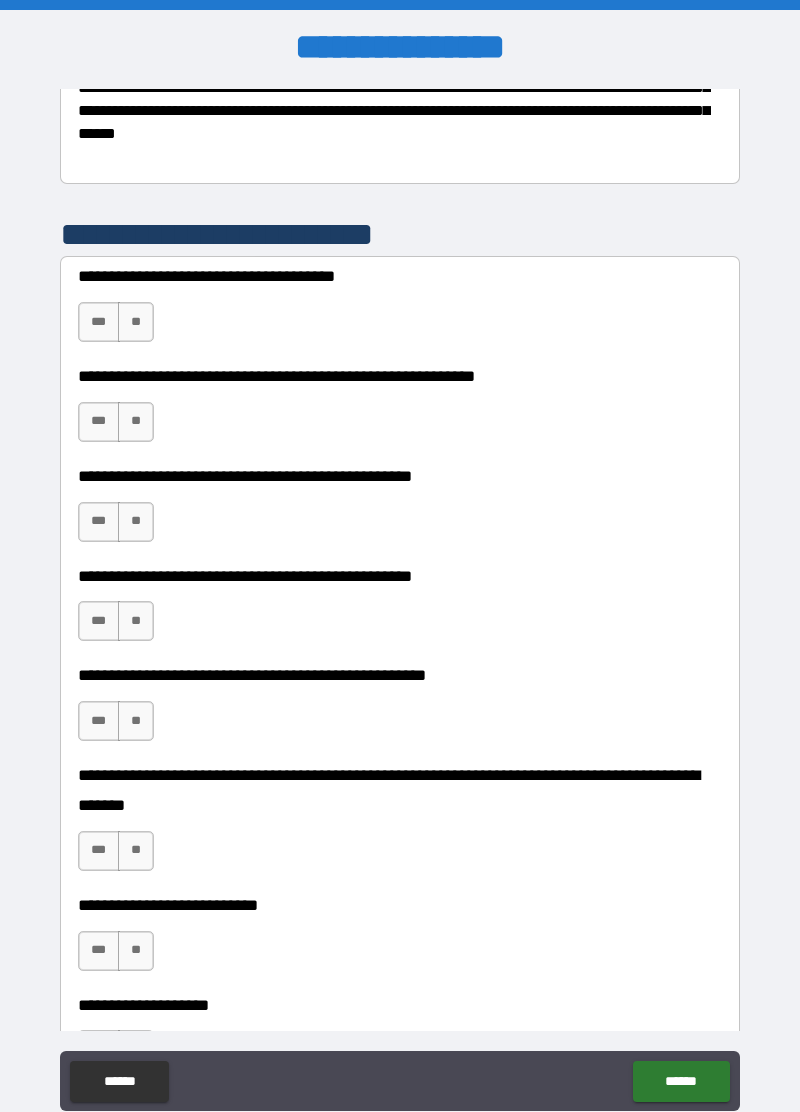 type on "*" 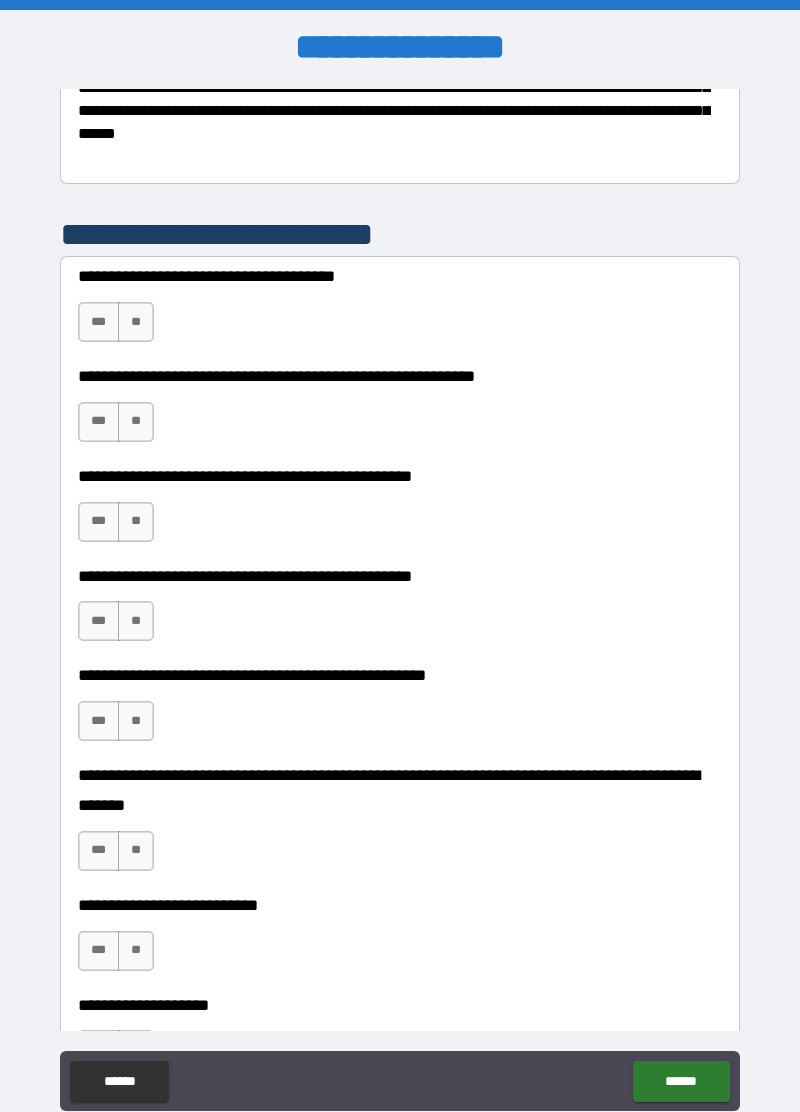 scroll, scrollTop: 204, scrollLeft: 0, axis: vertical 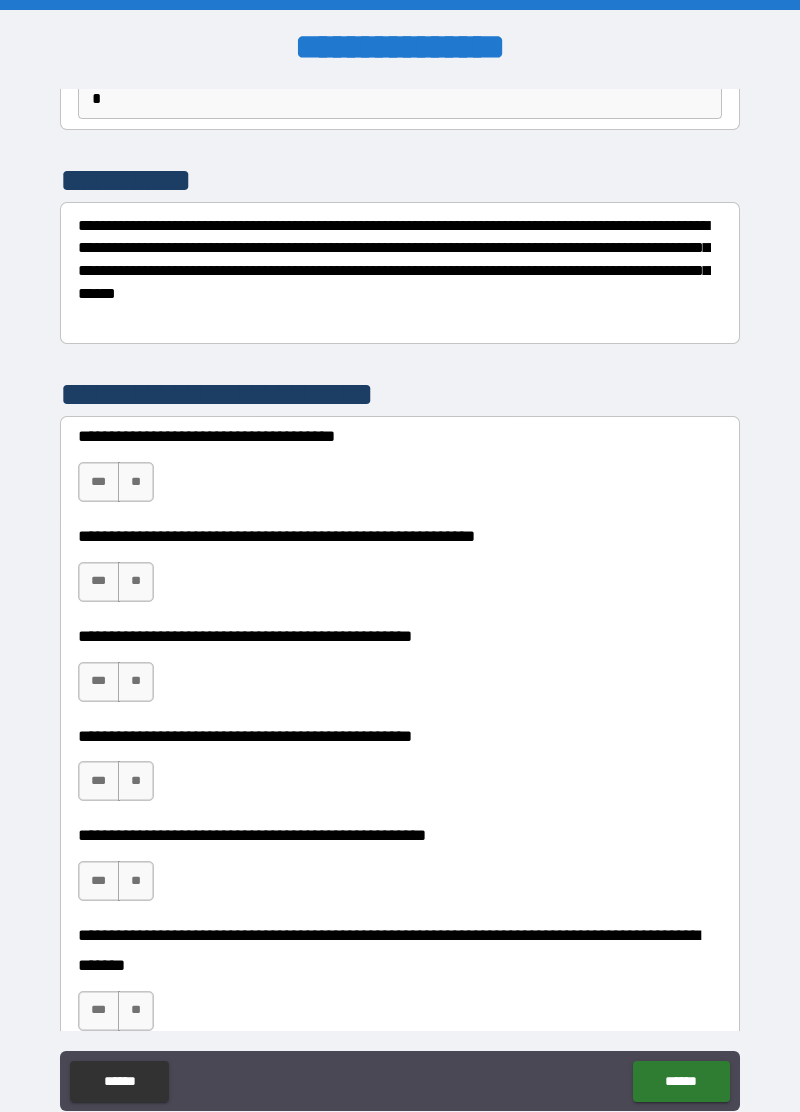 click on "***" at bounding box center [99, 482] 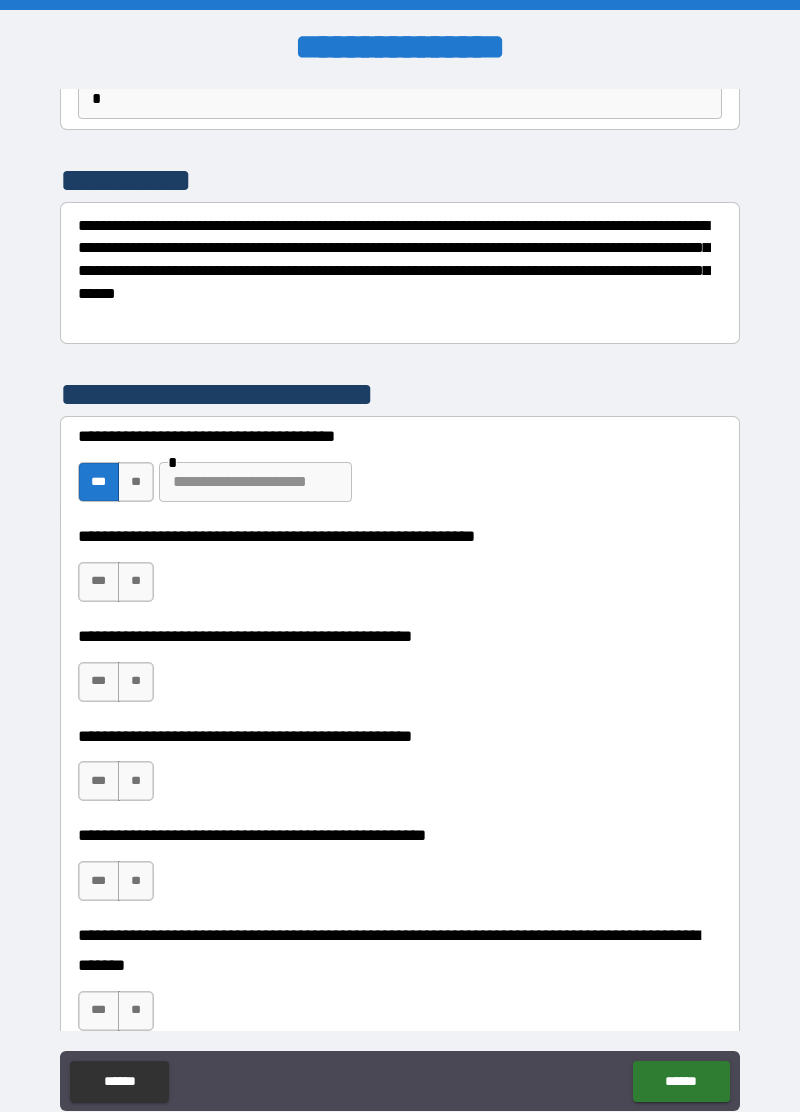 click on "***" at bounding box center (99, 582) 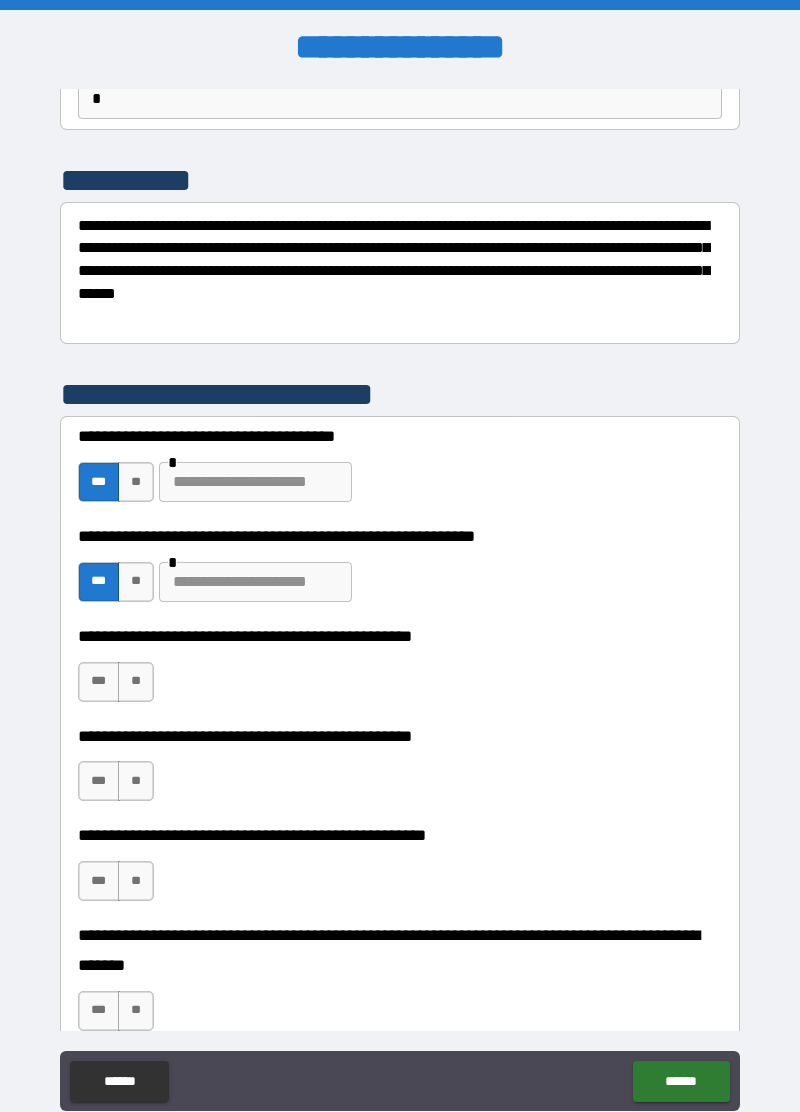 click on "**" at bounding box center (136, 682) 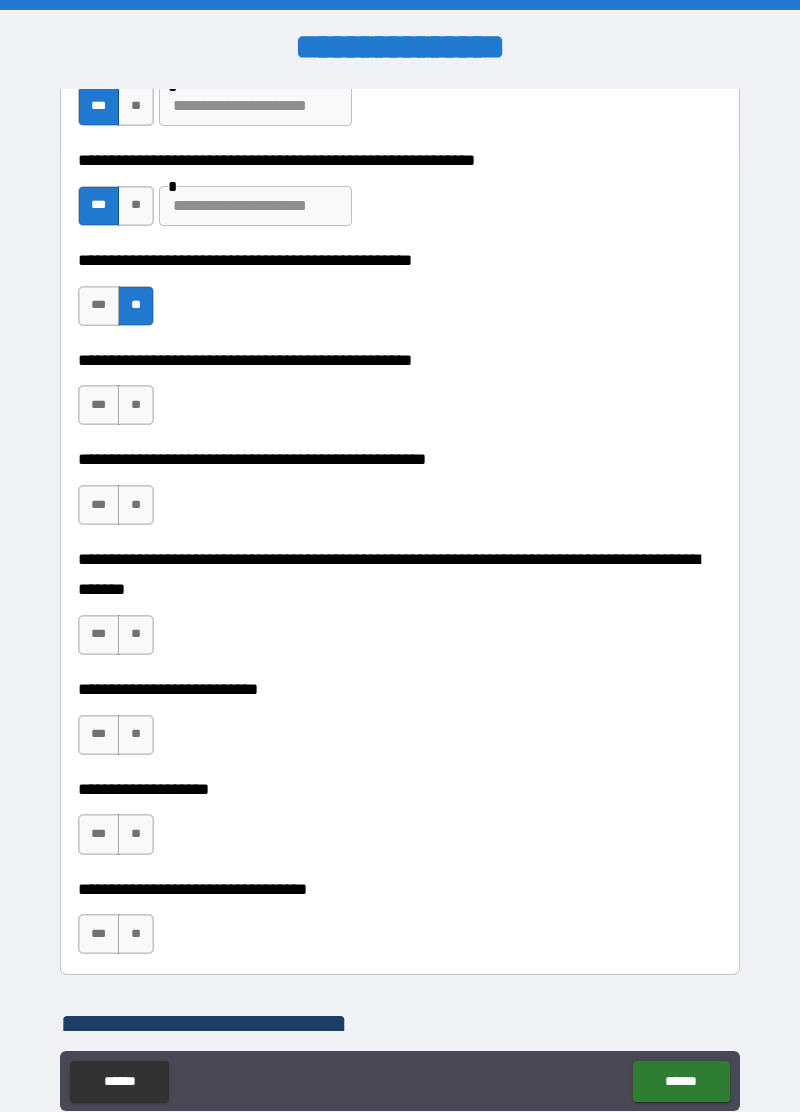 scroll, scrollTop: 597, scrollLeft: 0, axis: vertical 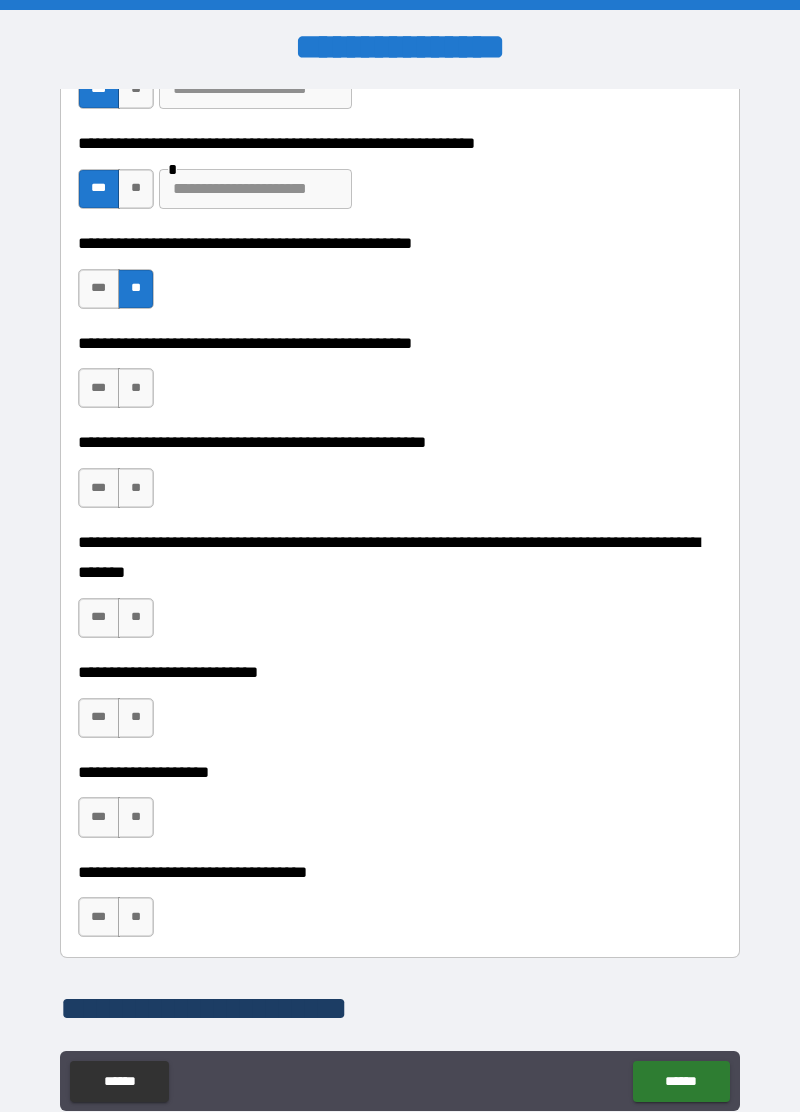 click on "***" at bounding box center [99, 388] 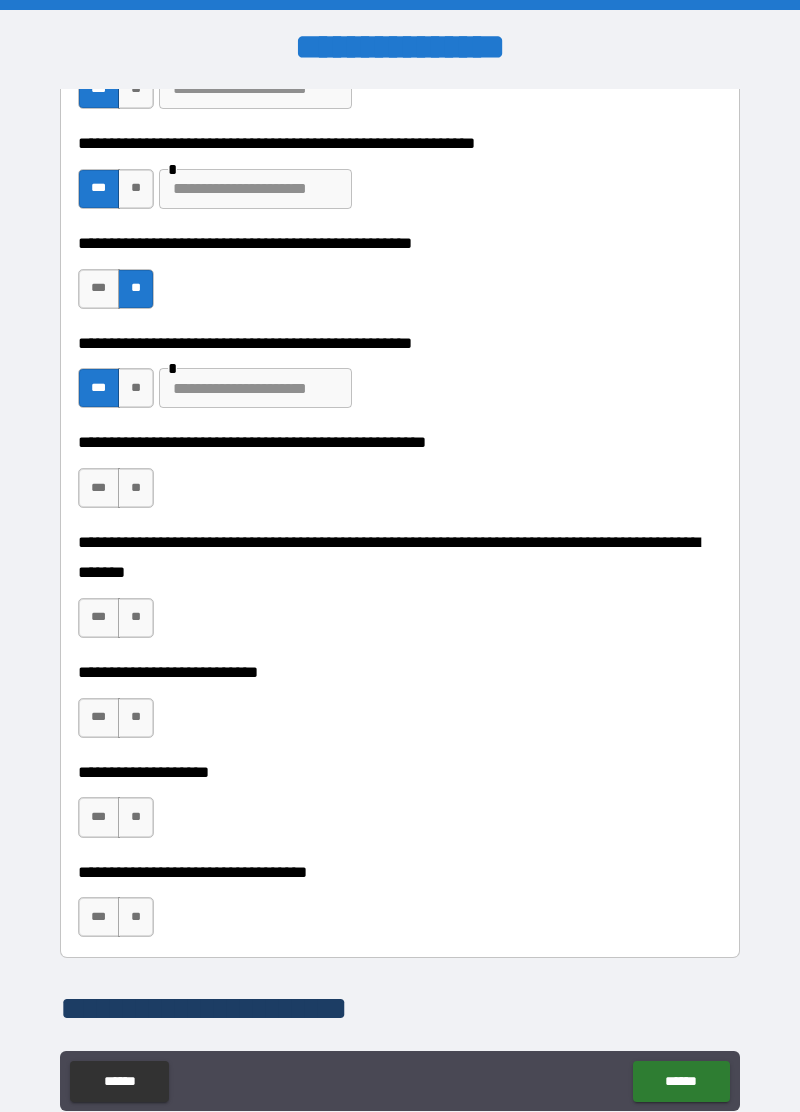click on "**" at bounding box center [136, 488] 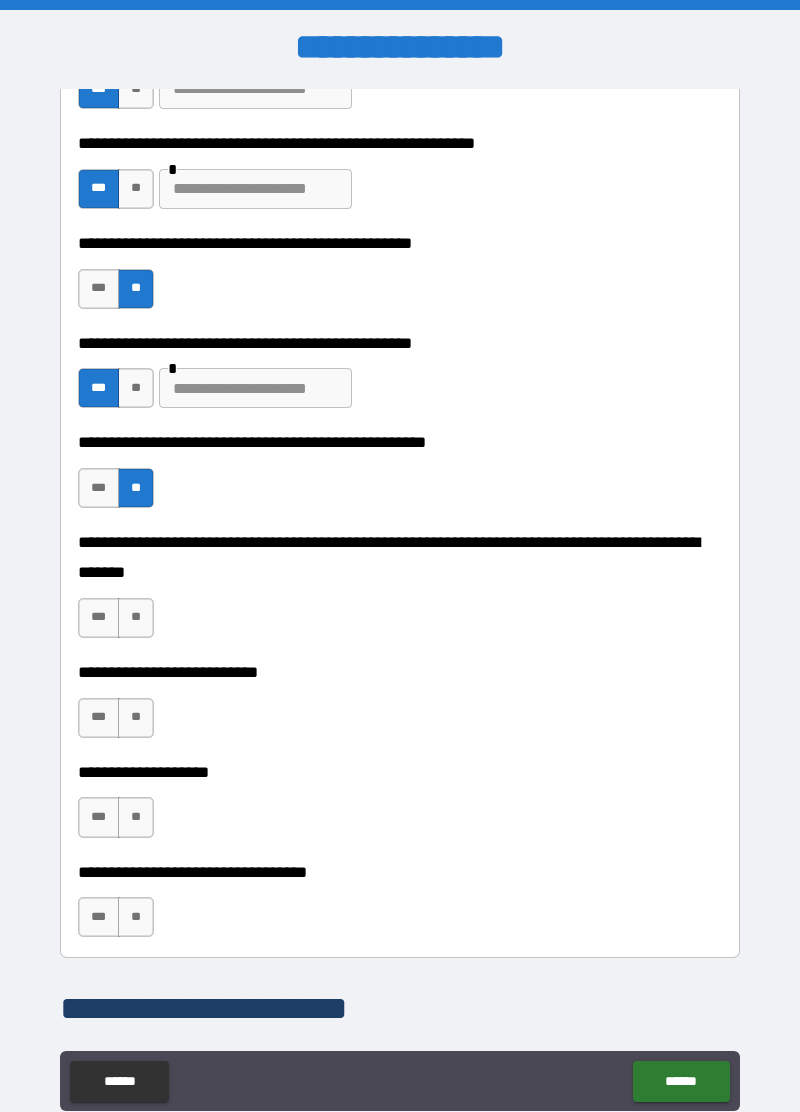 click on "***" at bounding box center (99, 618) 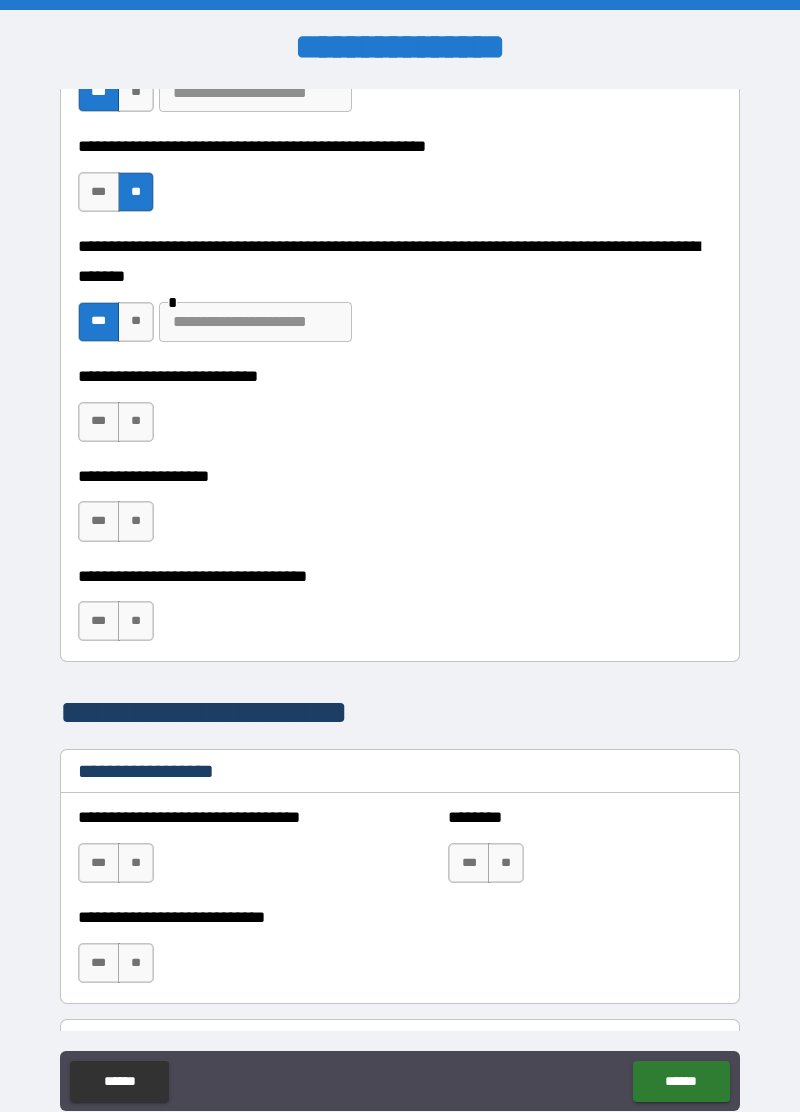 scroll, scrollTop: 902, scrollLeft: 0, axis: vertical 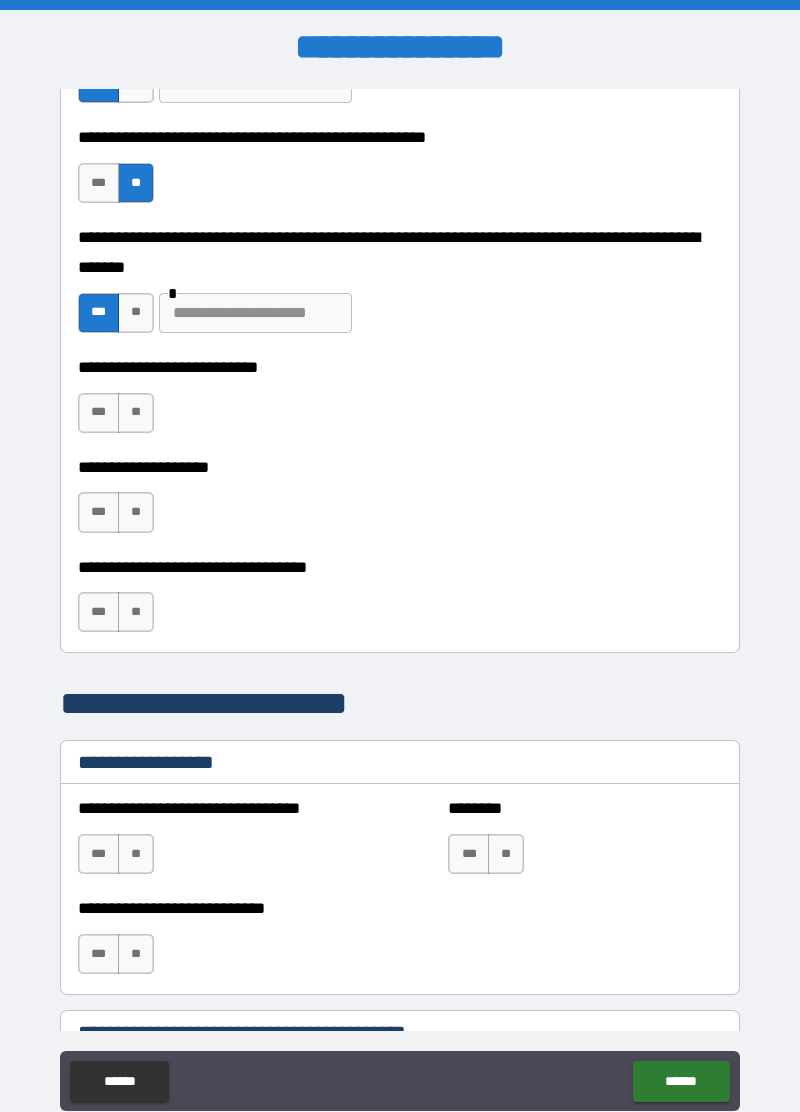 click on "**" at bounding box center [136, 413] 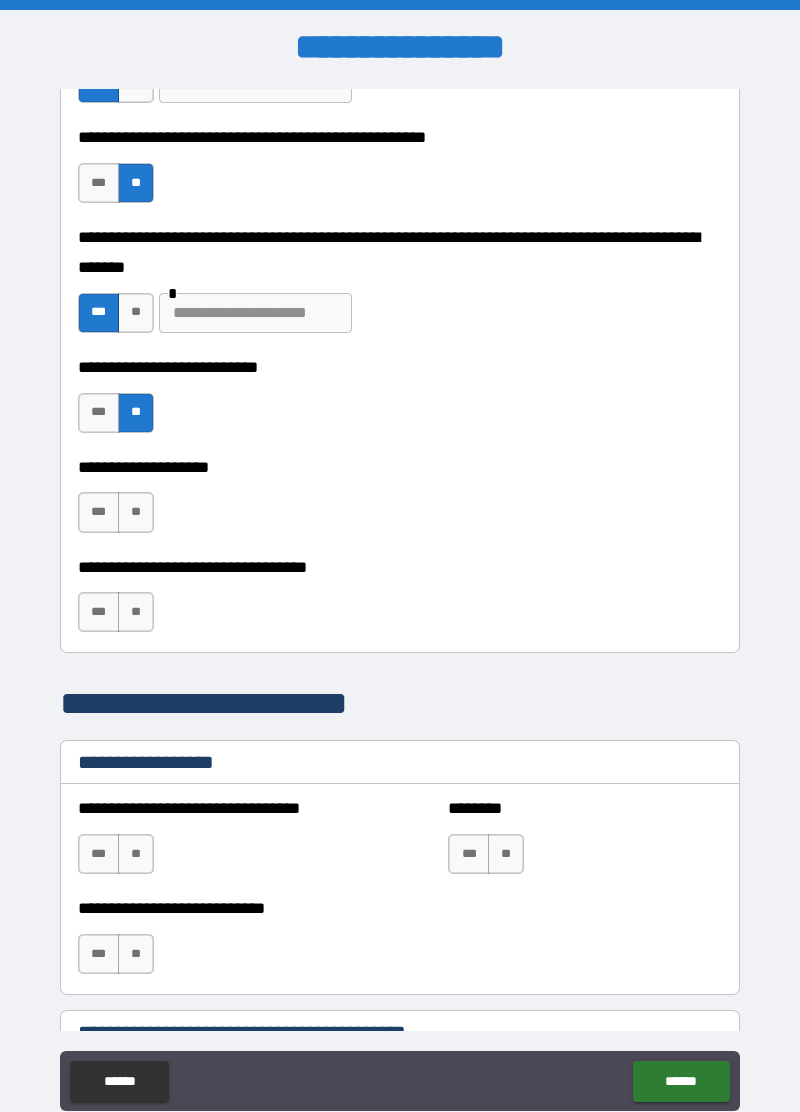click on "**" at bounding box center [136, 512] 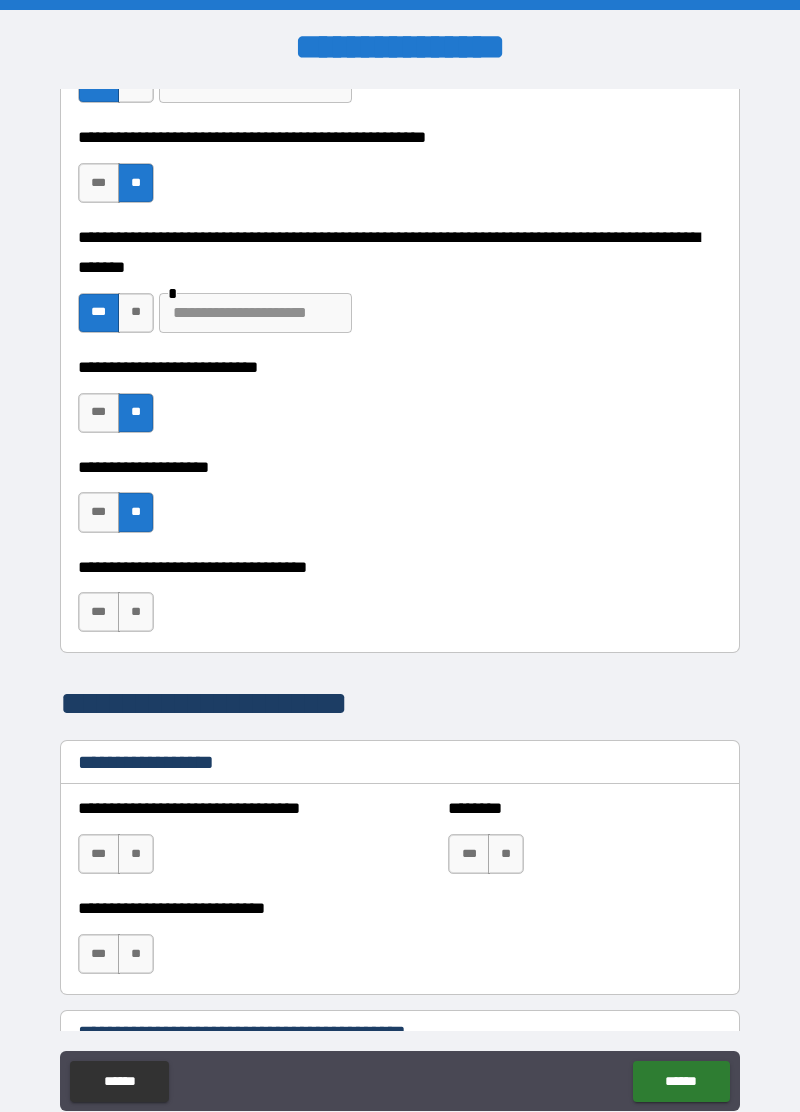 click on "**" at bounding box center (136, 612) 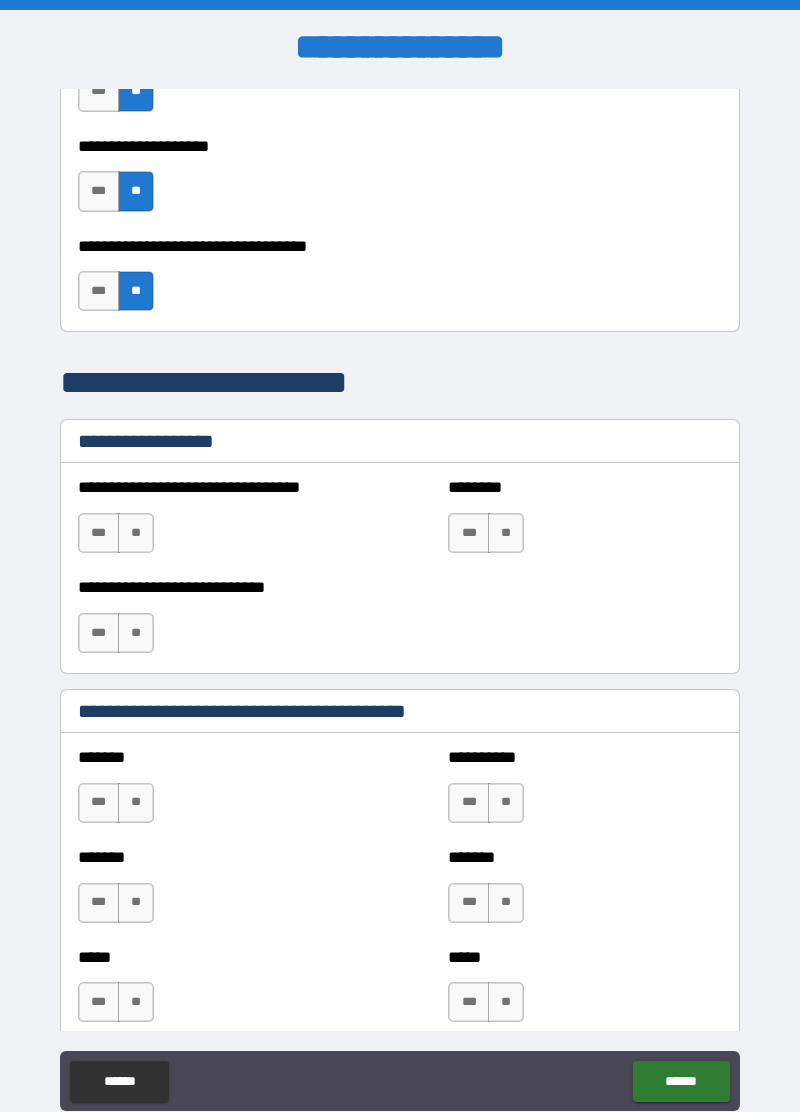 scroll, scrollTop: 1235, scrollLeft: 0, axis: vertical 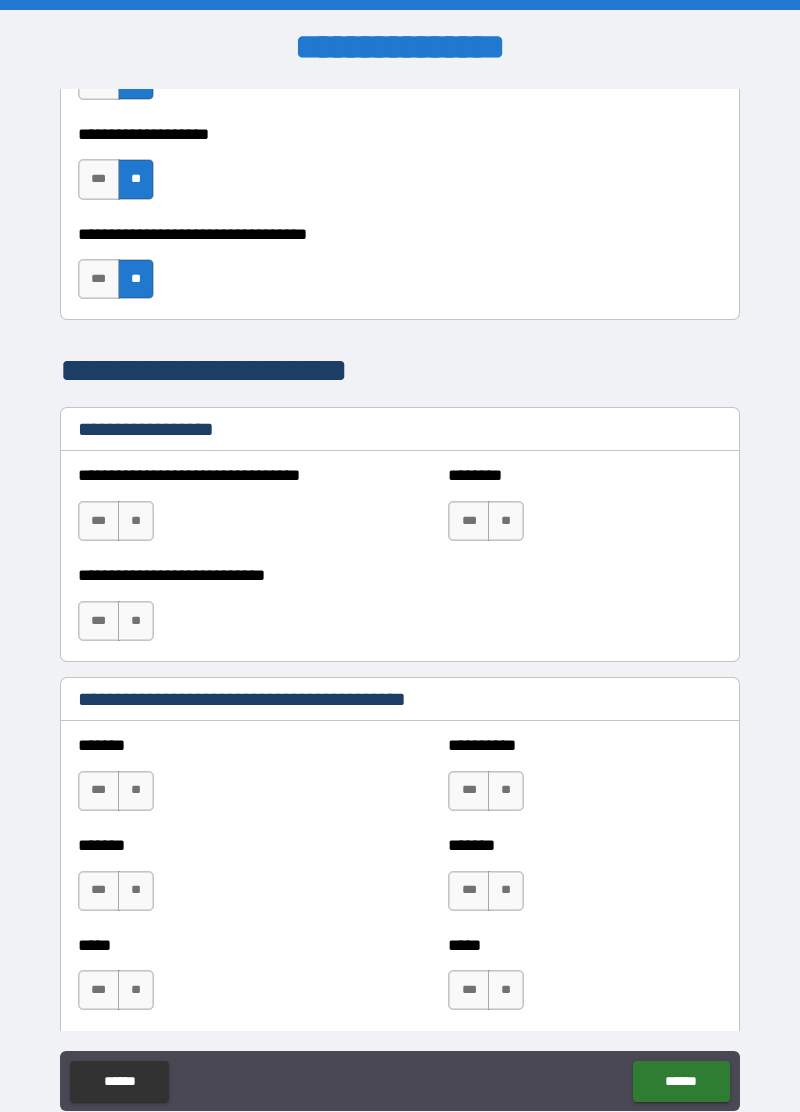 click on "**" at bounding box center (136, 521) 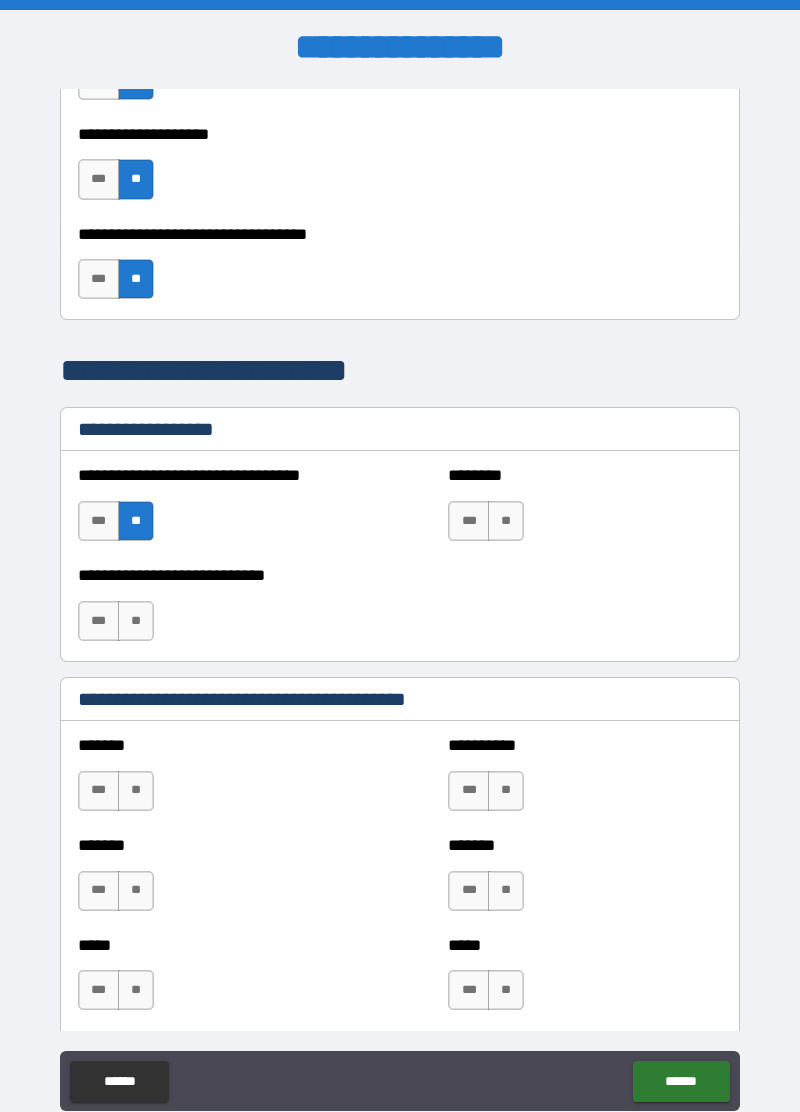 click on "**" at bounding box center [506, 521] 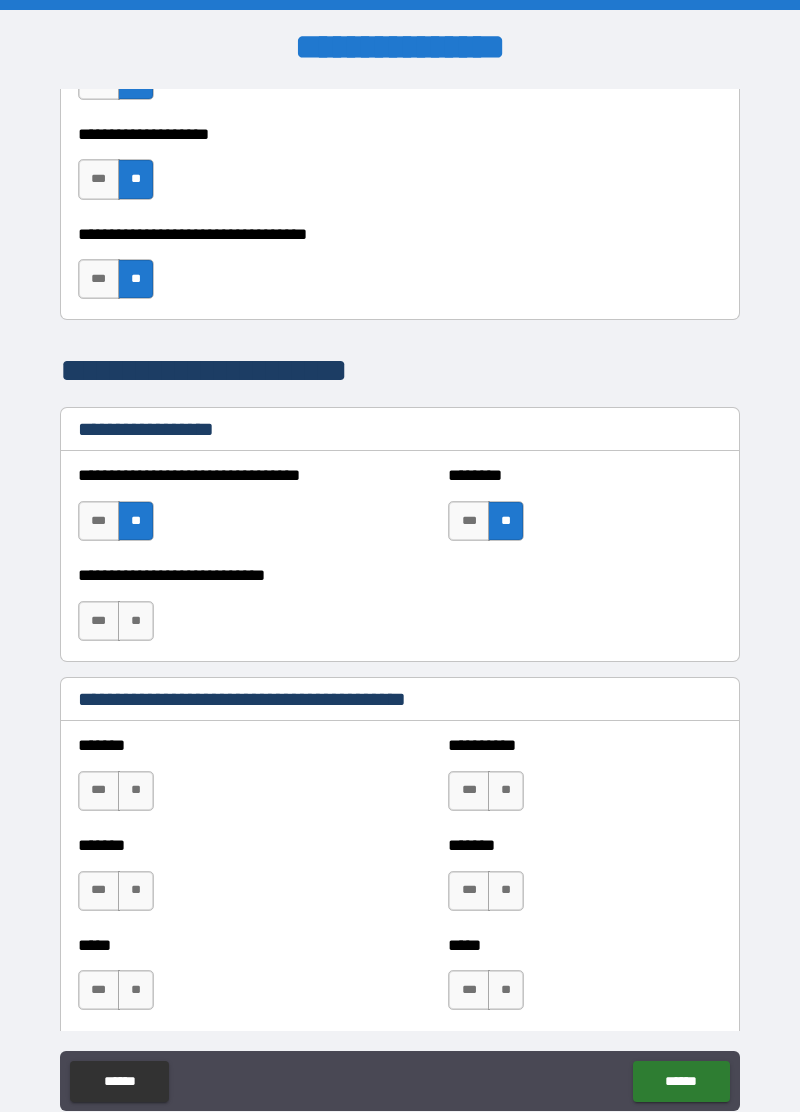 click on "**" at bounding box center [136, 621] 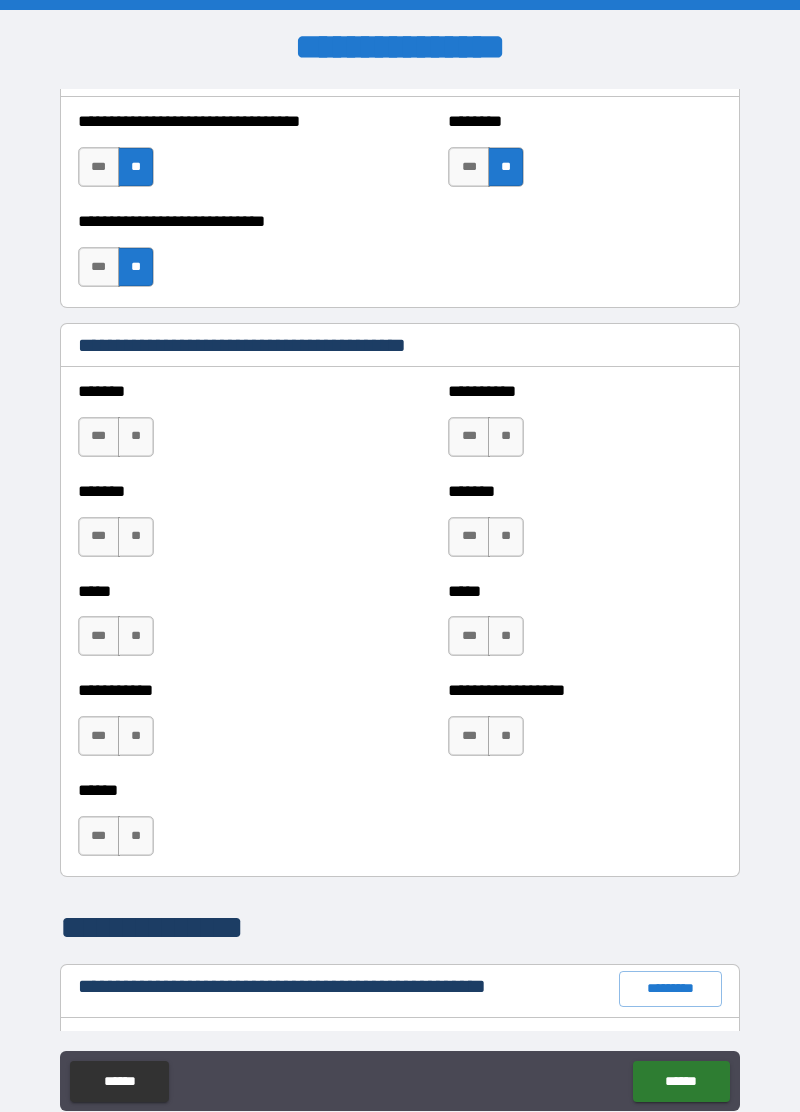 scroll, scrollTop: 1593, scrollLeft: 0, axis: vertical 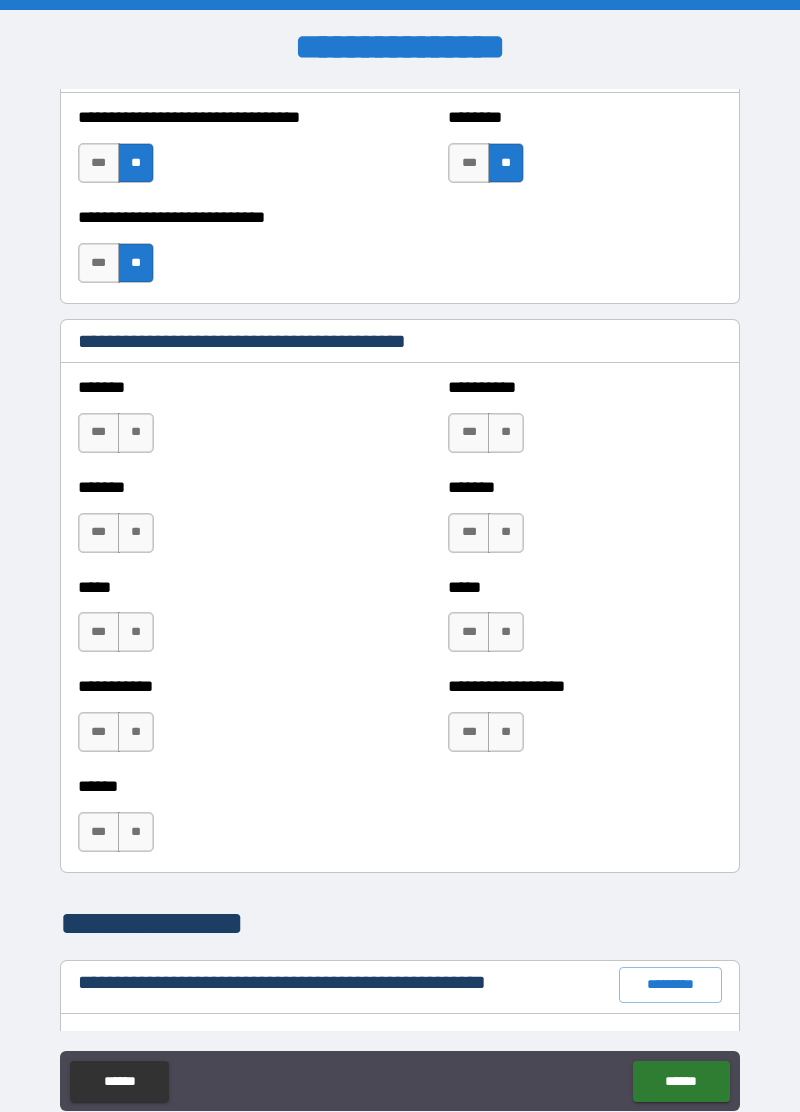 click on "**" at bounding box center [136, 433] 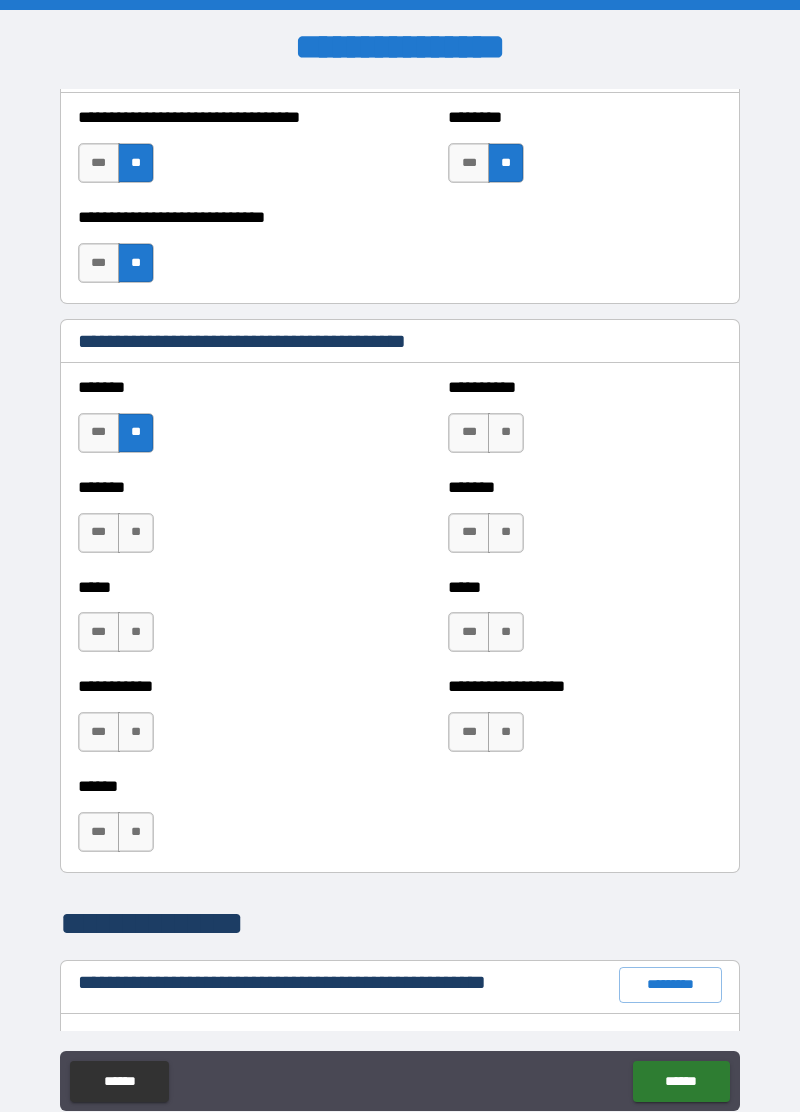 click on "**" at bounding box center (506, 433) 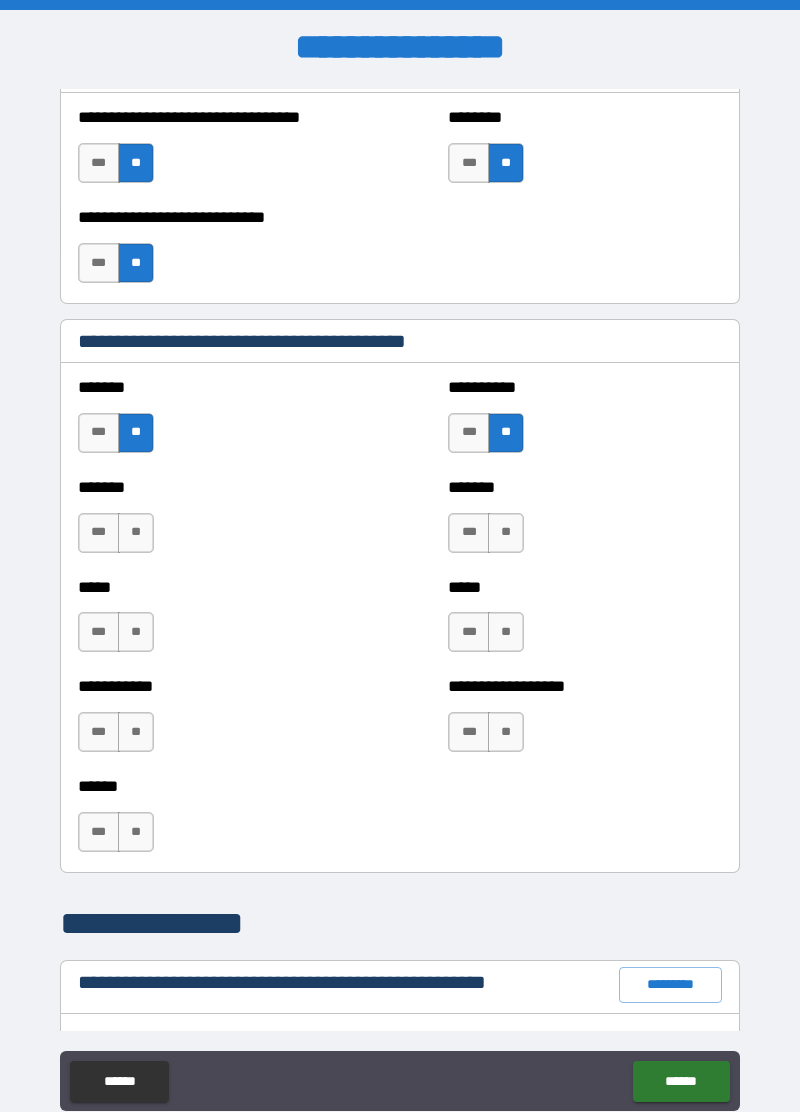 click on "**" at bounding box center (506, 533) 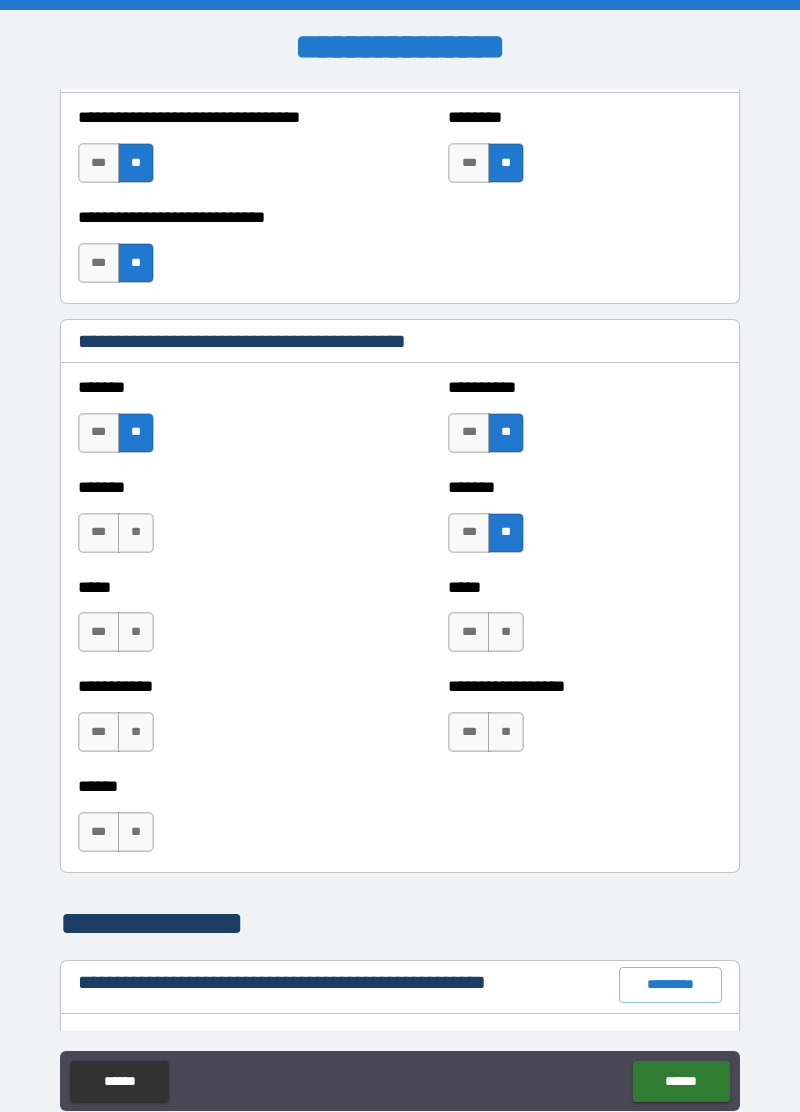 click on "**" at bounding box center [506, 632] 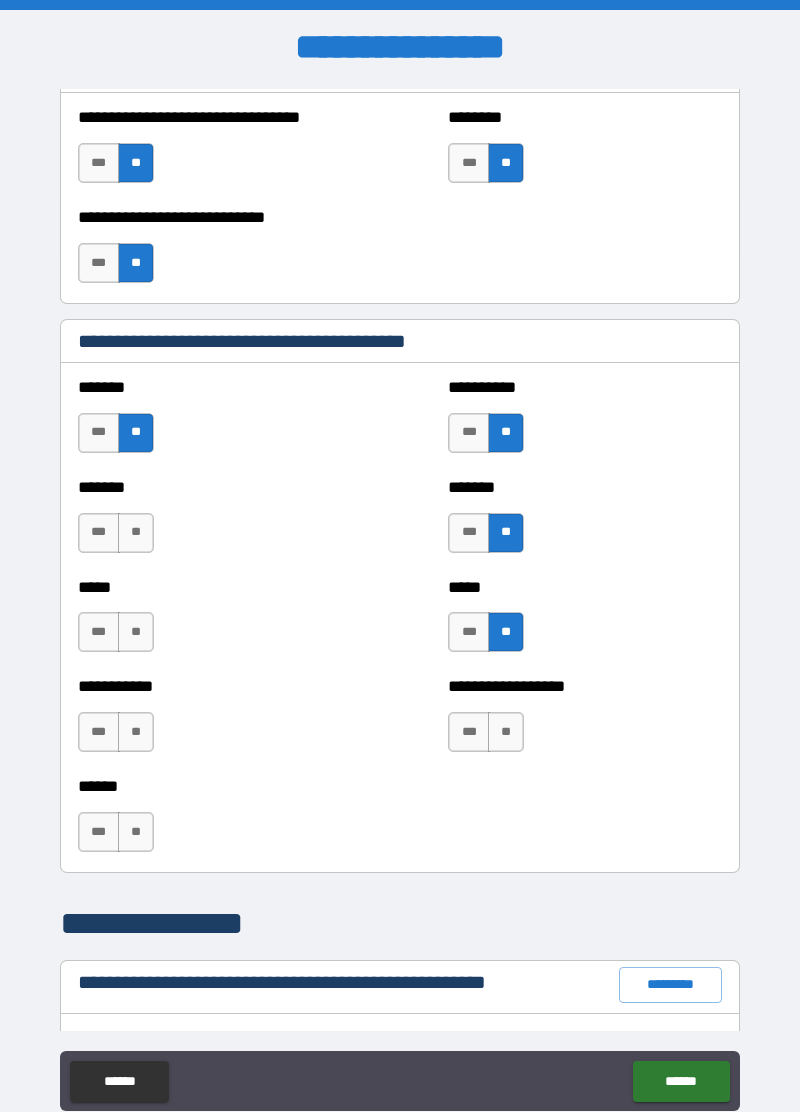 click on "**" at bounding box center [506, 732] 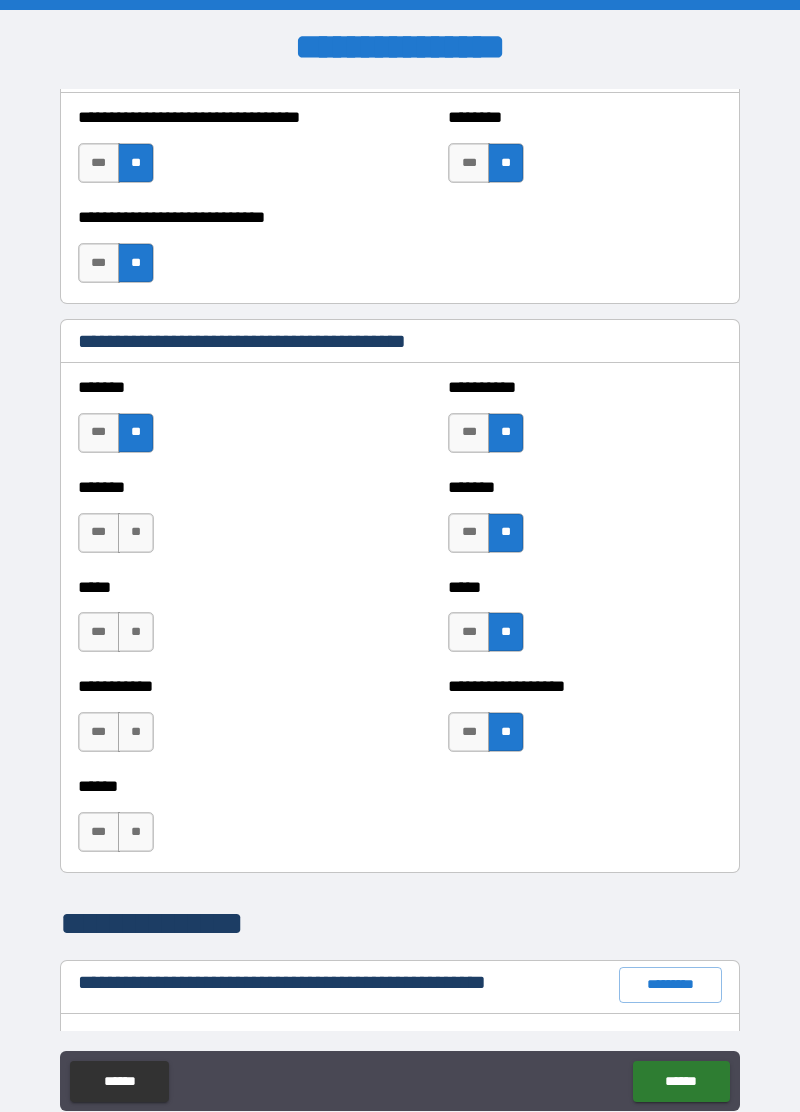 click on "***" at bounding box center (99, 533) 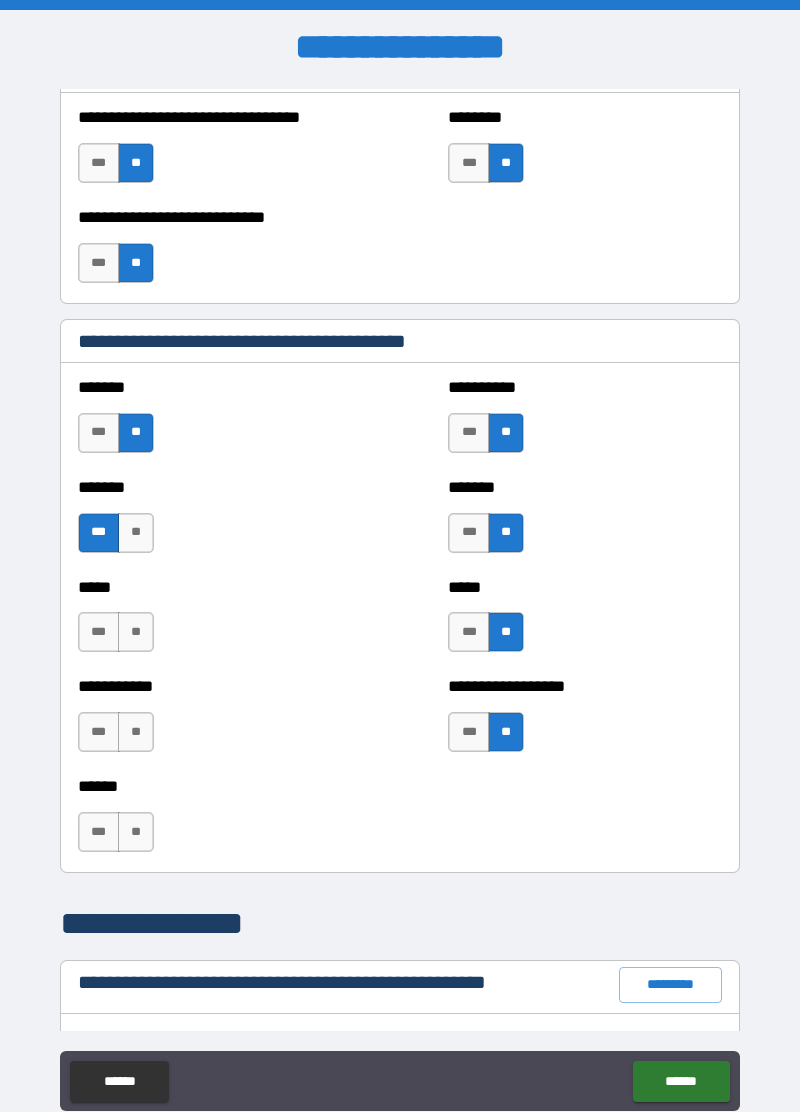 click on "**" at bounding box center (136, 632) 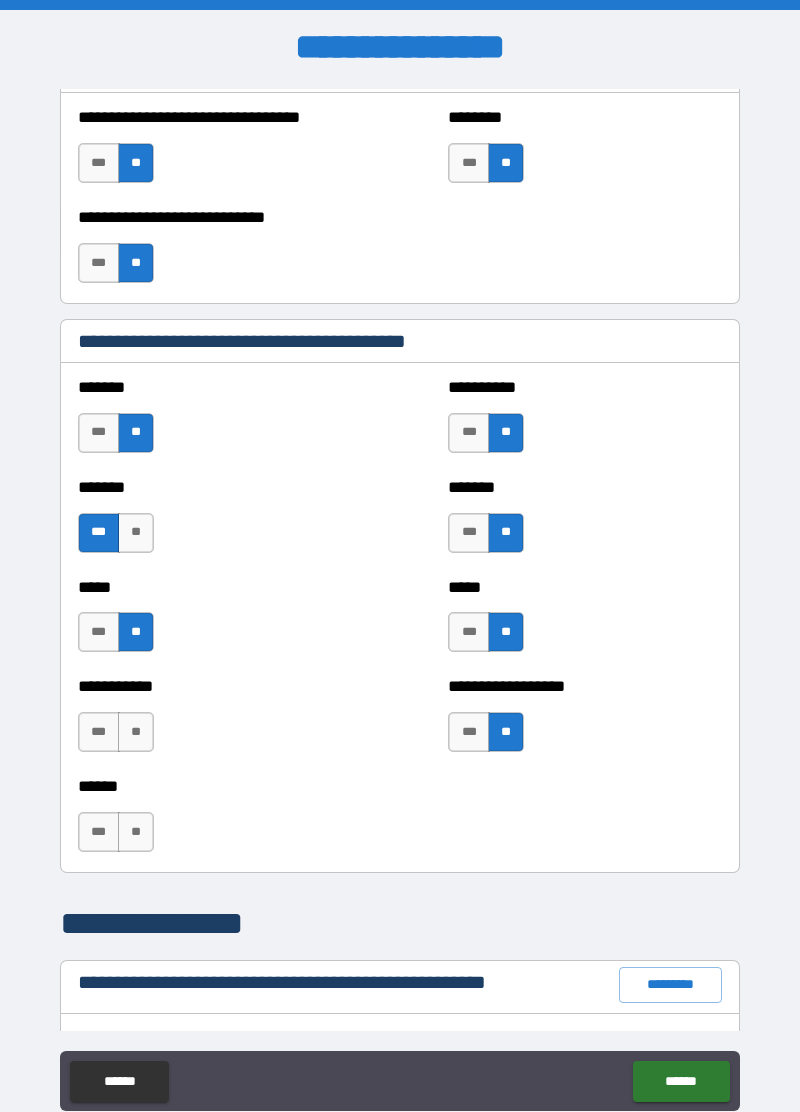 click on "**" at bounding box center (136, 732) 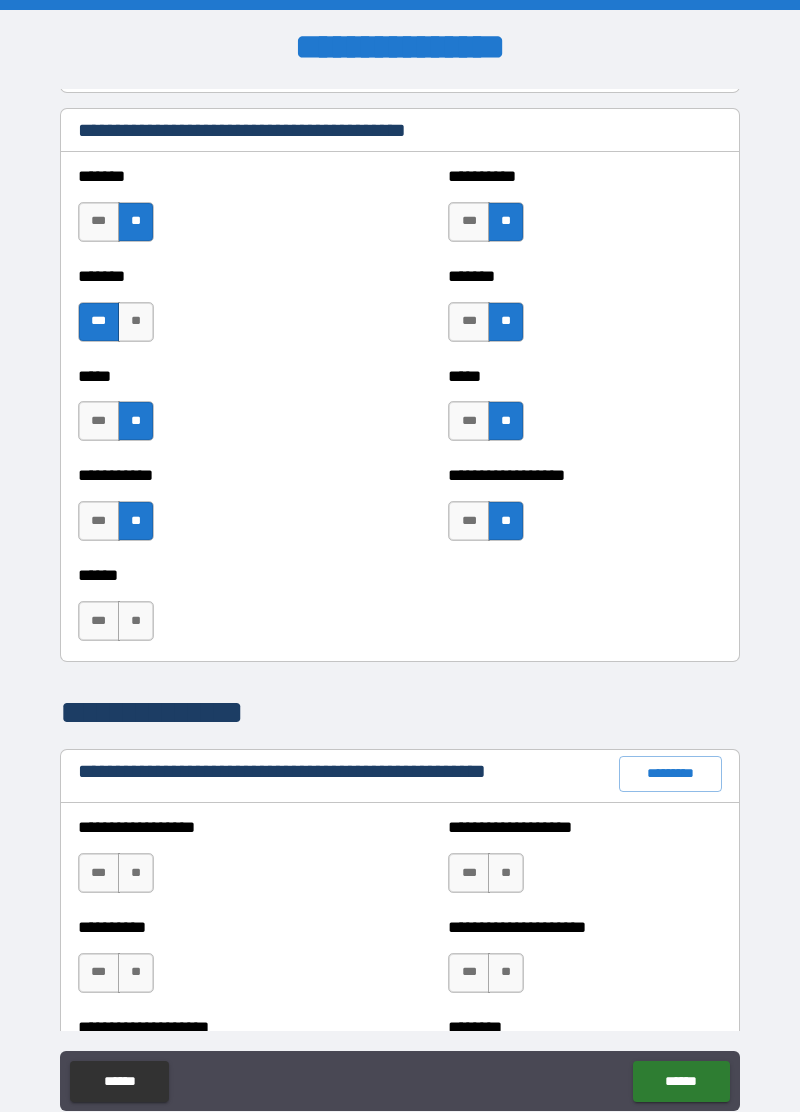 scroll, scrollTop: 1758, scrollLeft: 0, axis: vertical 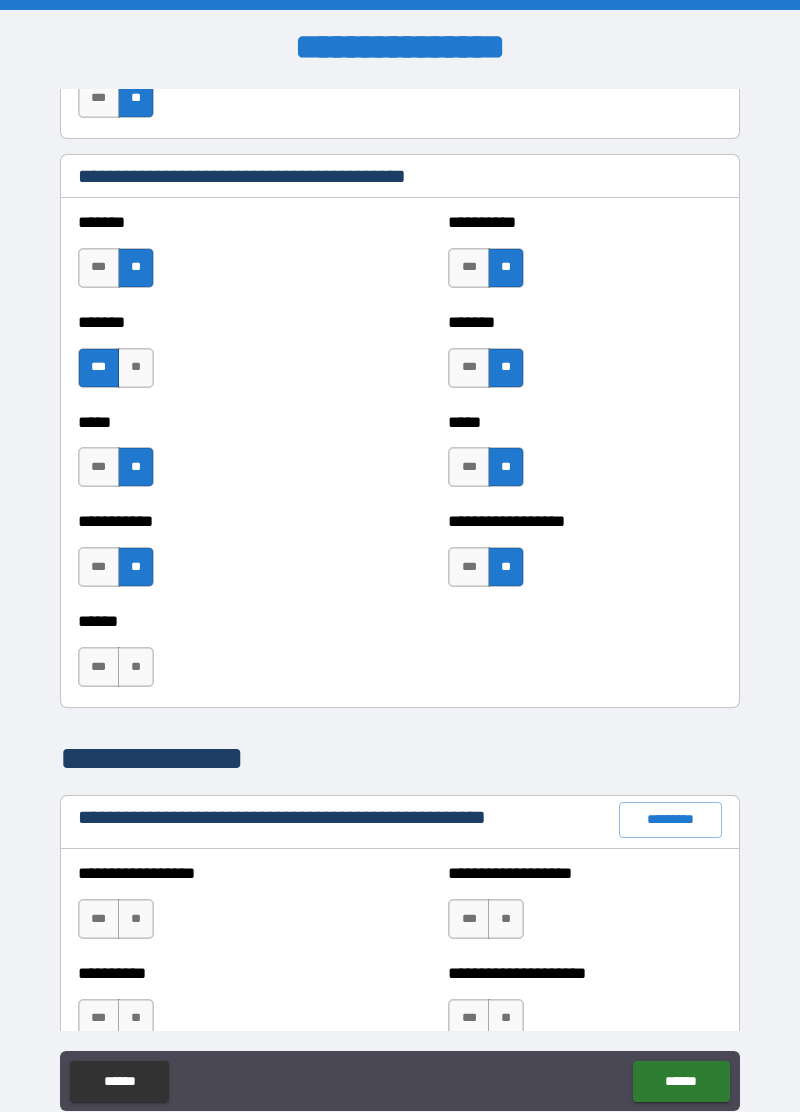 click on "**" at bounding box center (136, 667) 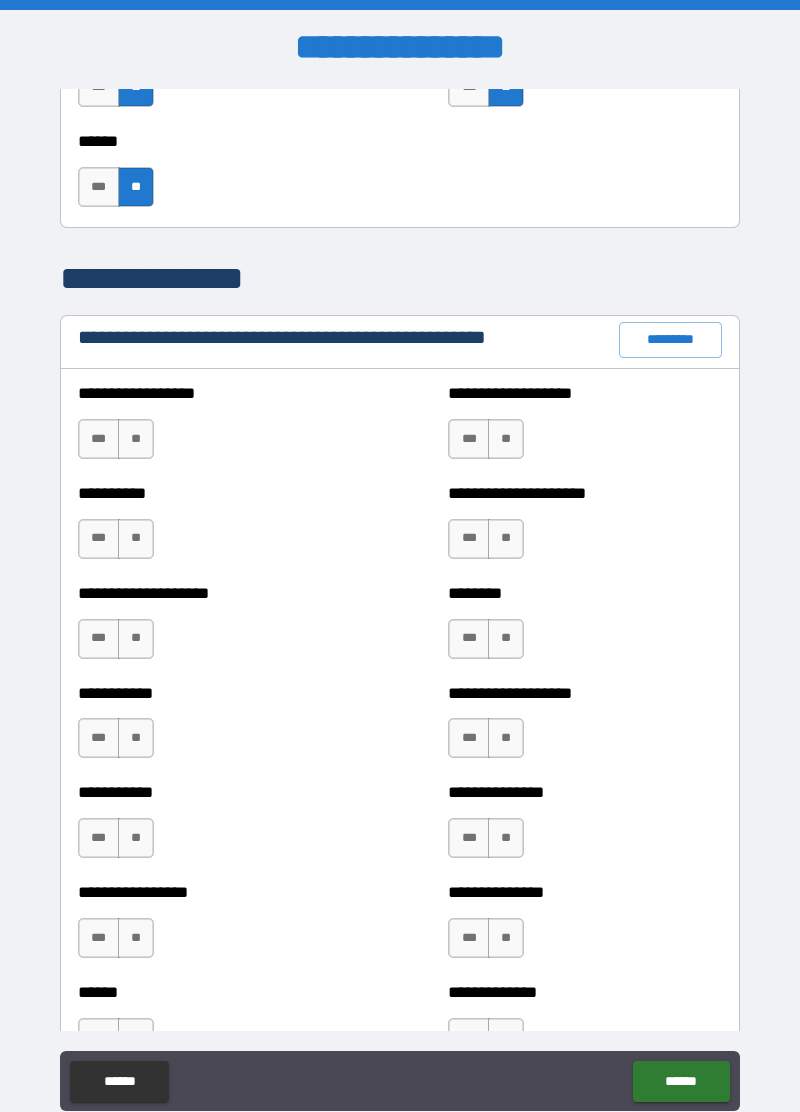 scroll, scrollTop: 2242, scrollLeft: 0, axis: vertical 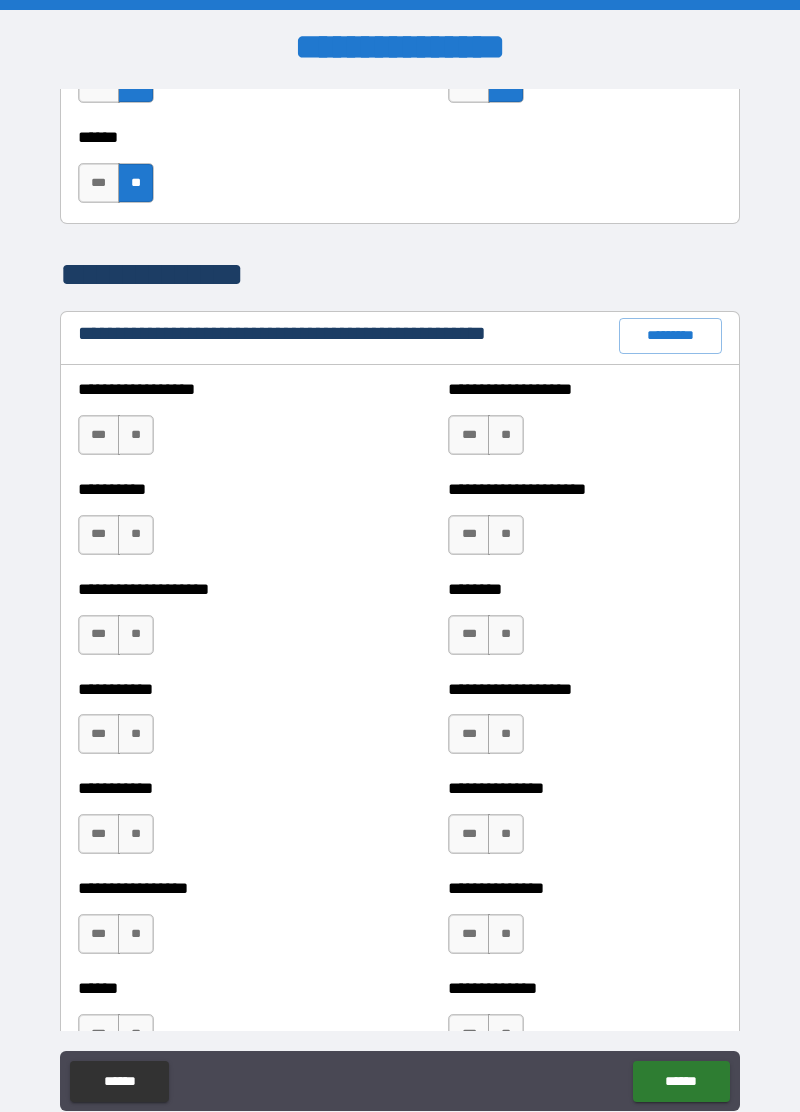 click on "**" at bounding box center (136, 435) 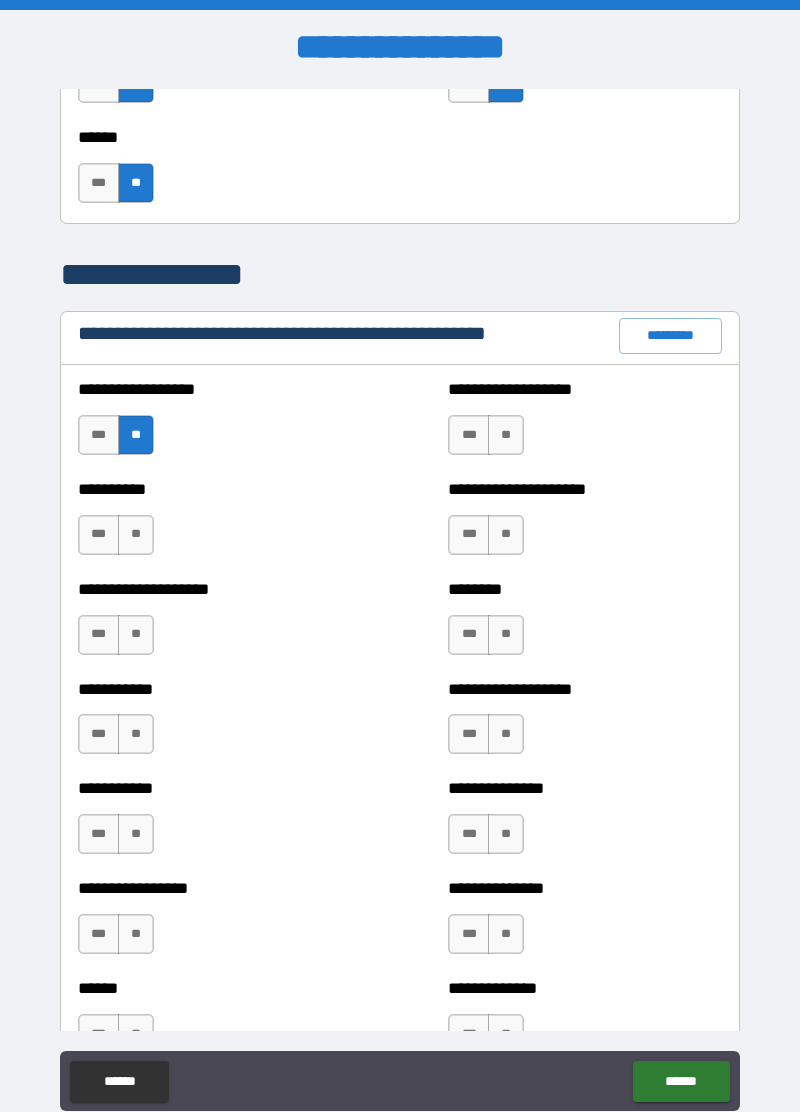 click on "**" at bounding box center [136, 535] 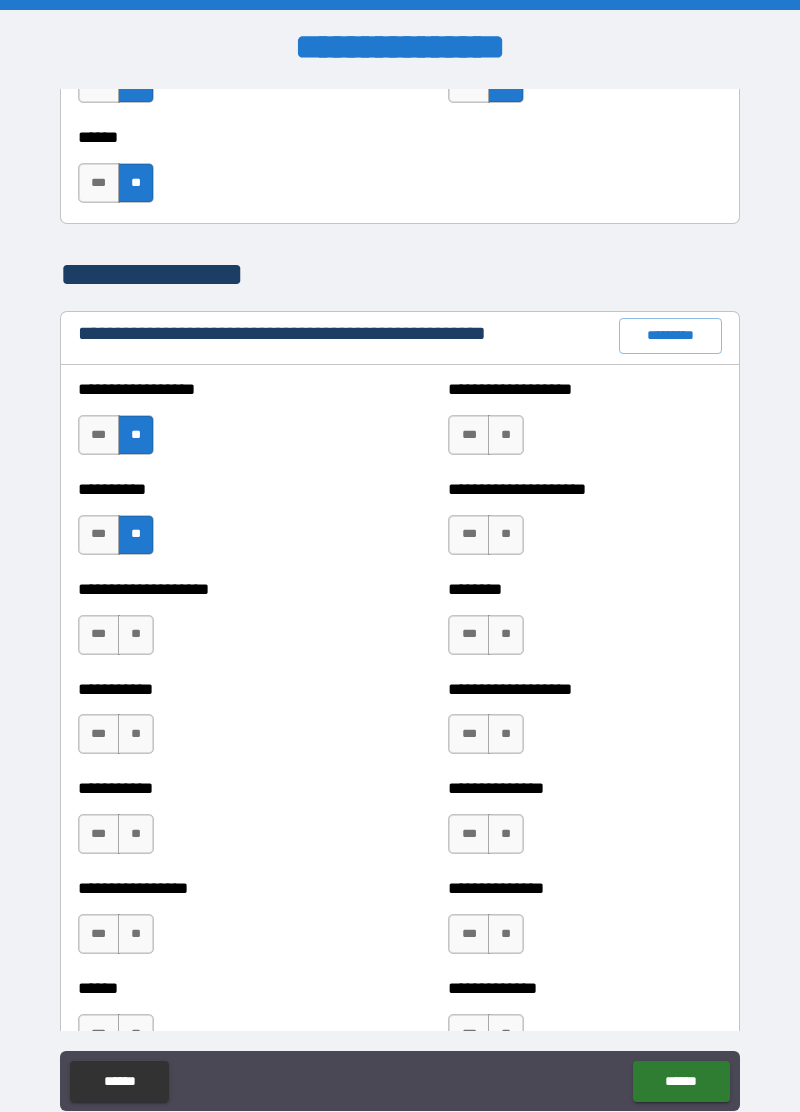 click on "***" at bounding box center (469, 435) 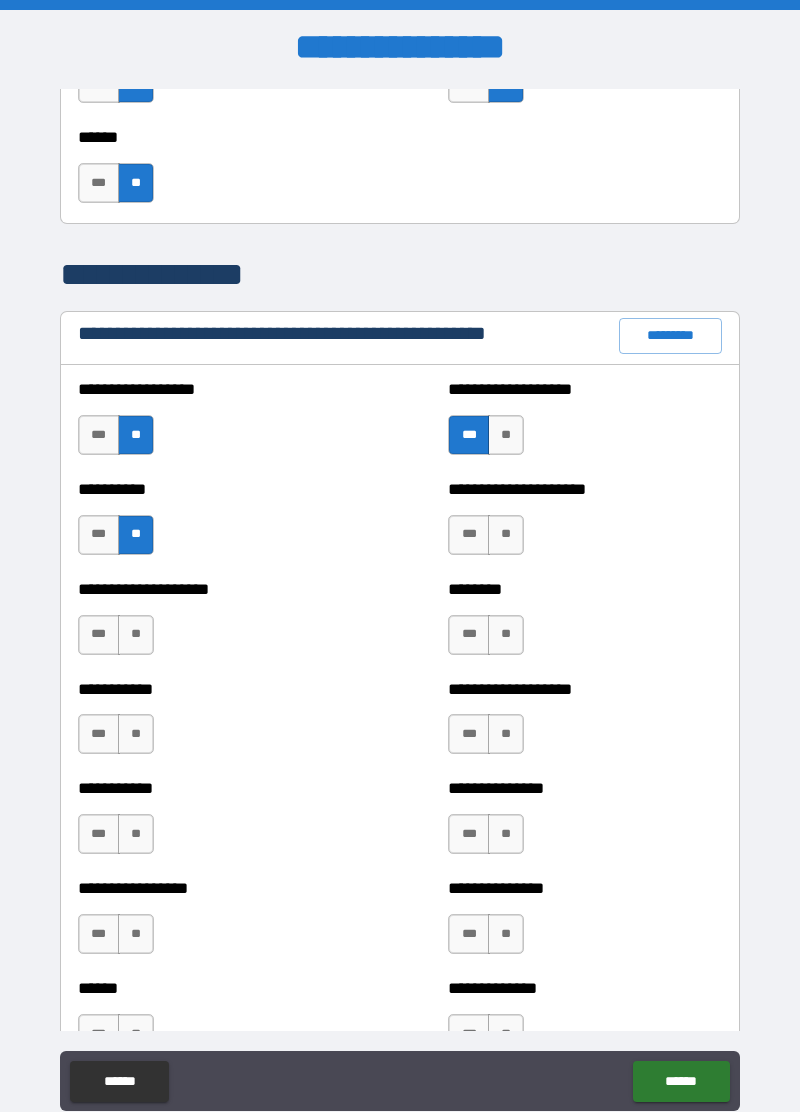 click on "***" at bounding box center [469, 535] 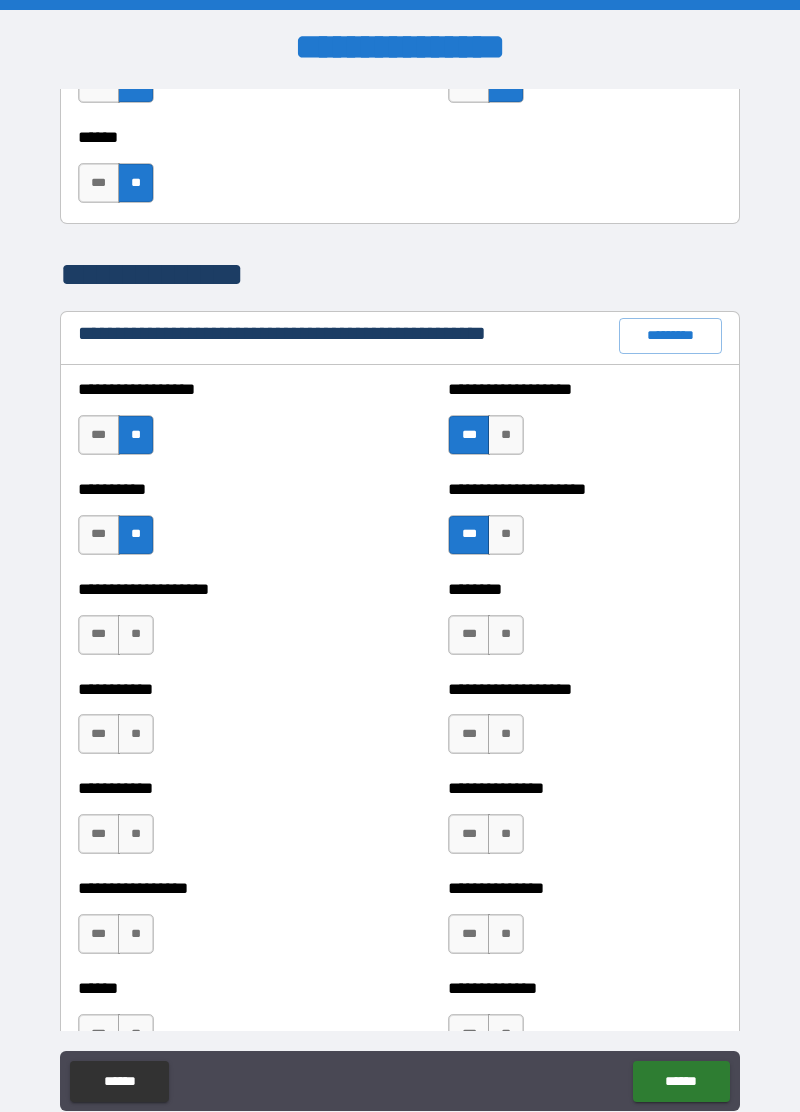 click on "**" at bounding box center [506, 635] 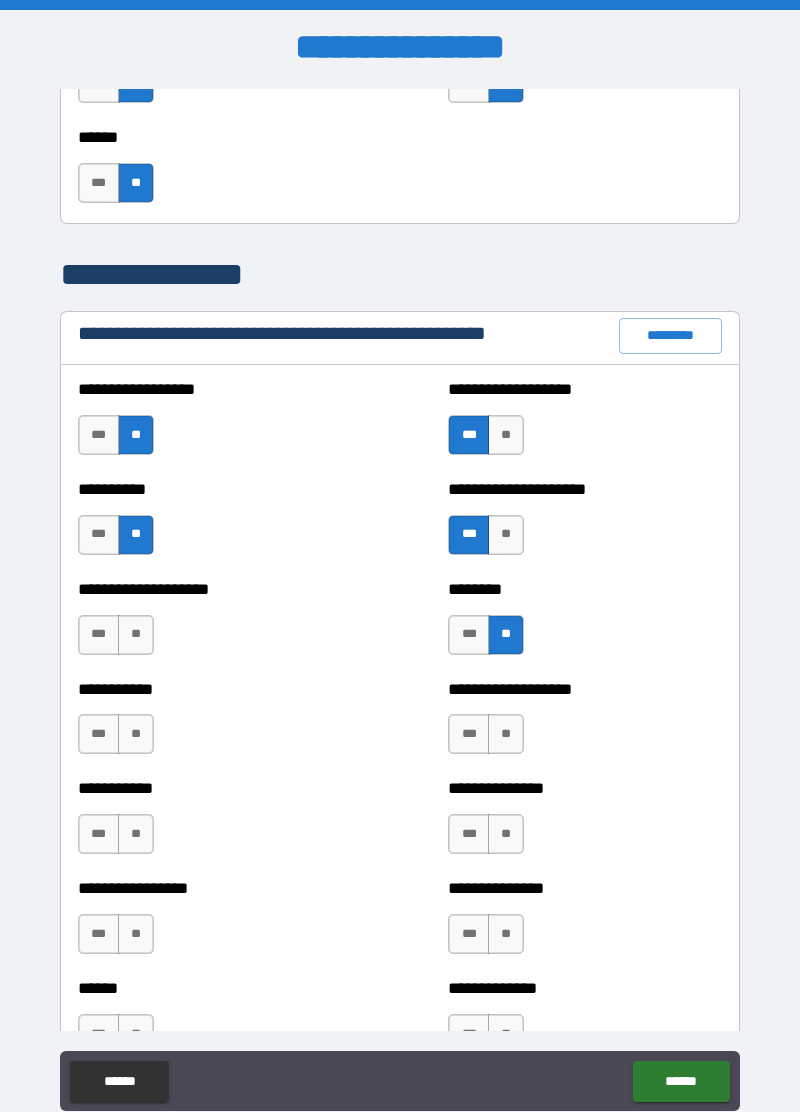 click on "**" at bounding box center [136, 635] 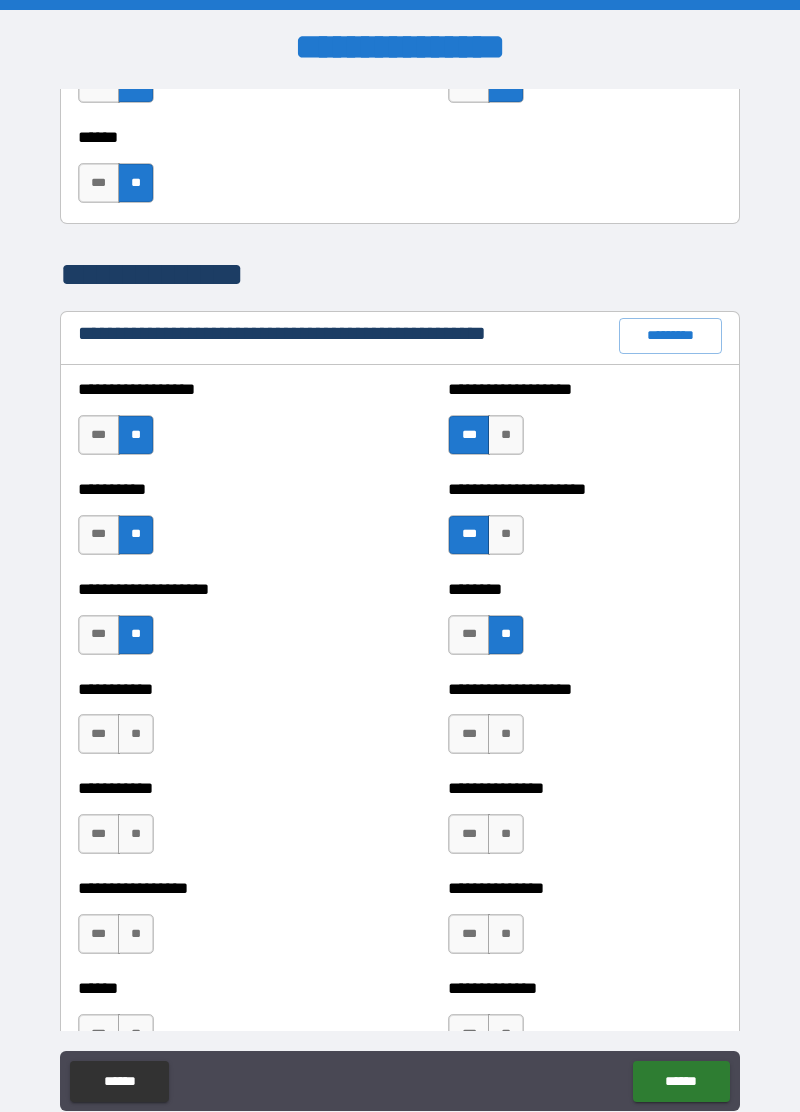 click on "**" at bounding box center (136, 734) 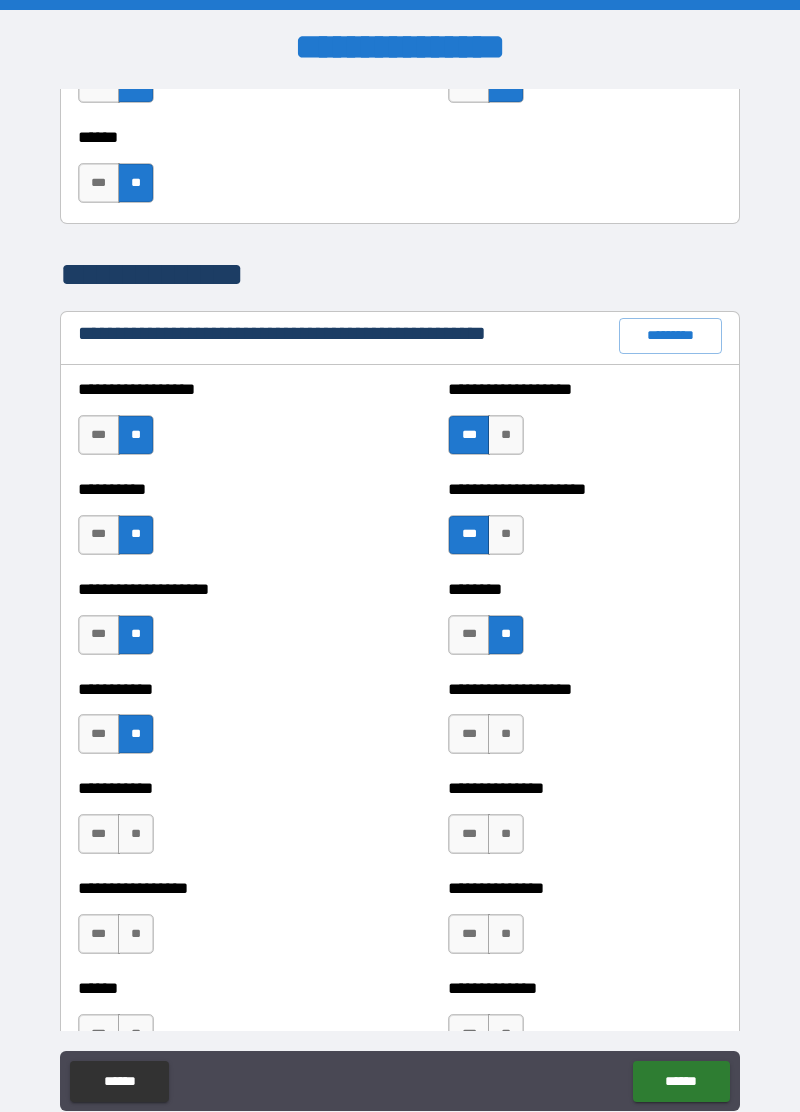 click on "**" at bounding box center [136, 834] 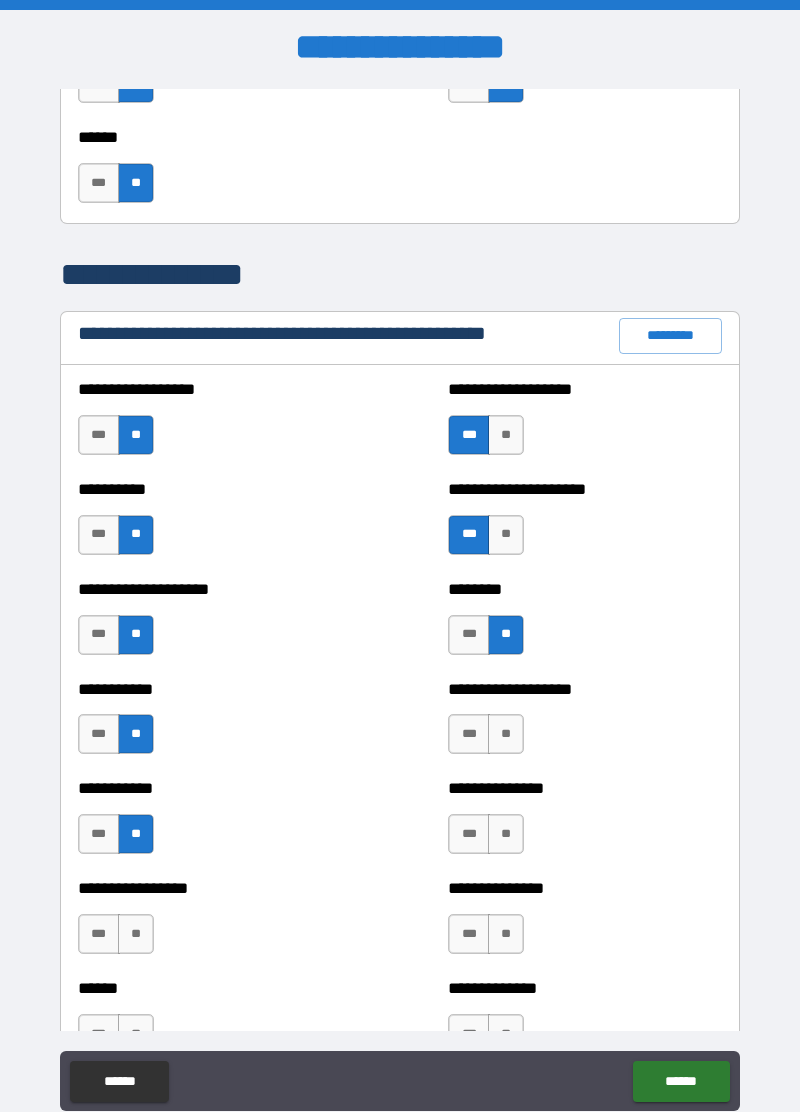 click on "**" at bounding box center [136, 934] 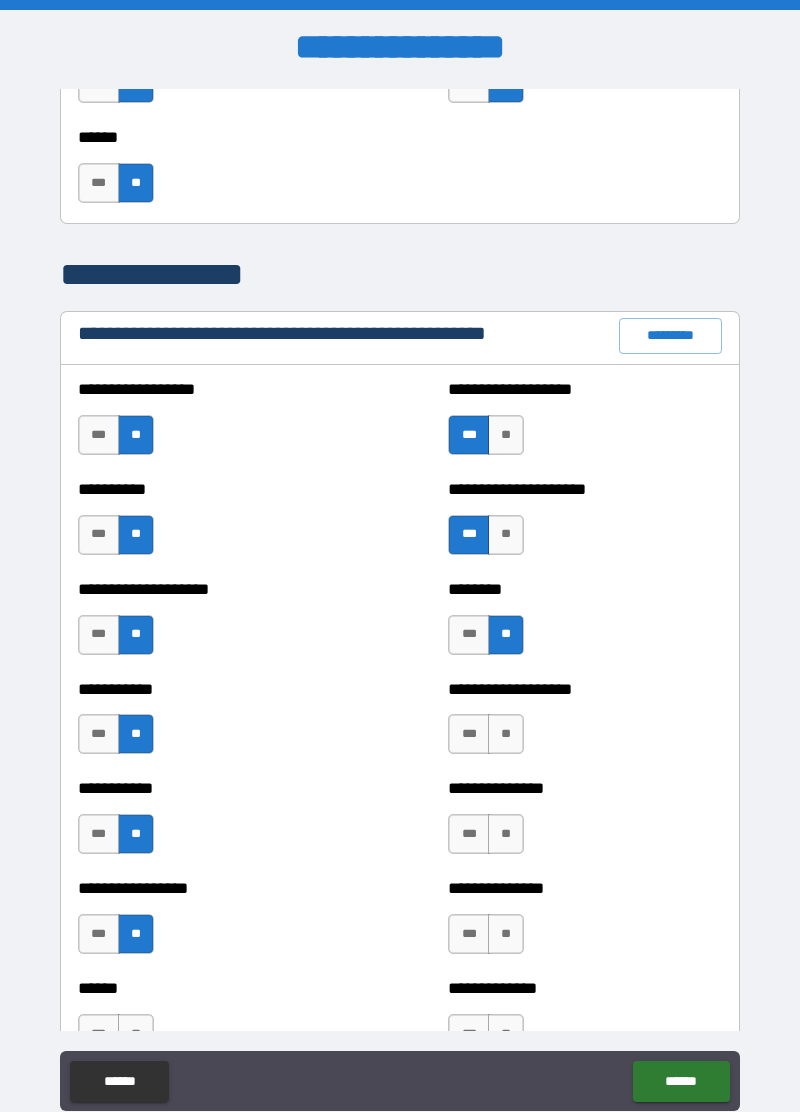 click on "******   ******" at bounding box center [400, 1083] 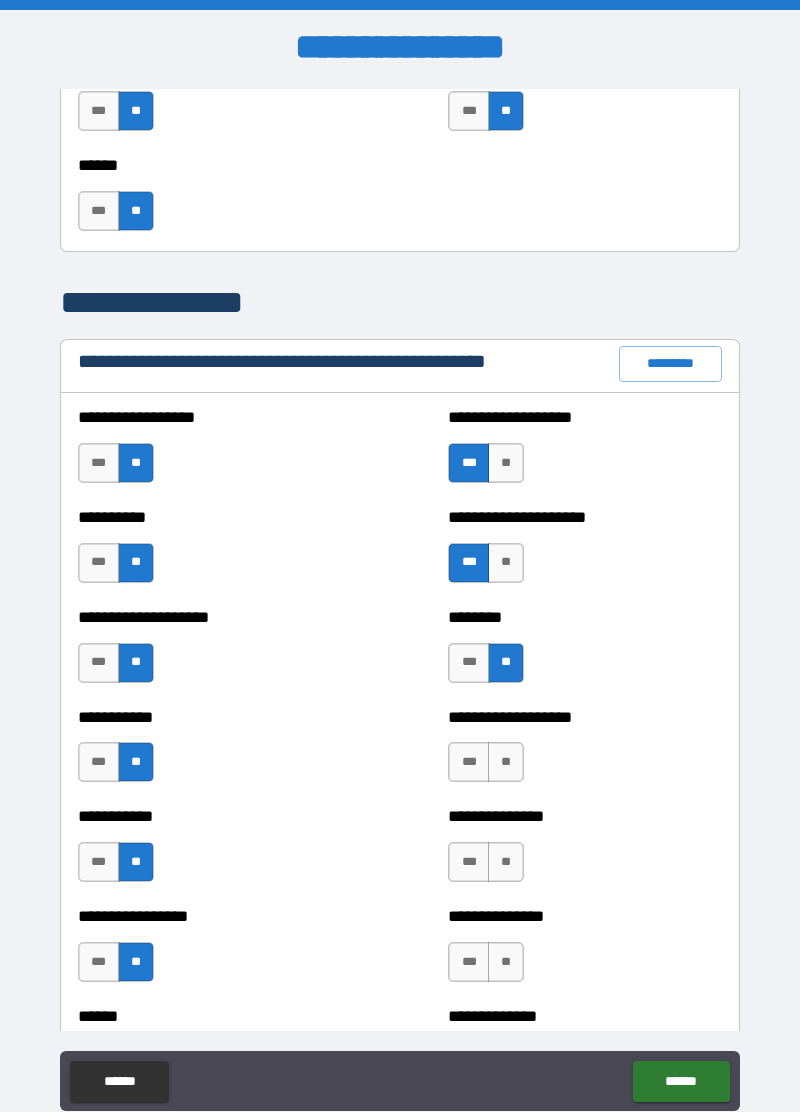 scroll, scrollTop: 2212, scrollLeft: 0, axis: vertical 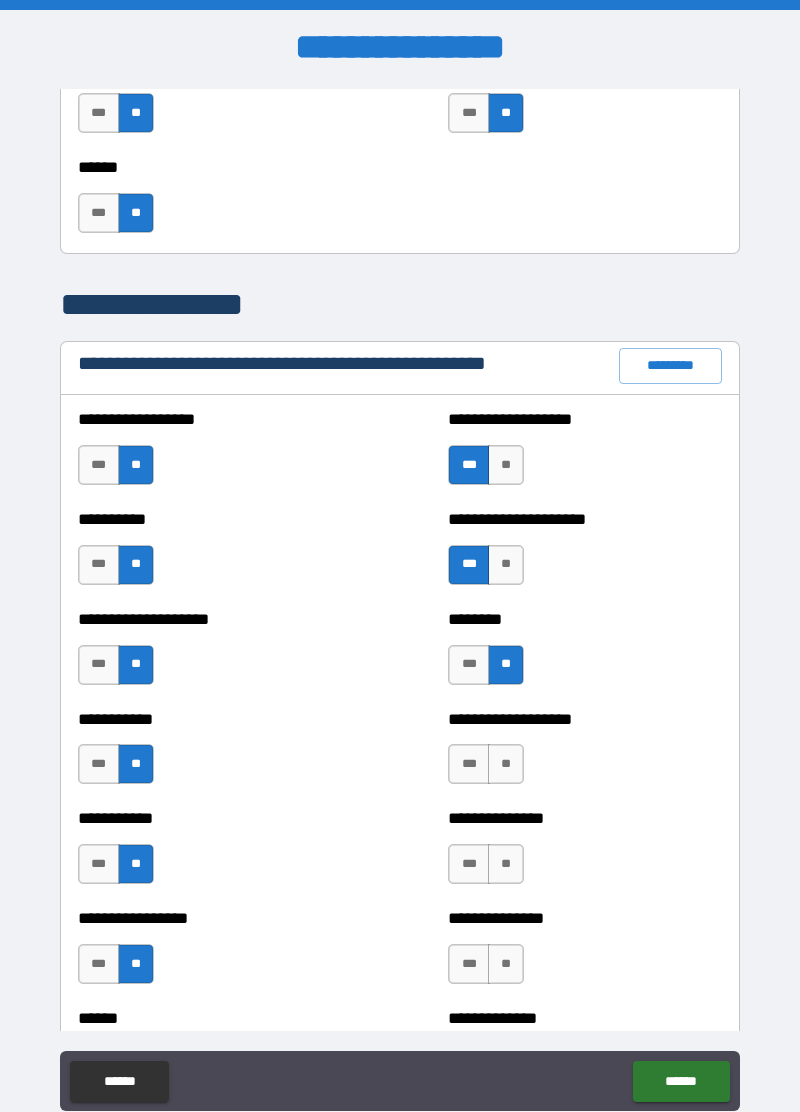 click on "***" at bounding box center [469, 764] 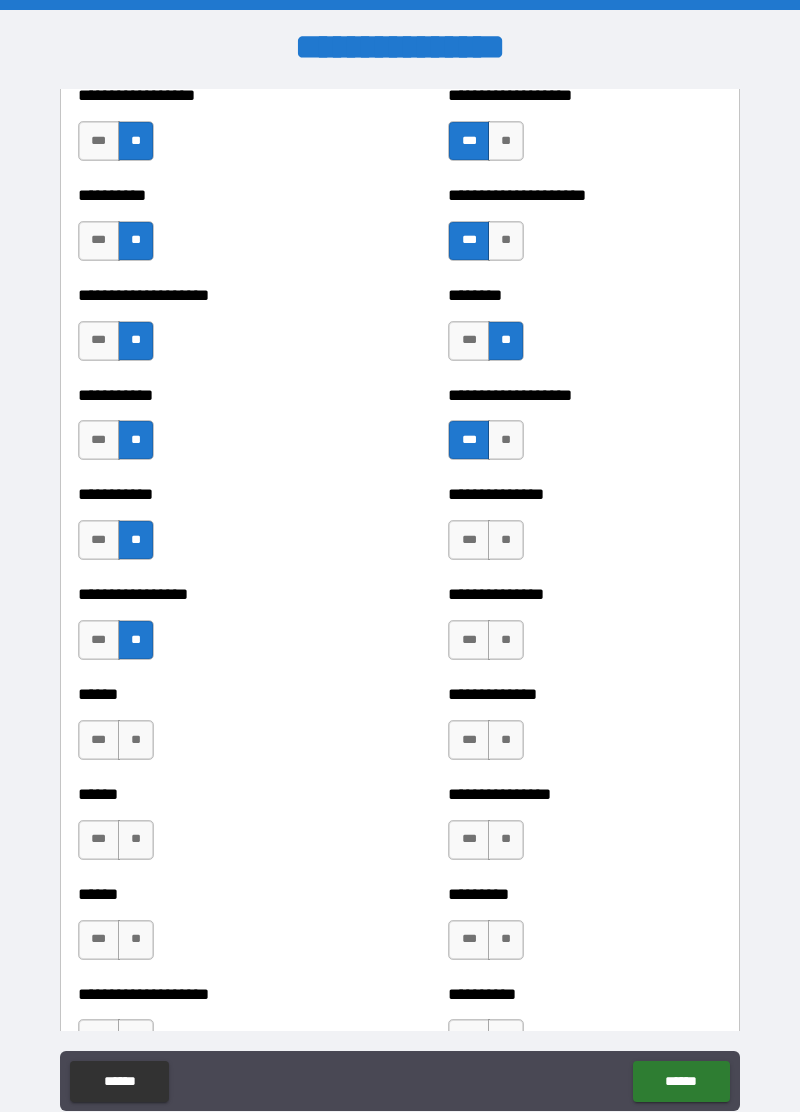 scroll, scrollTop: 2534, scrollLeft: 0, axis: vertical 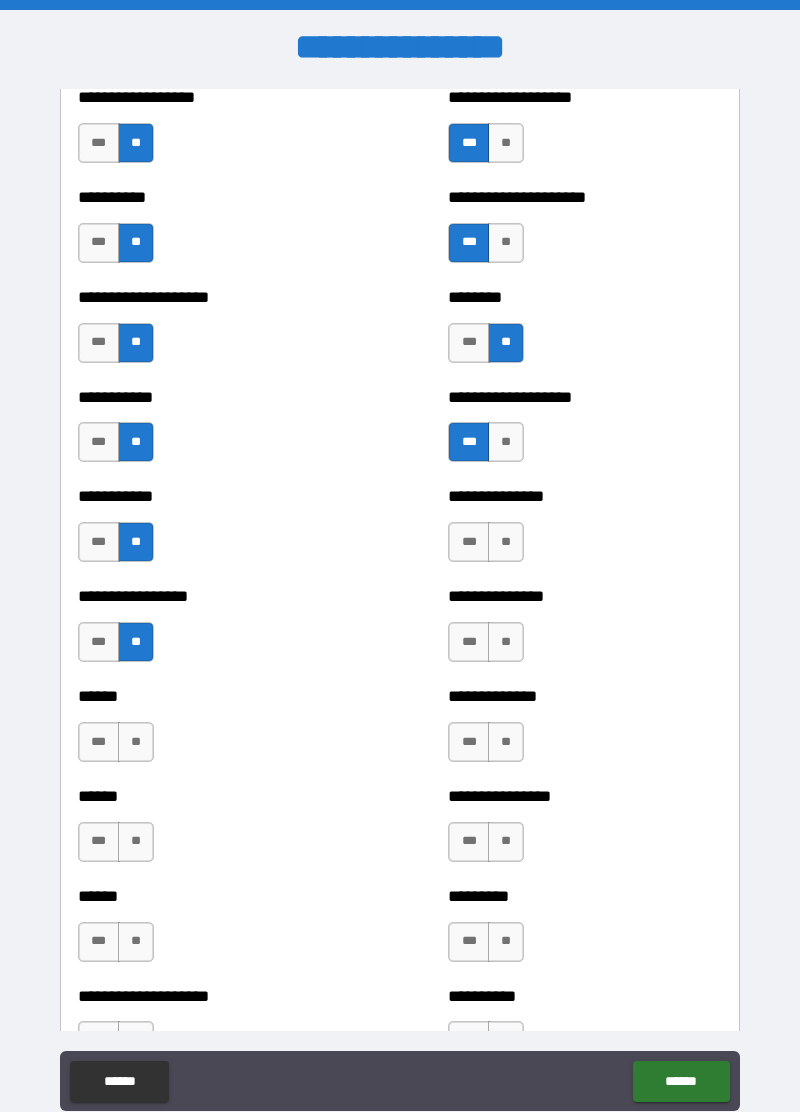 click on "**" at bounding box center [506, 542] 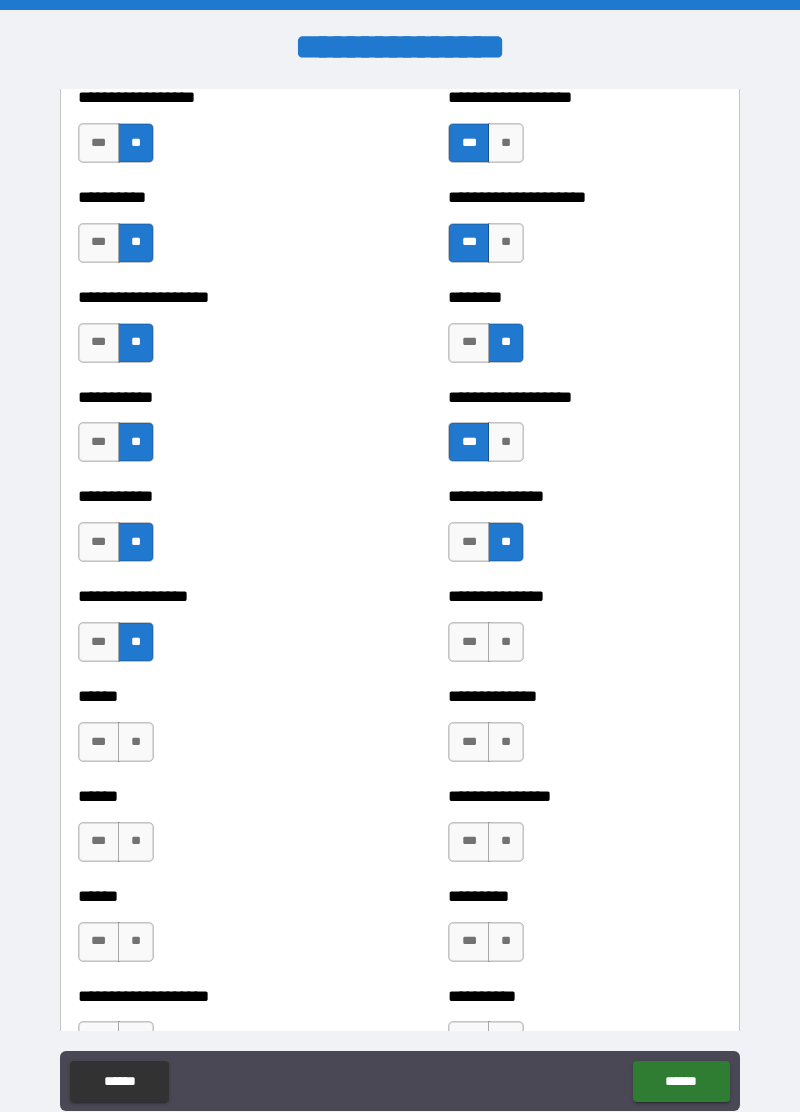 click on "**" at bounding box center [506, 642] 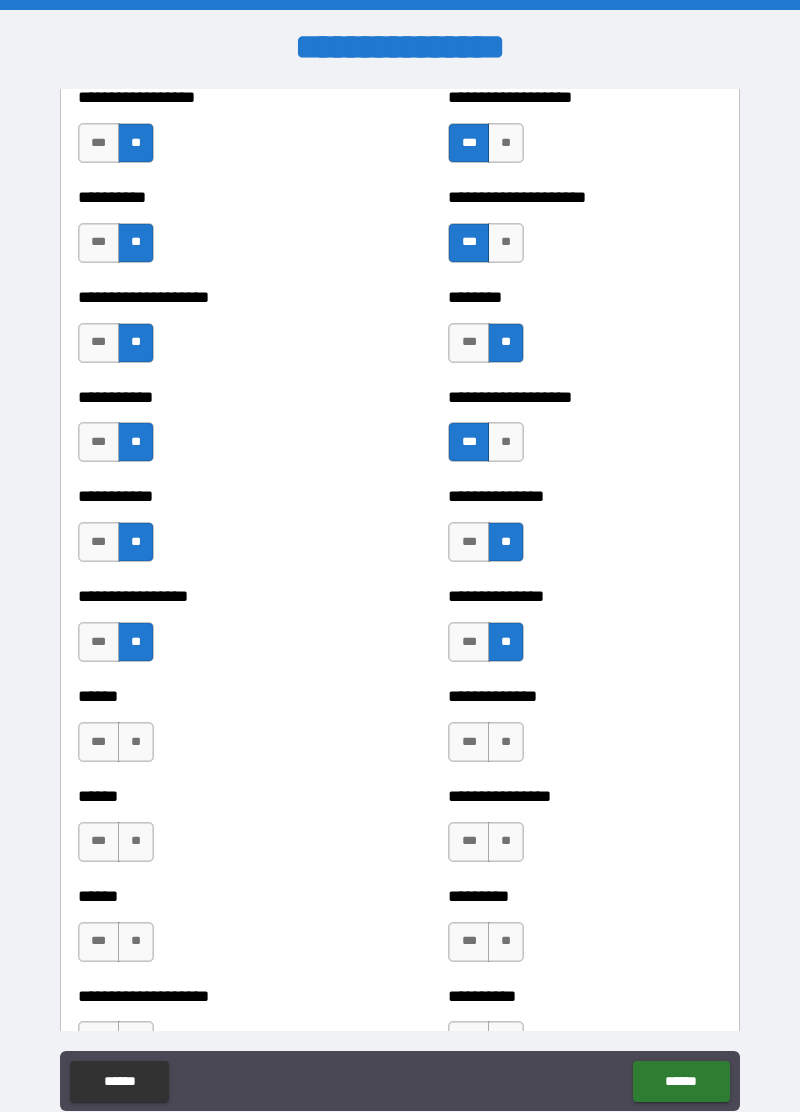 click on "***" at bounding box center (469, 742) 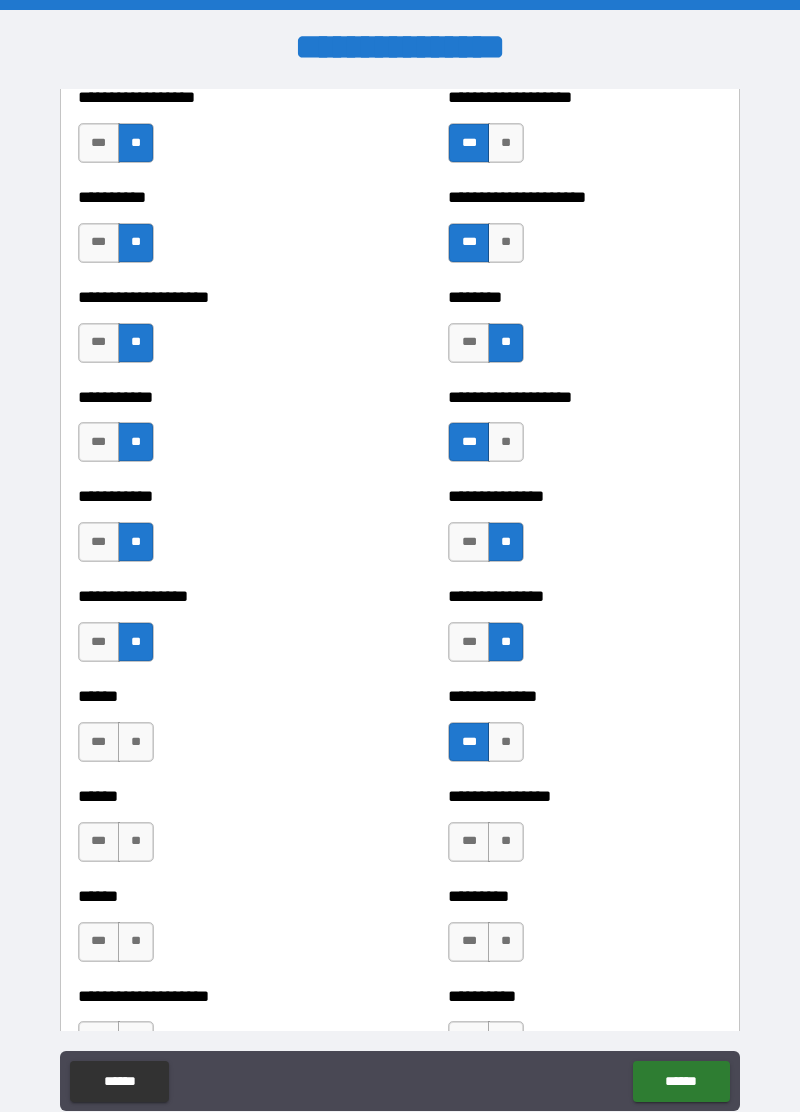 click on "**" at bounding box center [506, 842] 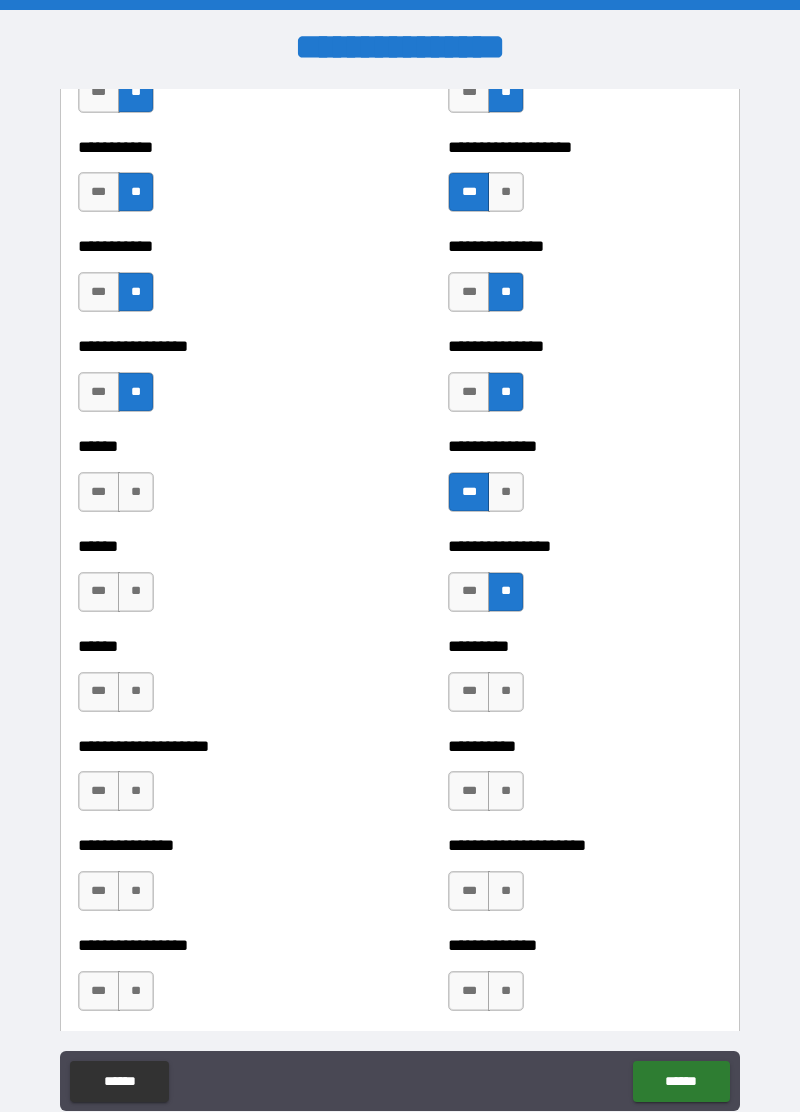 scroll, scrollTop: 2768, scrollLeft: 0, axis: vertical 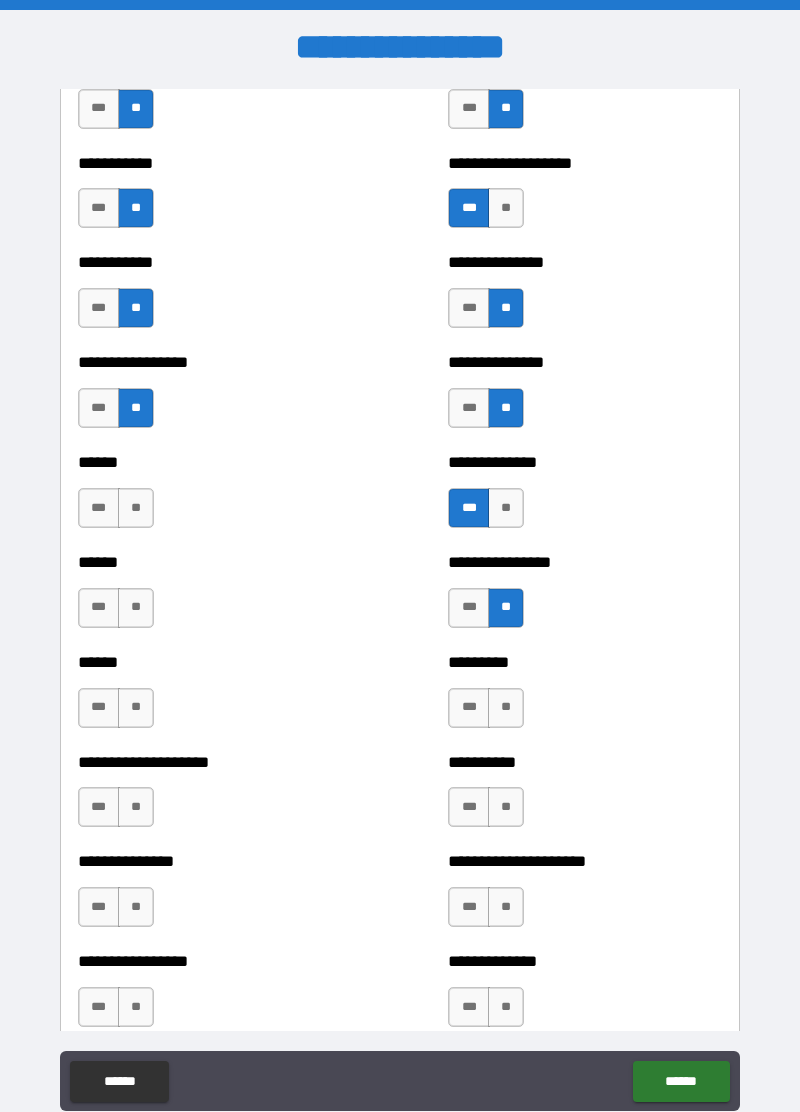 click on "**" at bounding box center (506, 708) 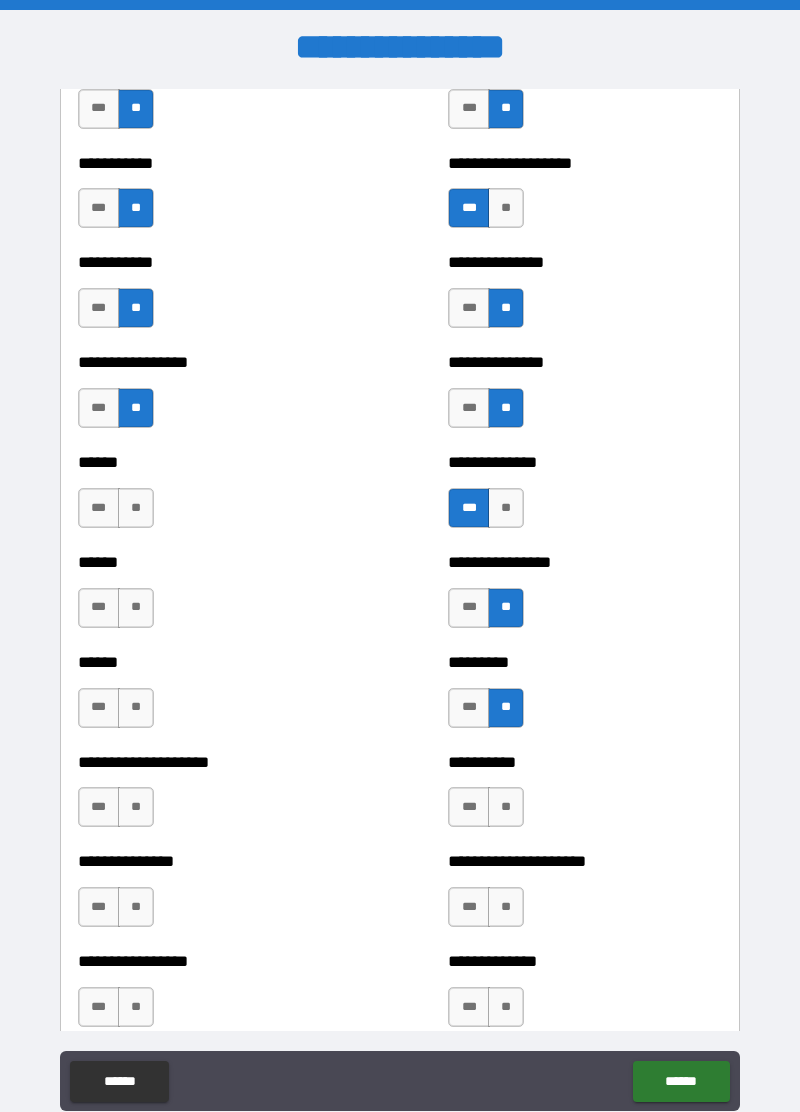 click on "***" at bounding box center [469, 807] 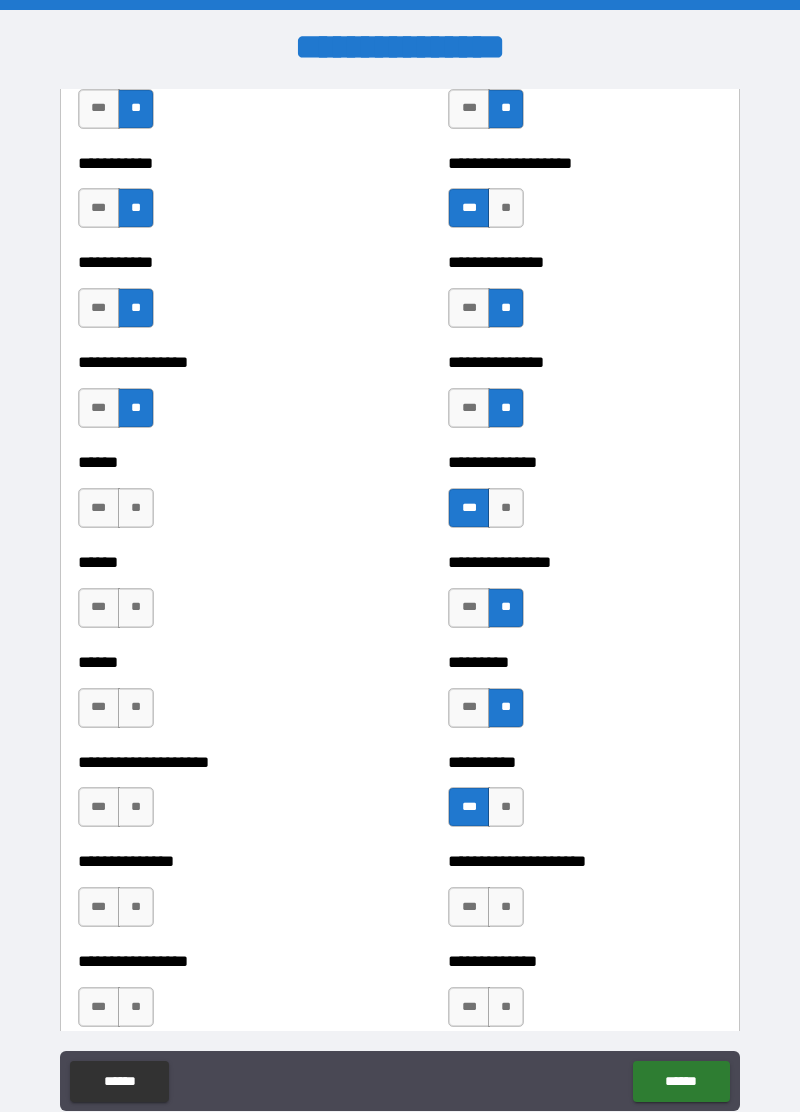 click on "**" at bounding box center [136, 508] 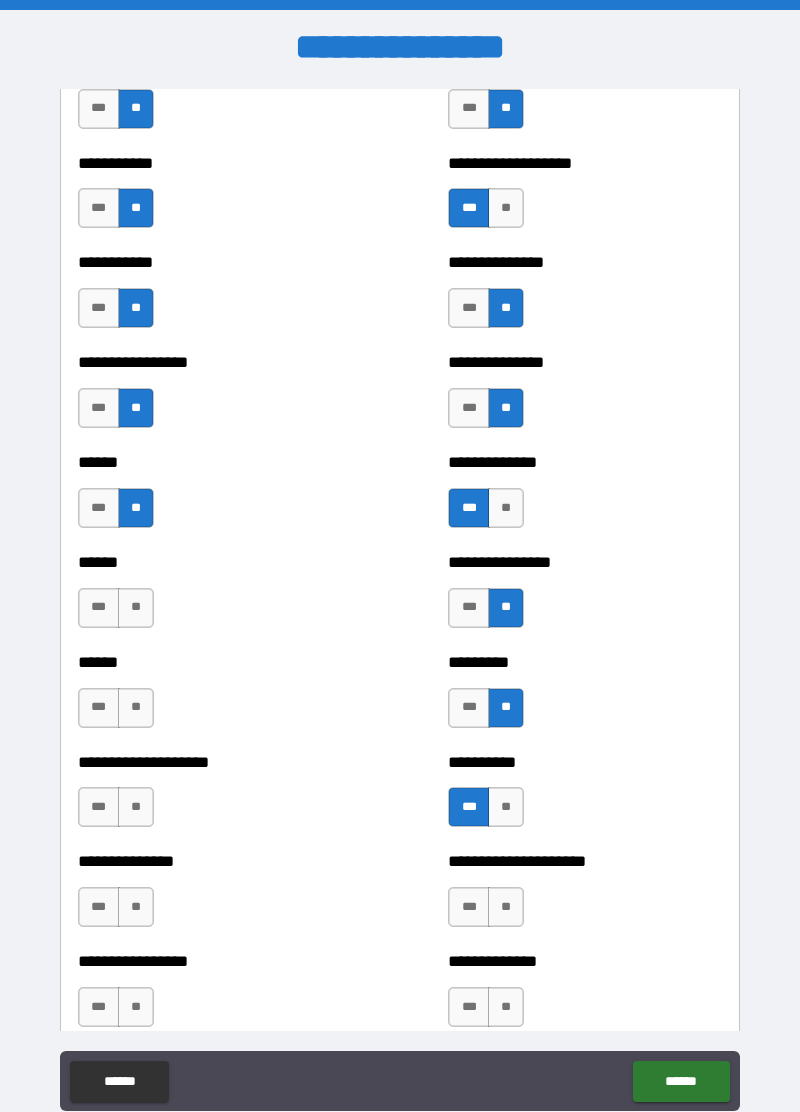 click on "**" at bounding box center (136, 608) 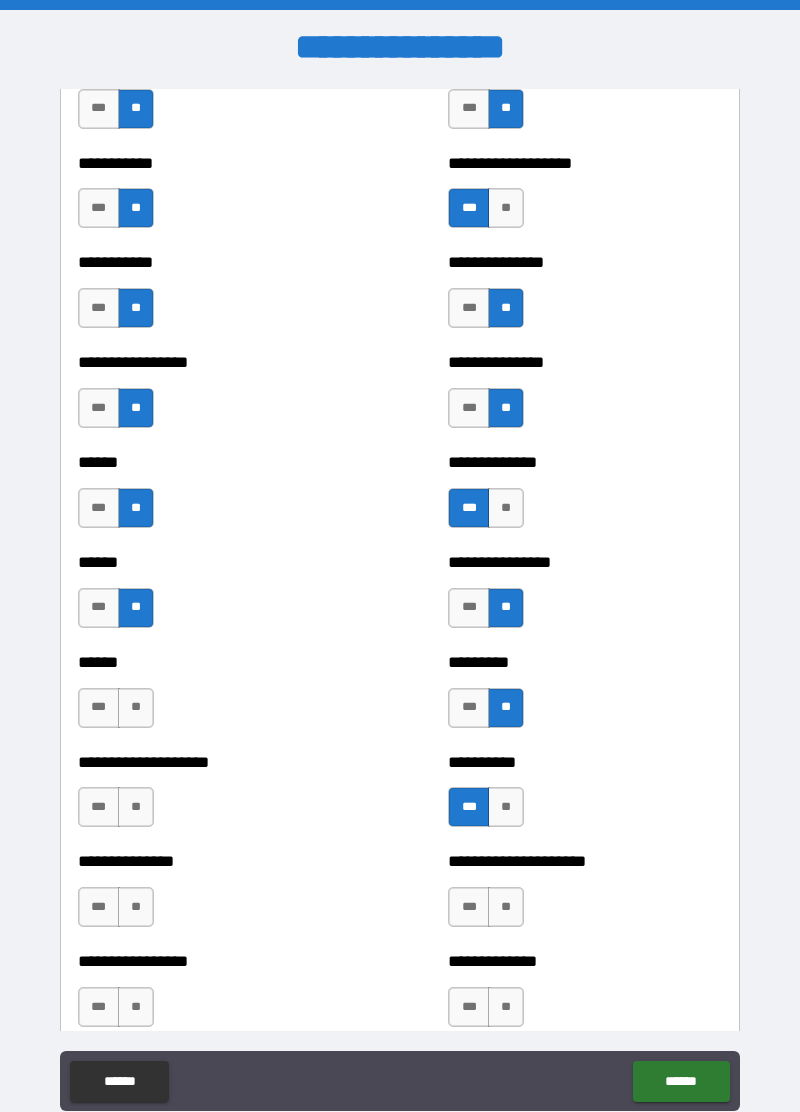 click on "**" at bounding box center [136, 708] 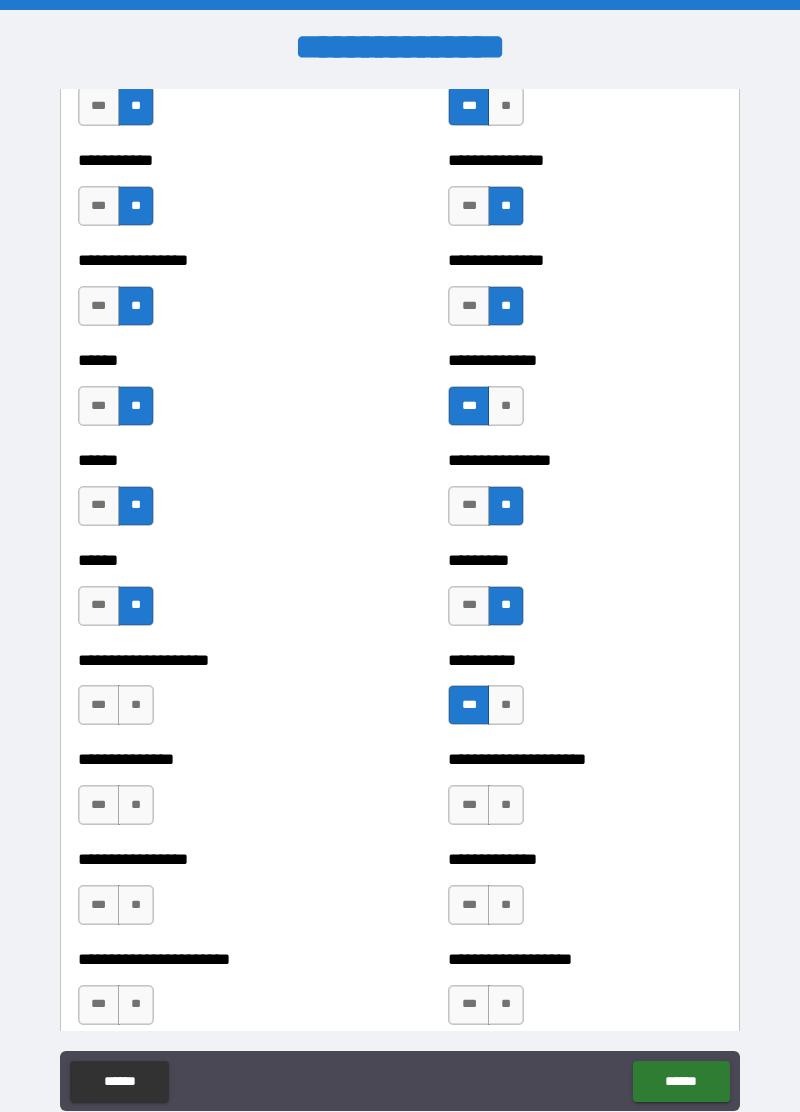 scroll, scrollTop: 2877, scrollLeft: 0, axis: vertical 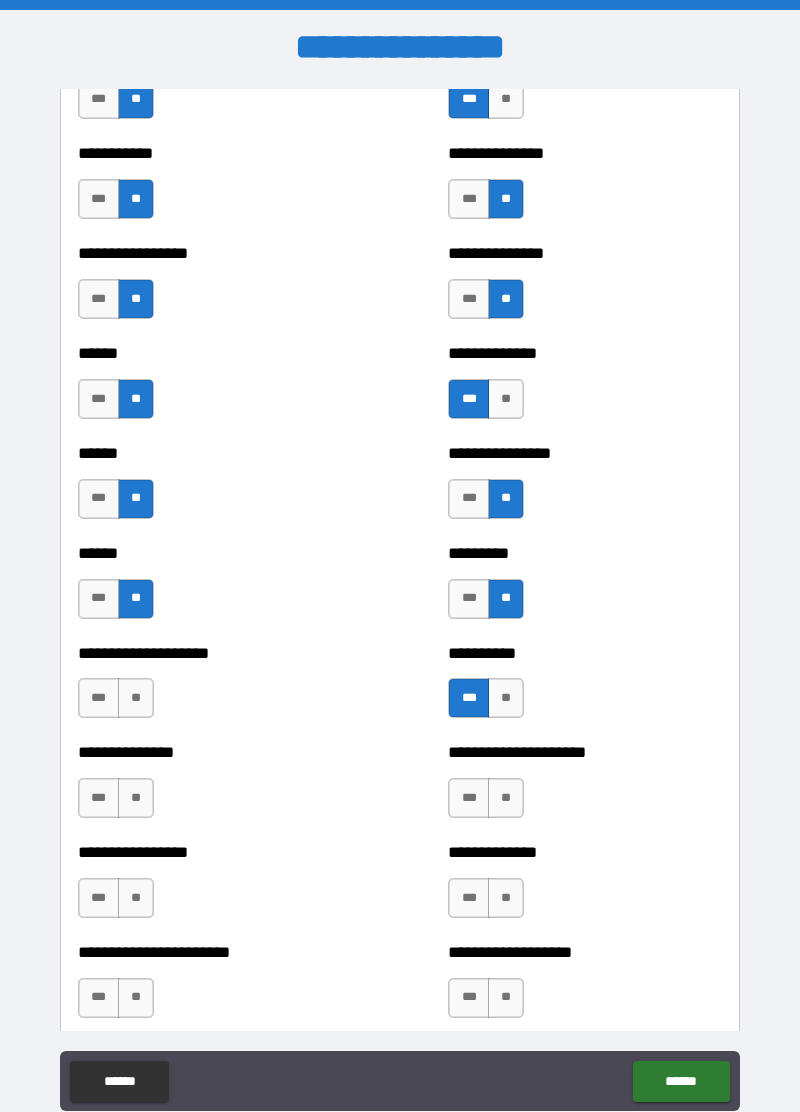 click on "***" at bounding box center (99, 698) 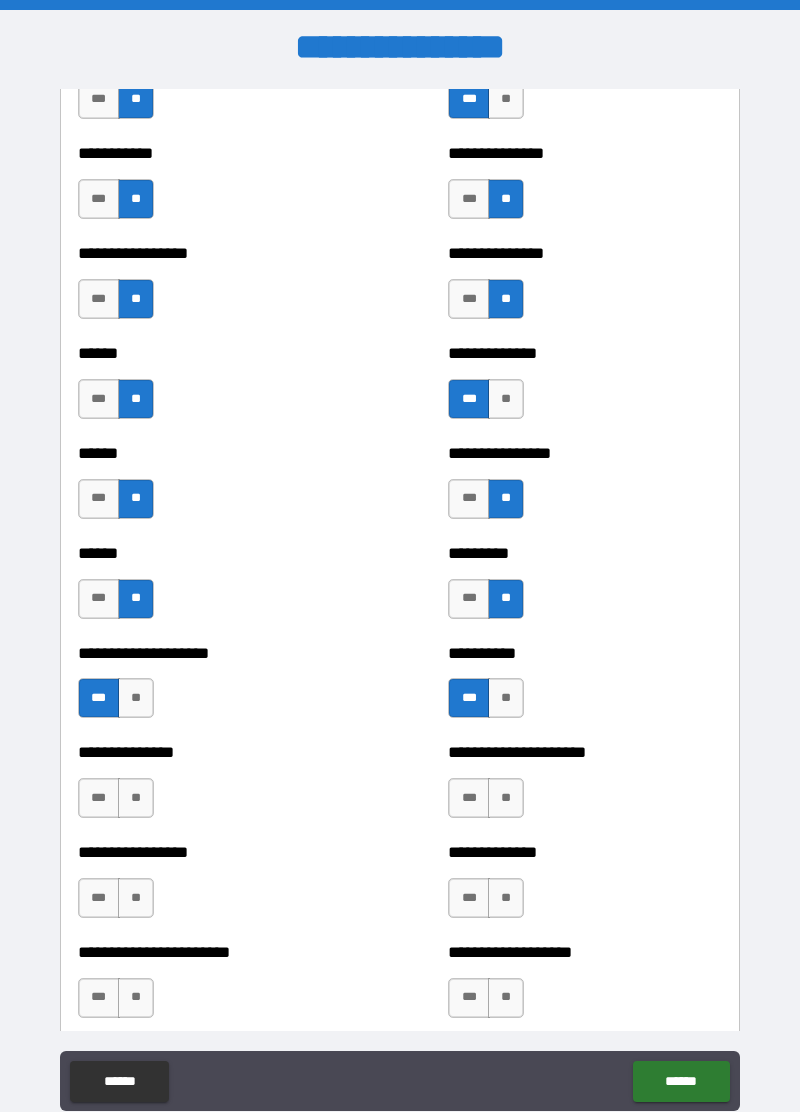 click on "***" at bounding box center (99, 798) 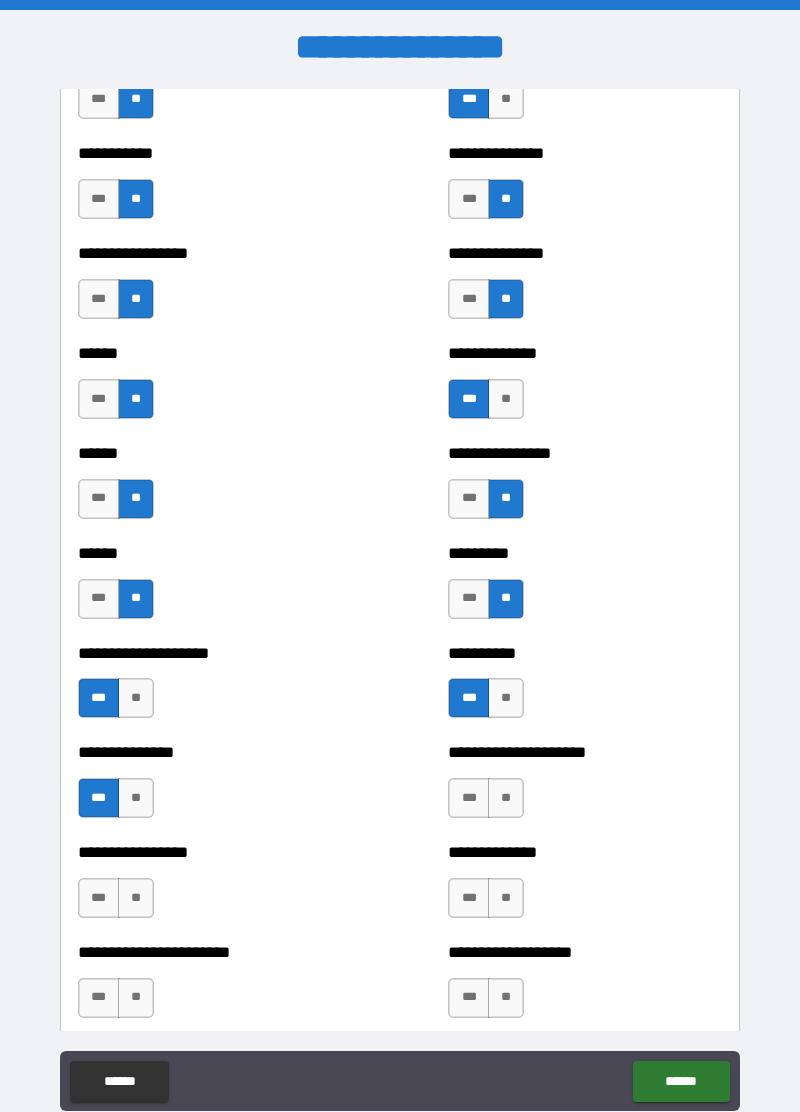 click on "***" at bounding box center (99, 898) 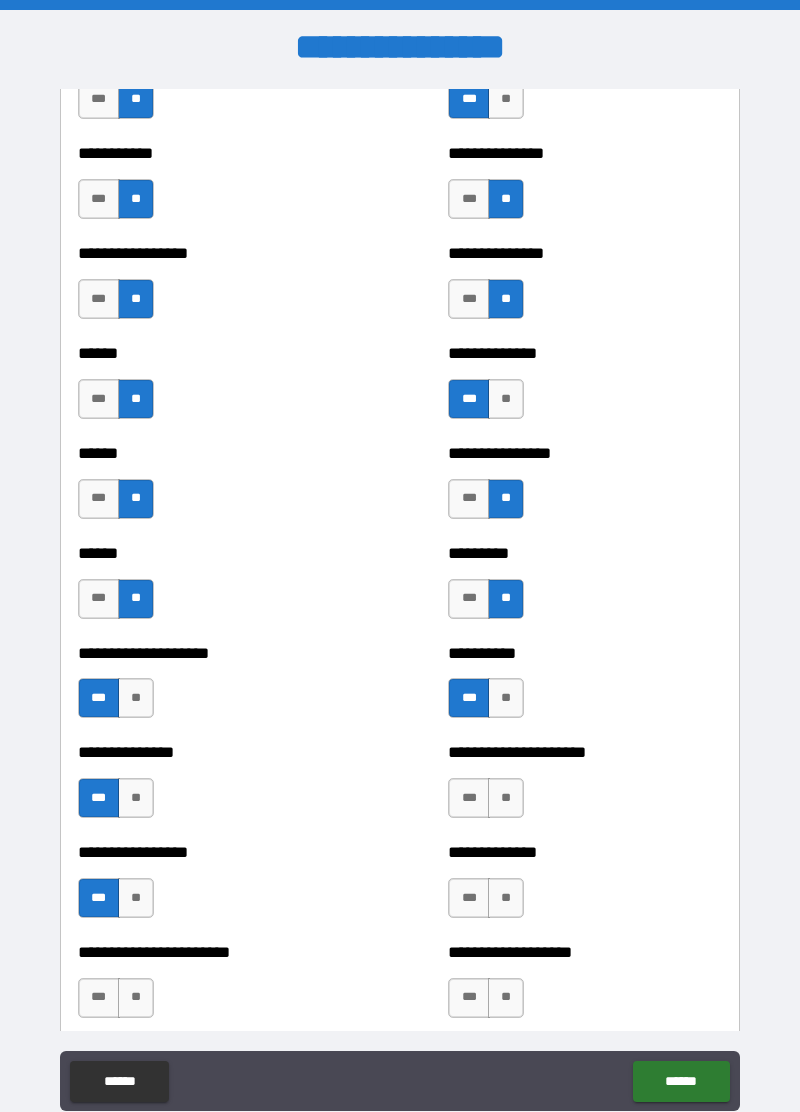 click on "**" at bounding box center [136, 998] 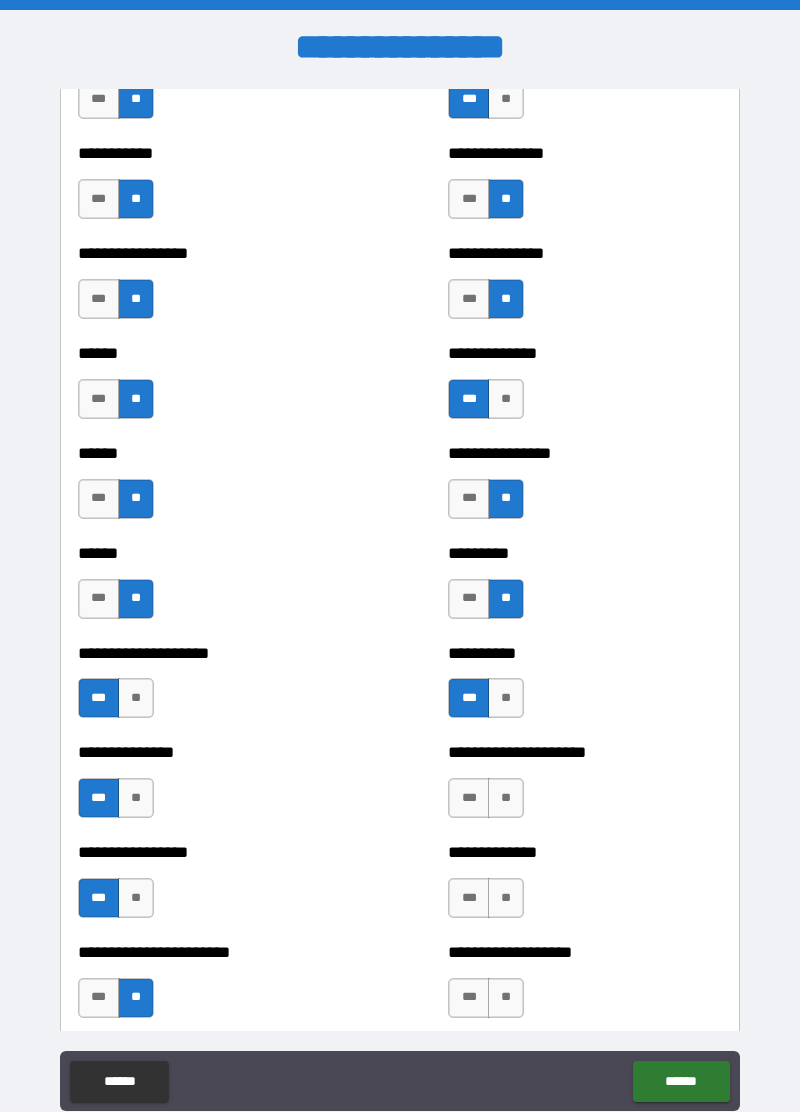 click on "**" at bounding box center (506, 798) 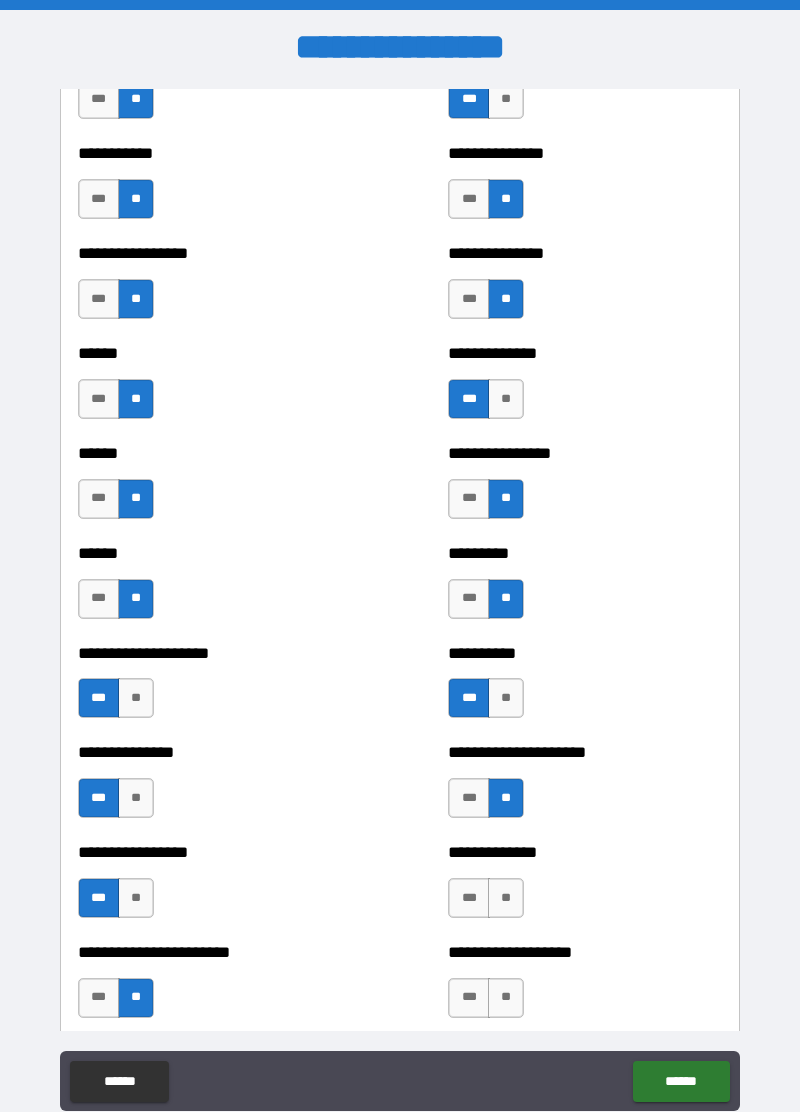 click on "**" at bounding box center [506, 898] 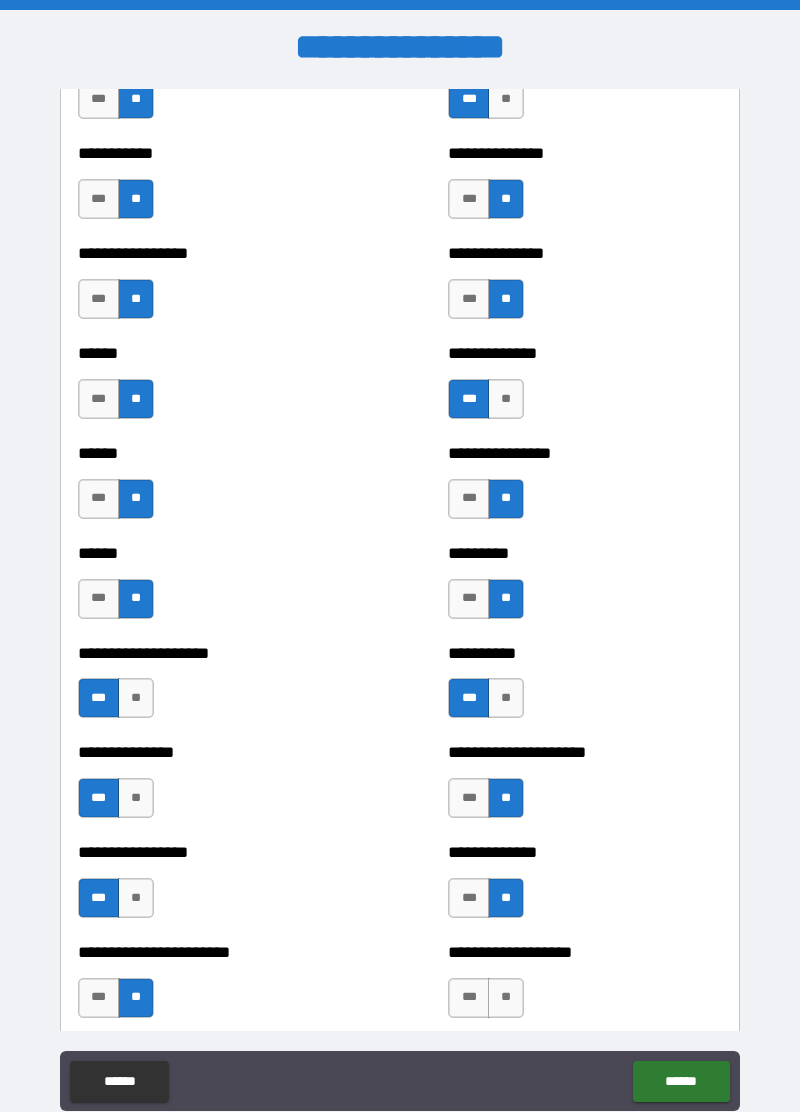 click on "**" at bounding box center [506, 998] 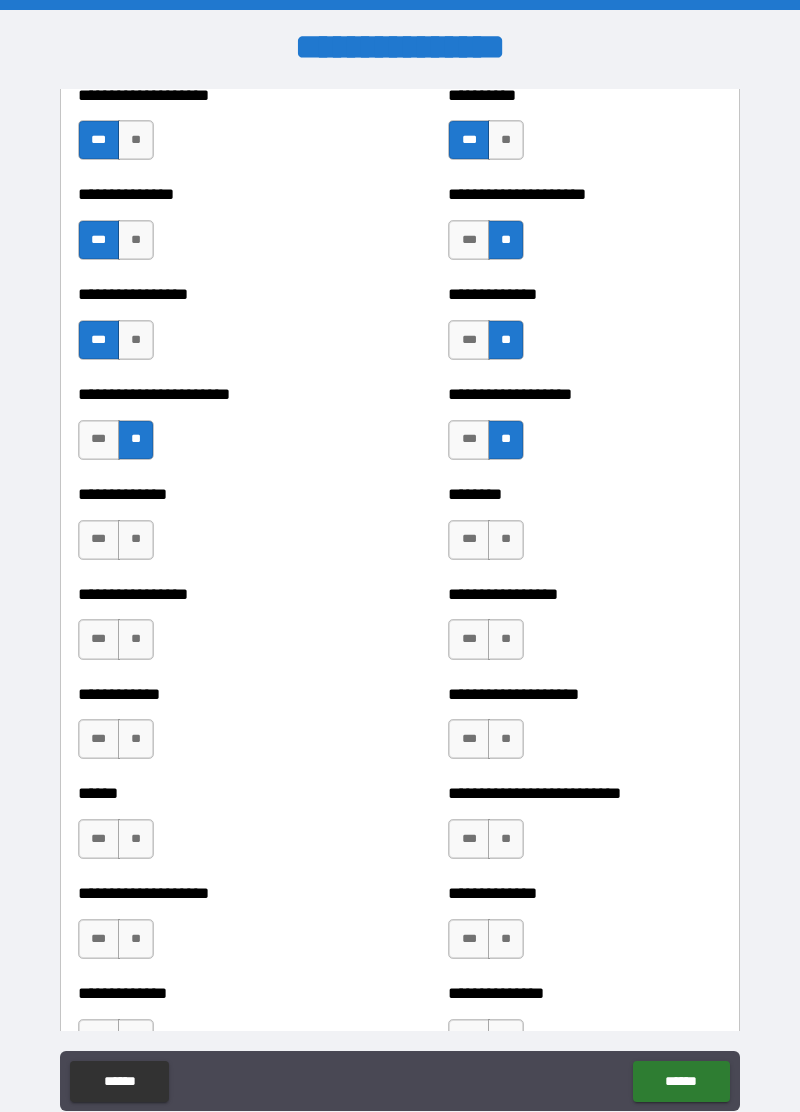 scroll, scrollTop: 3436, scrollLeft: 0, axis: vertical 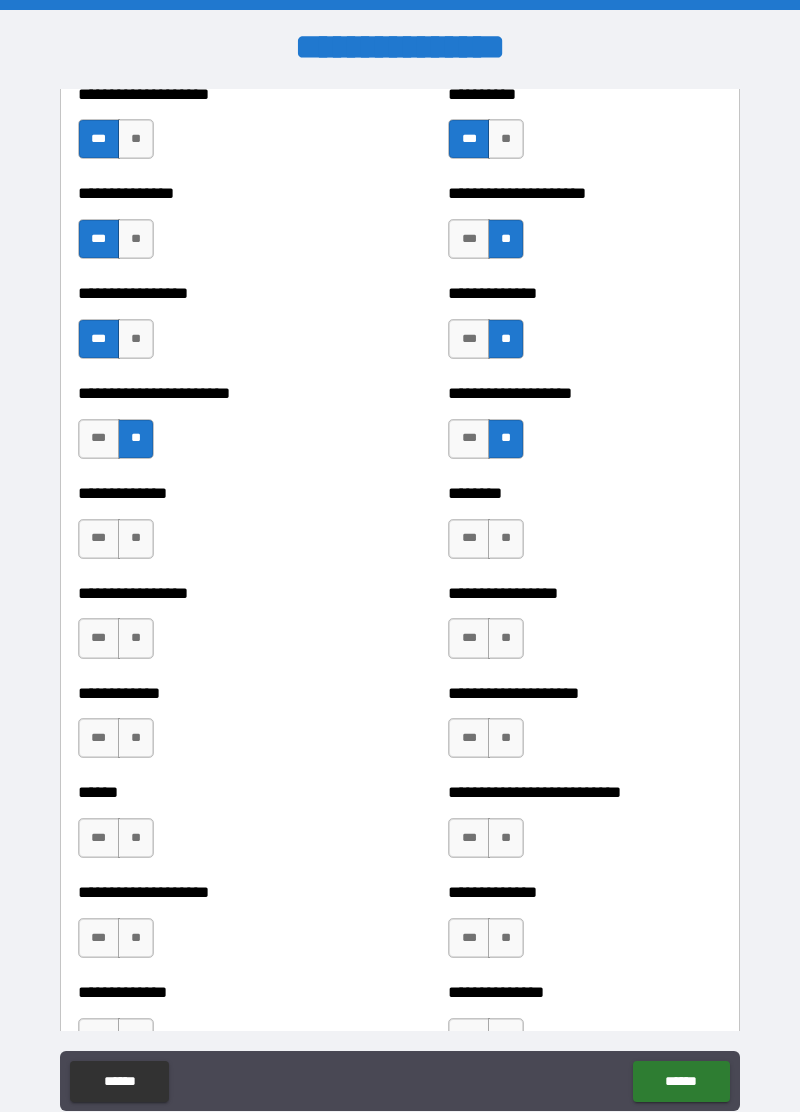 click on "**" at bounding box center [136, 638] 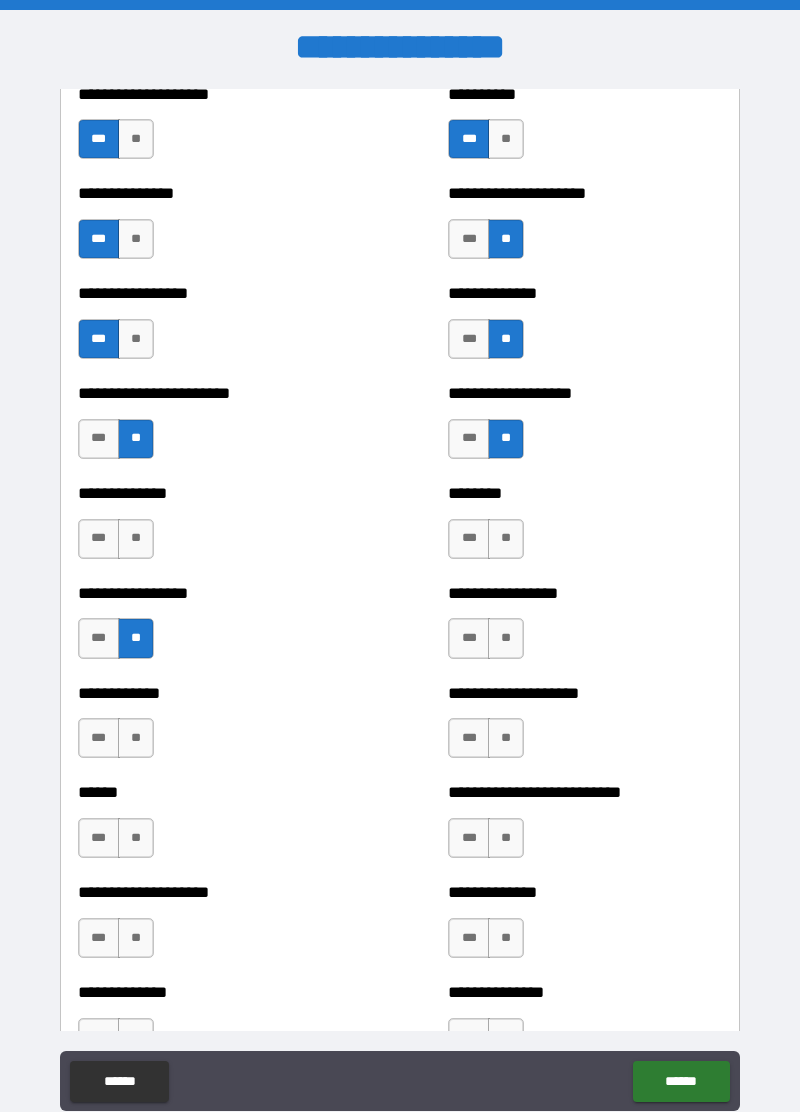 click on "**" at bounding box center (136, 738) 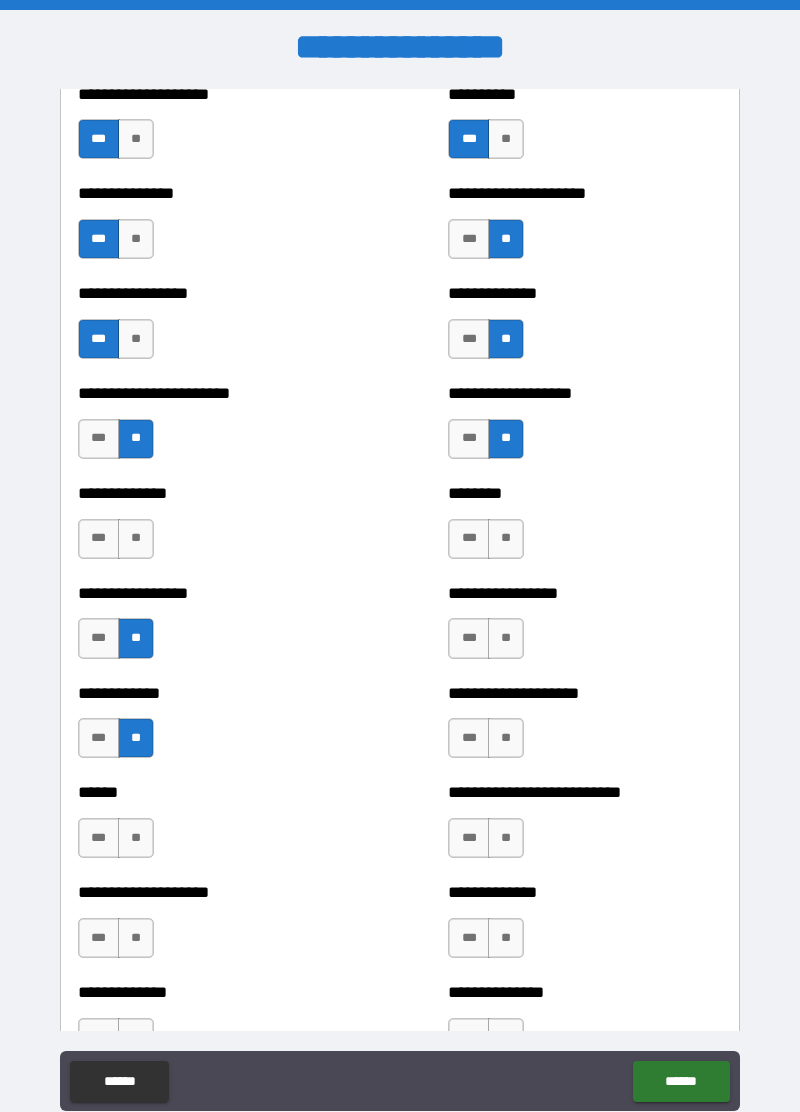 click on "**" at bounding box center [136, 838] 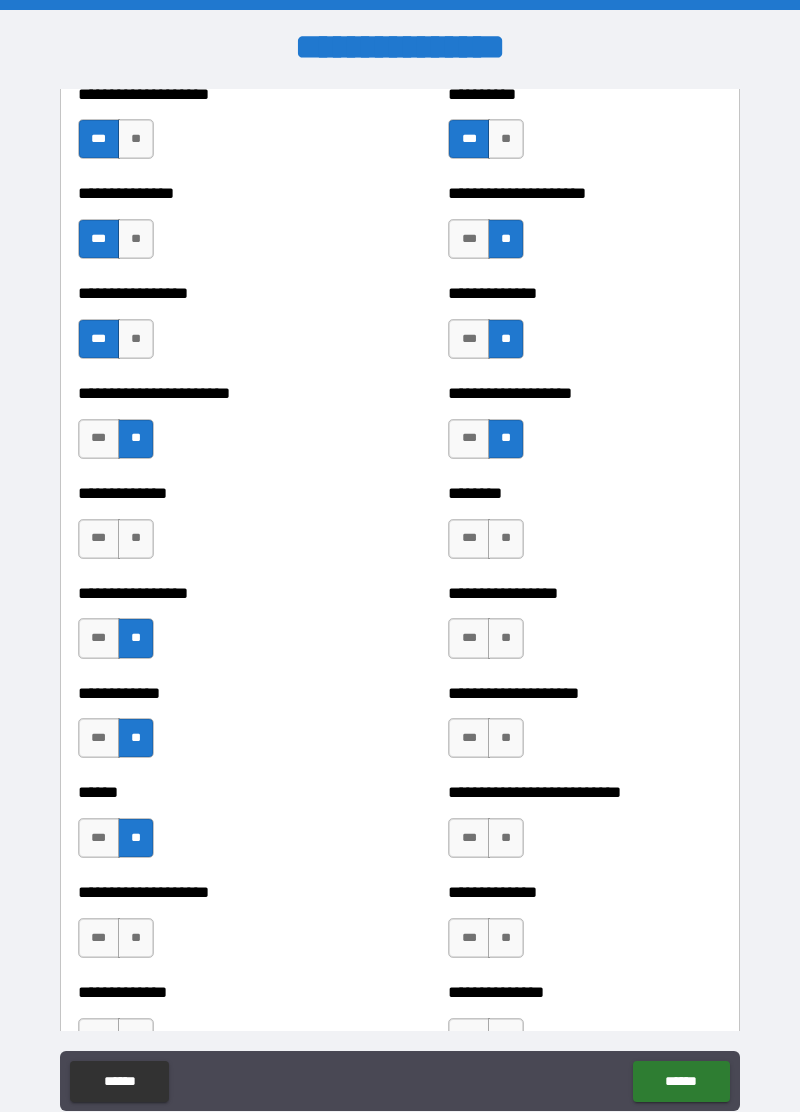 click on "***" at bounding box center [99, 938] 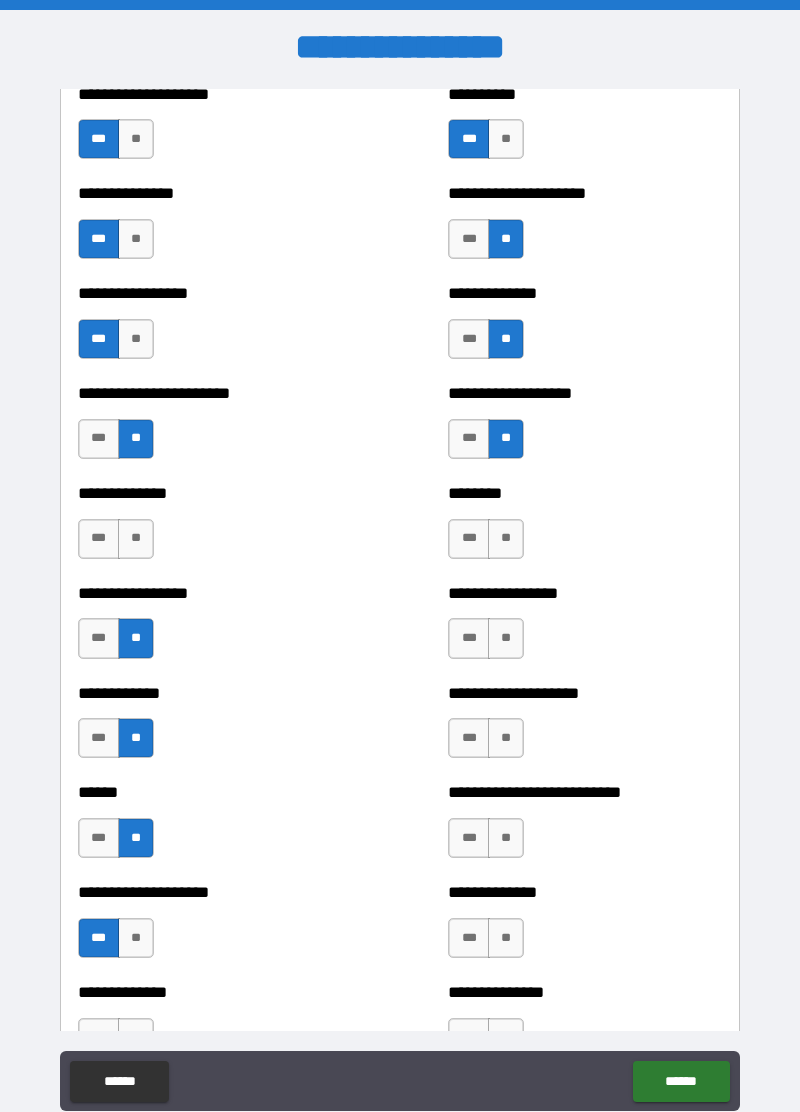 click on "**" at bounding box center [506, 539] 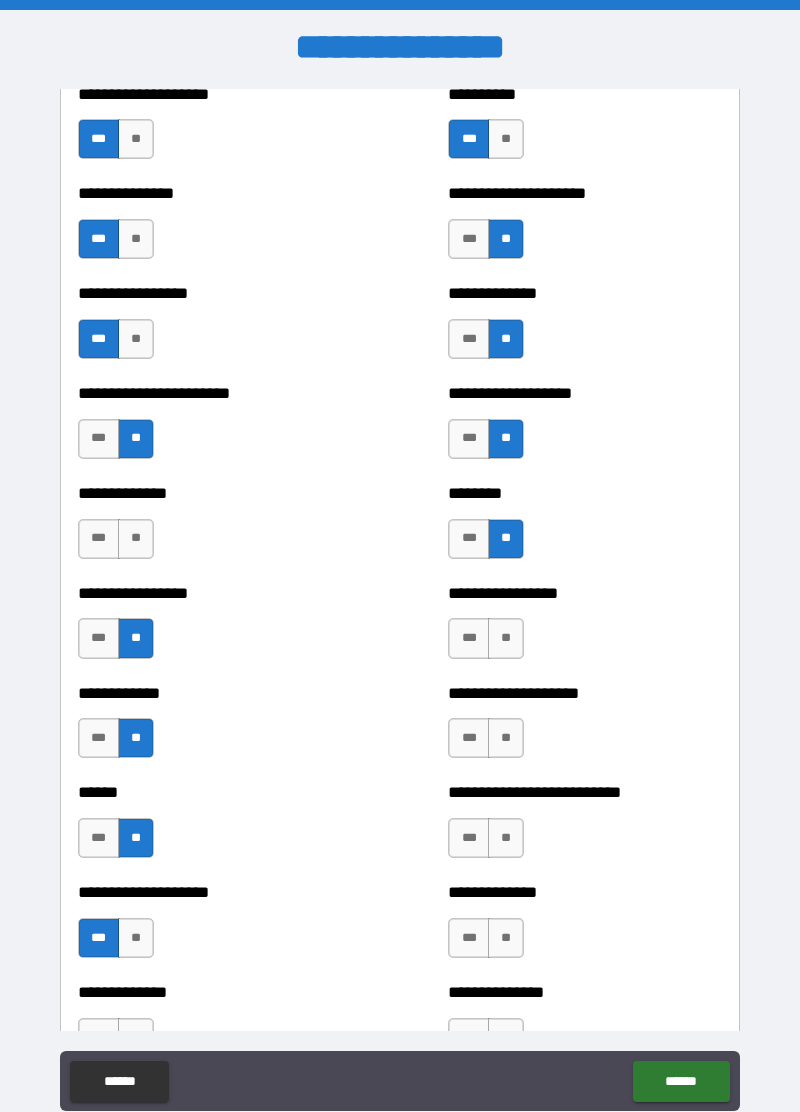 click on "***" at bounding box center [469, 638] 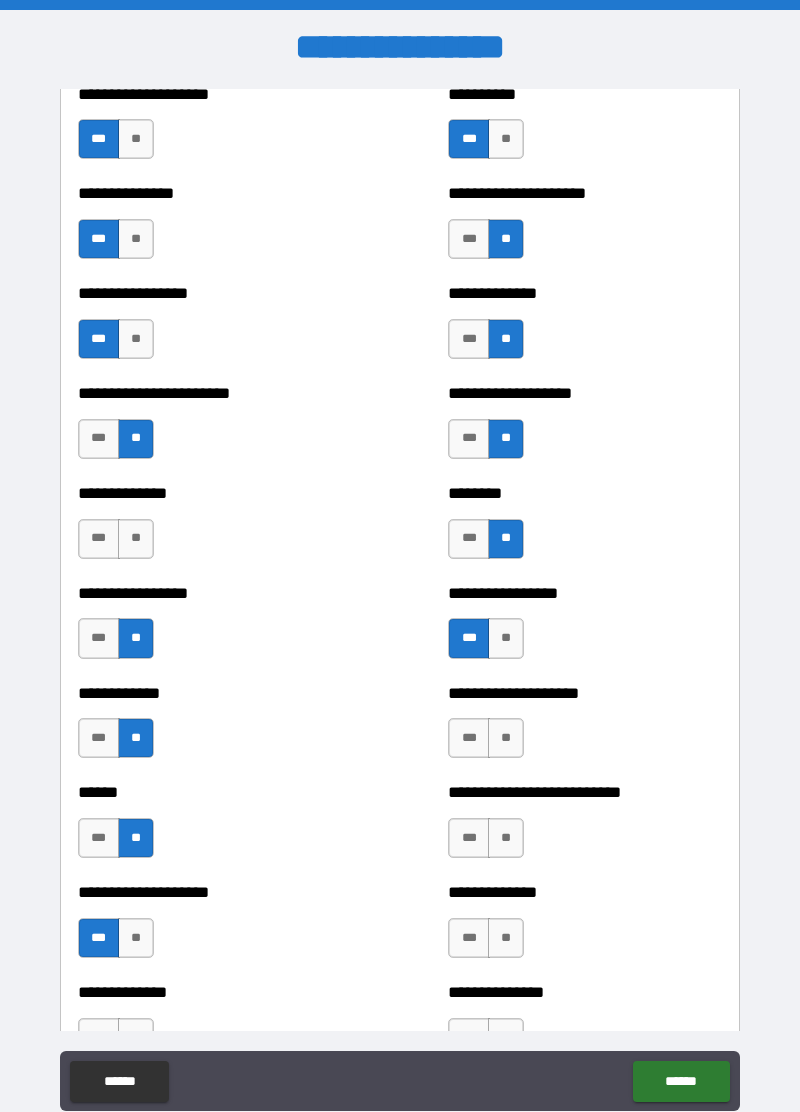 click on "**" at bounding box center [506, 738] 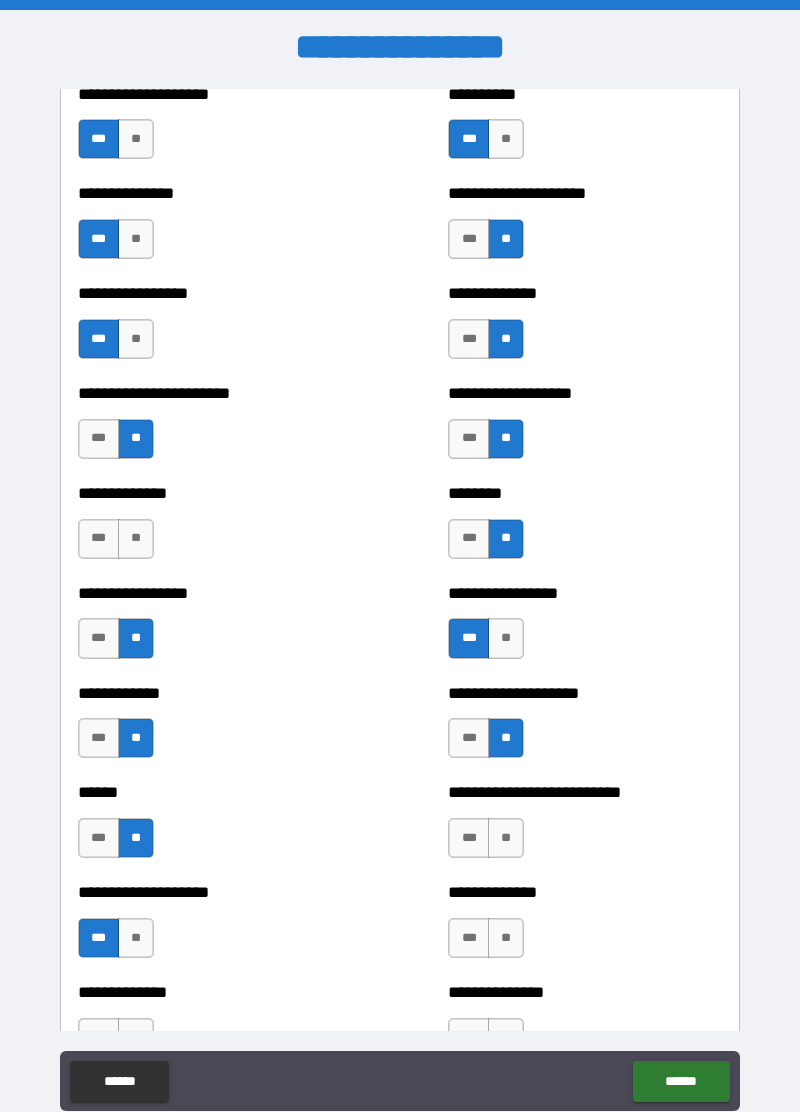 click on "**" at bounding box center [506, 838] 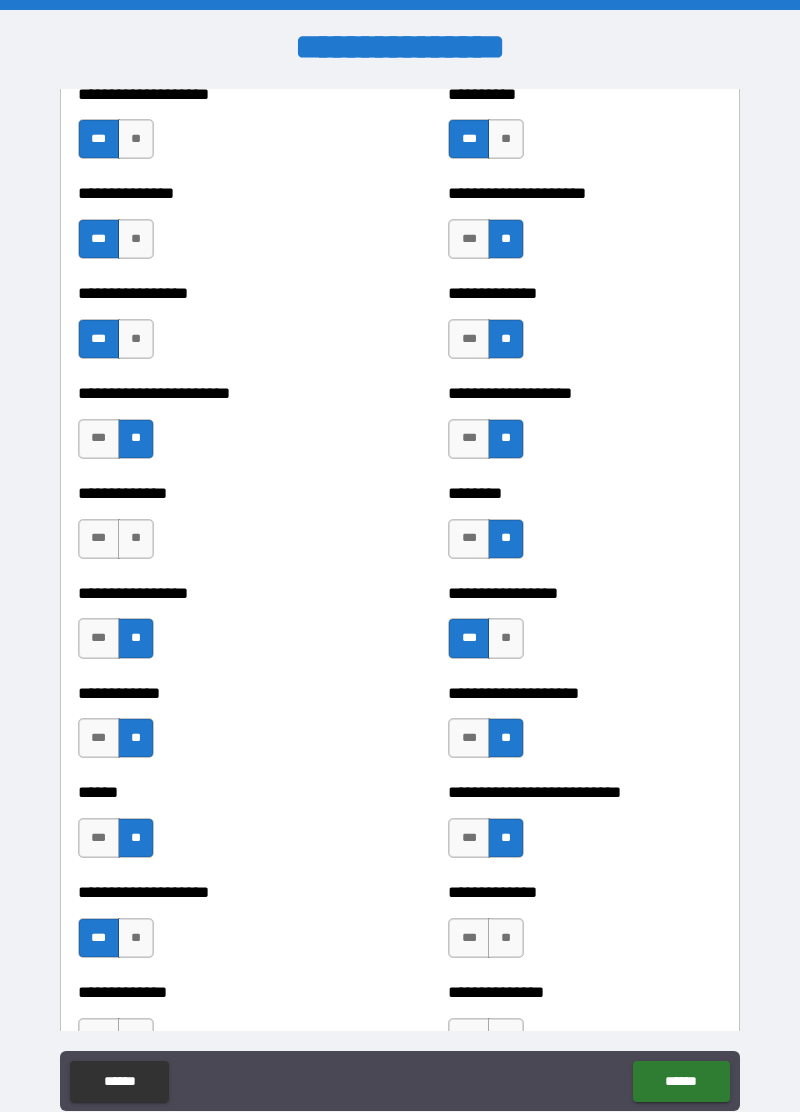 click on "***" at bounding box center [469, 938] 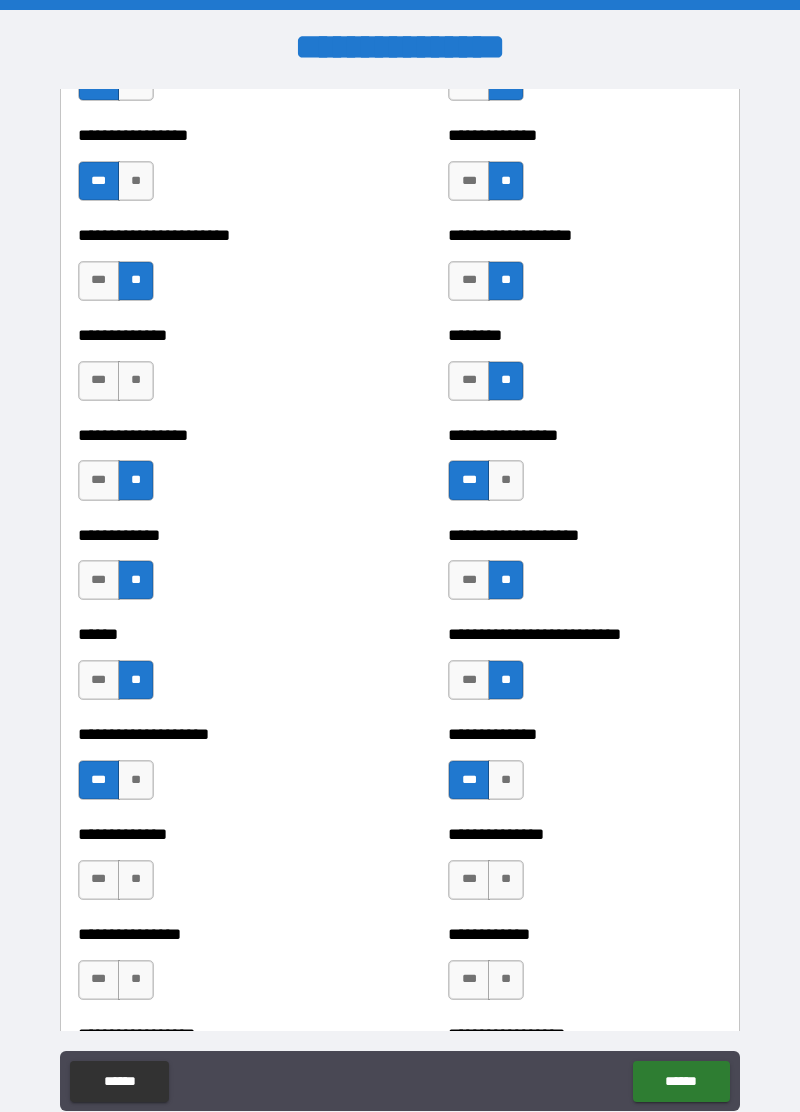 scroll, scrollTop: 3628, scrollLeft: 0, axis: vertical 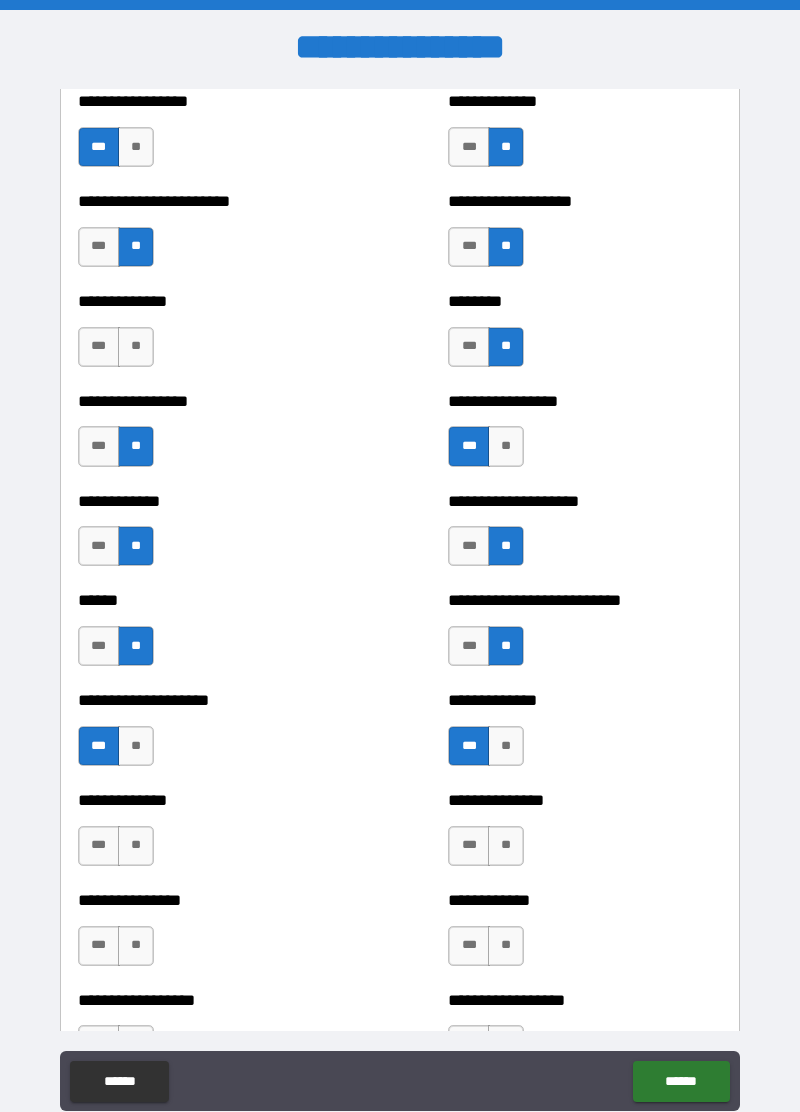 click on "***" at bounding box center (469, 846) 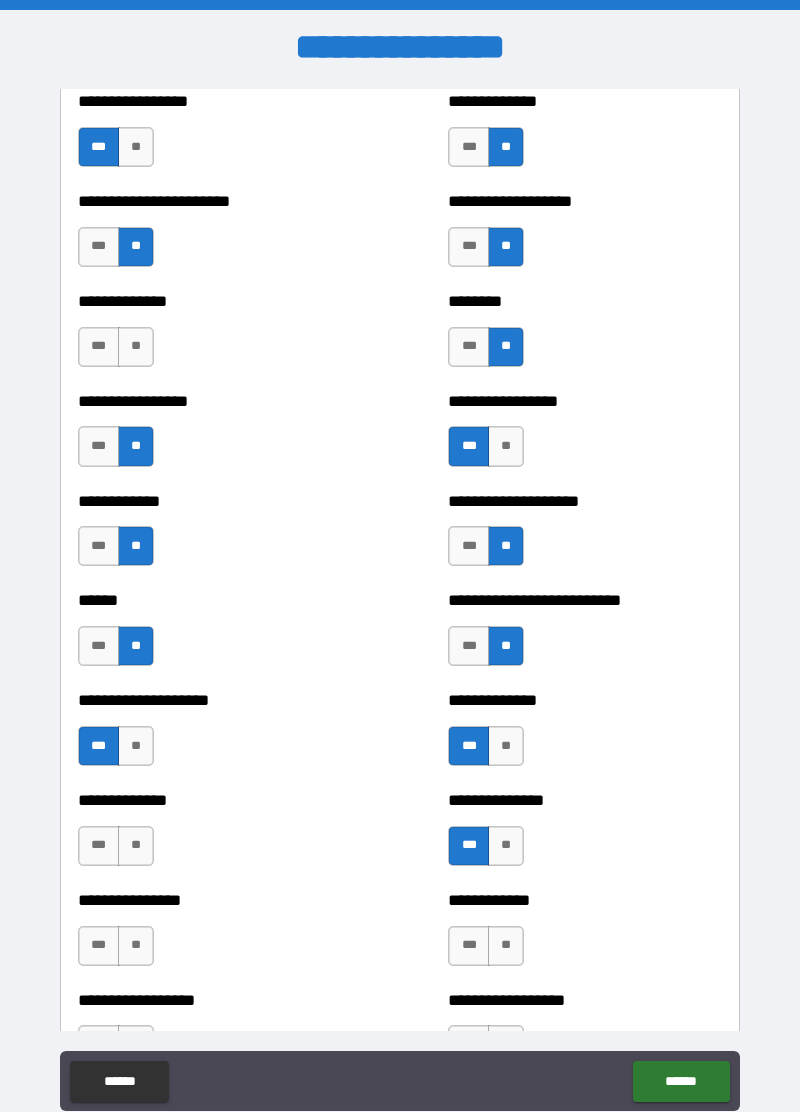 click on "**" at bounding box center [136, 347] 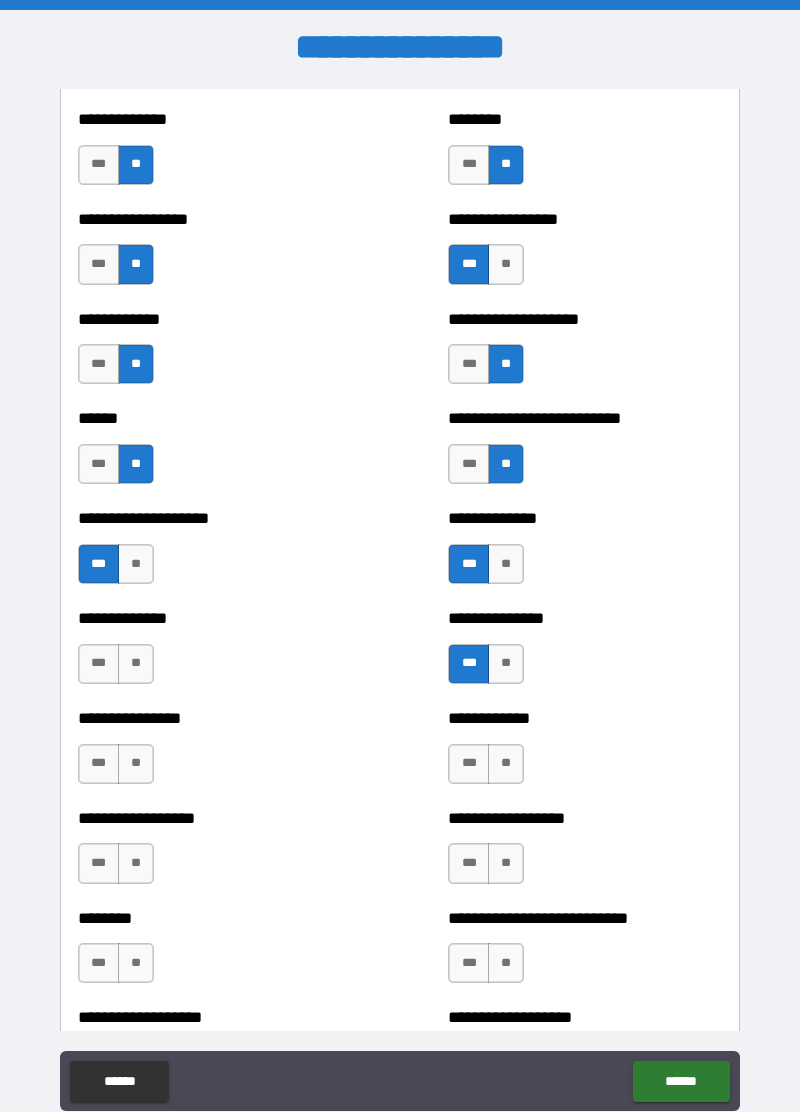 scroll, scrollTop: 3805, scrollLeft: 0, axis: vertical 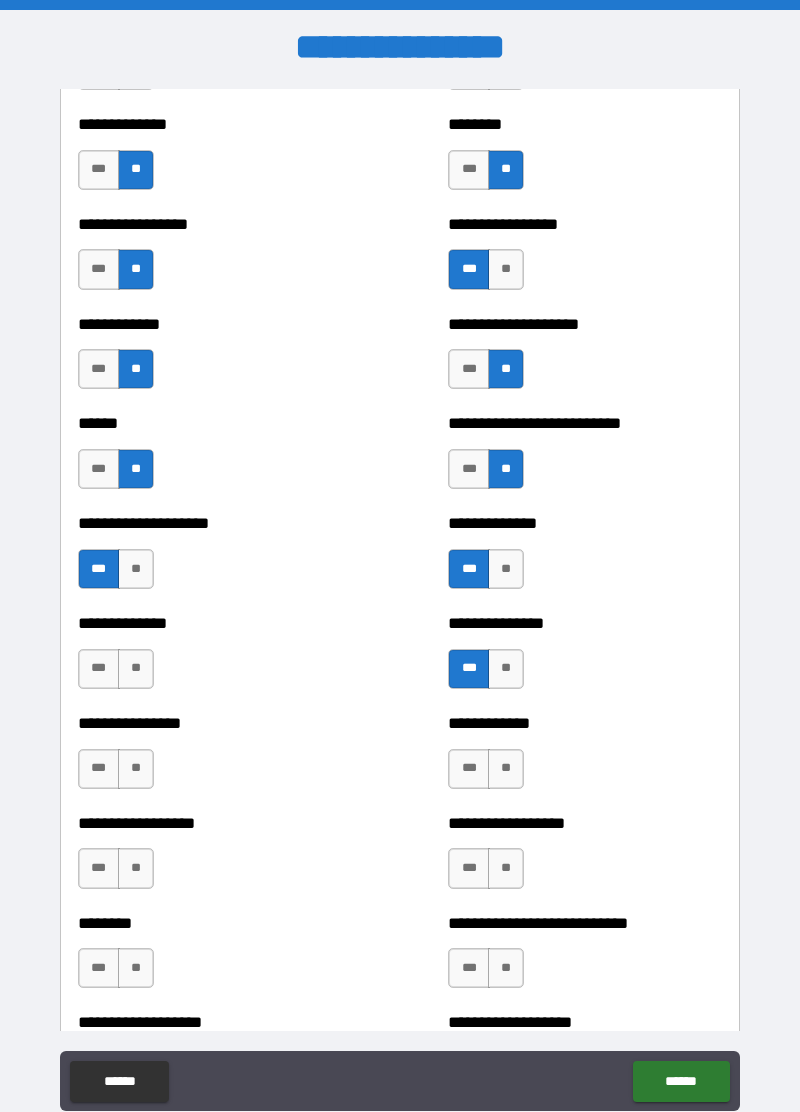 click on "***" at bounding box center (99, 669) 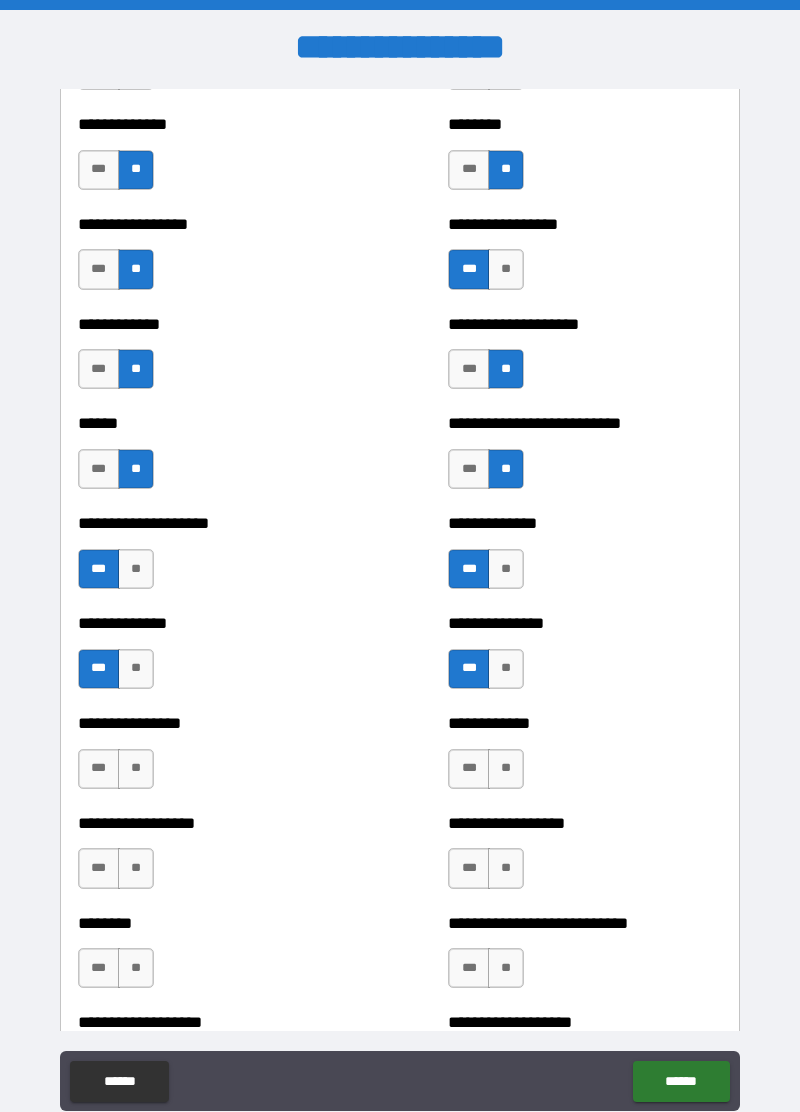 click on "**" at bounding box center (136, 769) 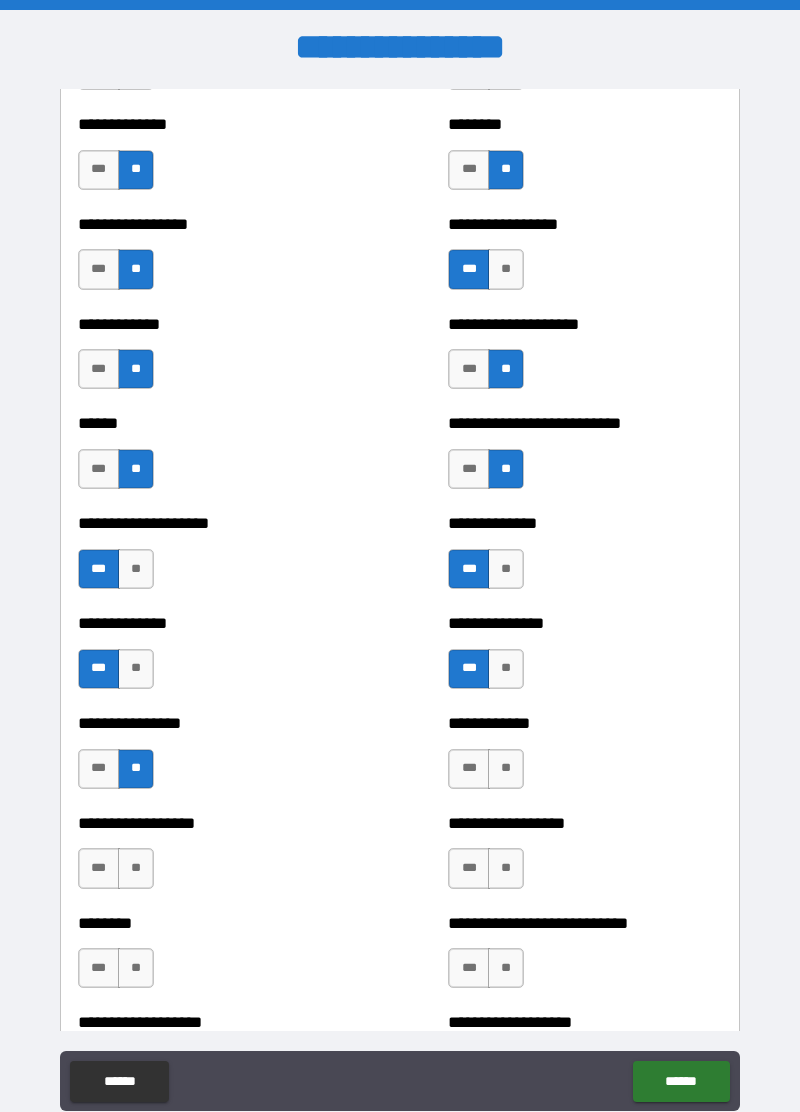 click on "***" at bounding box center [99, 868] 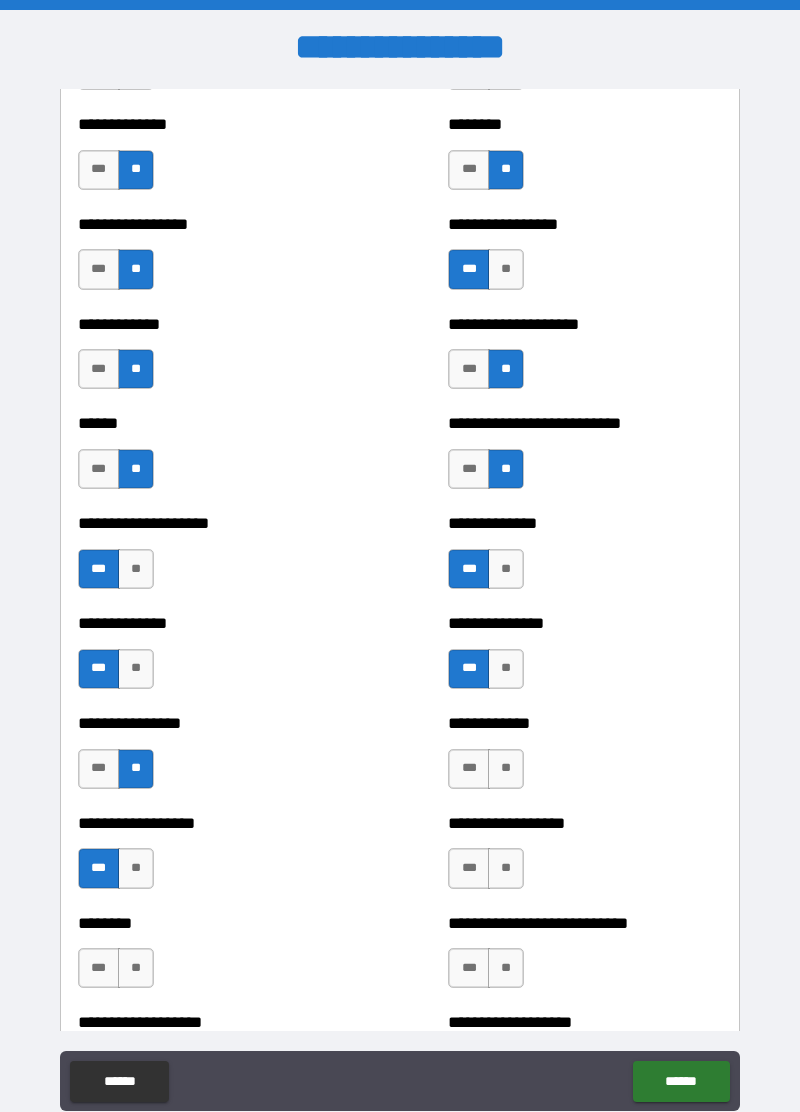 click on "**" at bounding box center (136, 968) 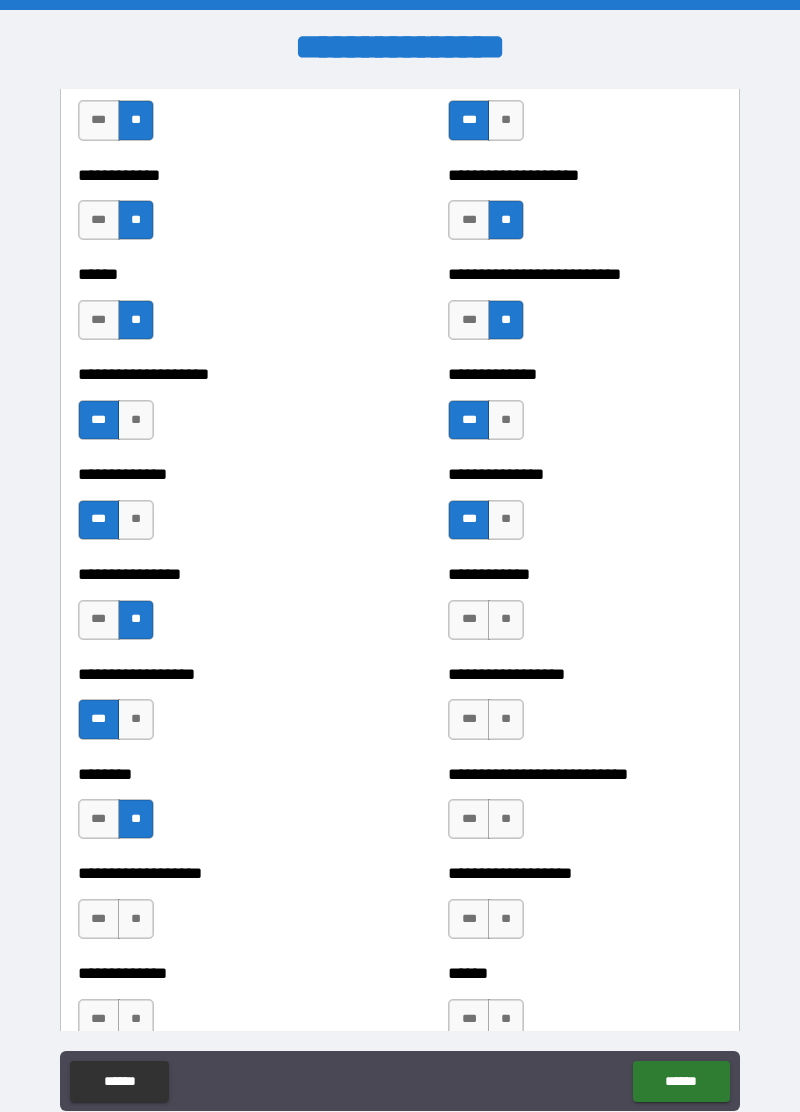 scroll, scrollTop: 3960, scrollLeft: 0, axis: vertical 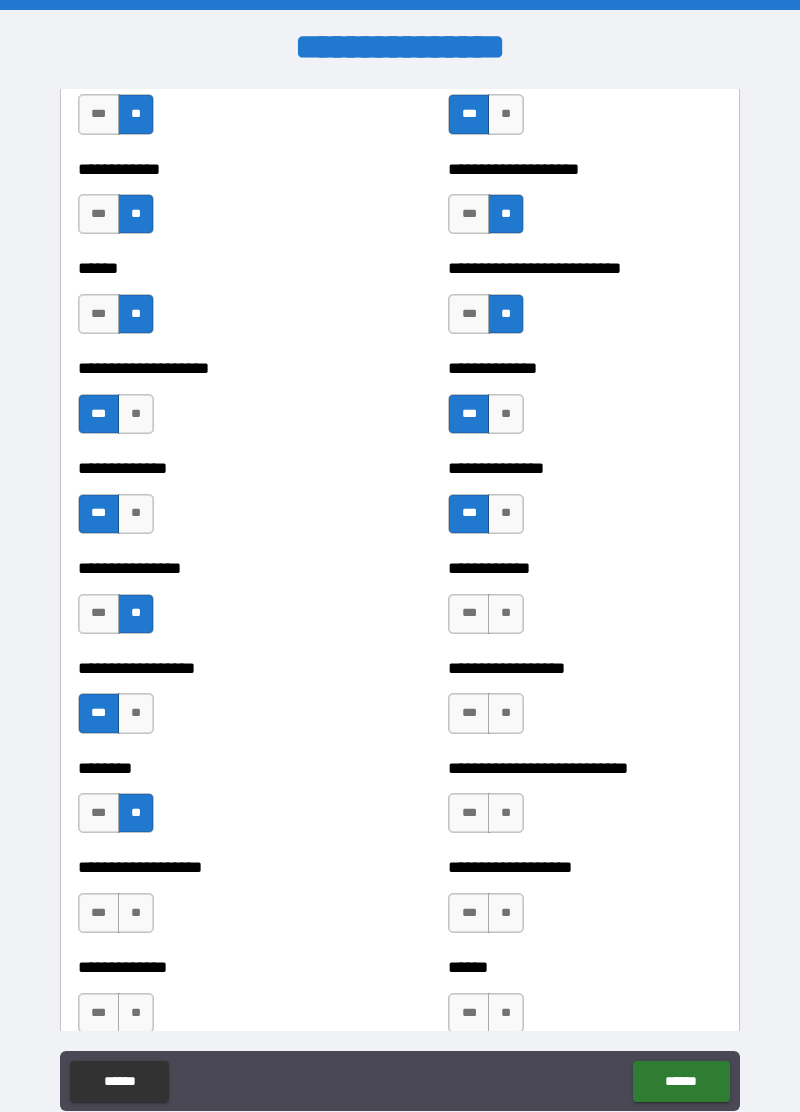 click on "***" at bounding box center (99, 913) 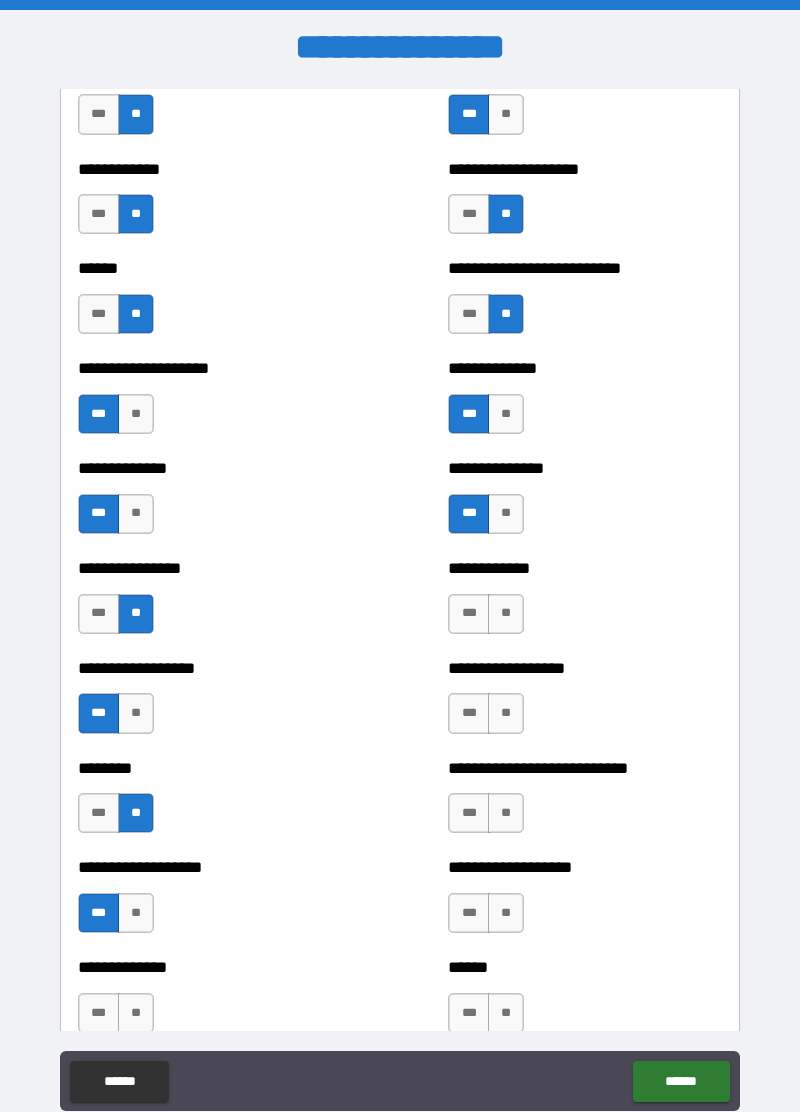 click on "**" at bounding box center (136, 1013) 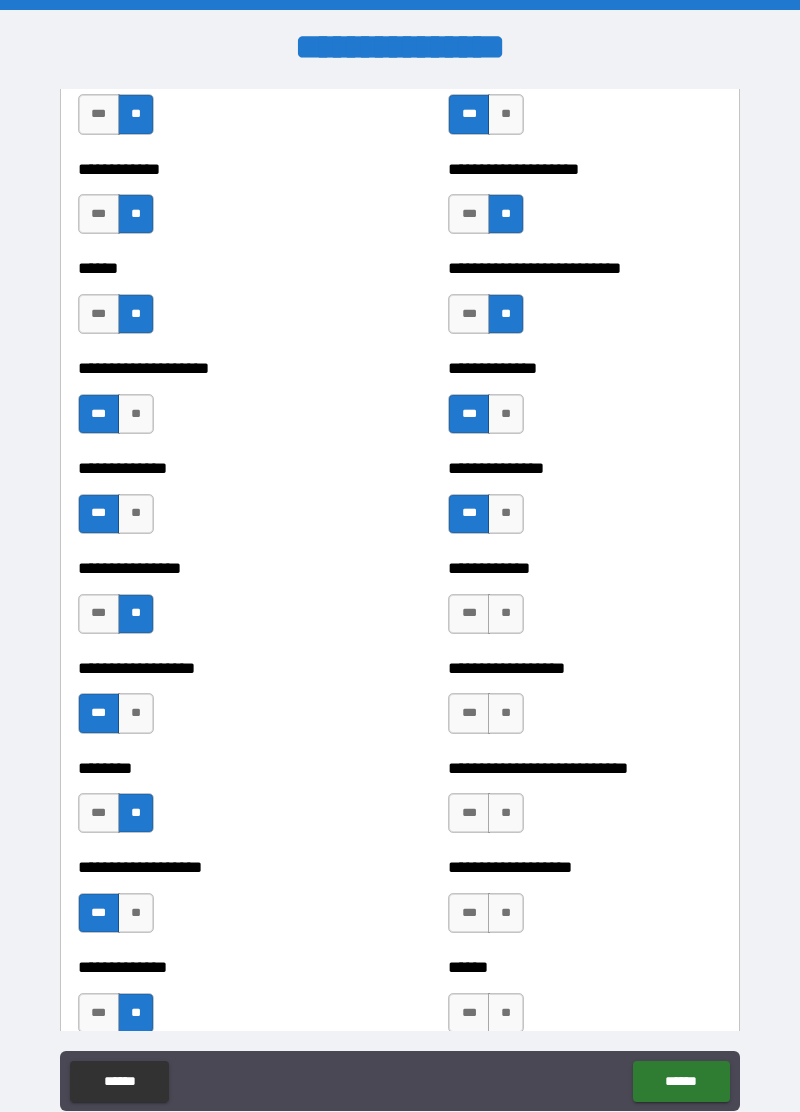 click on "***" at bounding box center [99, 1013] 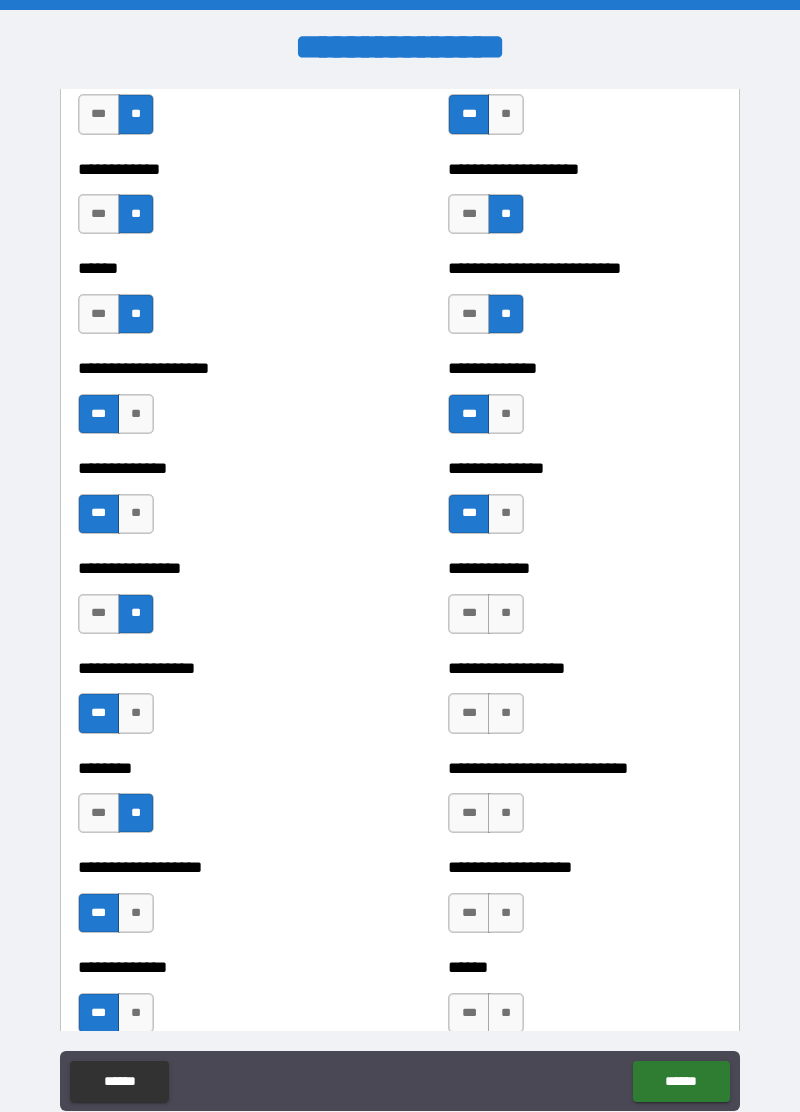 click on "**" at bounding box center (506, 614) 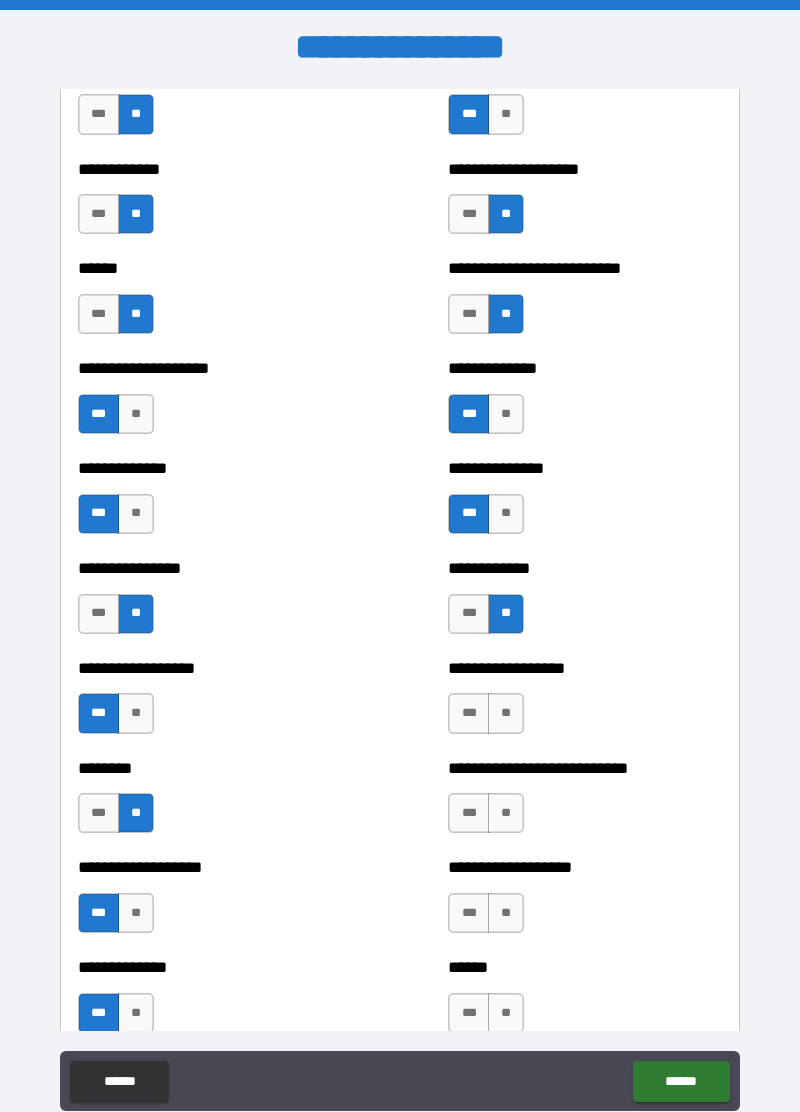 click on "**" at bounding box center [506, 713] 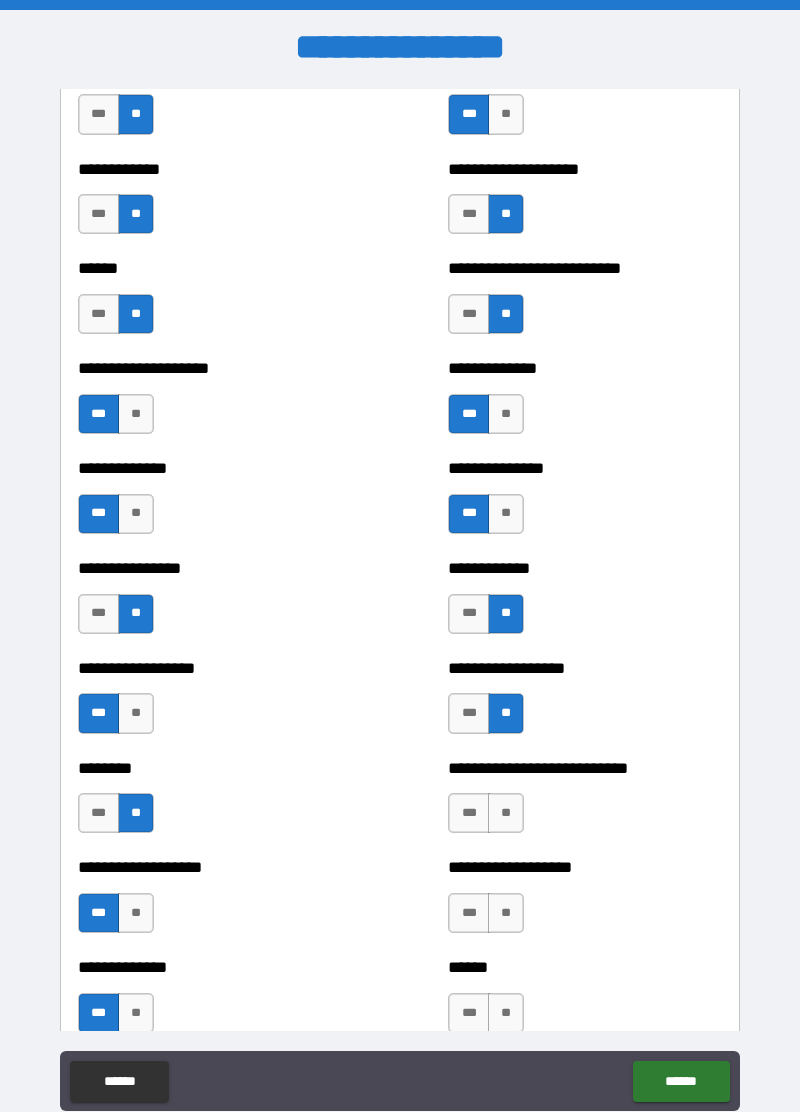 click on "***" at bounding box center [469, 813] 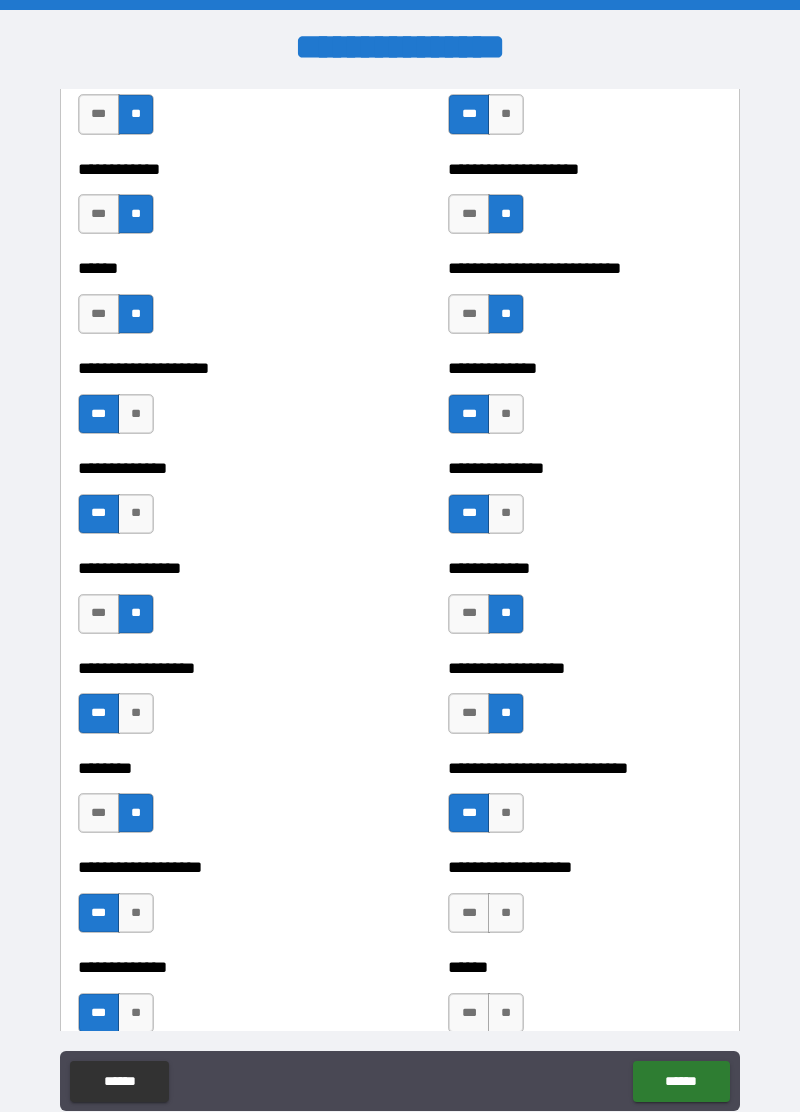 click on "**" at bounding box center [506, 913] 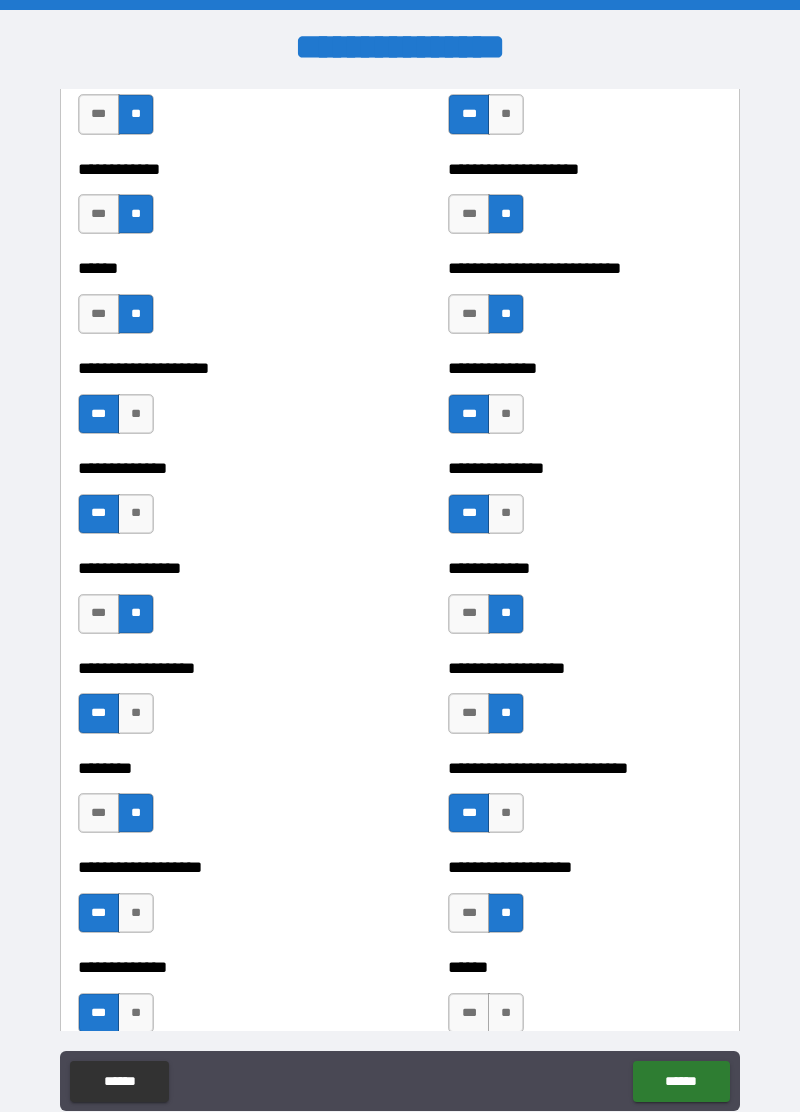 click on "**" at bounding box center (506, 1013) 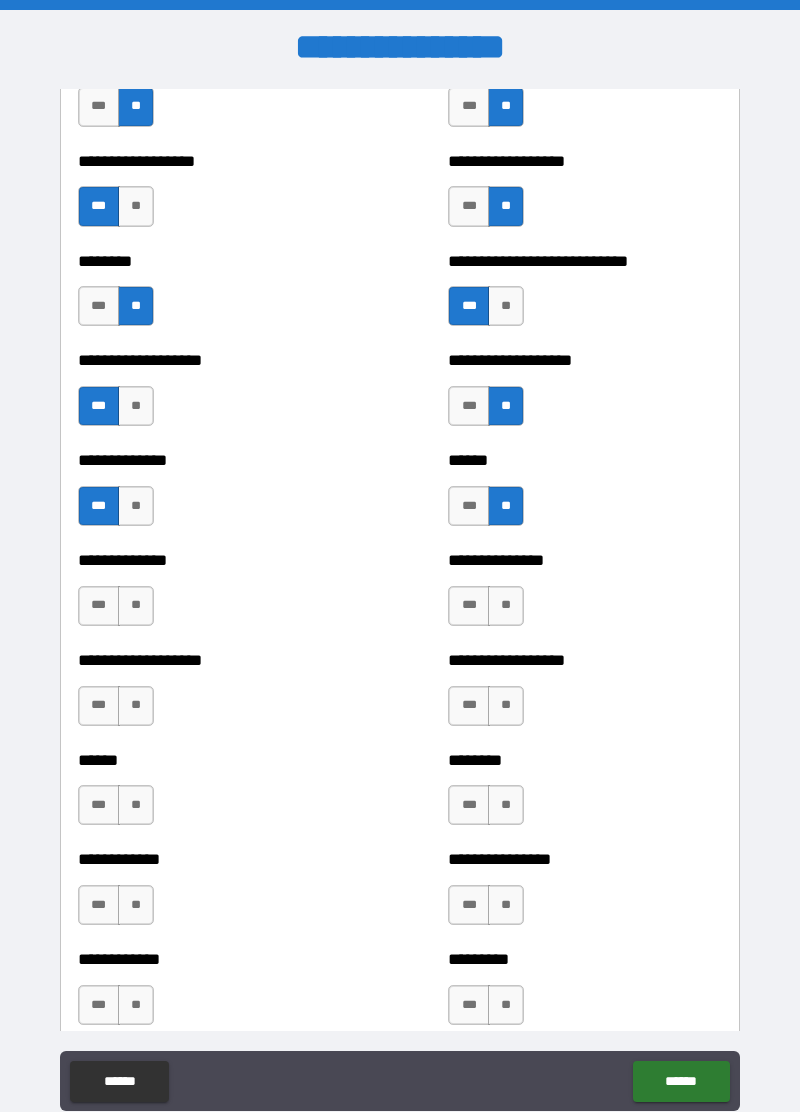 scroll, scrollTop: 4484, scrollLeft: 0, axis: vertical 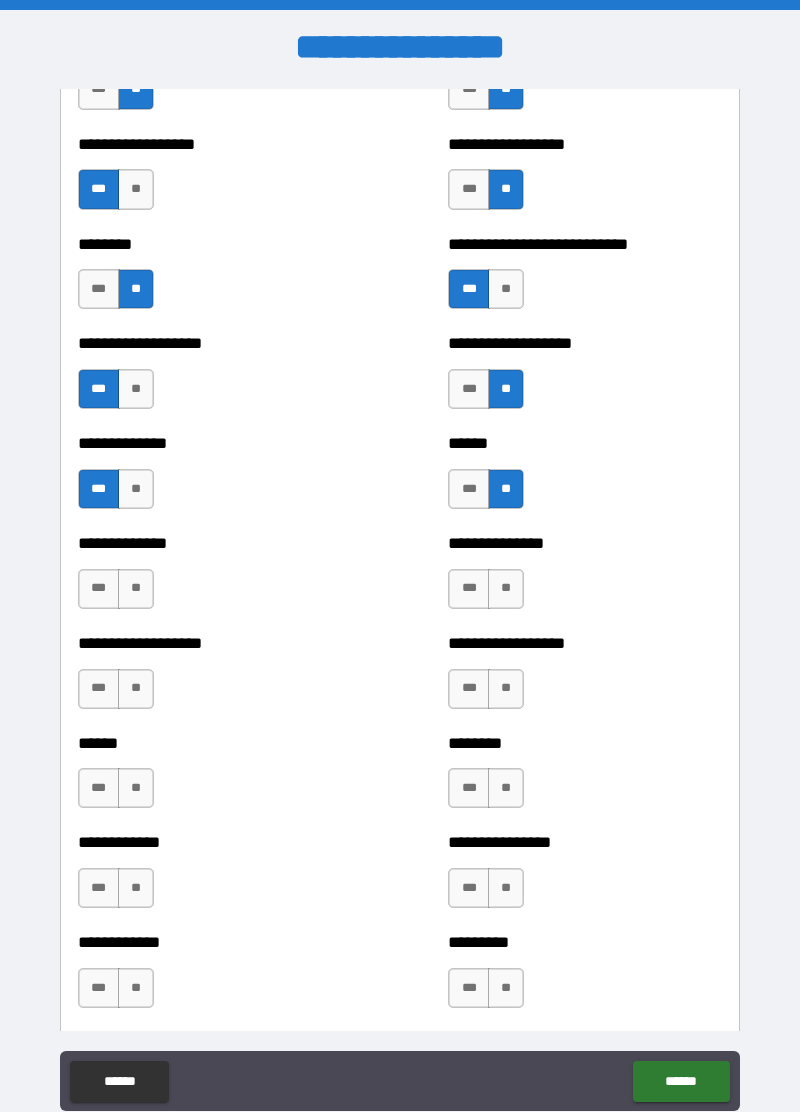 click on "**" at bounding box center (136, 589) 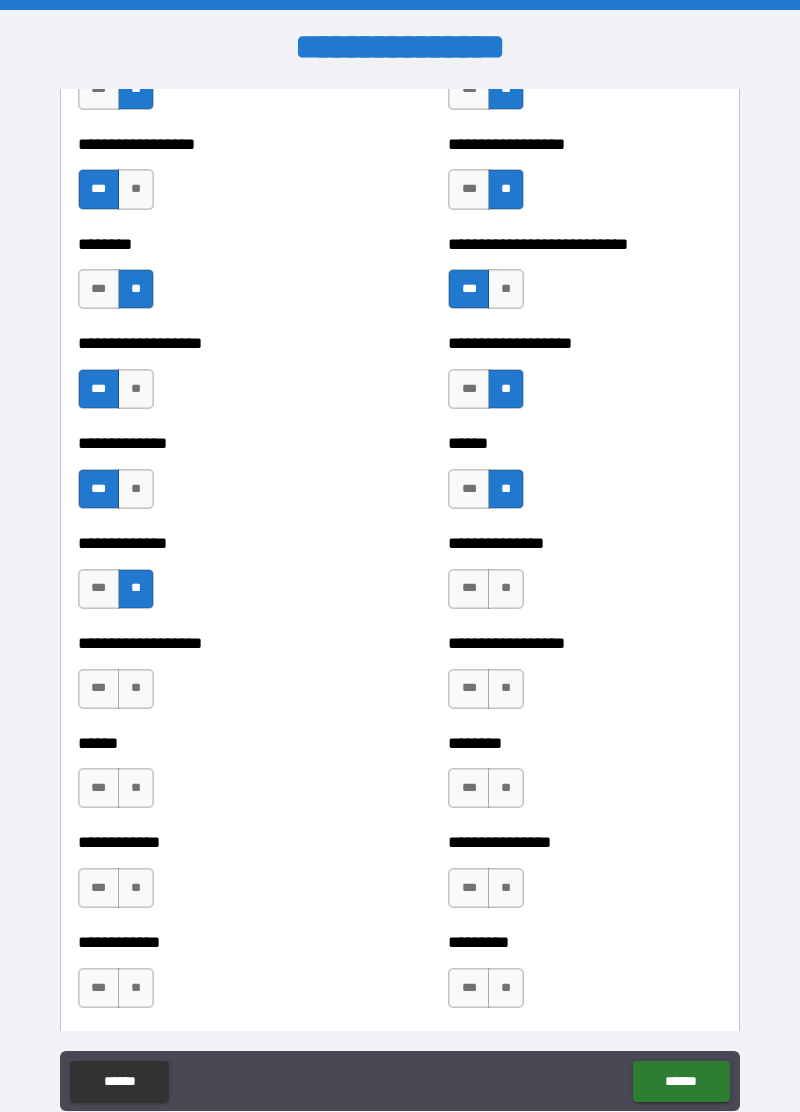 click on "**" at bounding box center [136, 689] 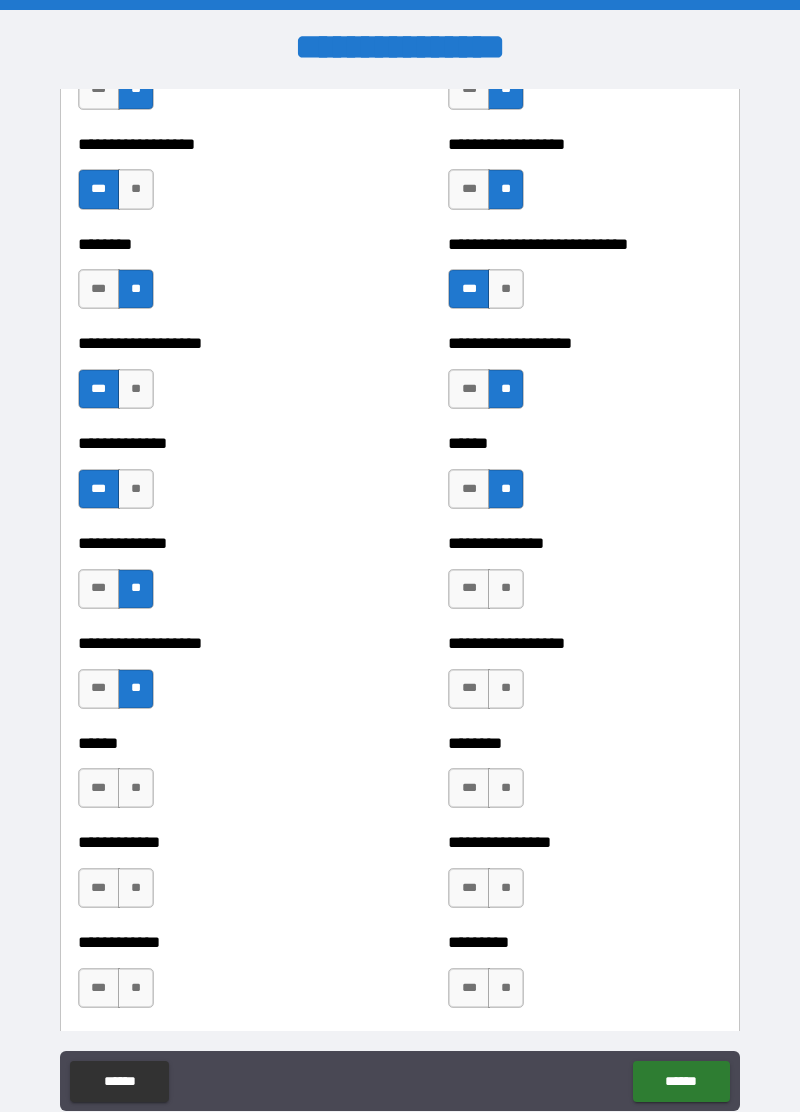 click on "***" at bounding box center (99, 788) 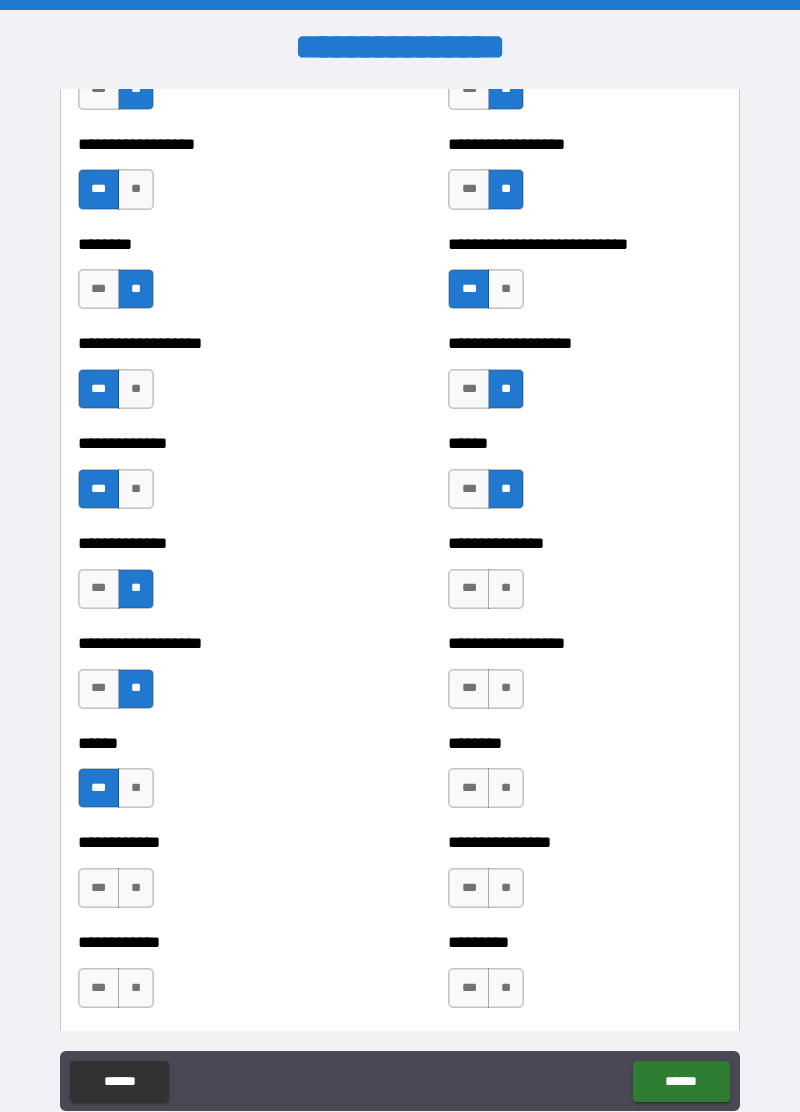 click on "**" at bounding box center (136, 888) 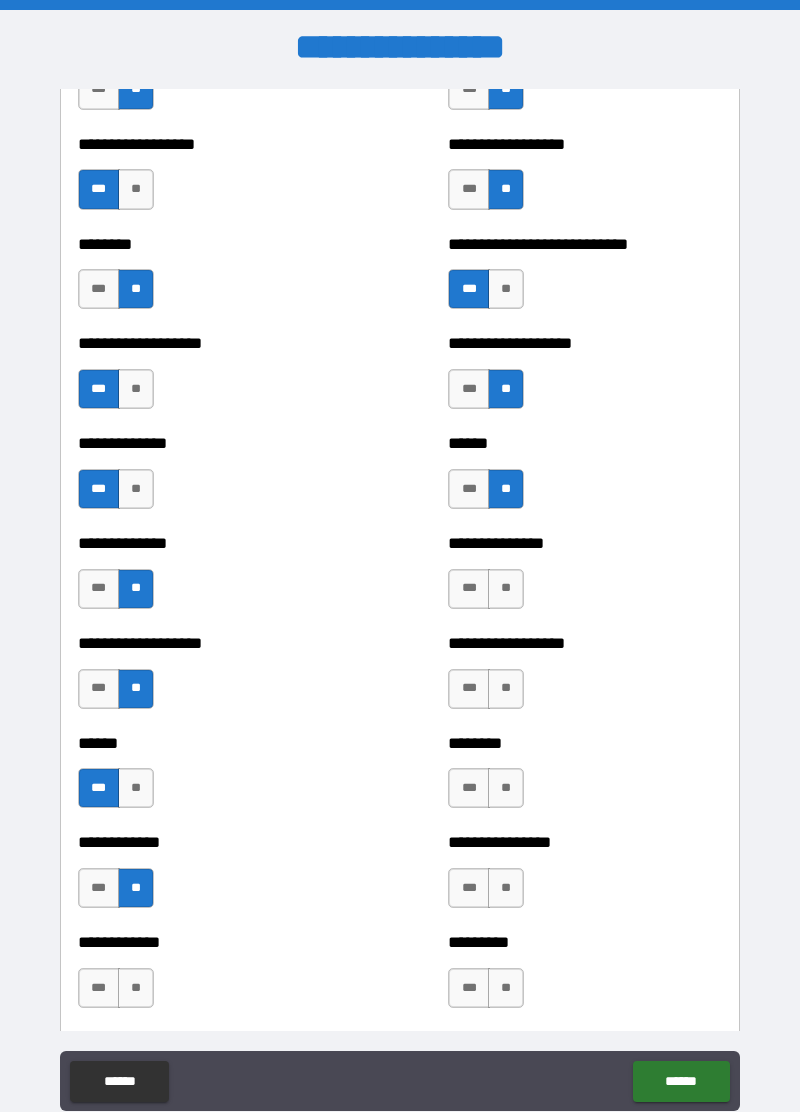 click on "***" at bounding box center (99, 988) 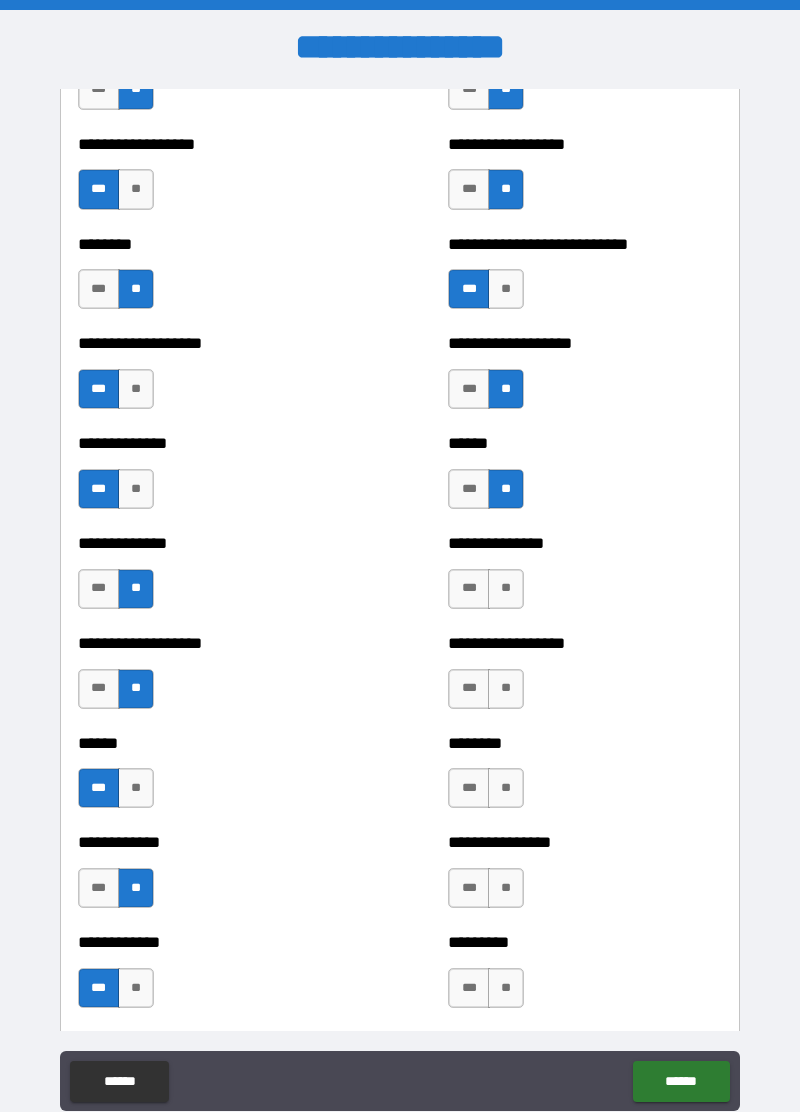 click on "**" at bounding box center [506, 589] 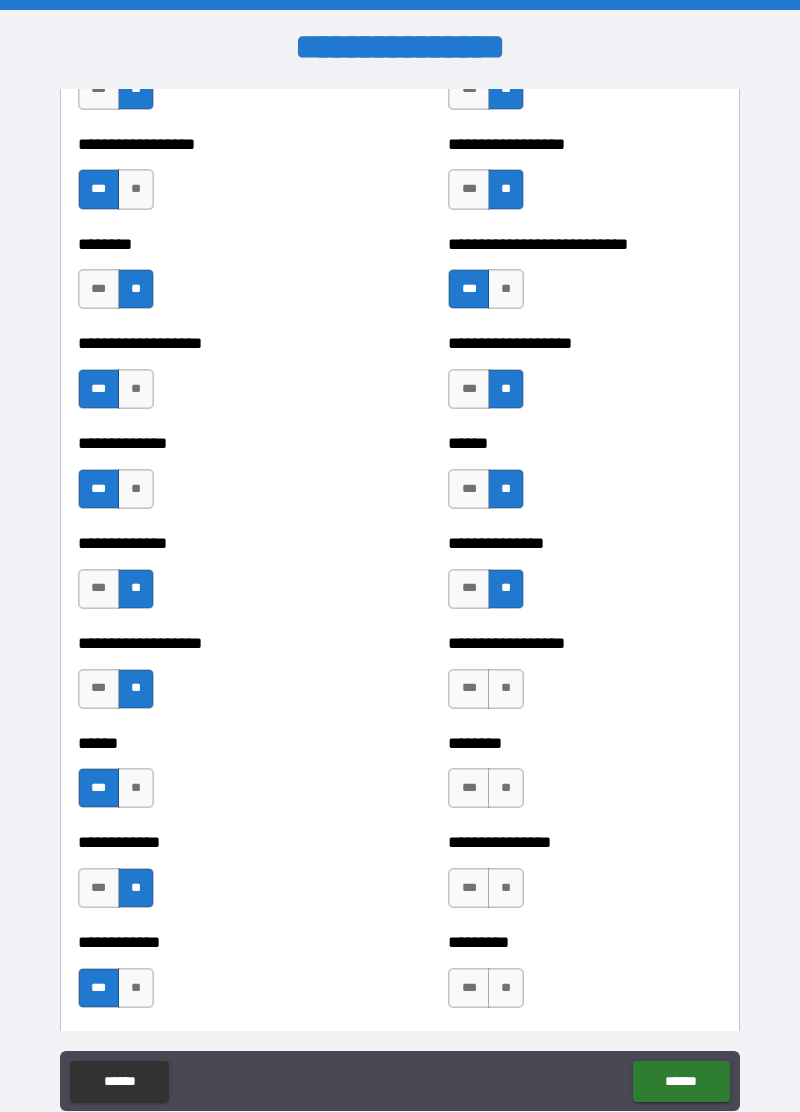 click on "***" at bounding box center (469, 689) 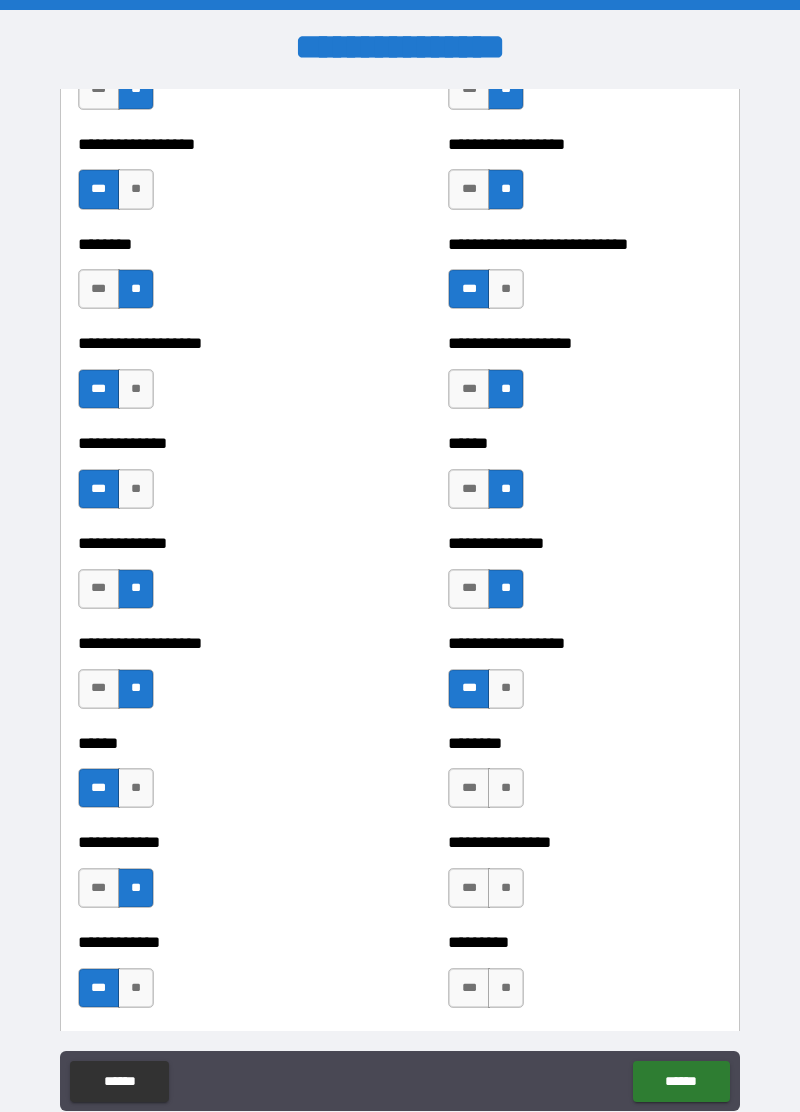 click on "**" at bounding box center (506, 788) 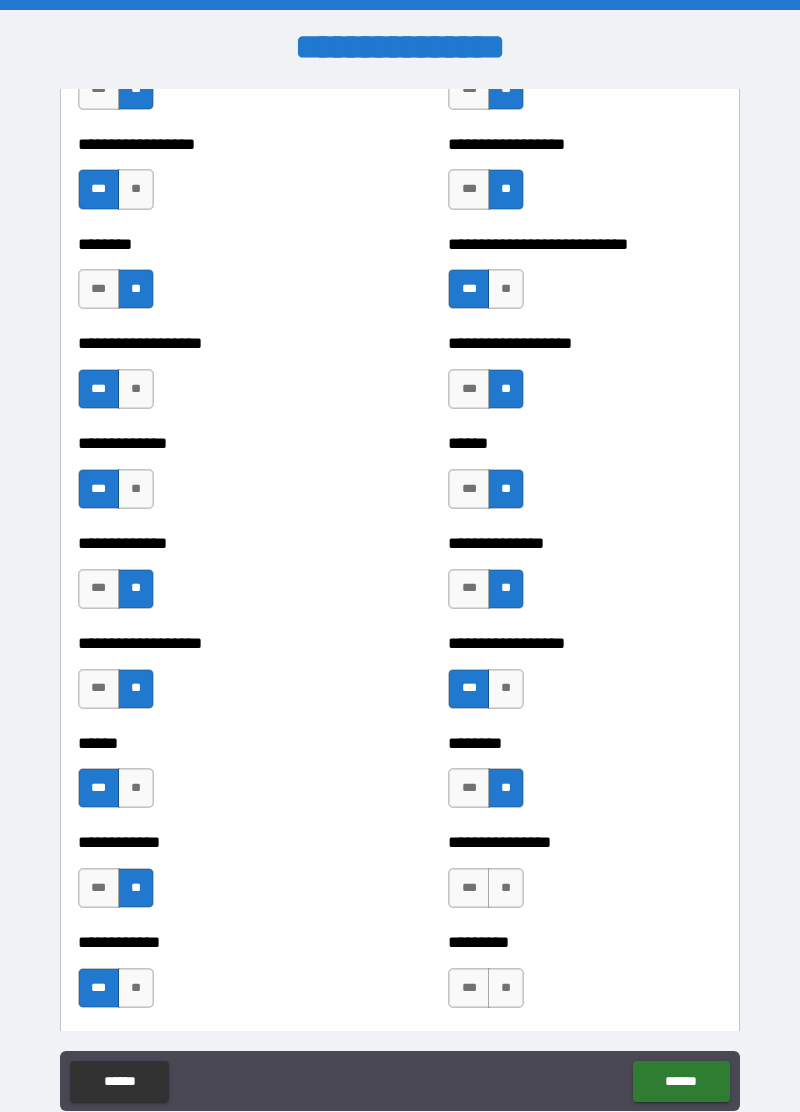 click on "***" at bounding box center [469, 888] 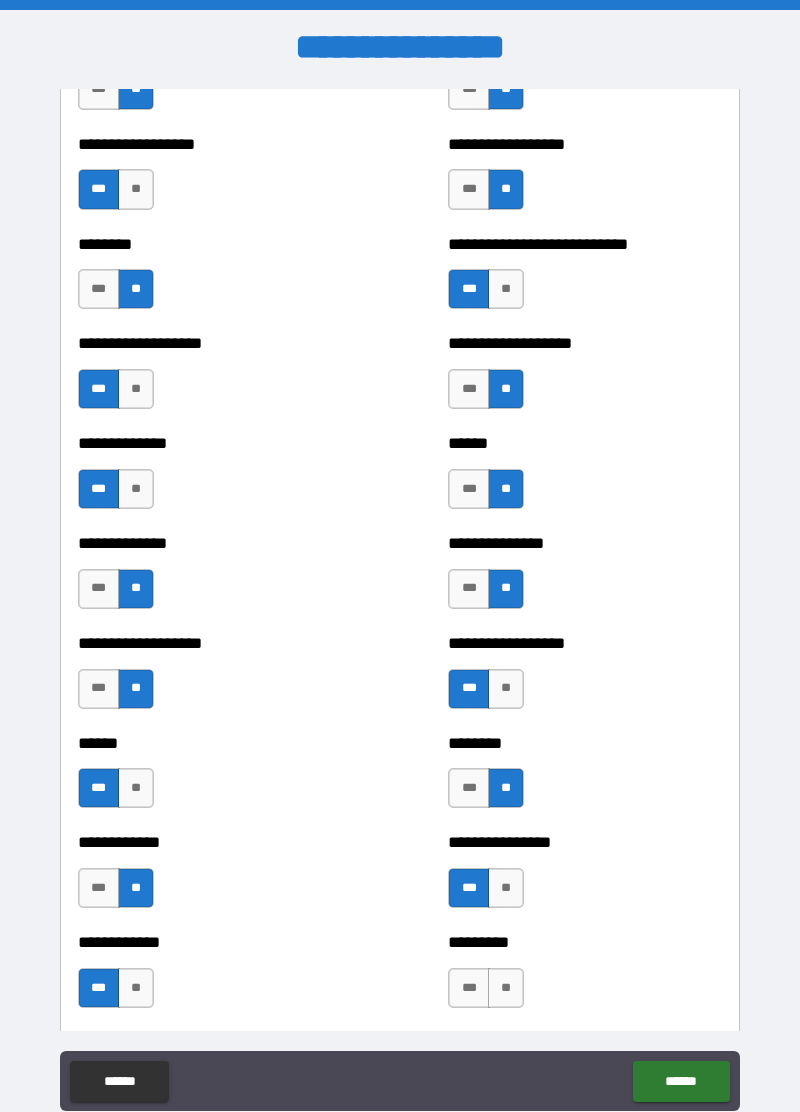 click on "***" at bounding box center (469, 988) 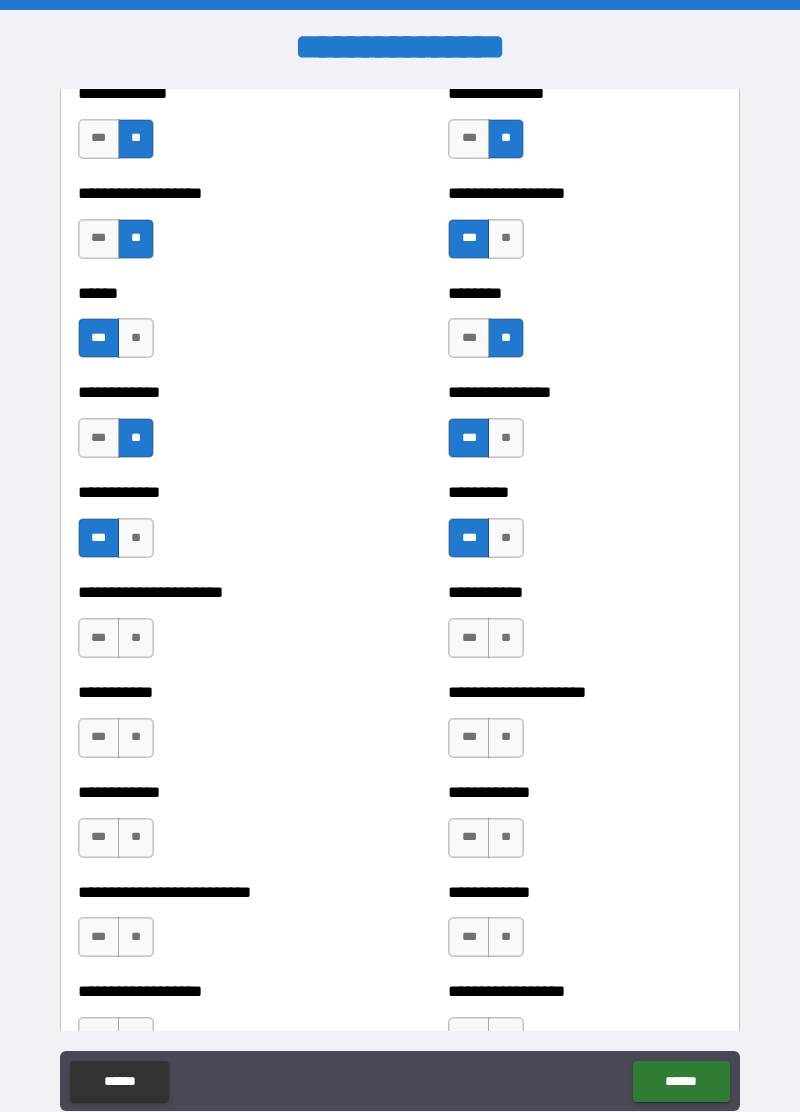 scroll, scrollTop: 4933, scrollLeft: 0, axis: vertical 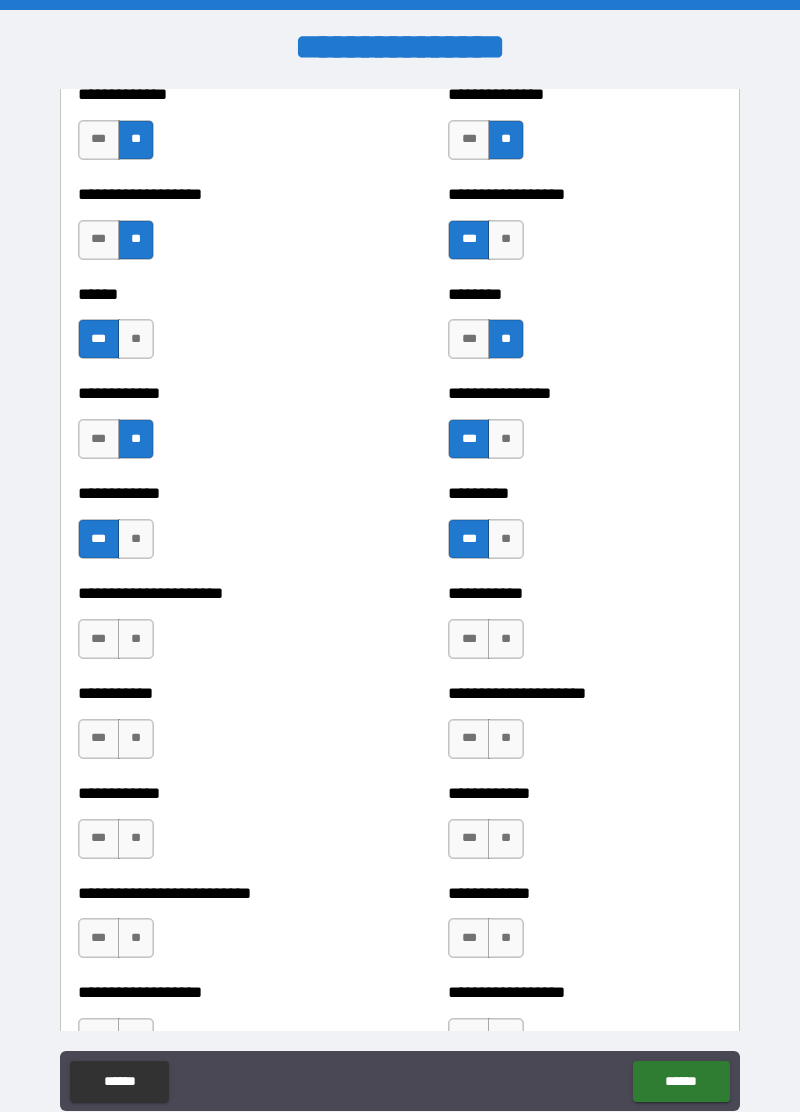 click on "******" at bounding box center (681, 1081) 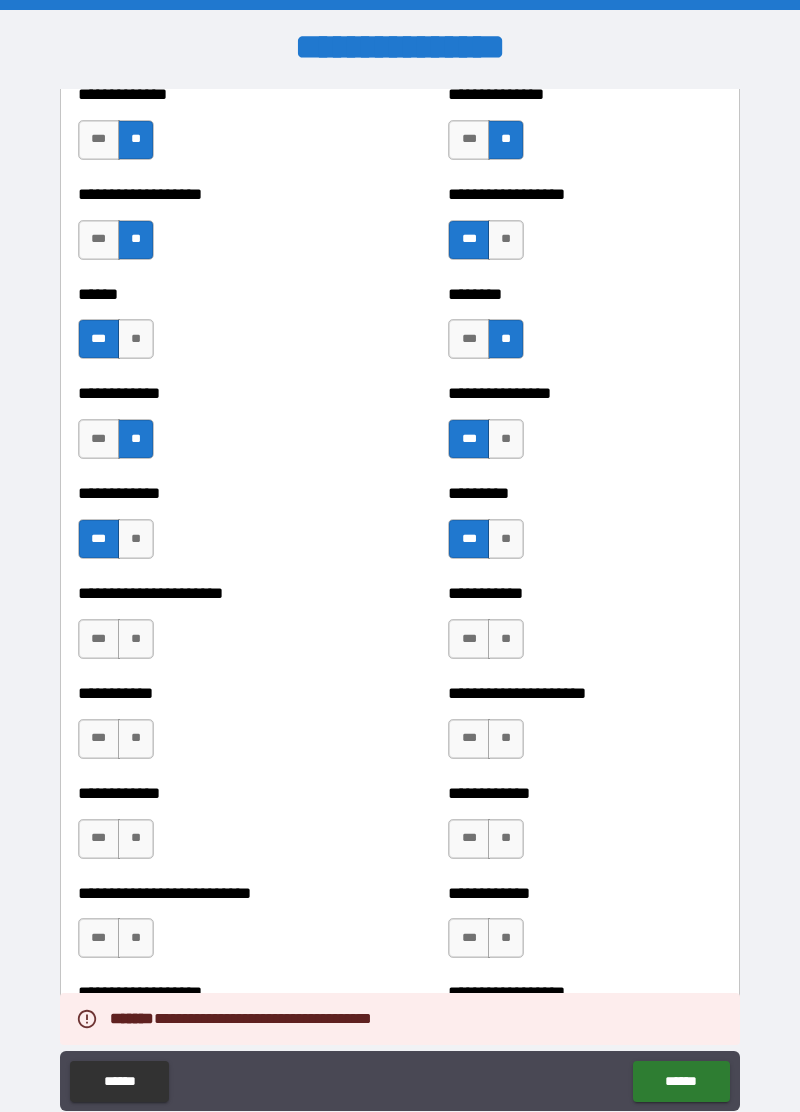 click on "**" at bounding box center [136, 639] 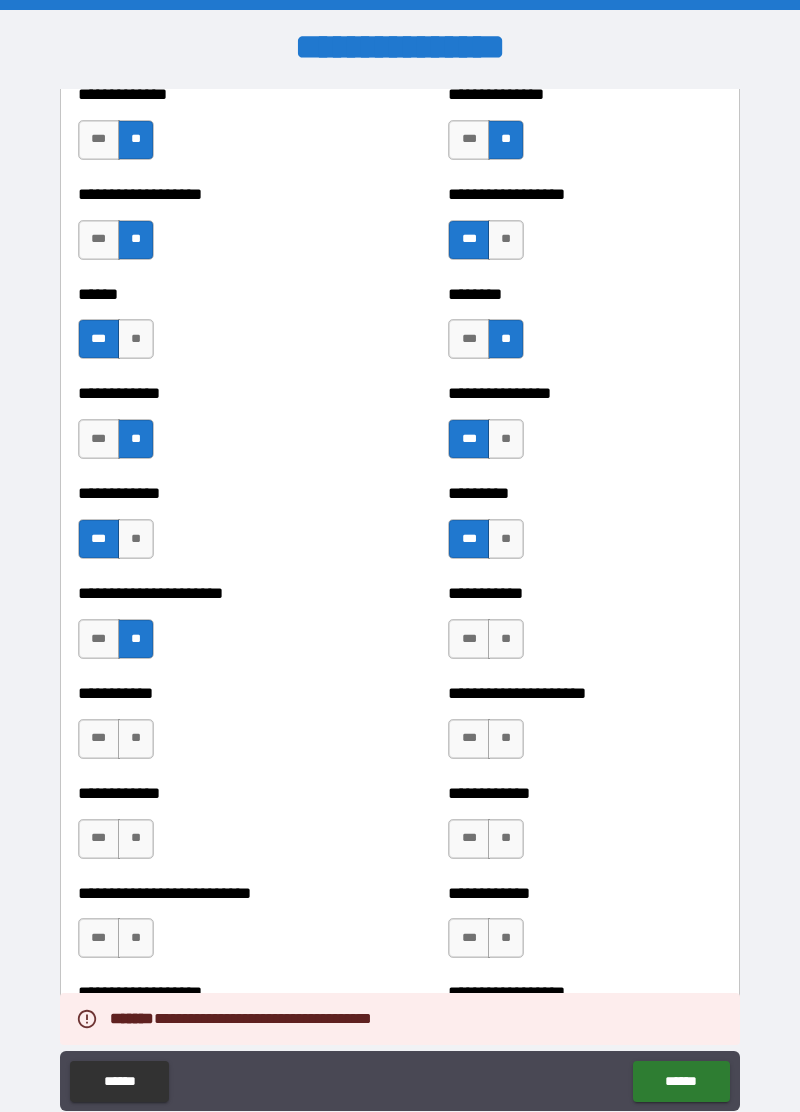 click on "**" at bounding box center (136, 739) 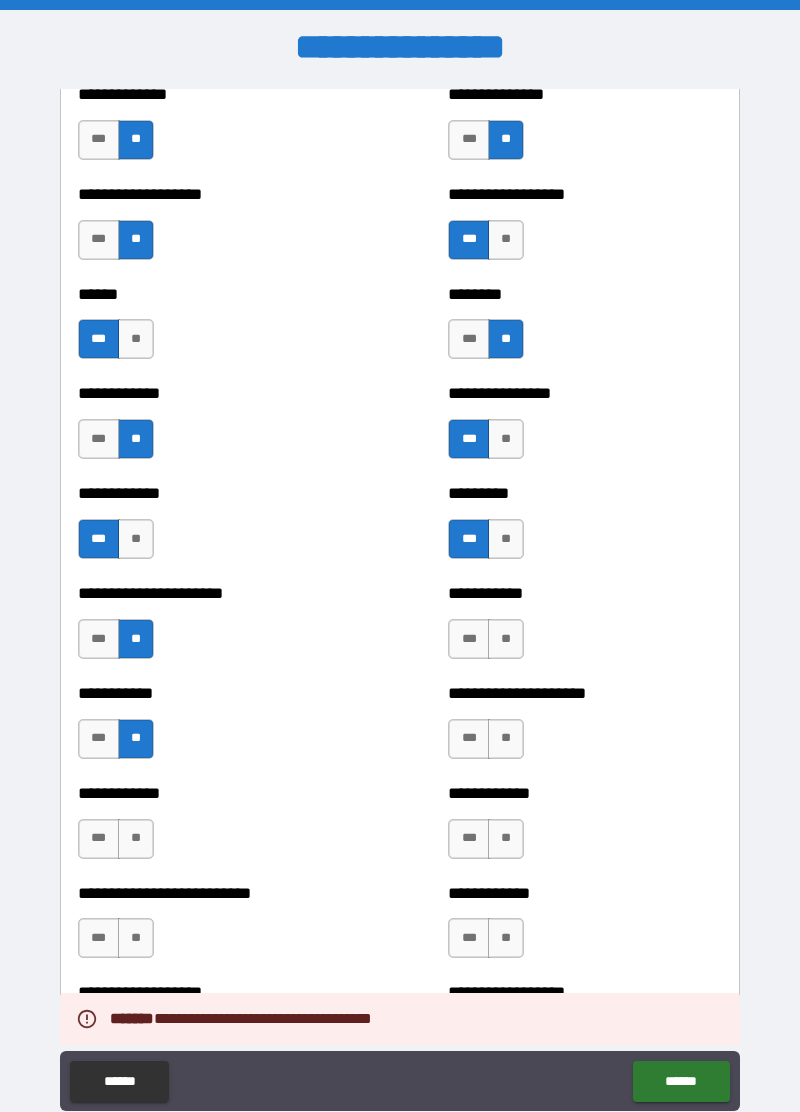click on "***" at bounding box center [99, 839] 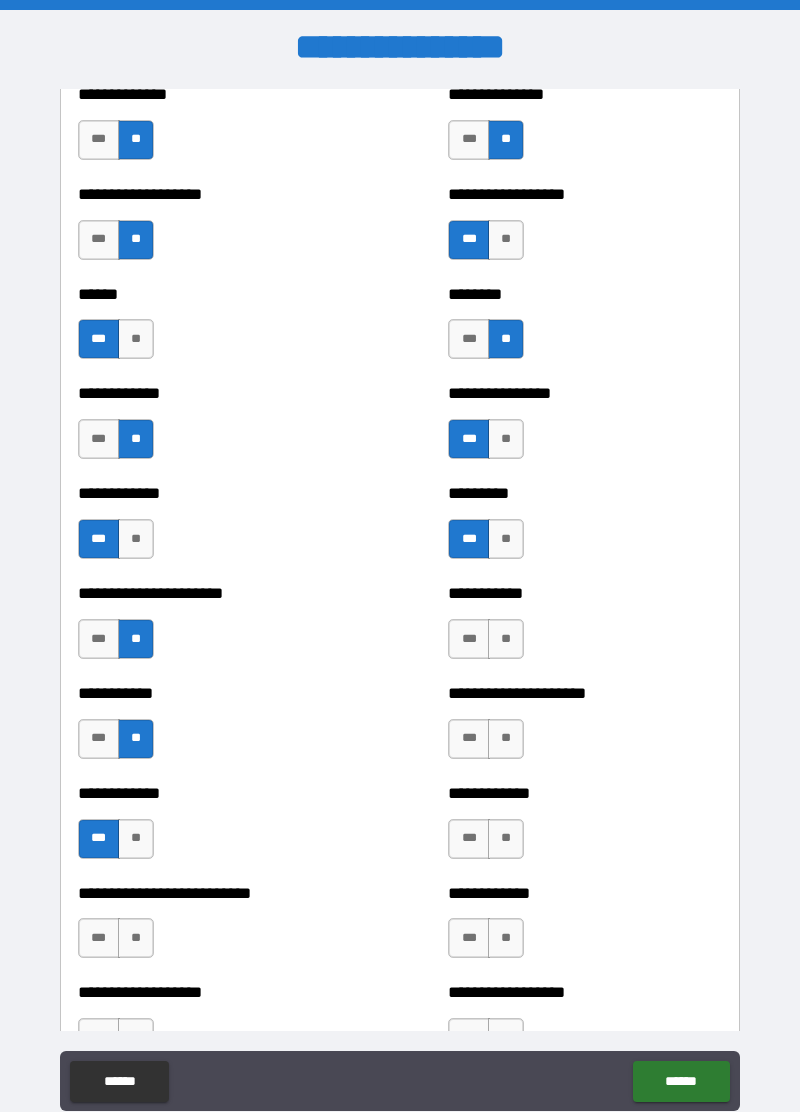 click on "***" at bounding box center (99, 938) 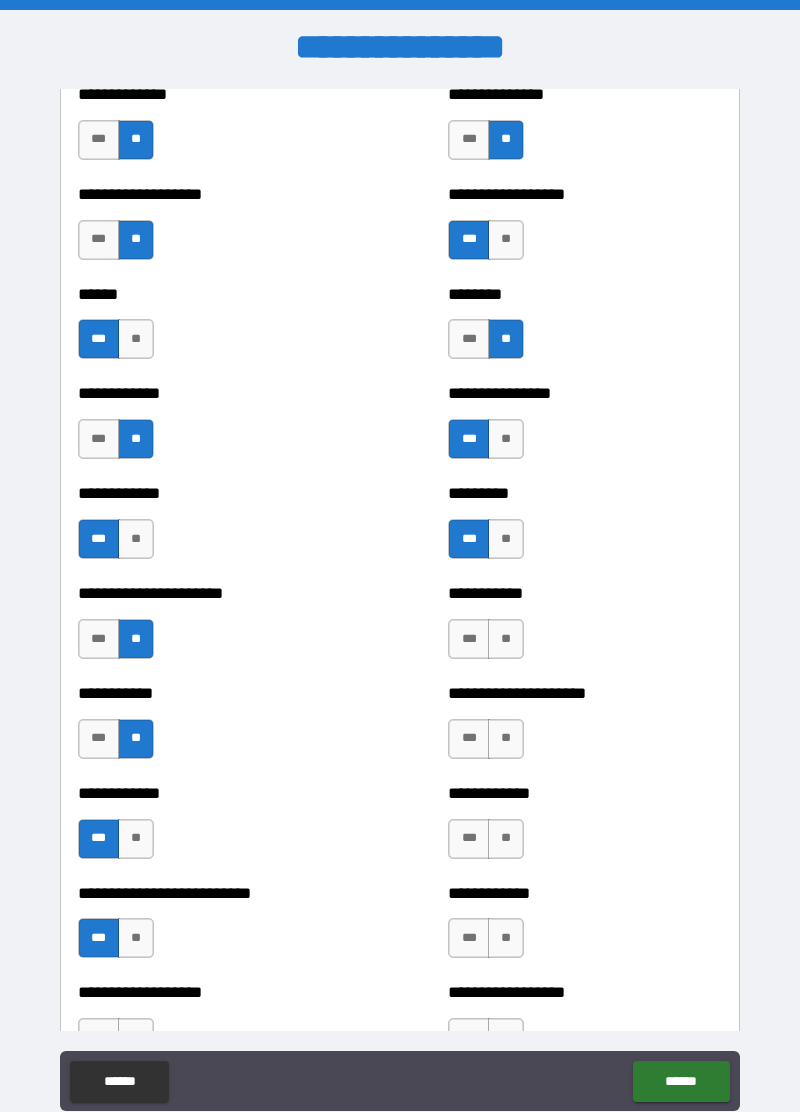 click on "**" at bounding box center [506, 639] 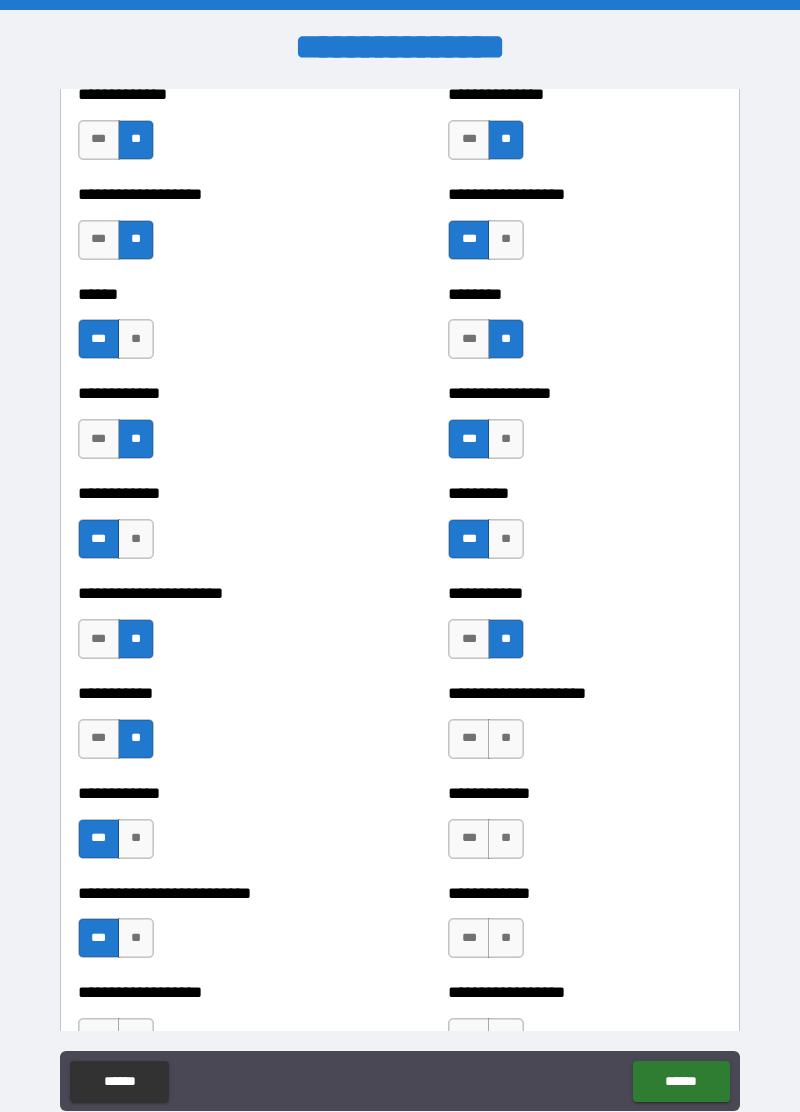 click on "**" at bounding box center [506, 739] 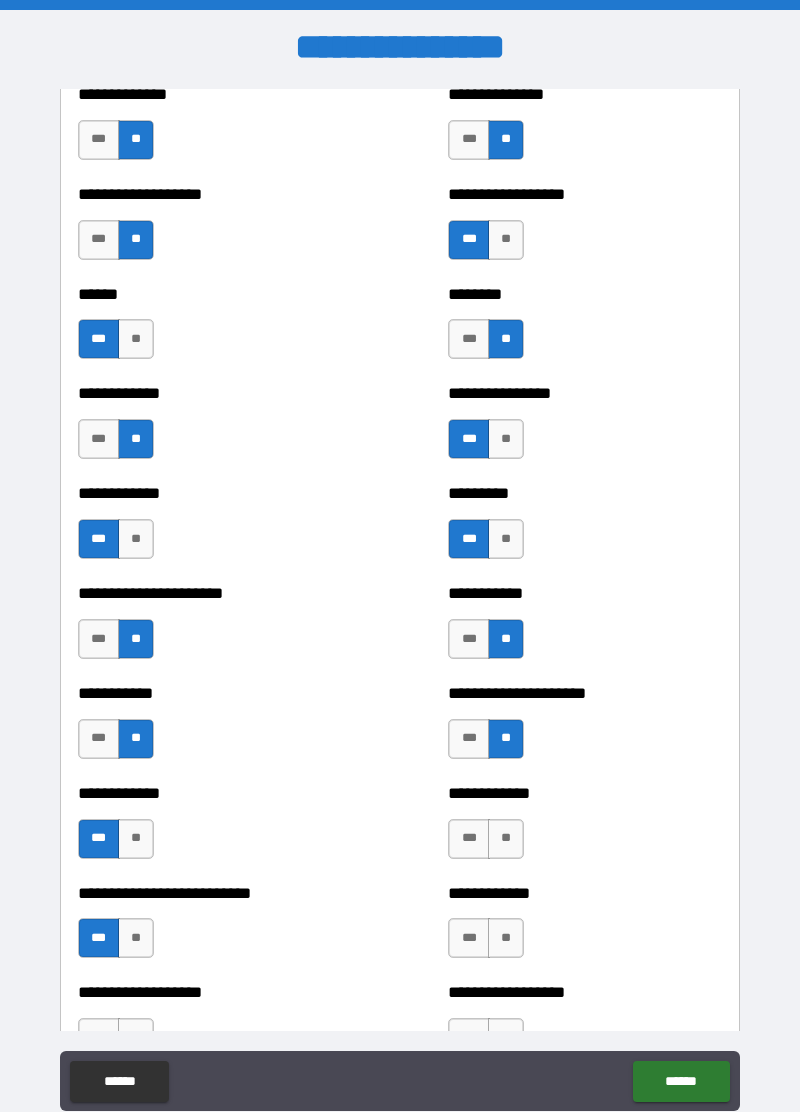click on "**" at bounding box center [506, 839] 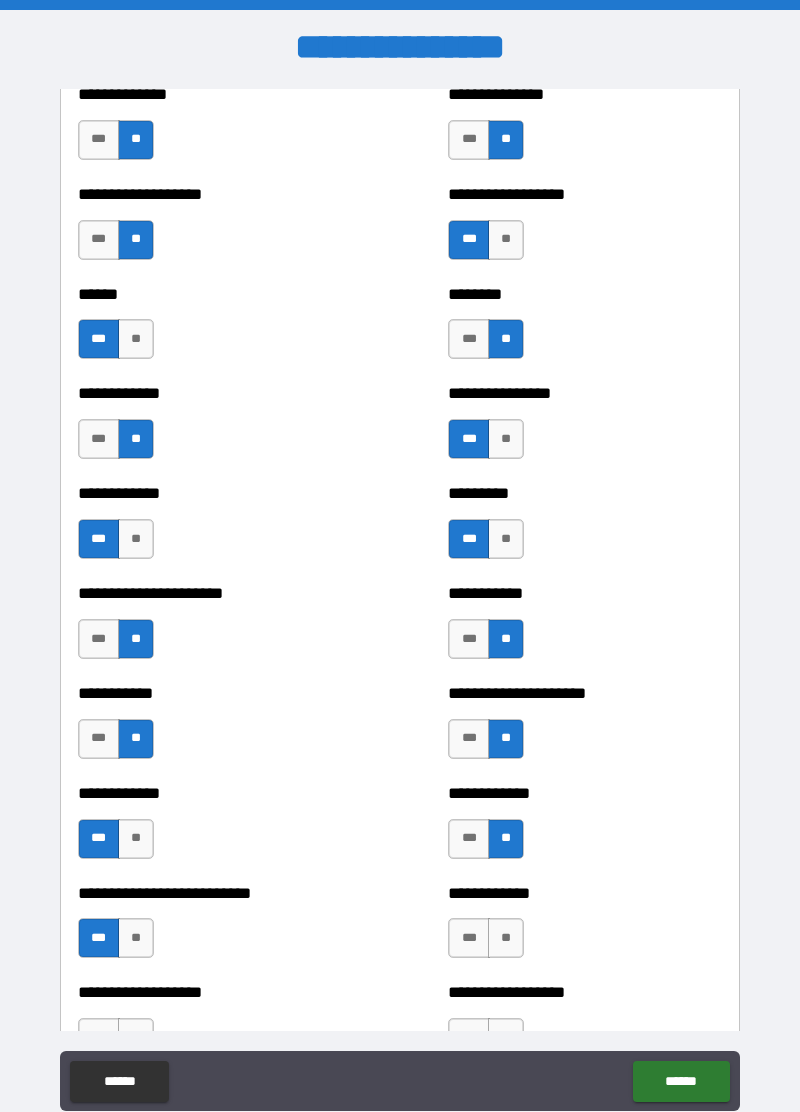 click on "**" at bounding box center (506, 938) 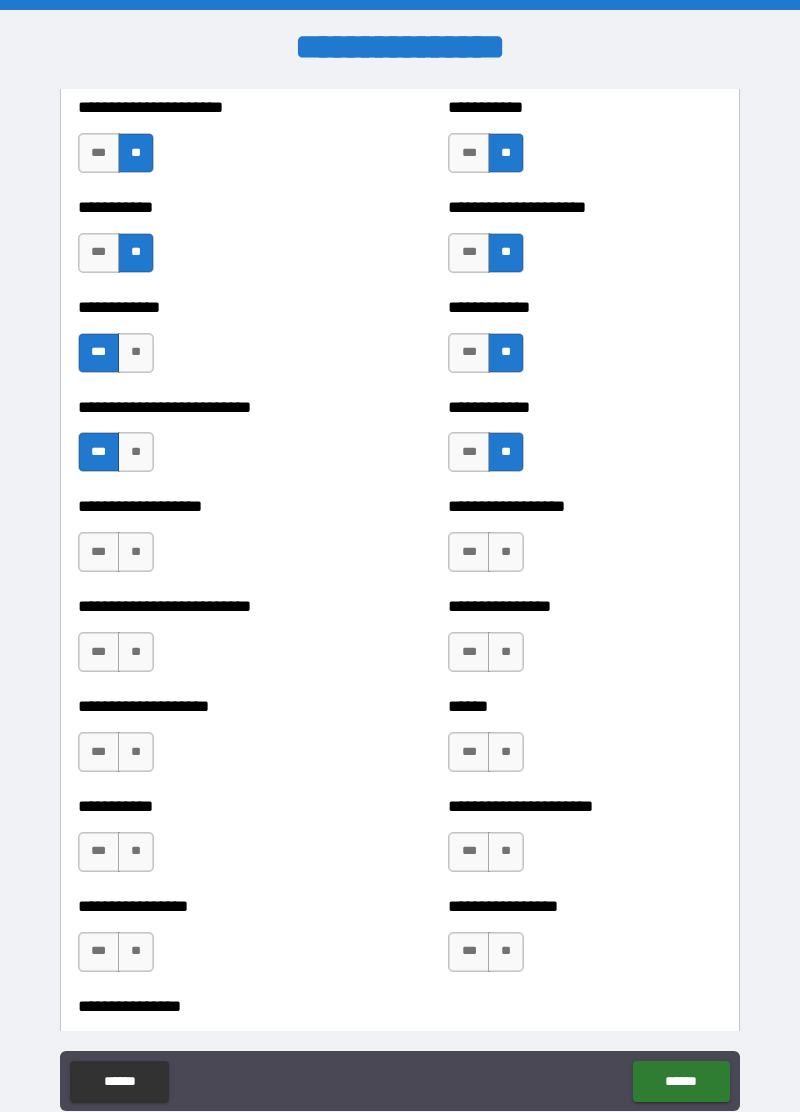 scroll, scrollTop: 5420, scrollLeft: 0, axis: vertical 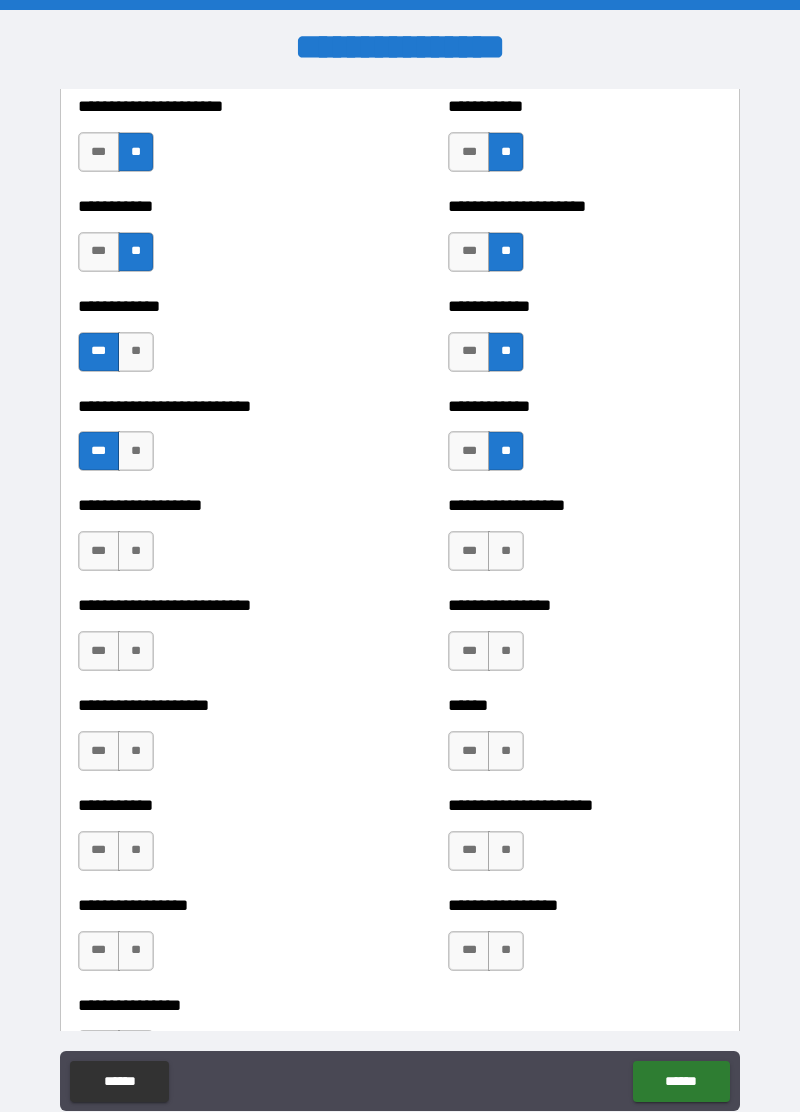 click on "***" at bounding box center [99, 551] 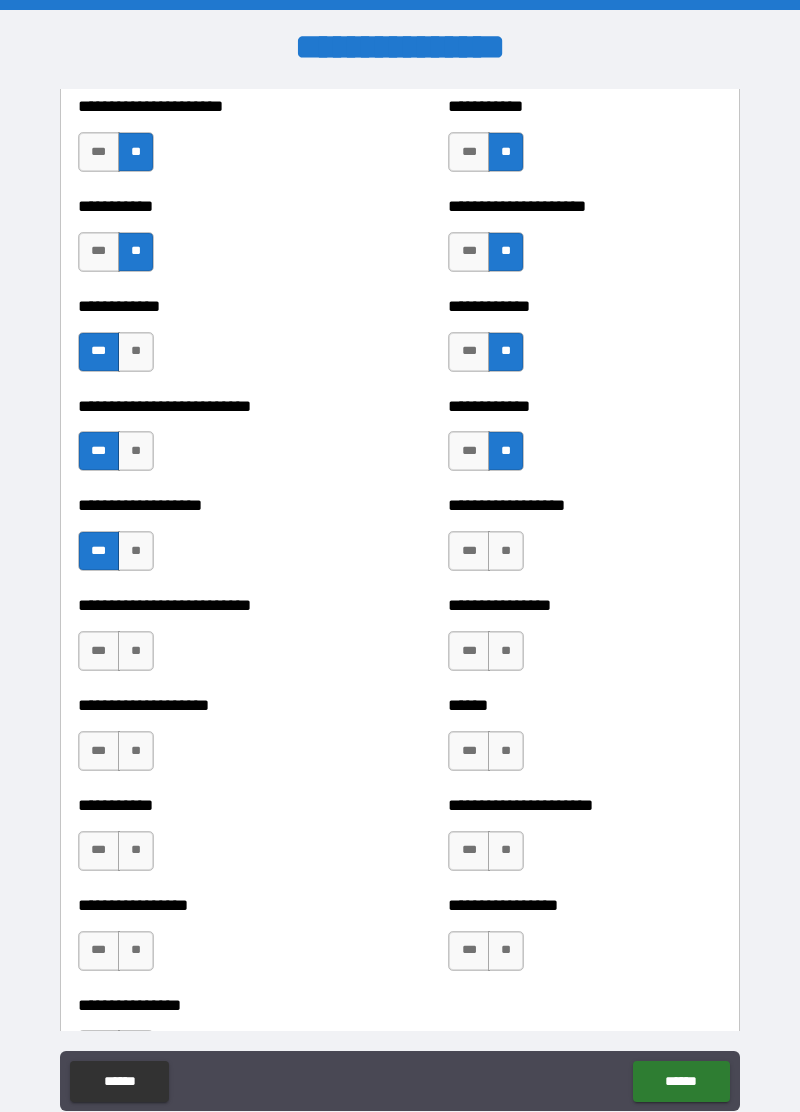 click on "**" at bounding box center [136, 651] 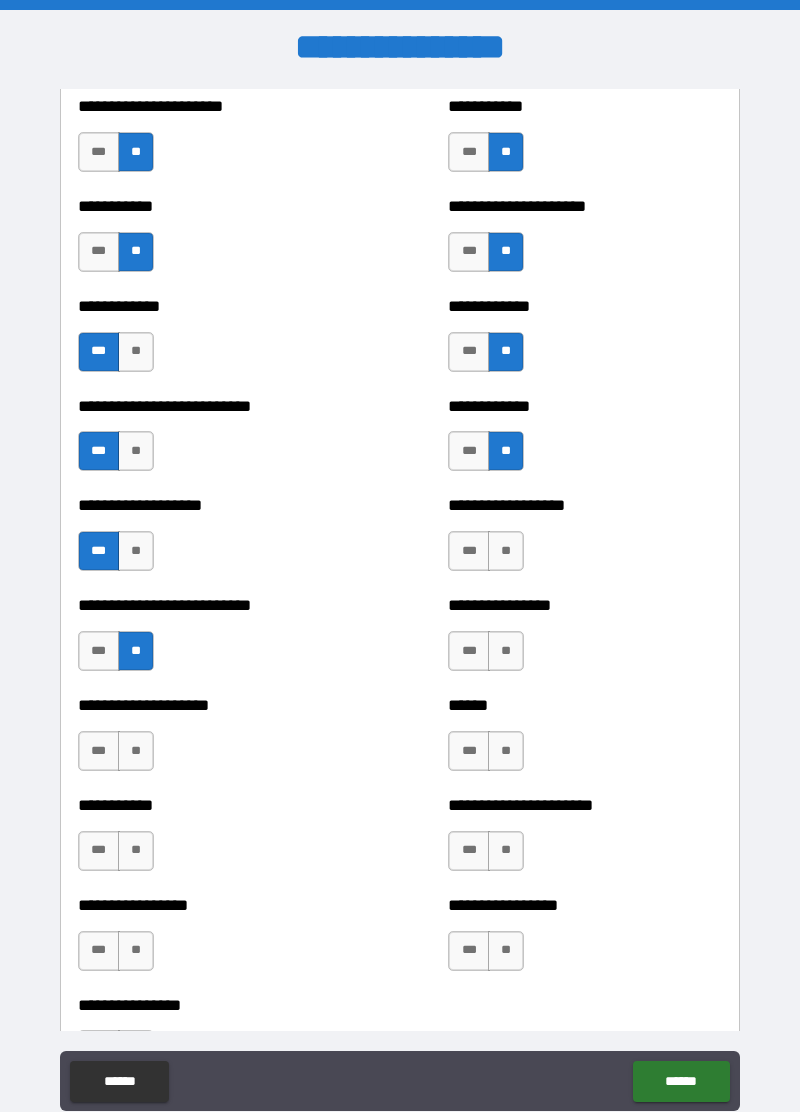 click on "**" at bounding box center (136, 751) 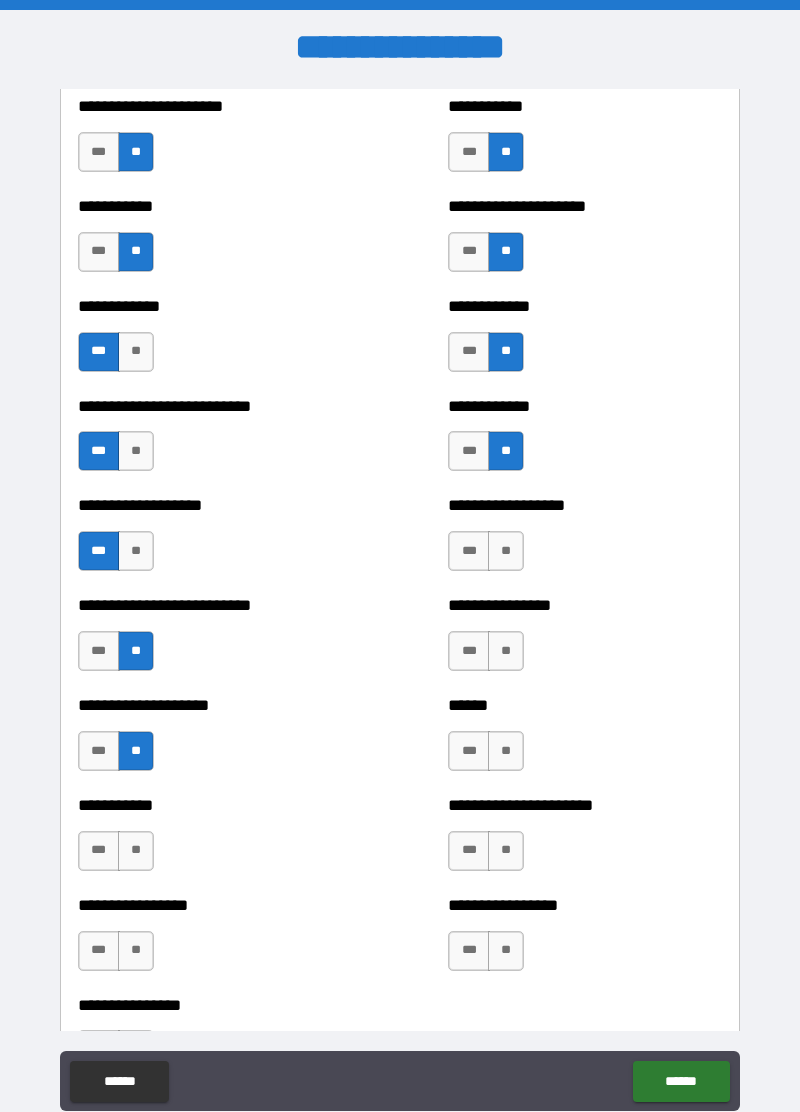 click on "**" at bounding box center [136, 851] 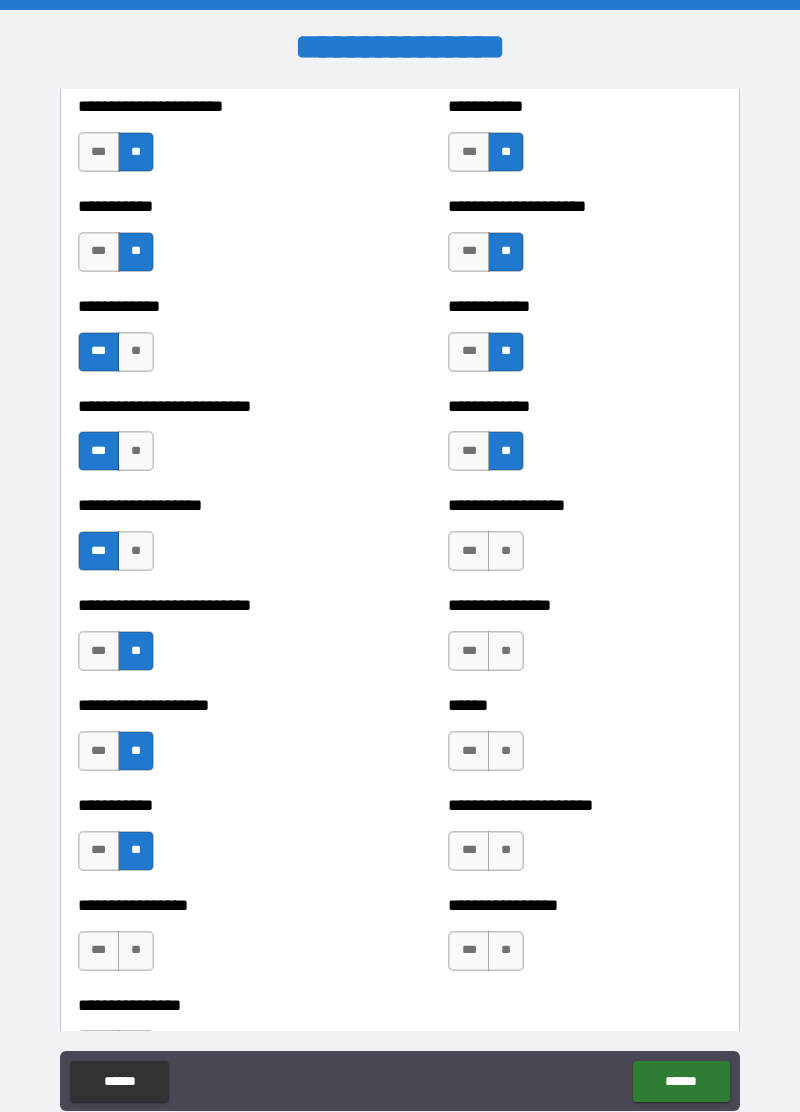 click on "**" at bounding box center (136, 951) 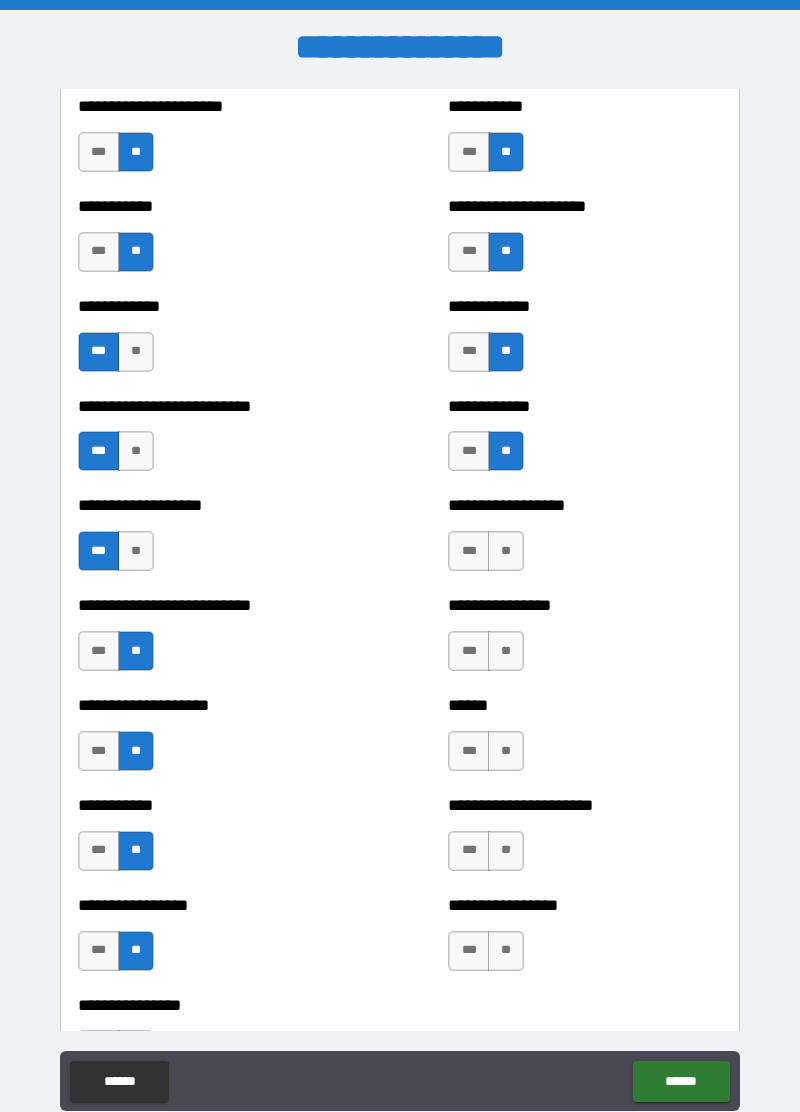 click on "**" at bounding box center [506, 551] 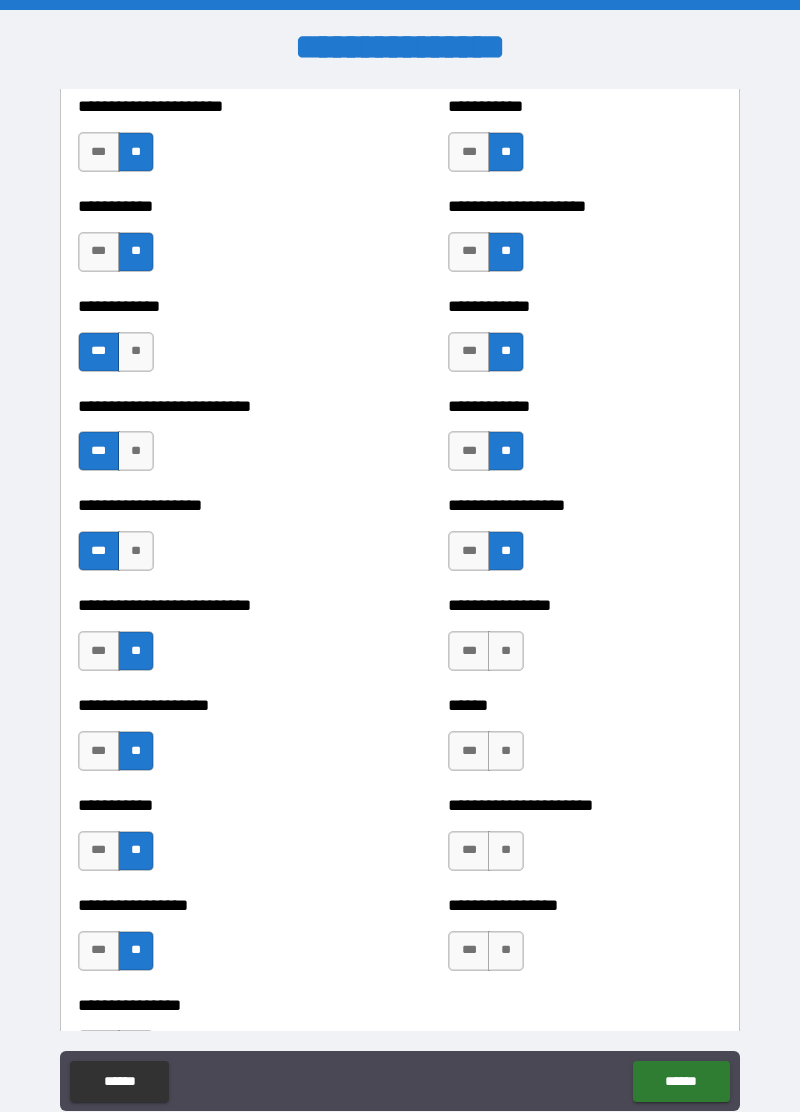 click on "**" at bounding box center [506, 651] 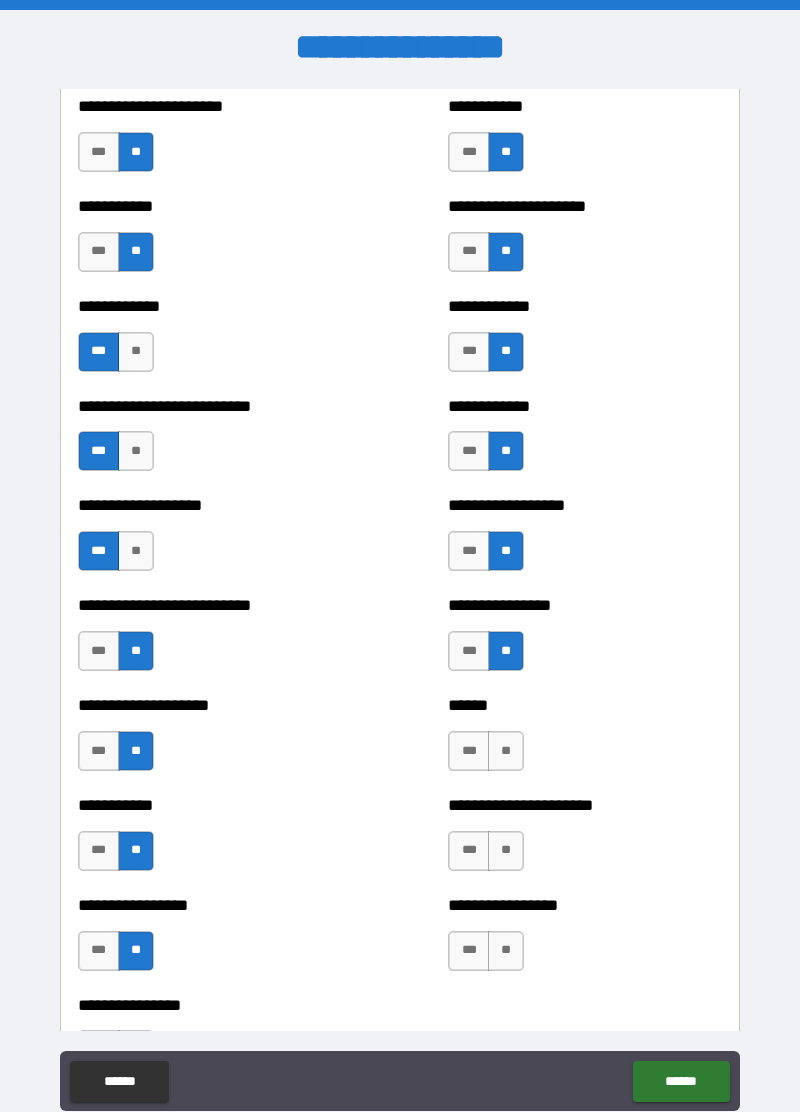 click on "**" at bounding box center [506, 751] 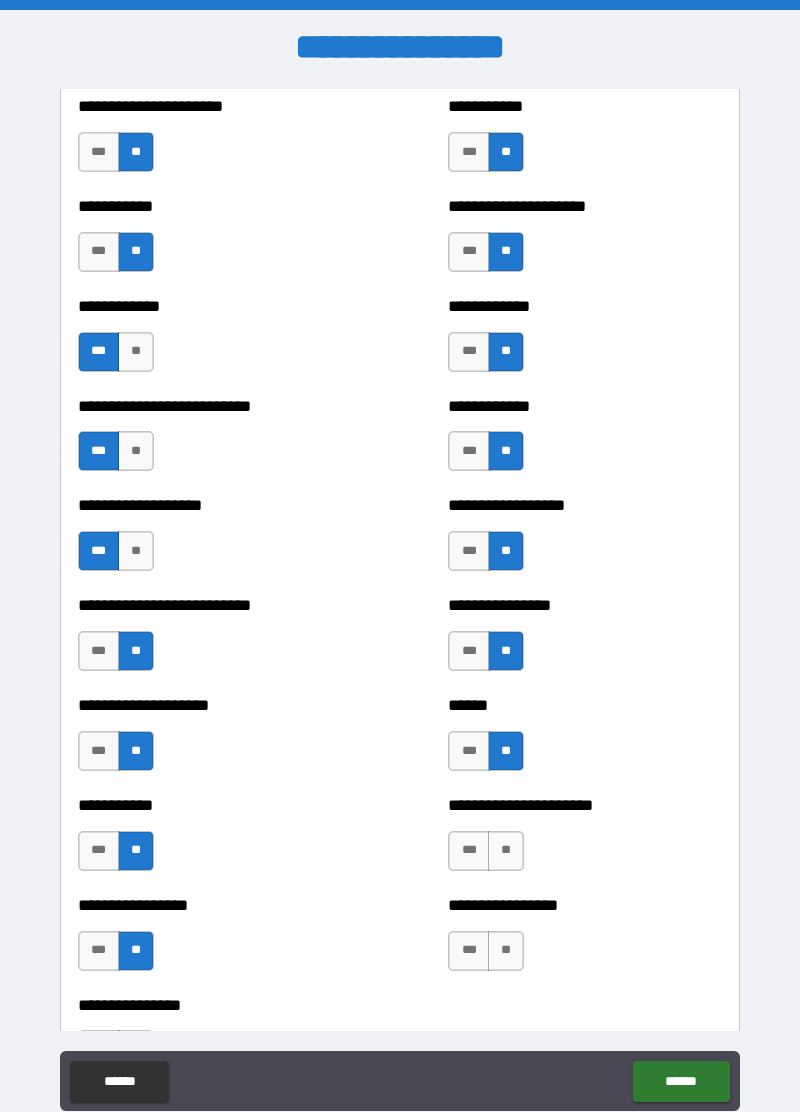 click on "**" at bounding box center [506, 851] 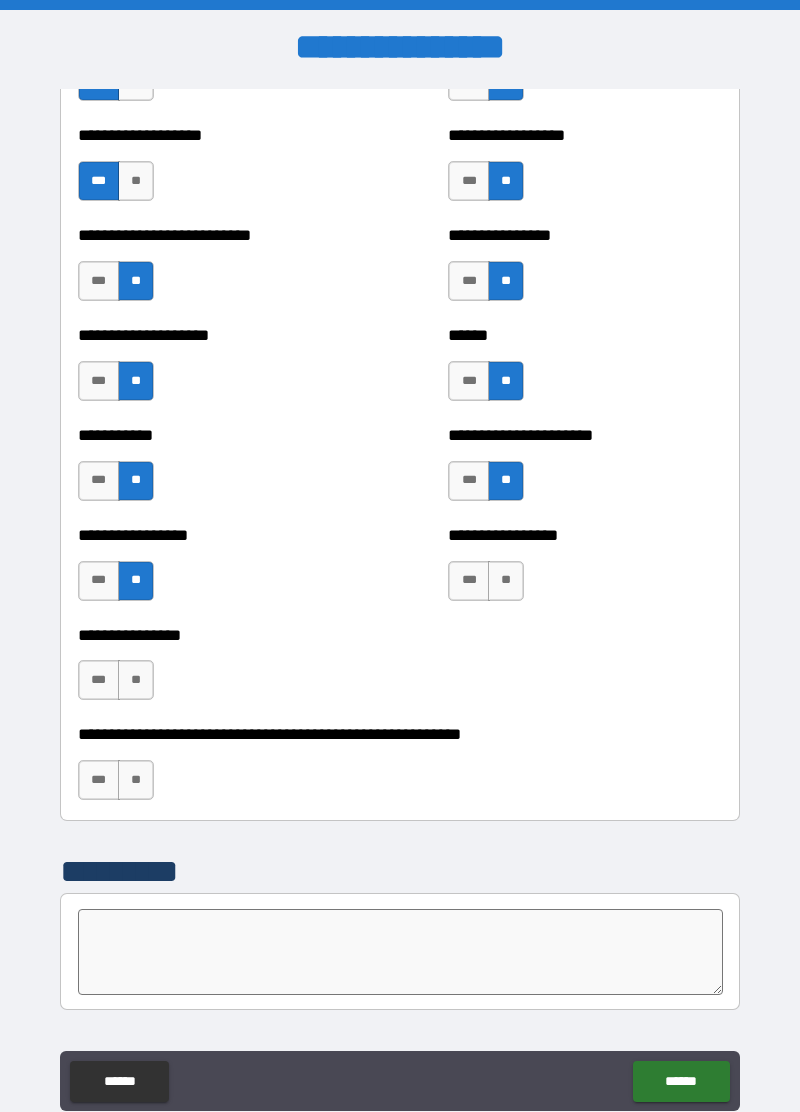 scroll, scrollTop: 5792, scrollLeft: 0, axis: vertical 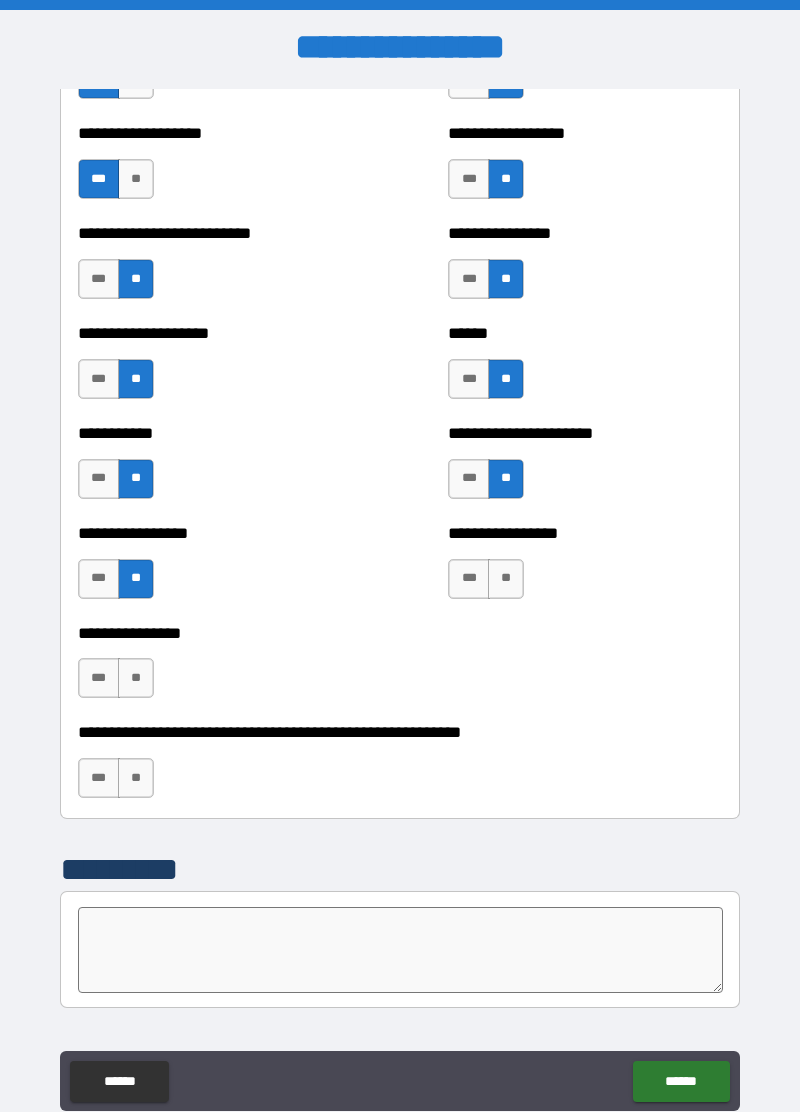 click on "**" at bounding box center (506, 579) 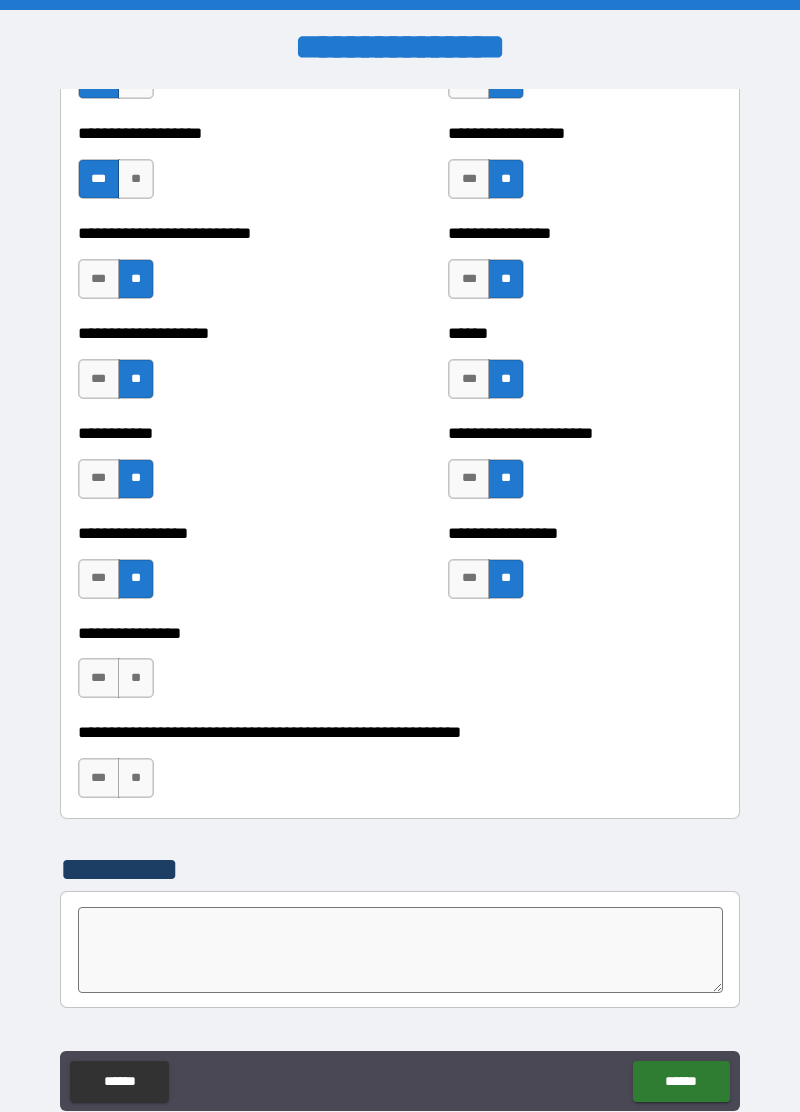 click on "**" at bounding box center (136, 678) 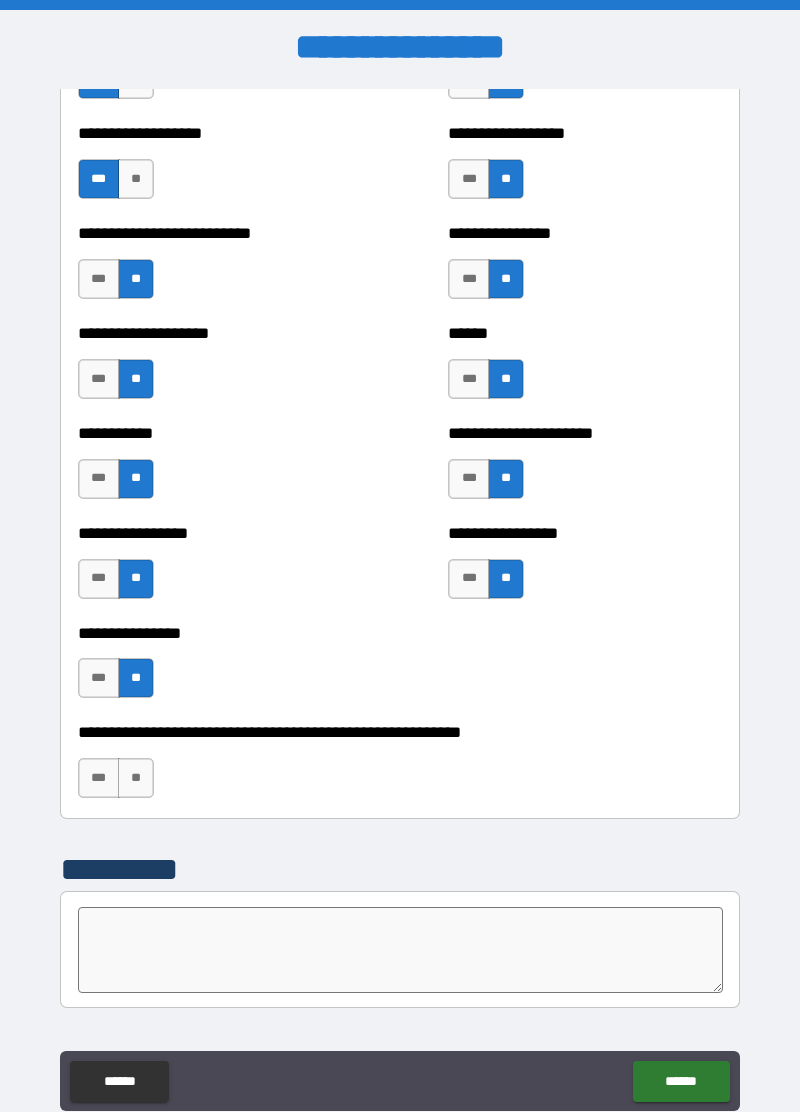 click on "***" at bounding box center [99, 778] 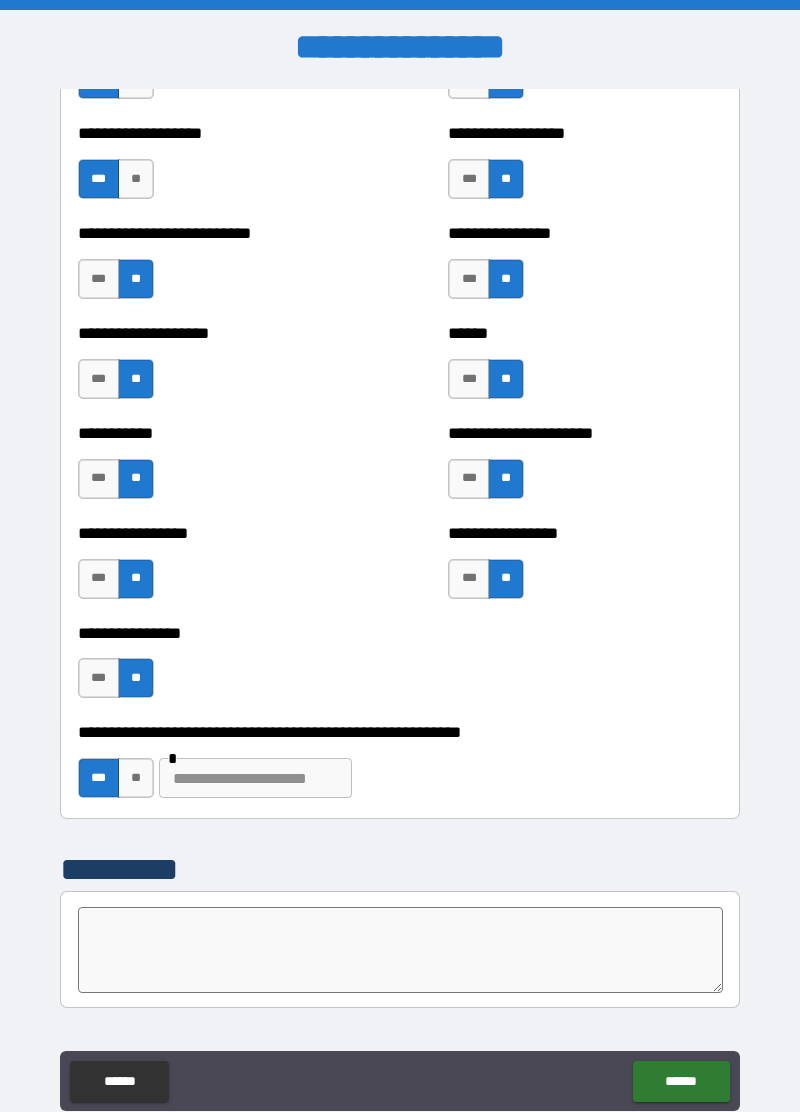 click at bounding box center [400, 950] 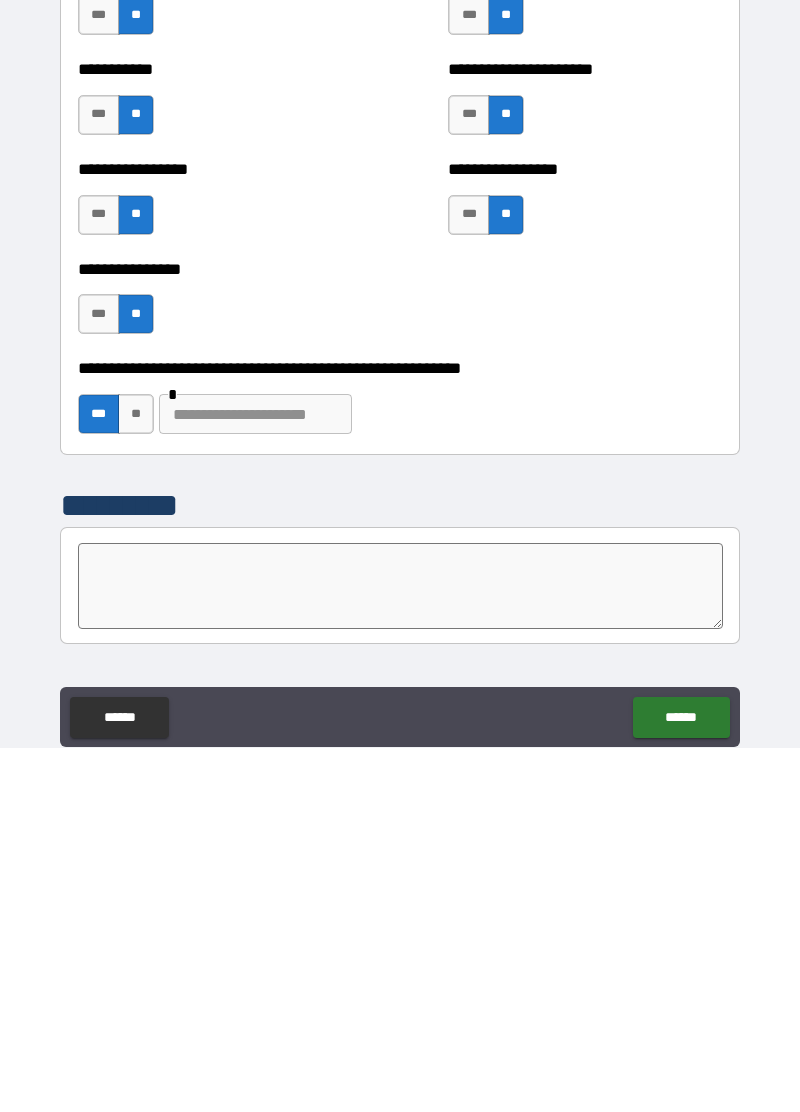 type on "*" 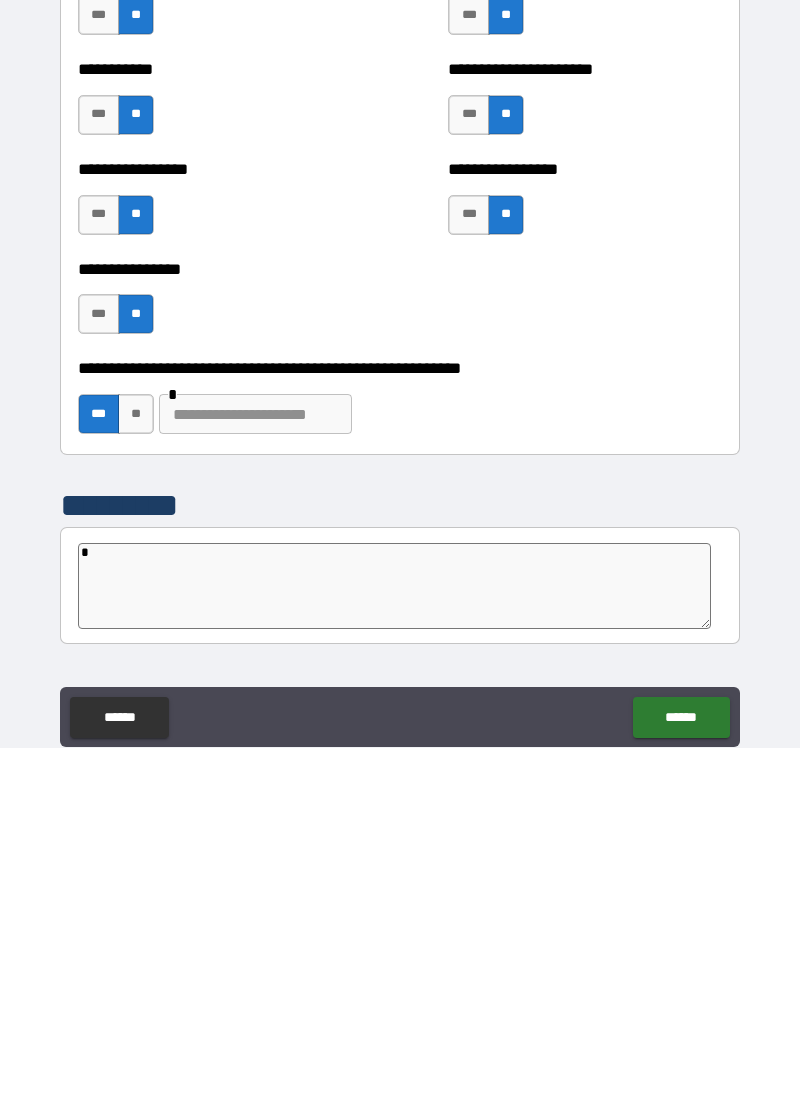 type on "*" 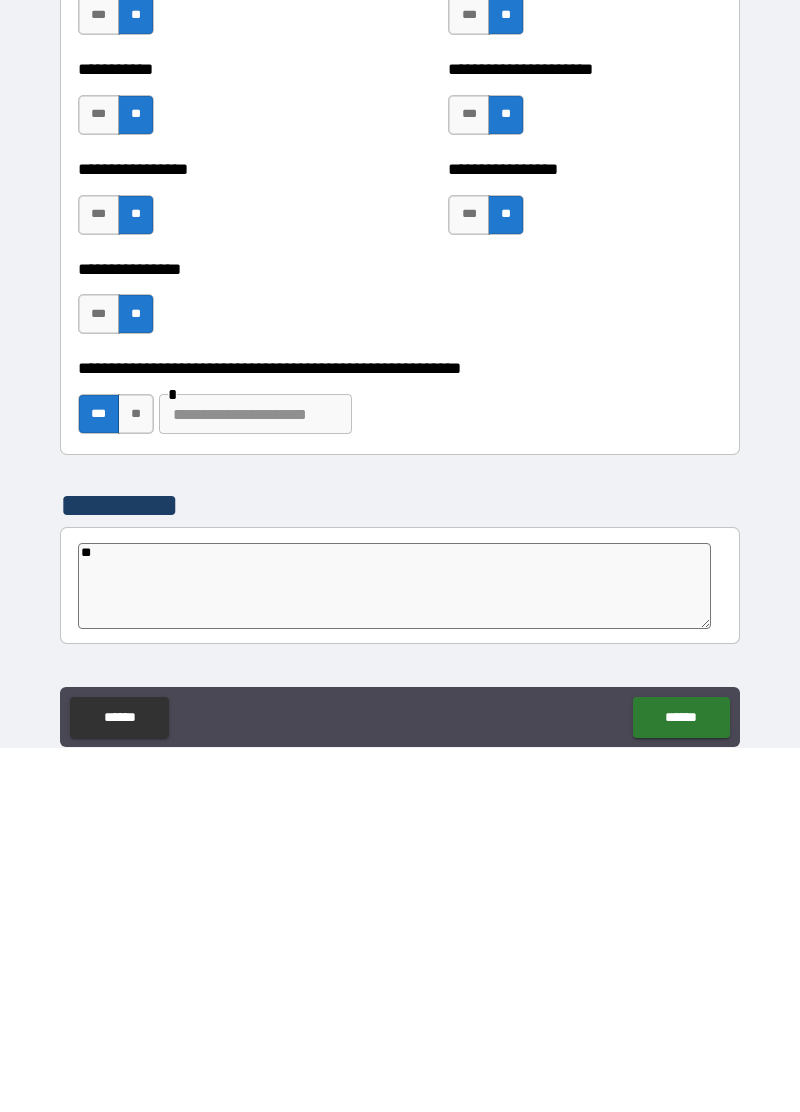 type on "*" 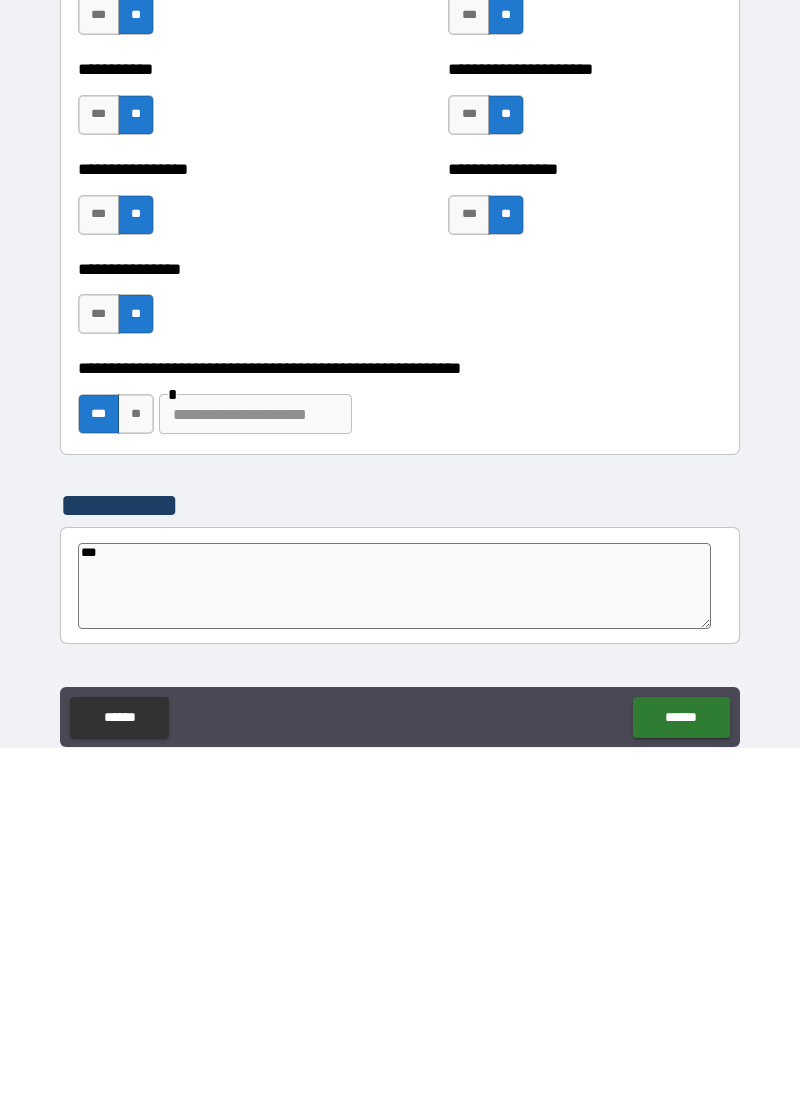 type on "*" 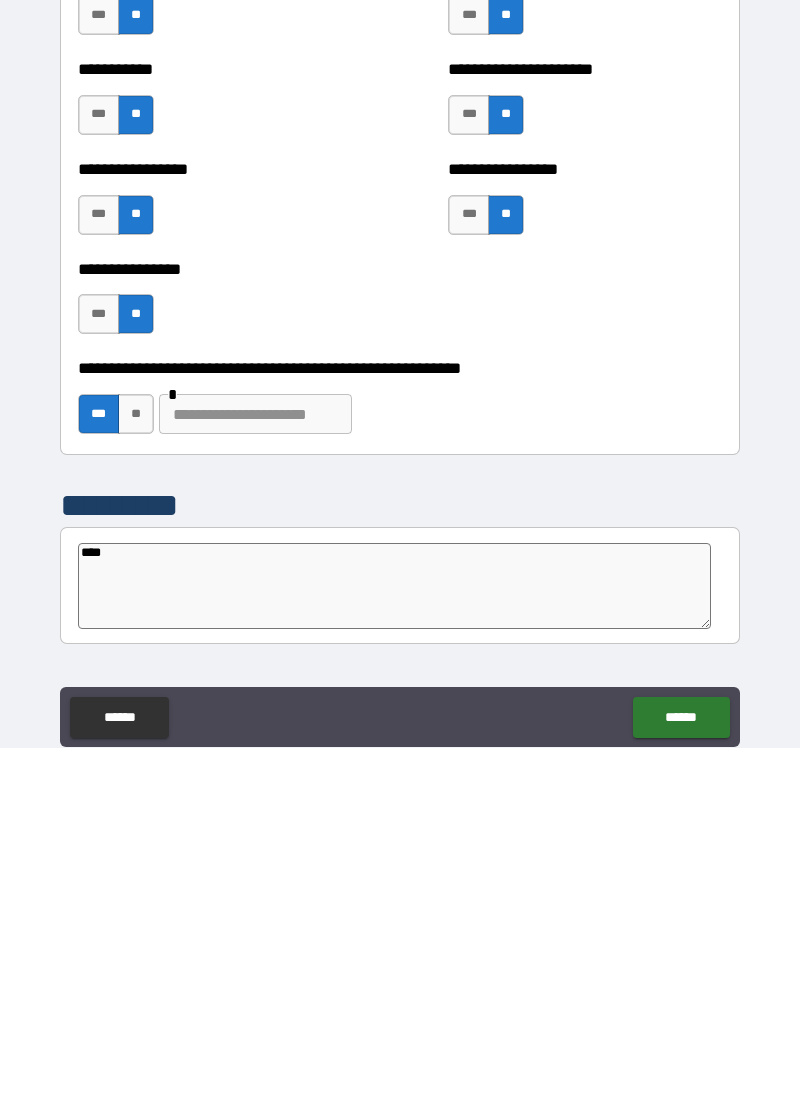 type on "*" 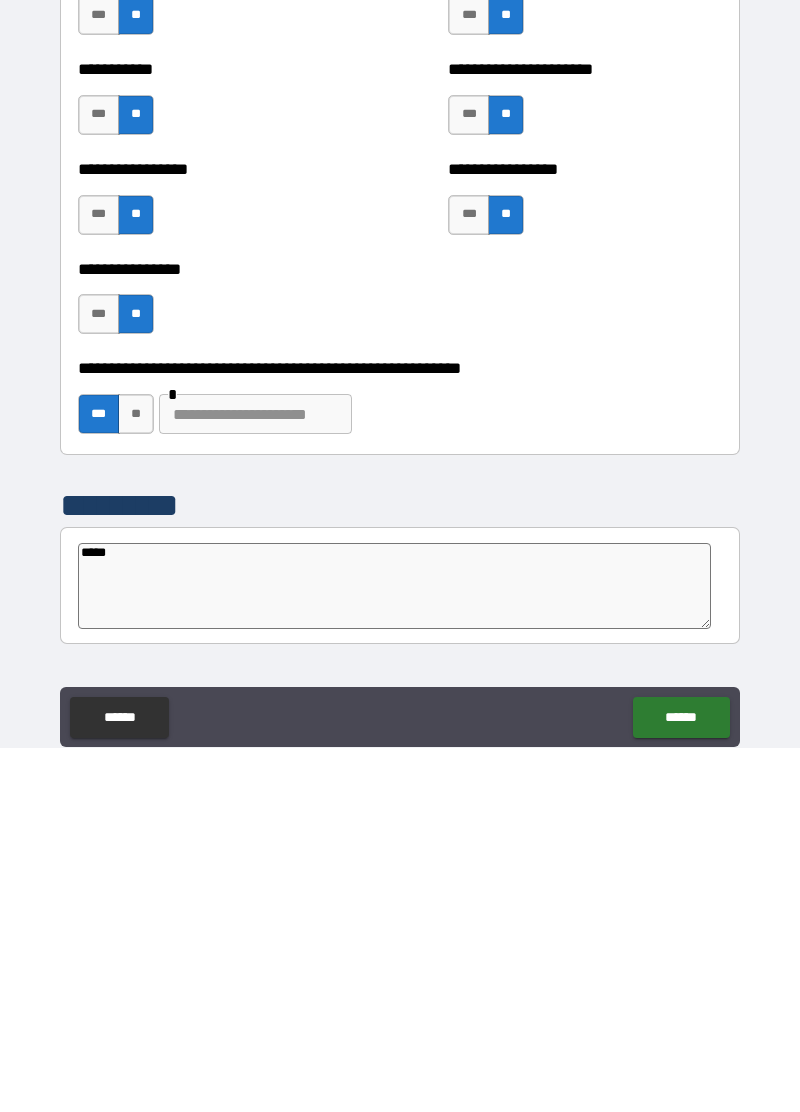 type on "*" 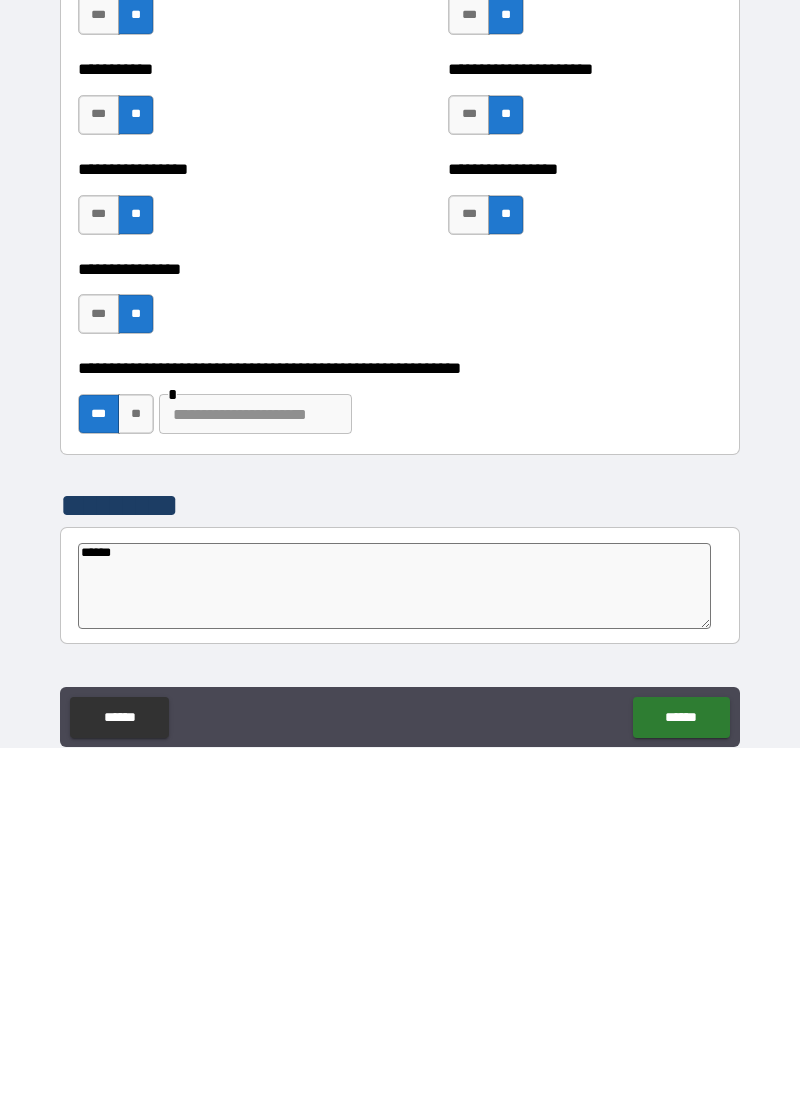 type on "*" 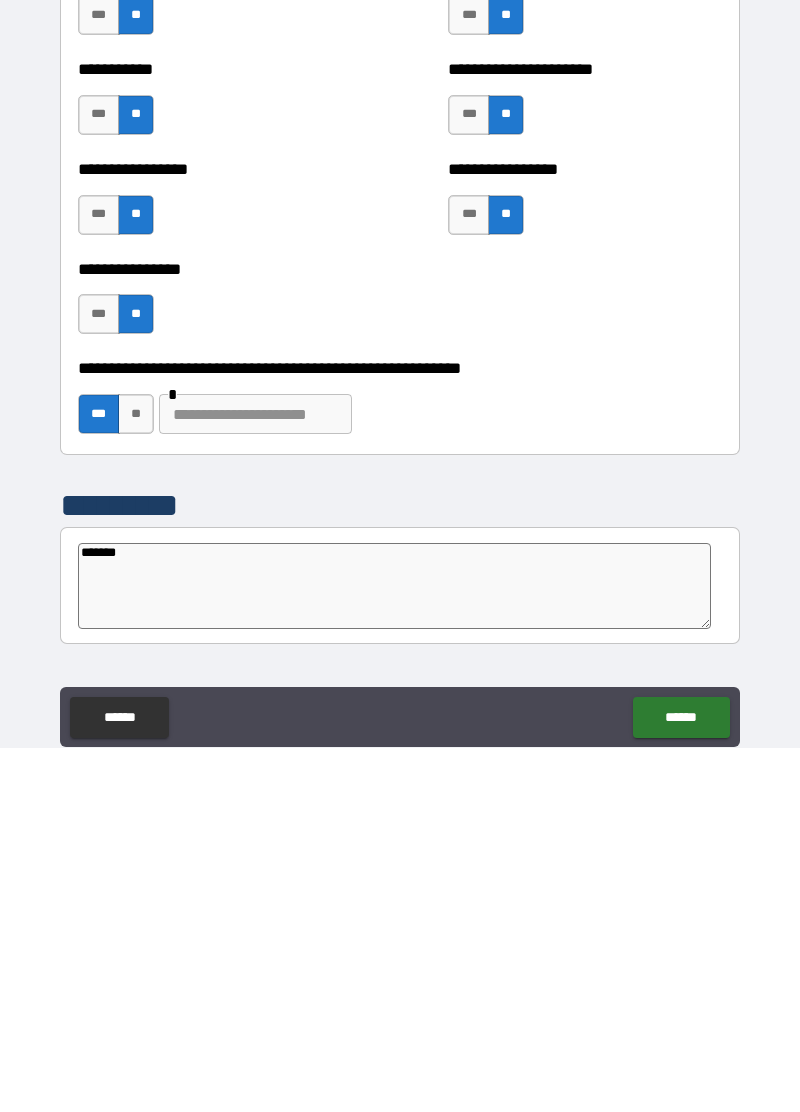type on "*" 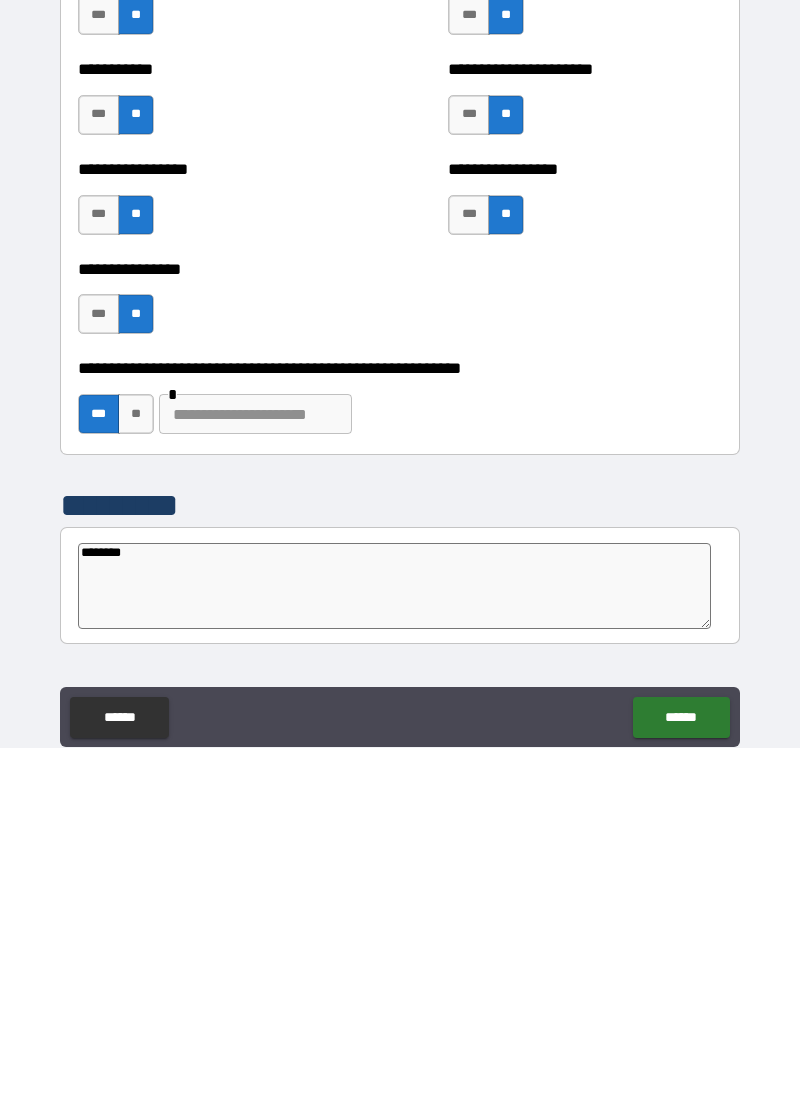 type on "*" 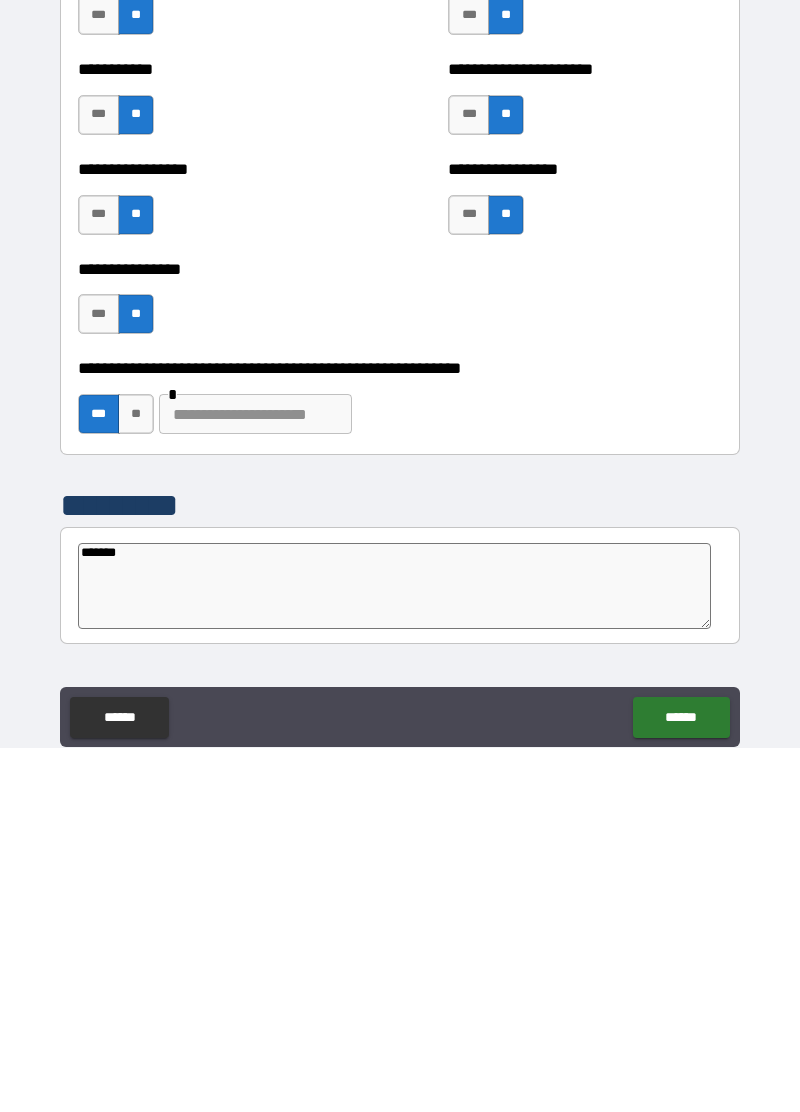 type on "*" 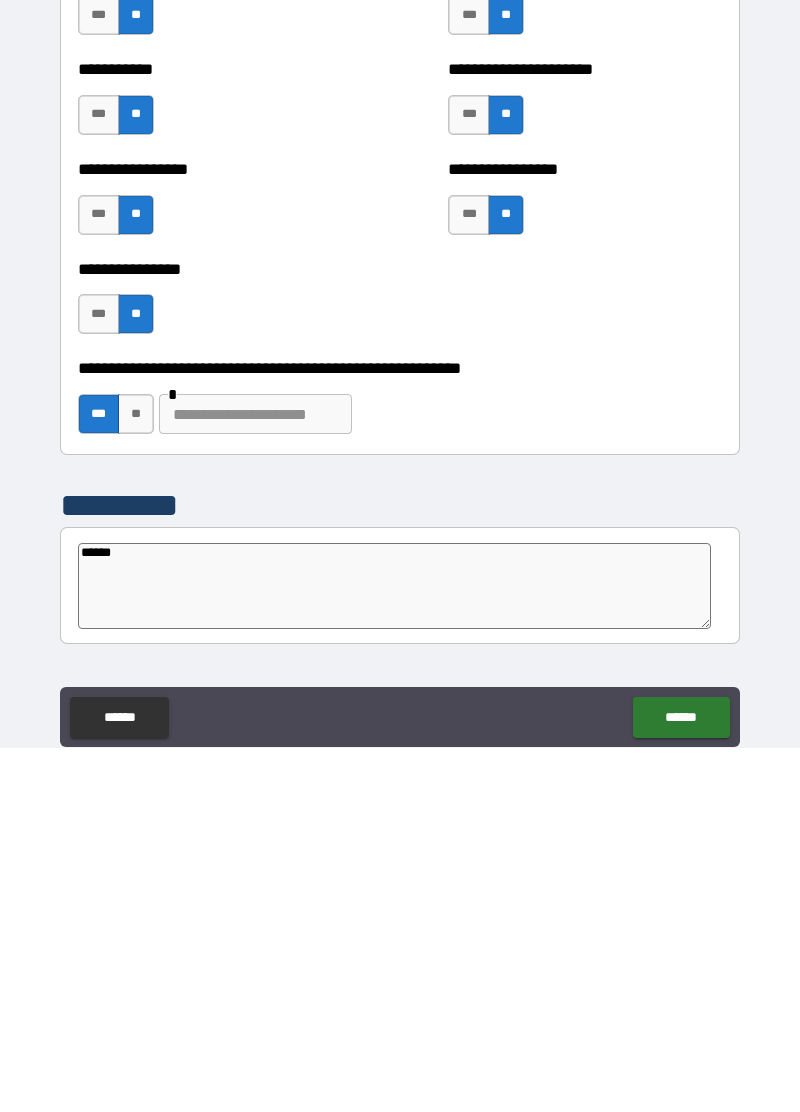 type on "*" 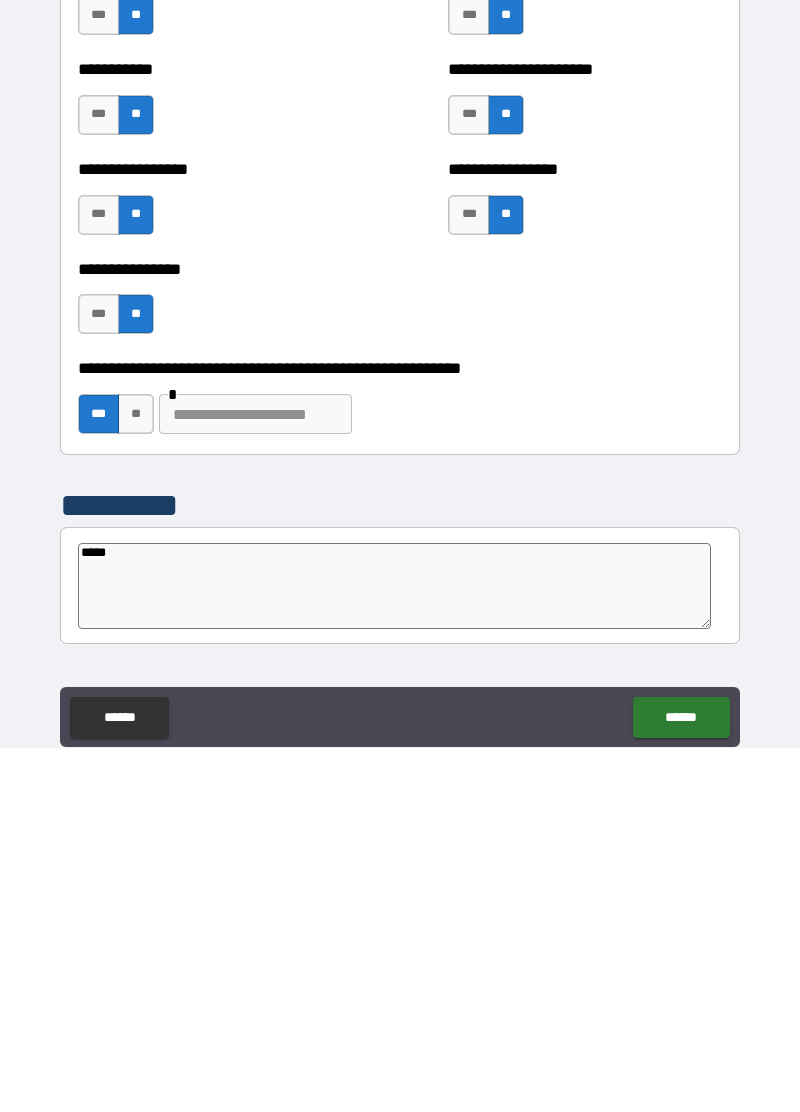 type on "****" 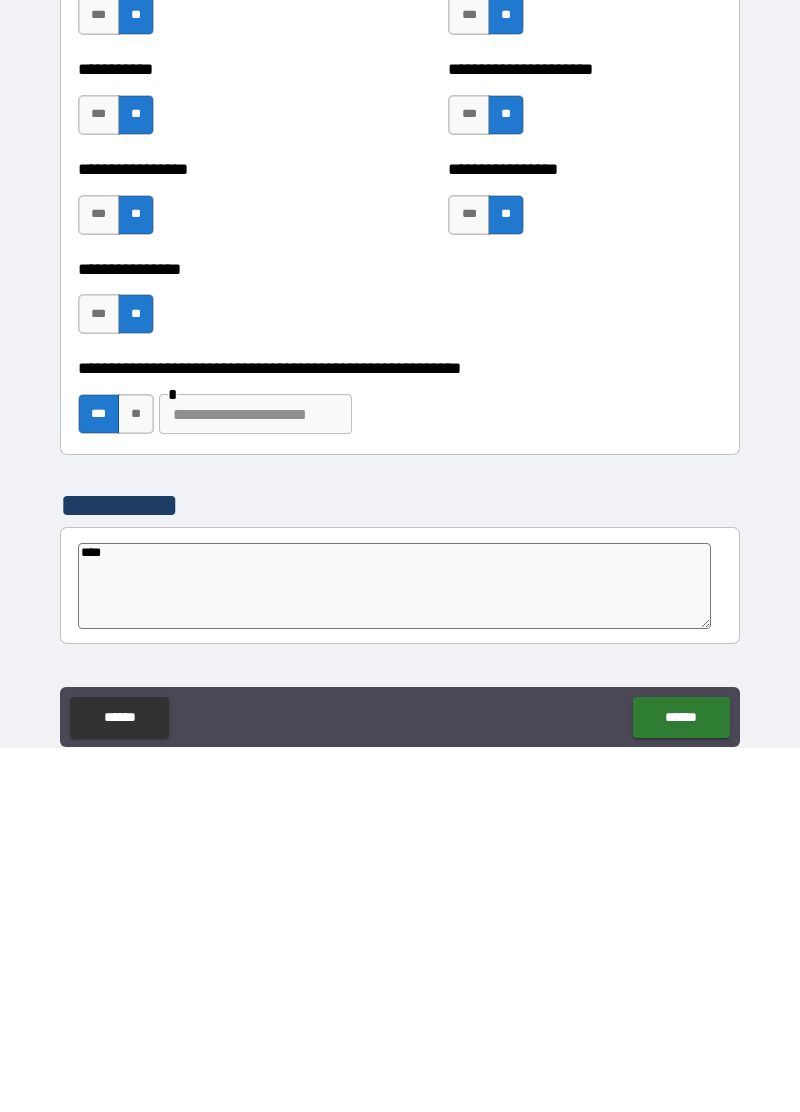 type on "*" 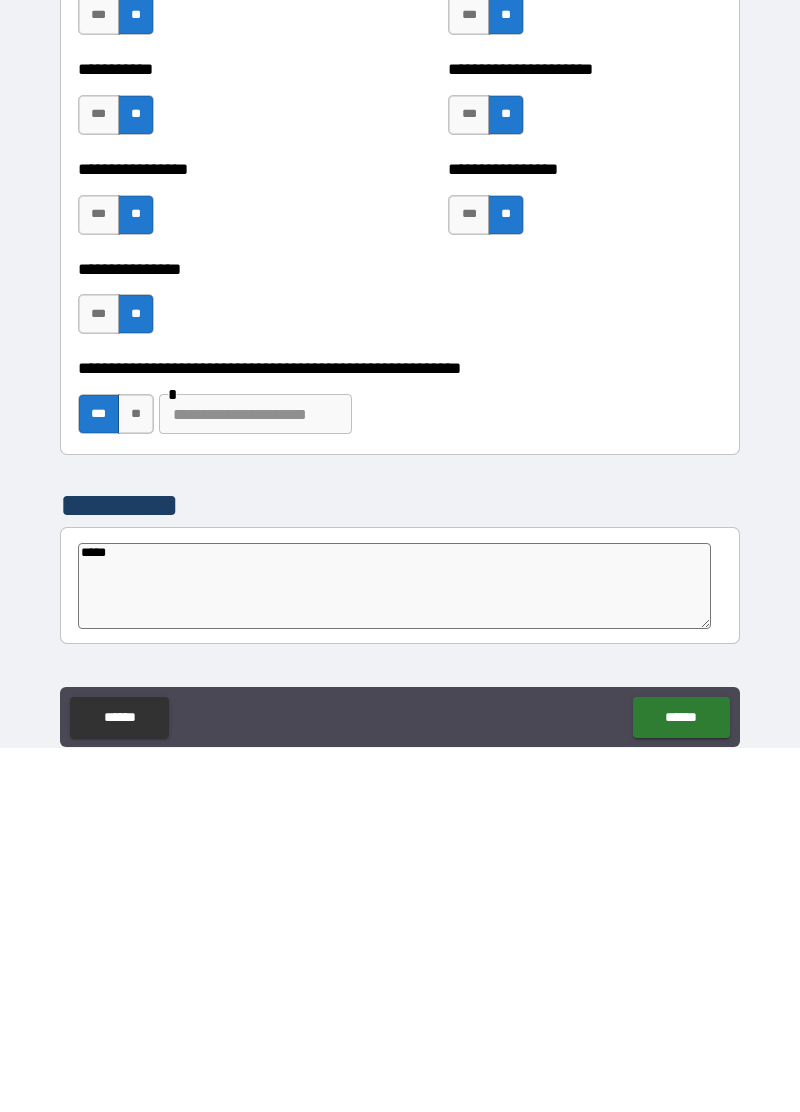 type on "*" 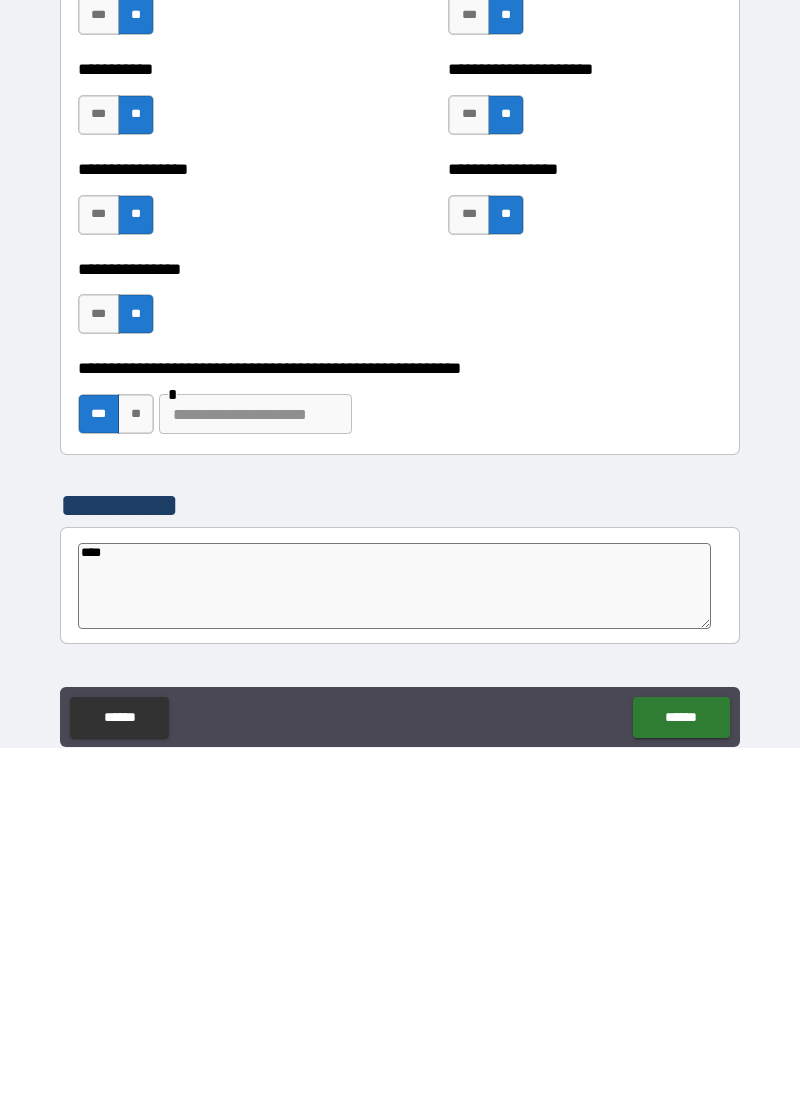 type on "*" 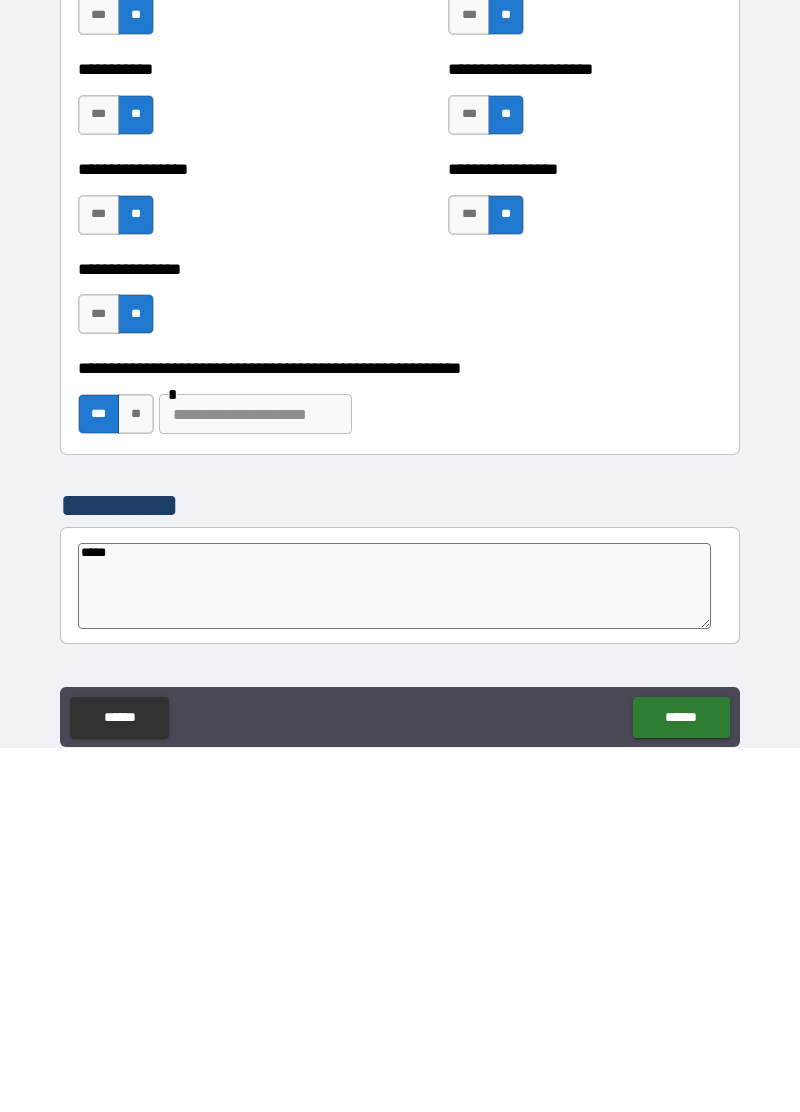 type on "*" 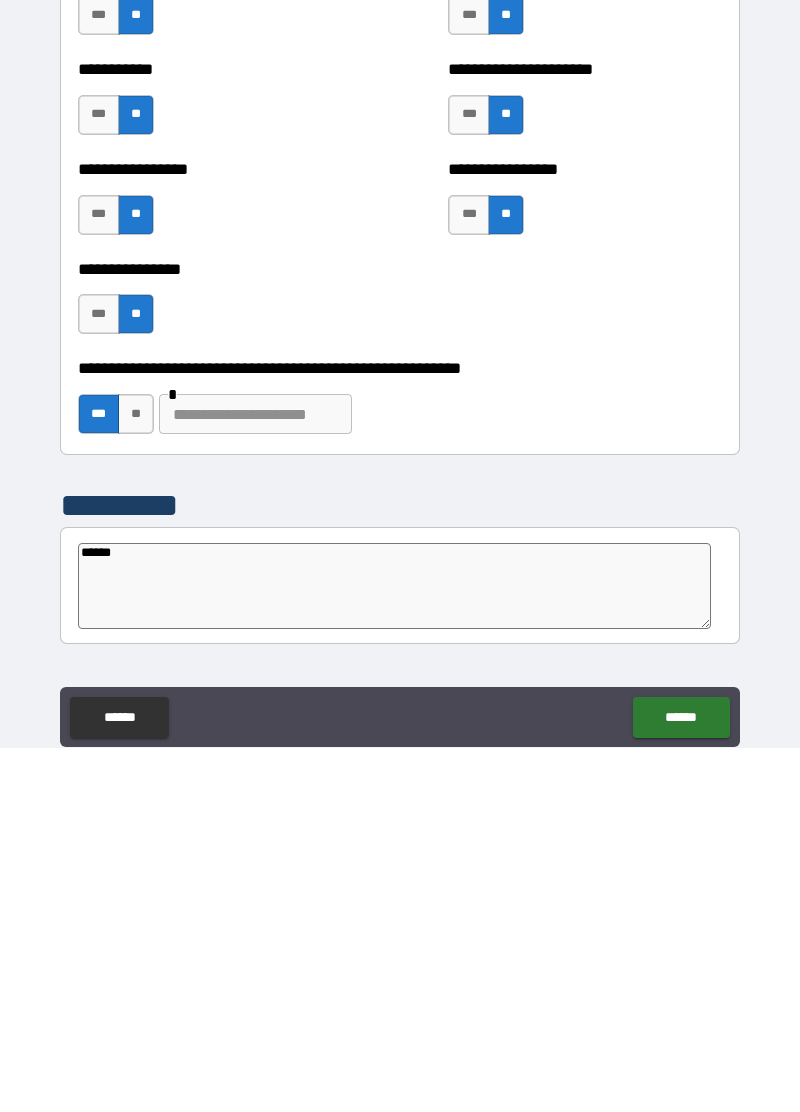 type on "*" 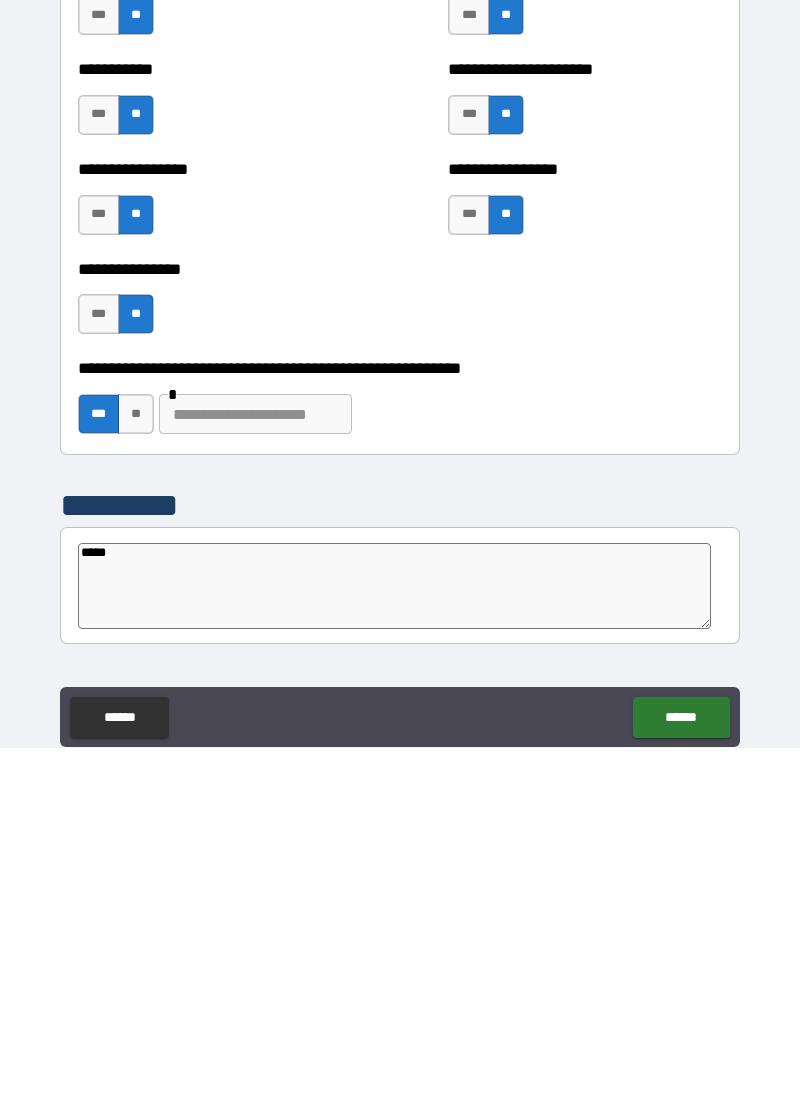 type on "*" 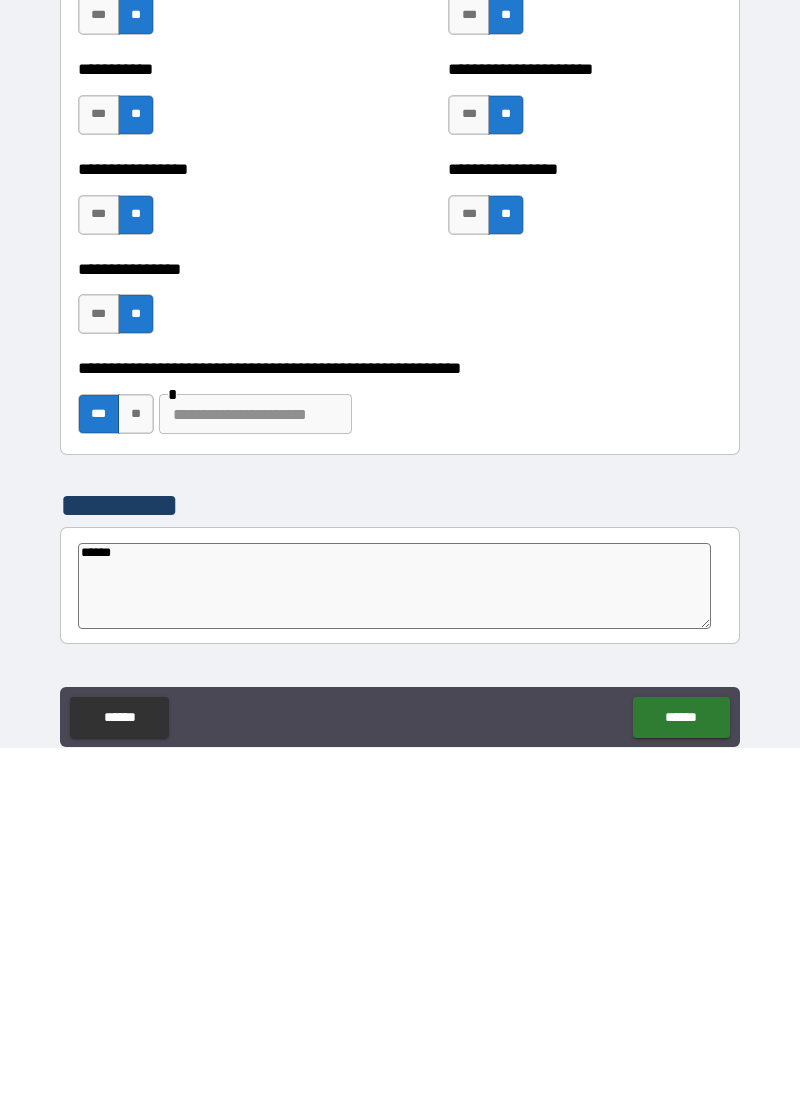 type on "*" 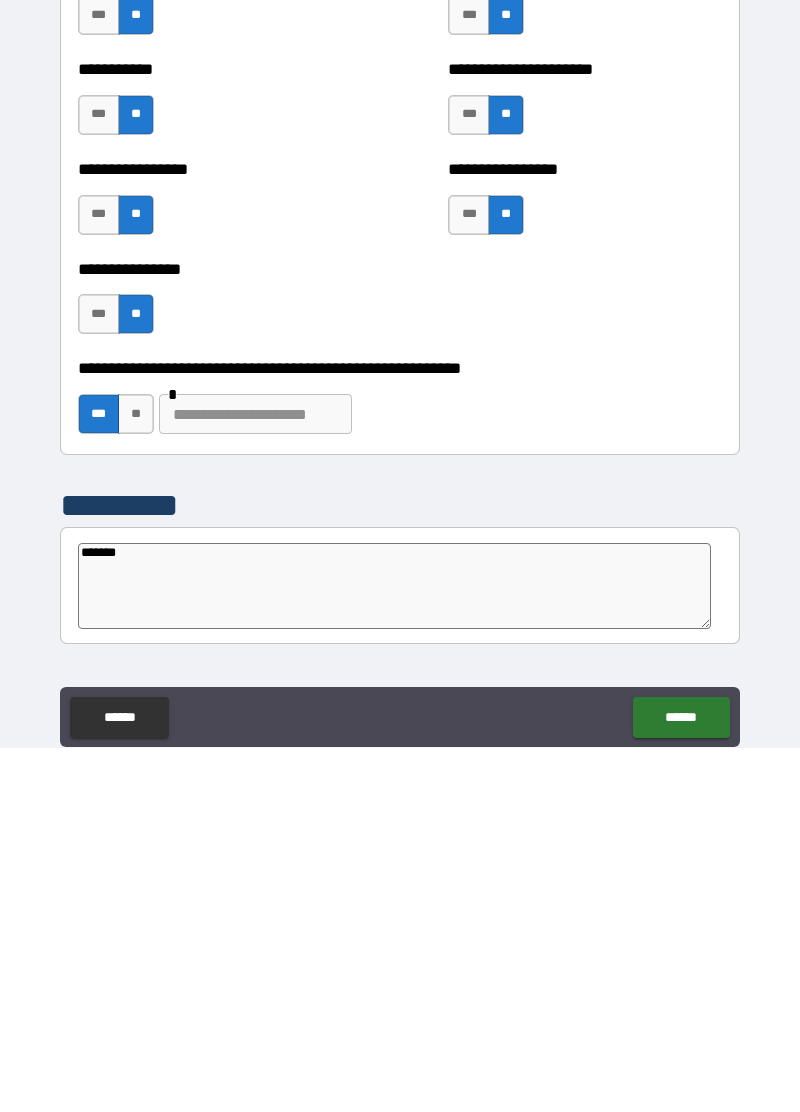 type on "*" 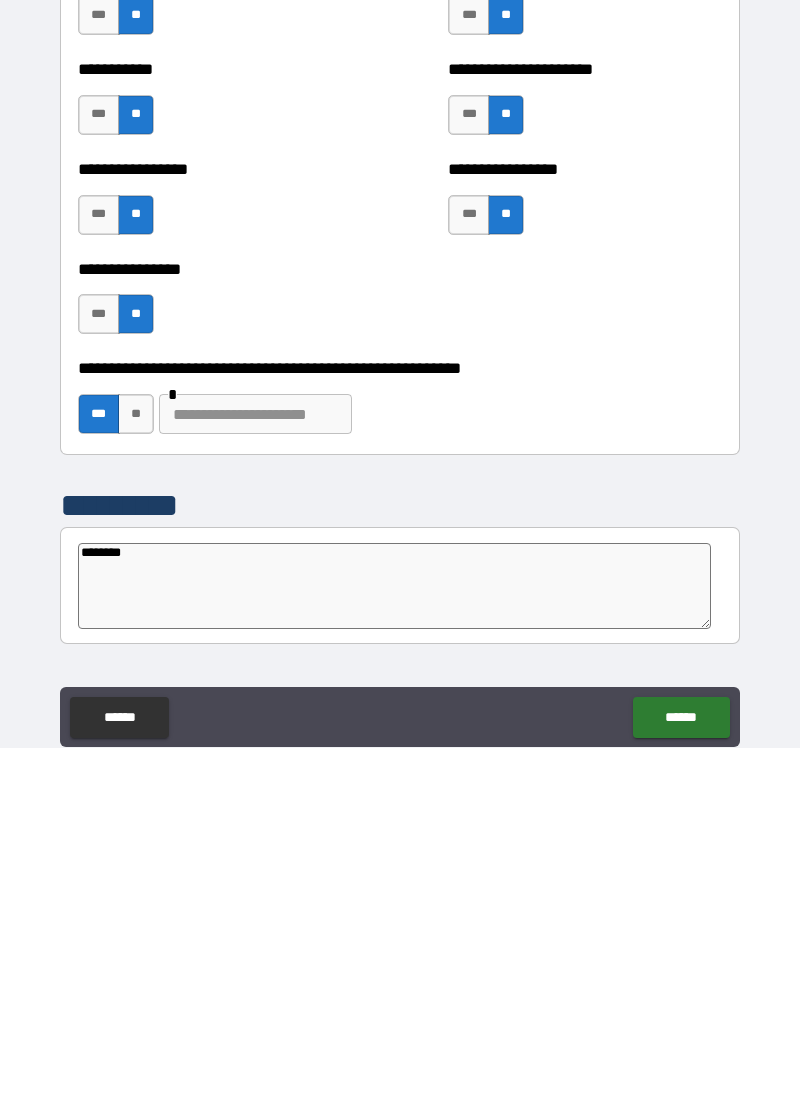 type on "*" 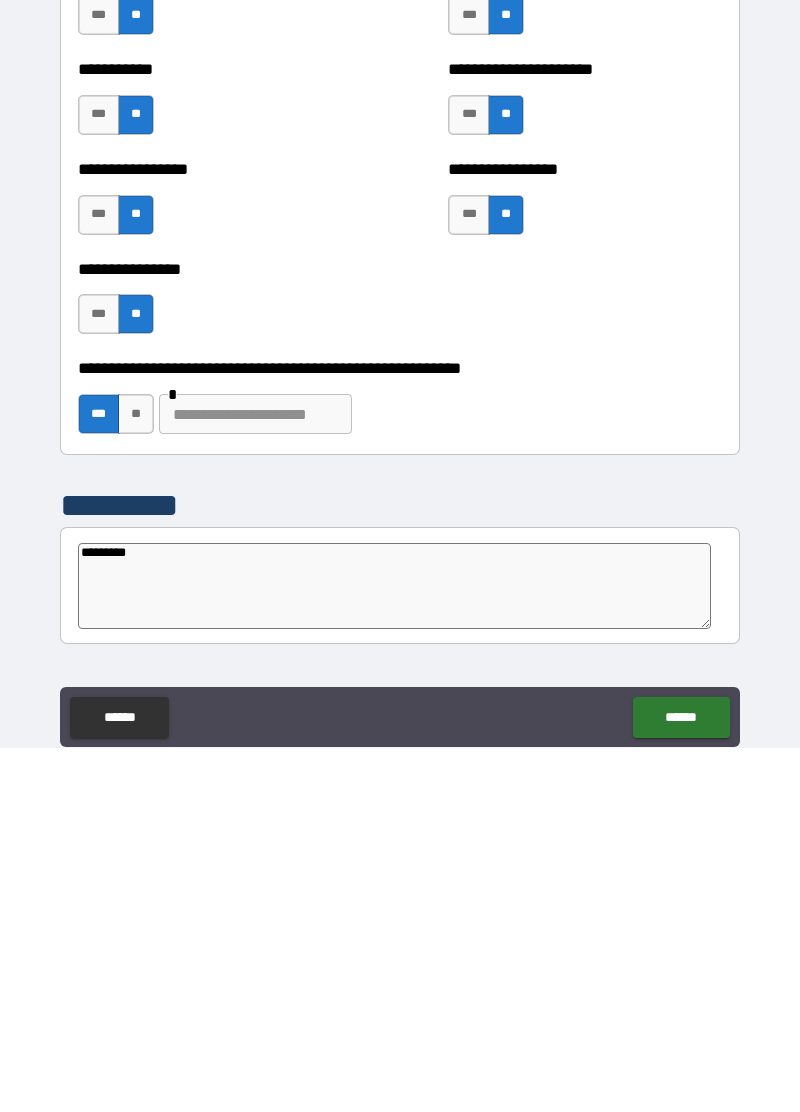 type on "*" 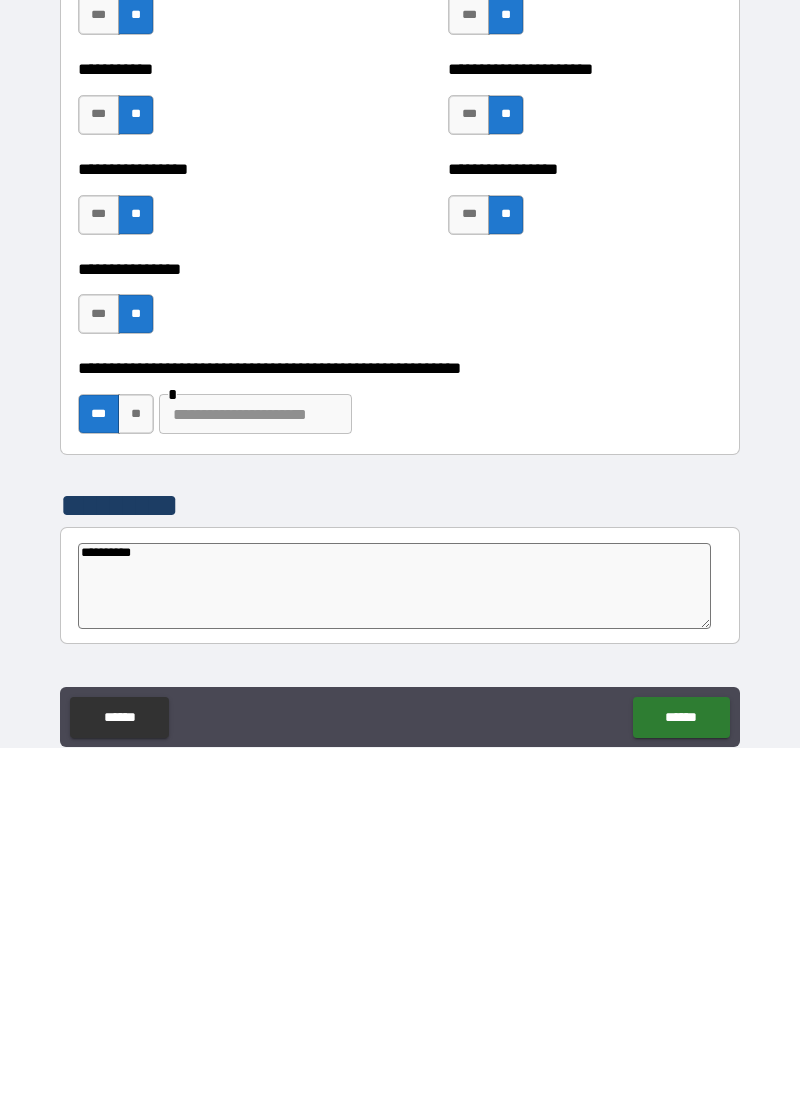 type on "*" 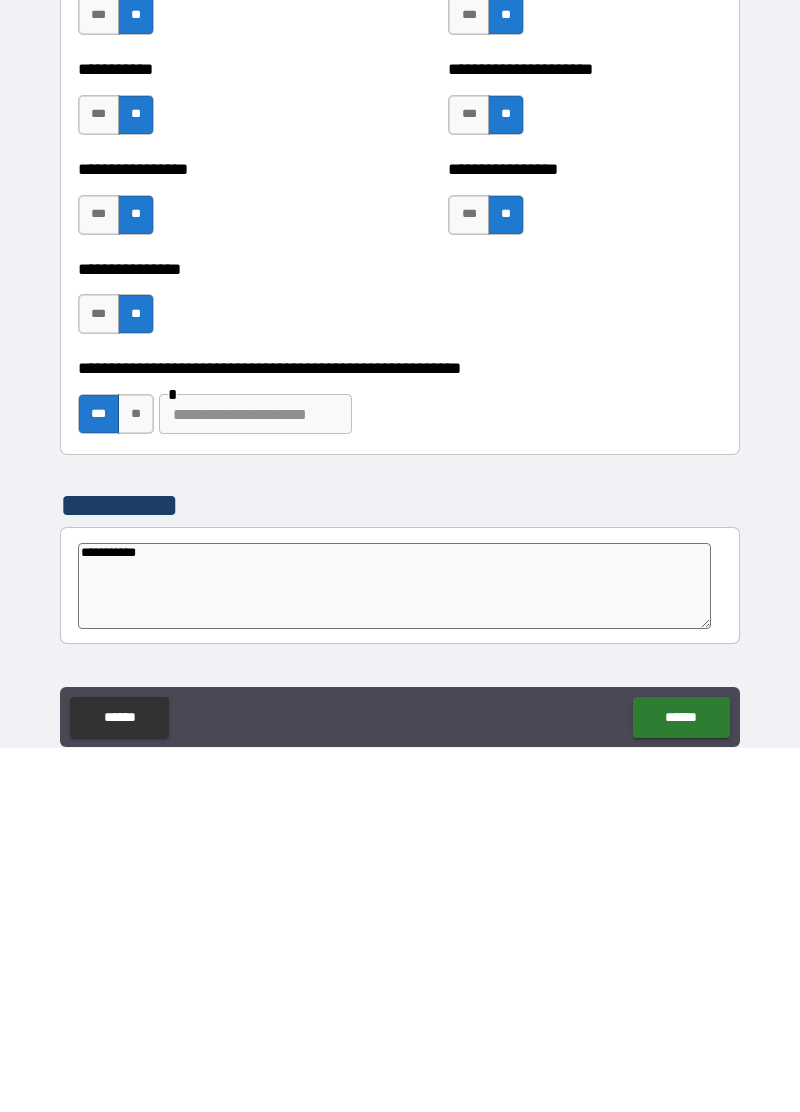 type on "*" 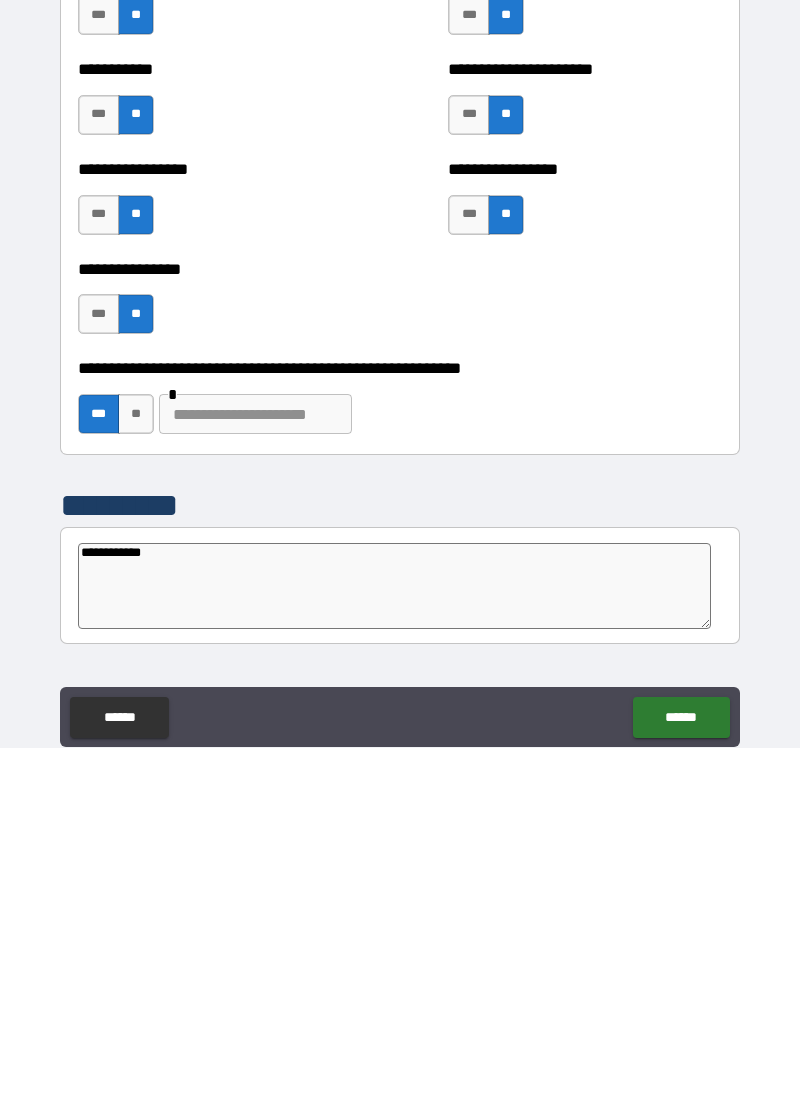 type on "*" 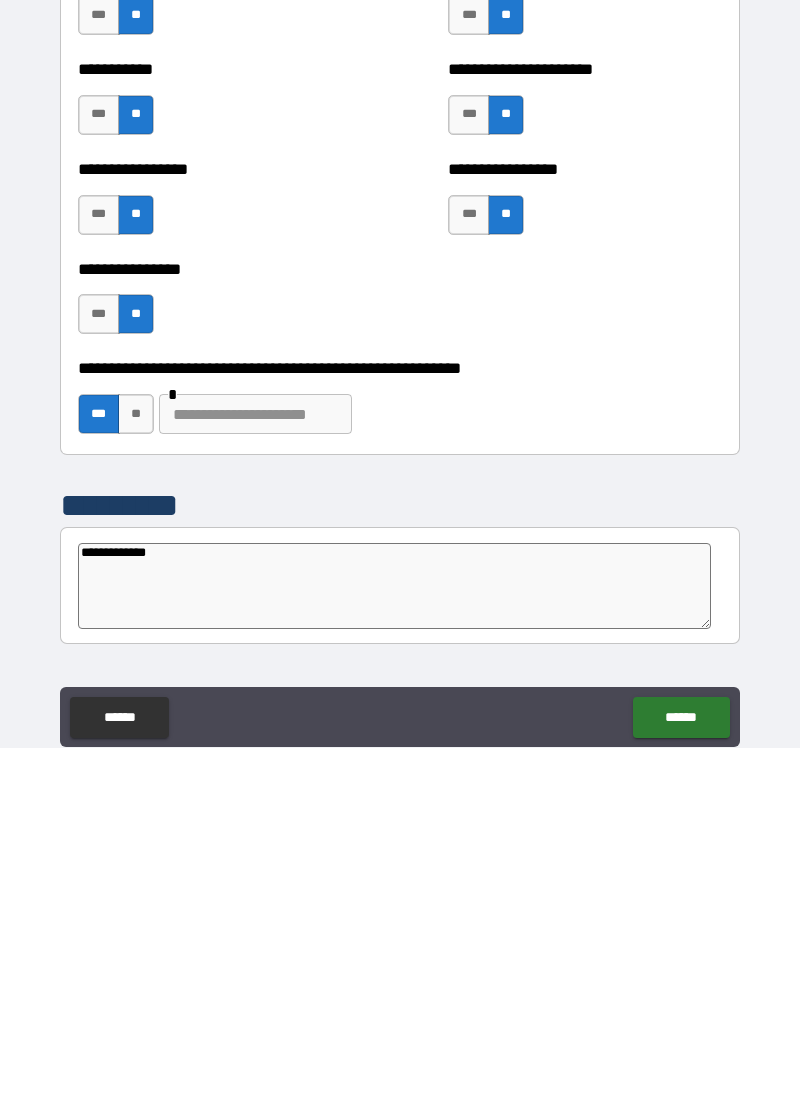 type on "*" 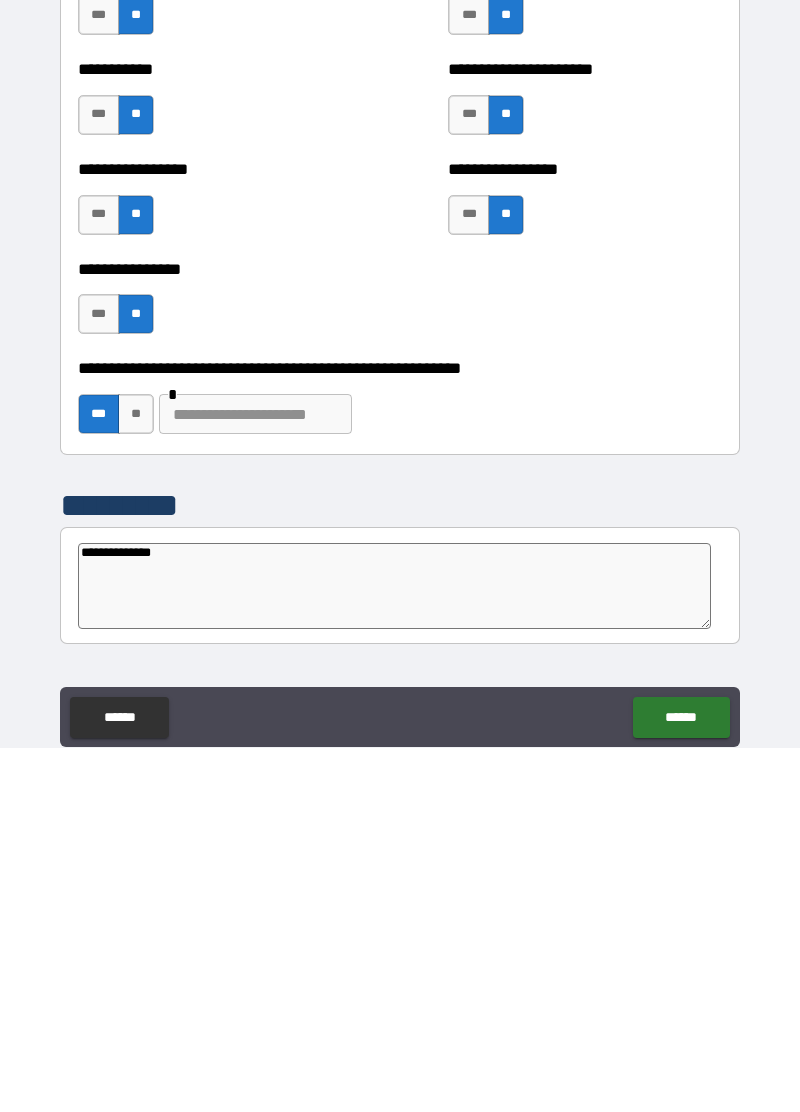 type on "*" 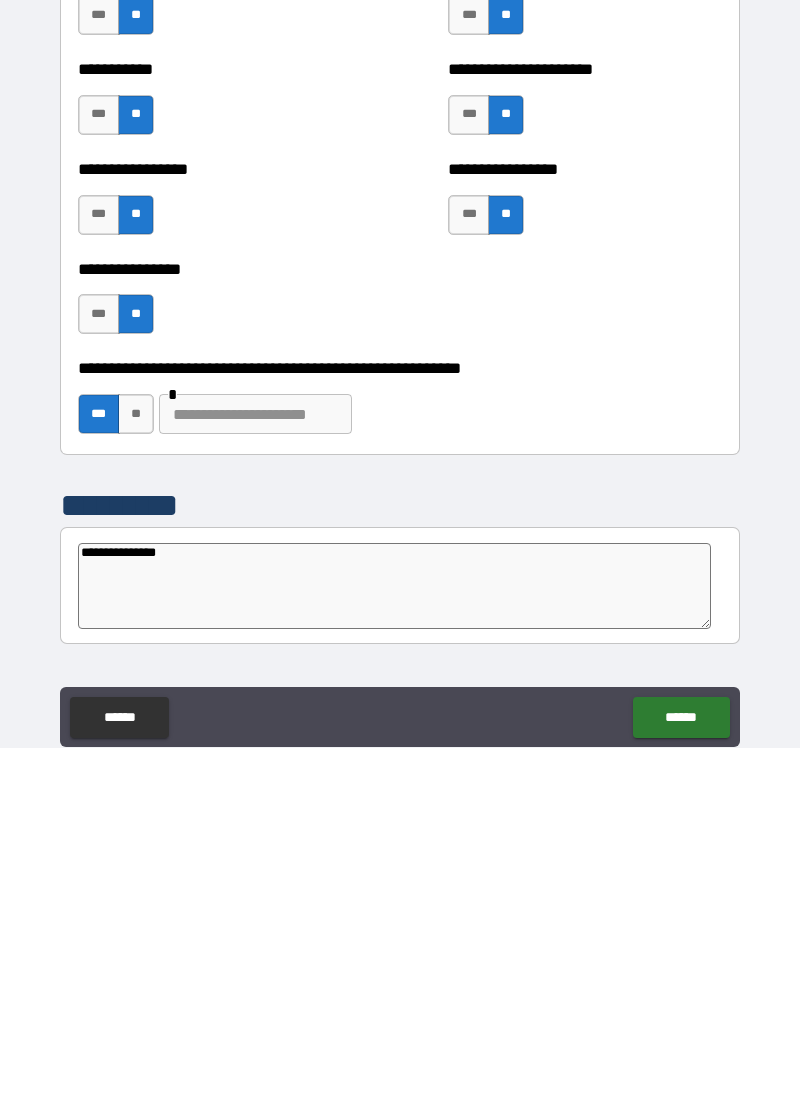 type on "**********" 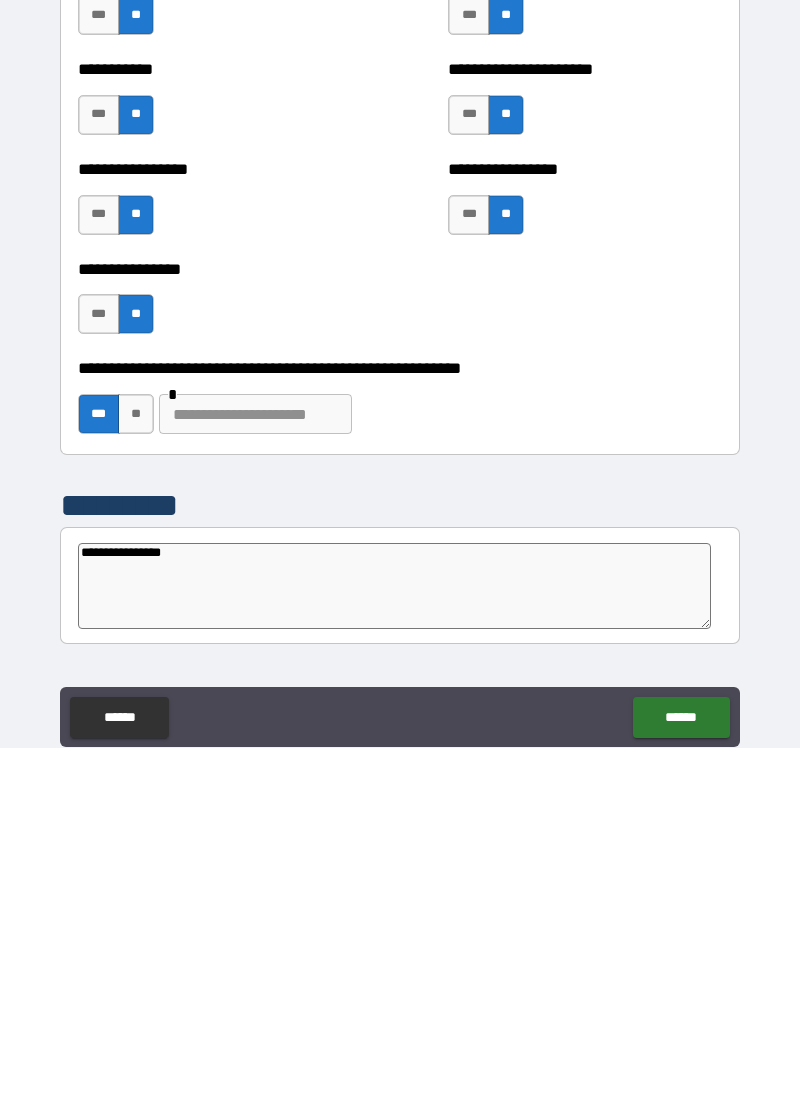 type on "*" 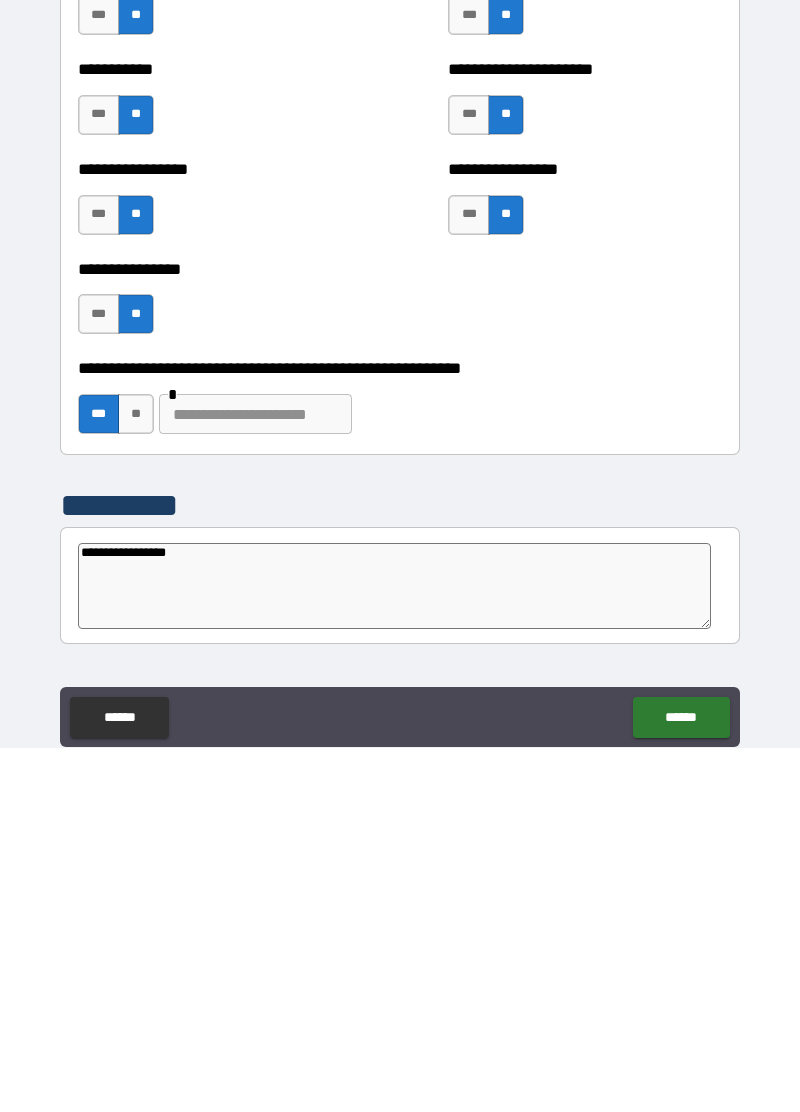 type on "**********" 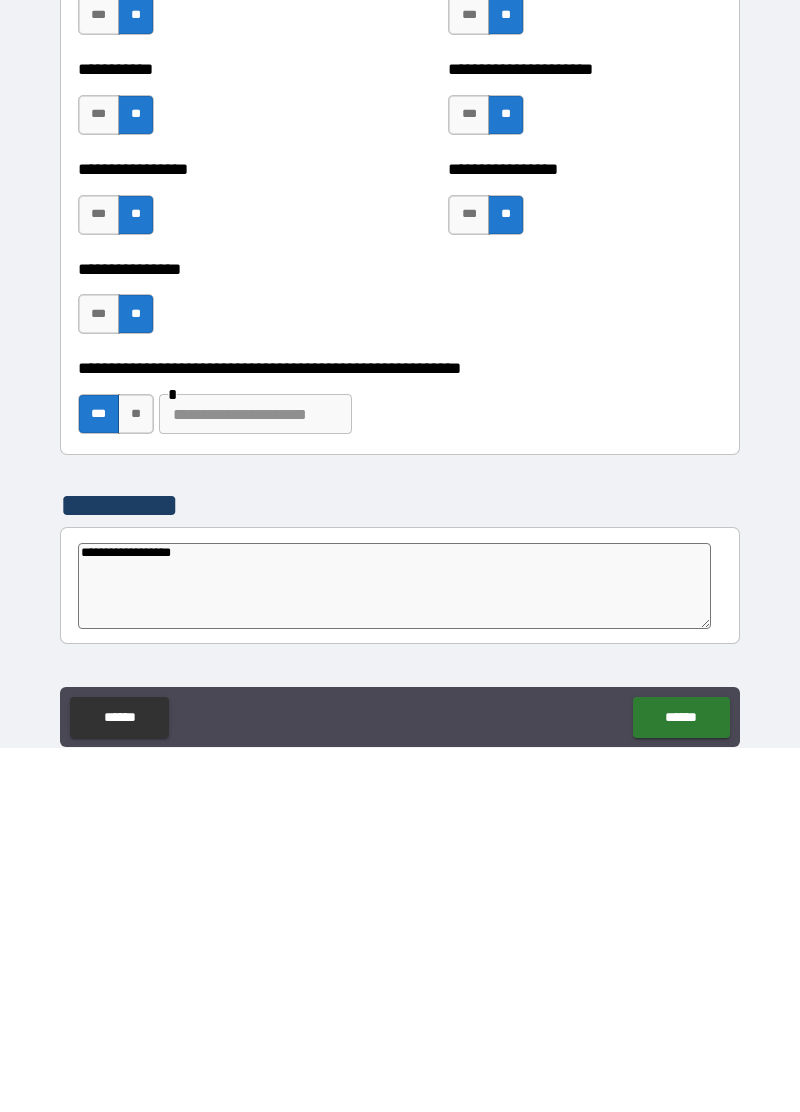 type on "*" 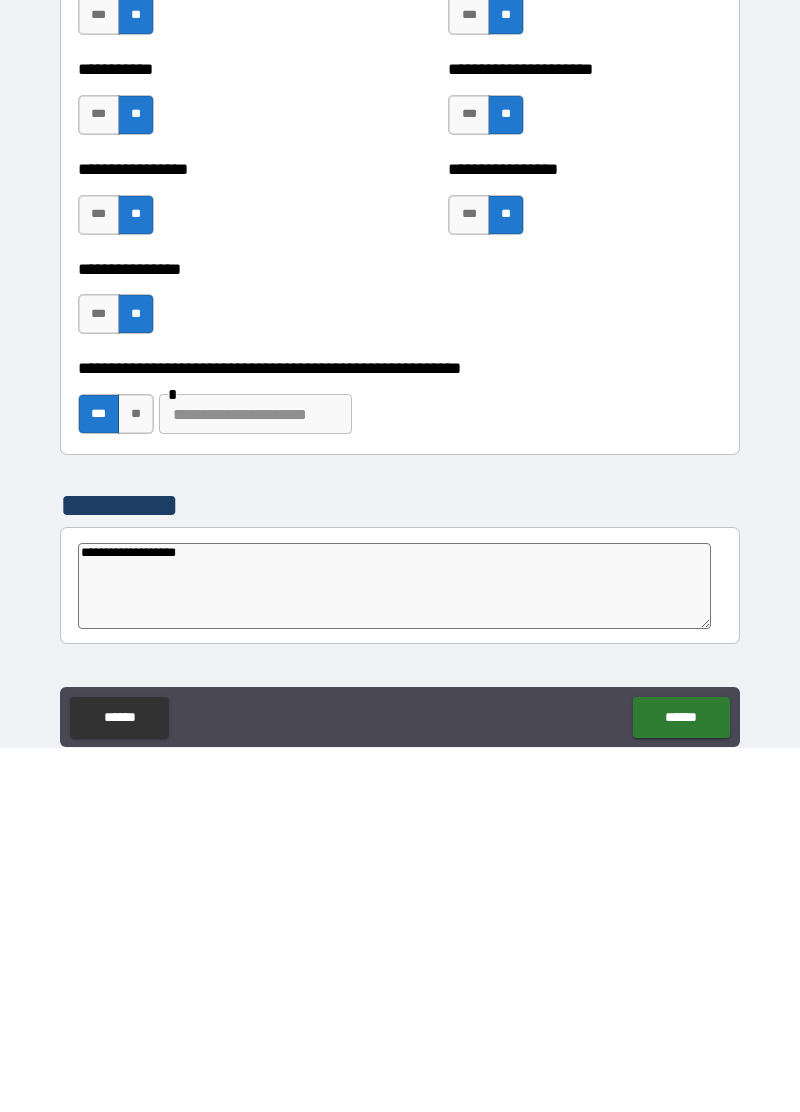 type on "*" 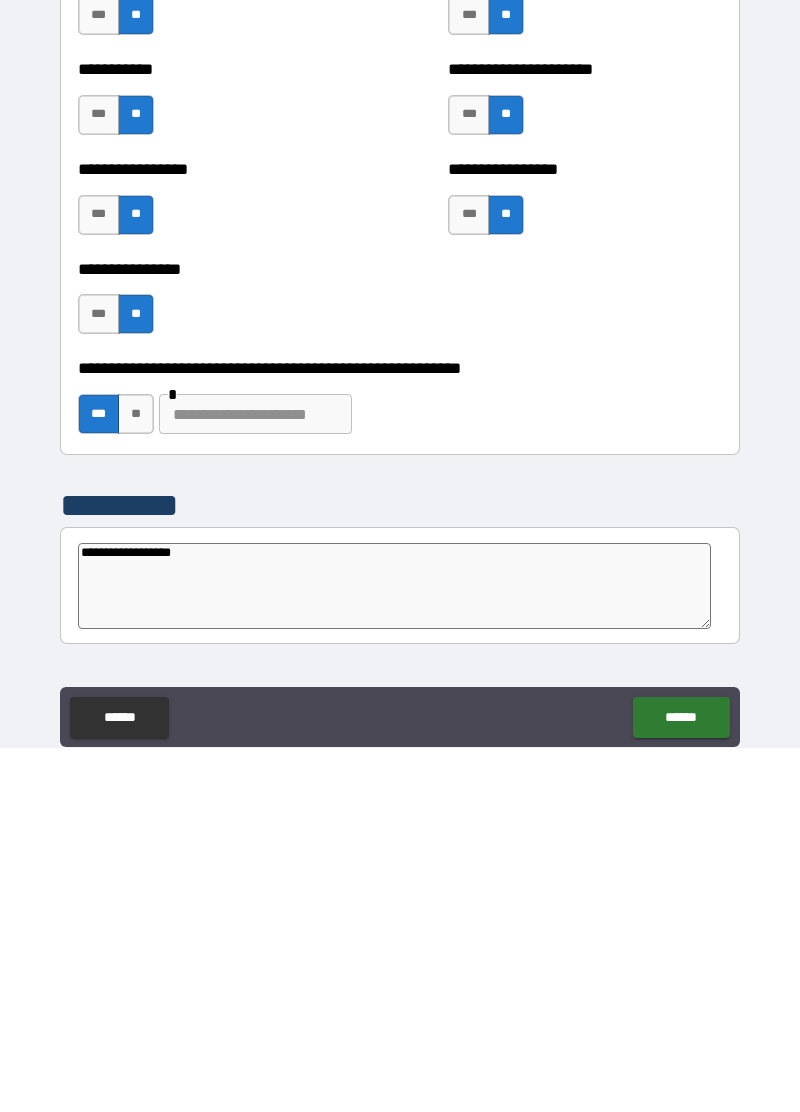 type on "*" 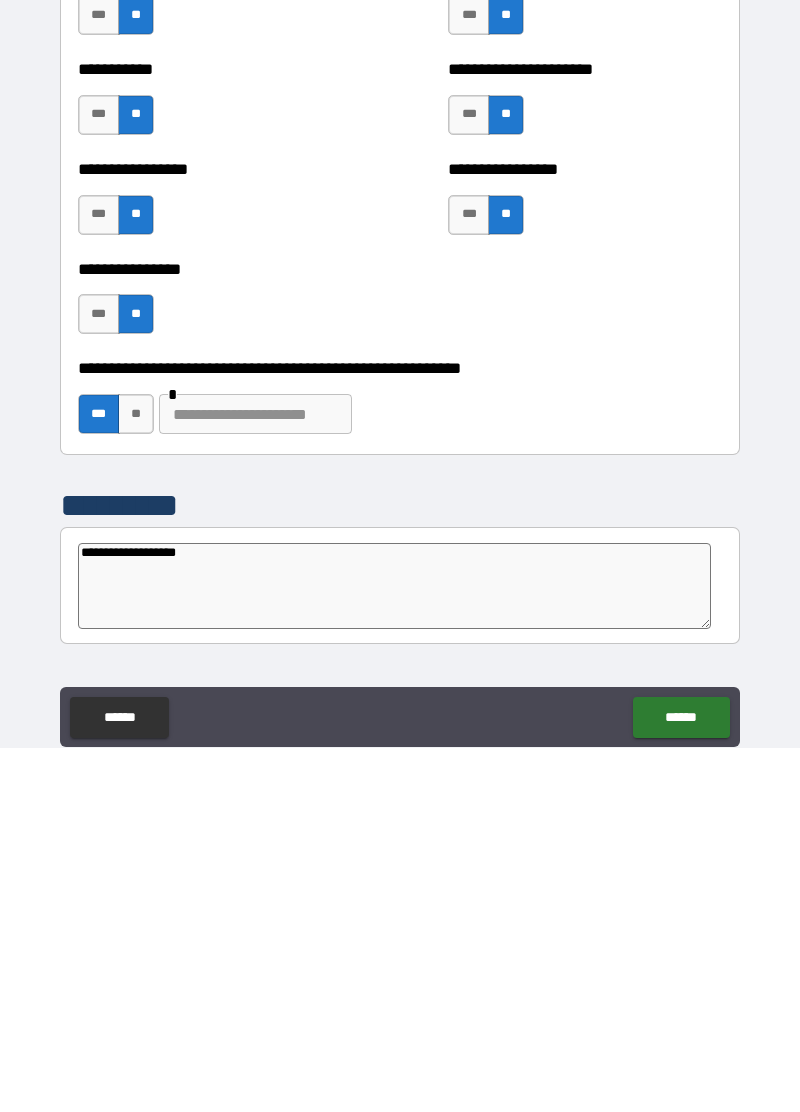 type on "*" 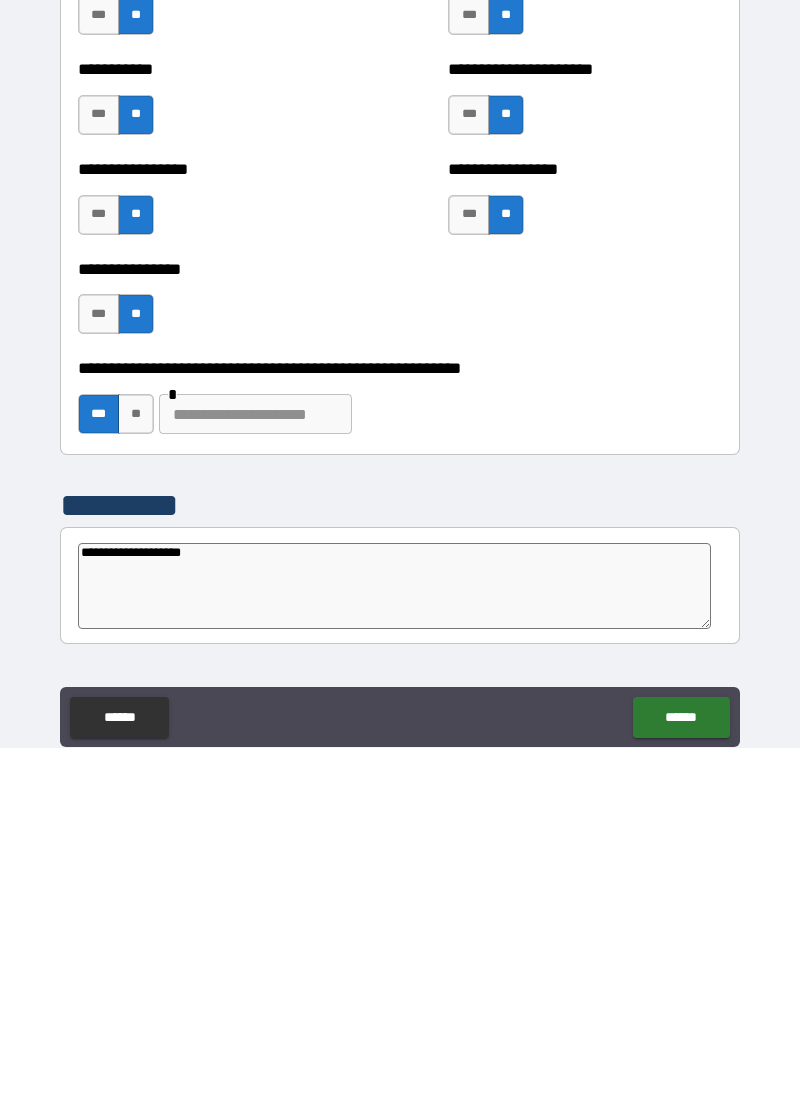 type on "*" 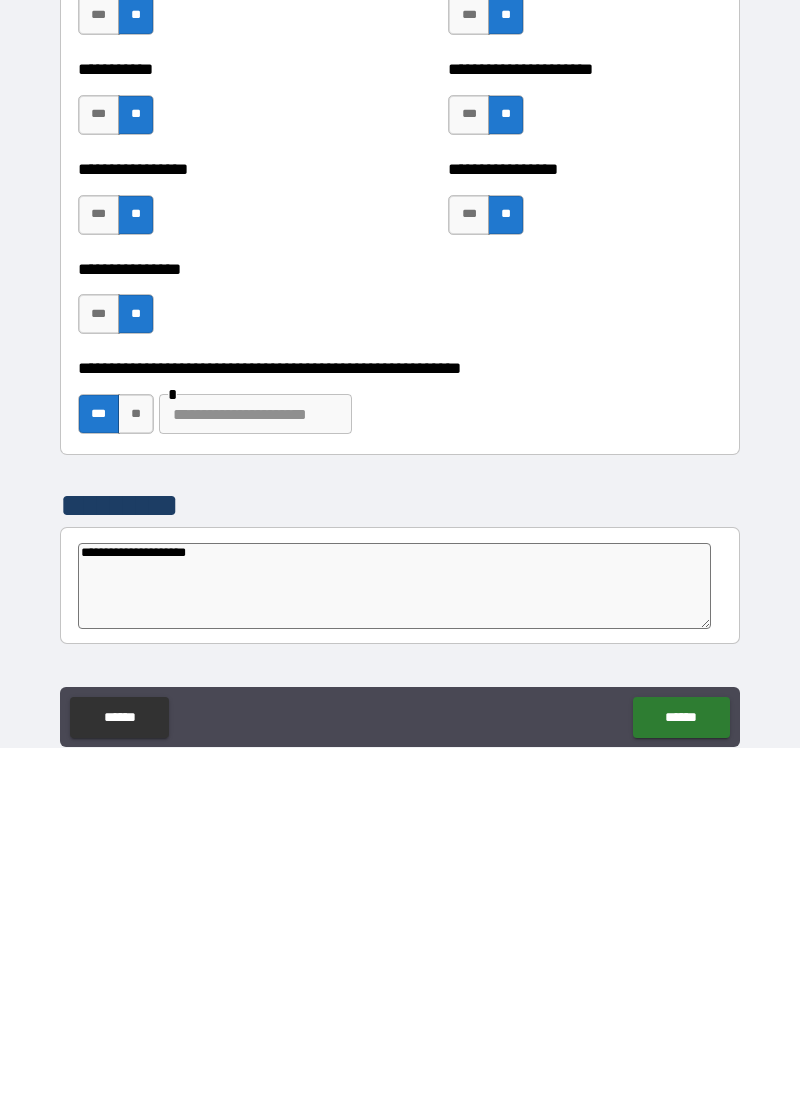 type on "*" 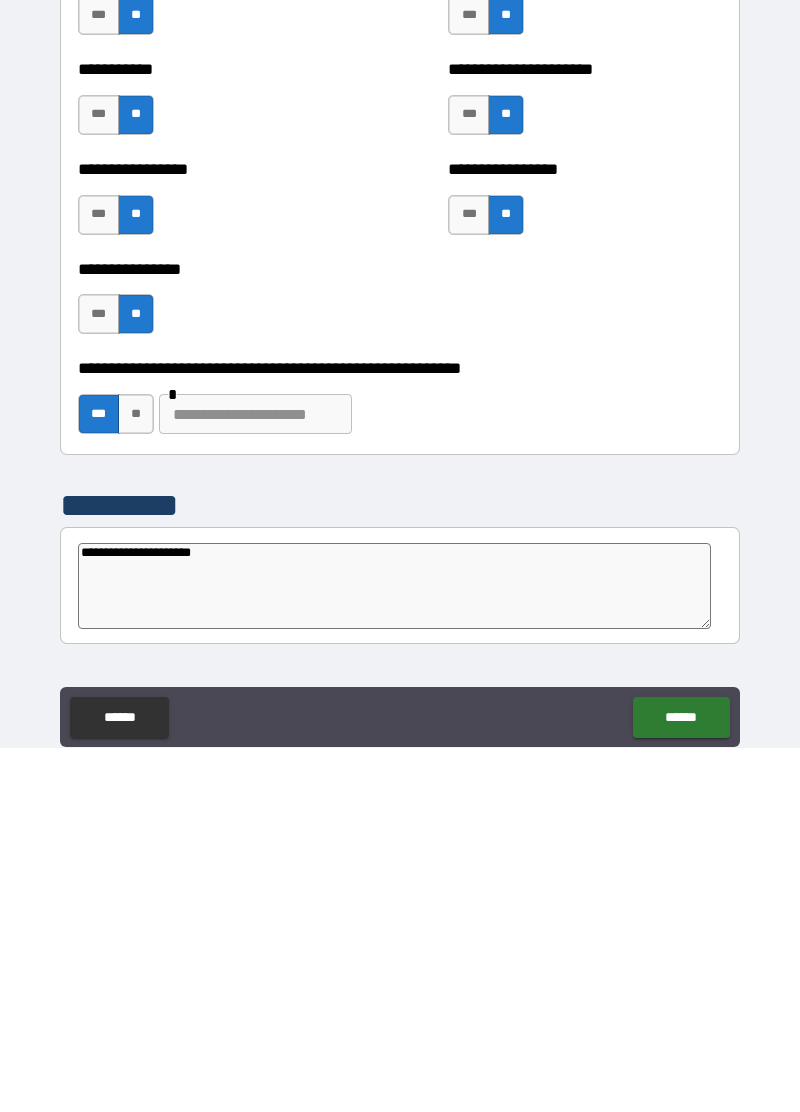type on "*" 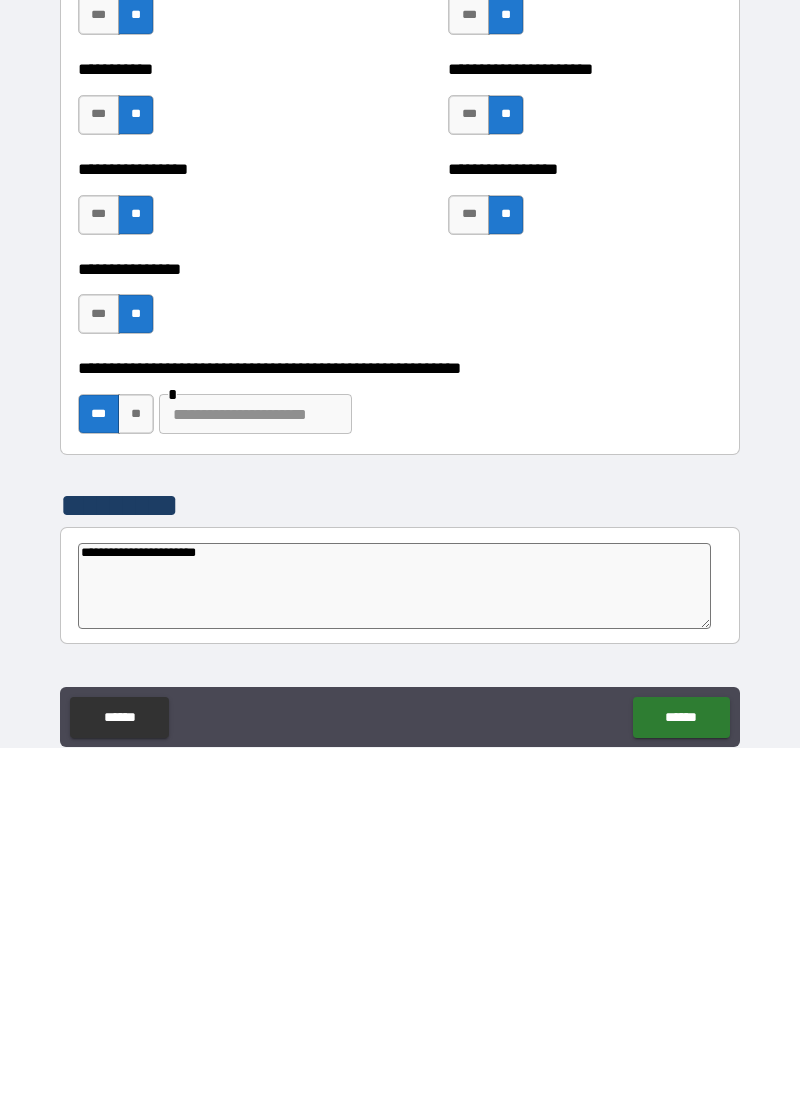 type on "*" 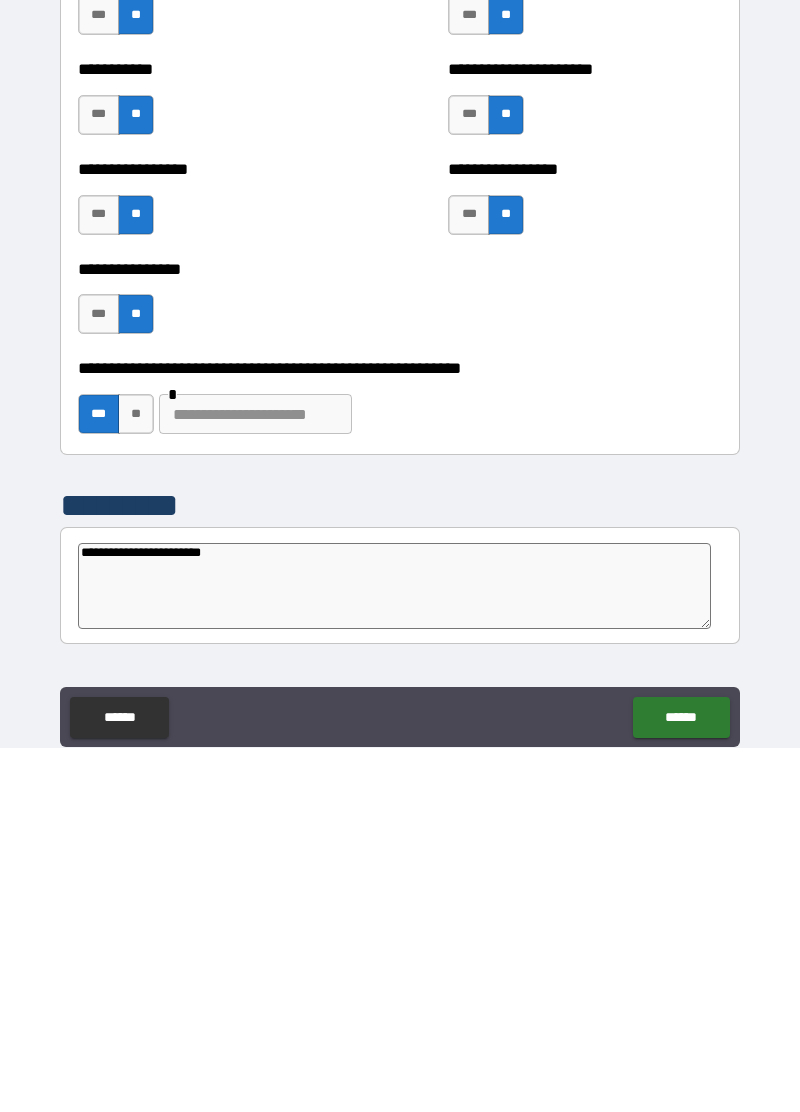 type on "*" 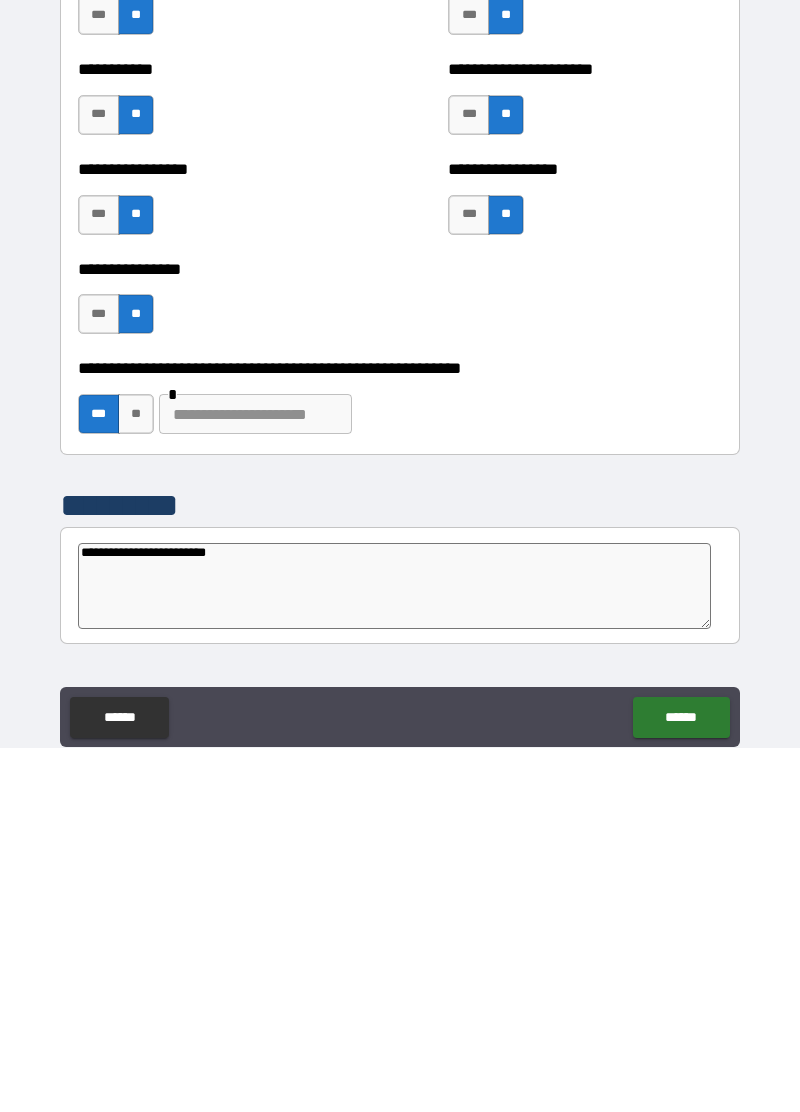type on "*" 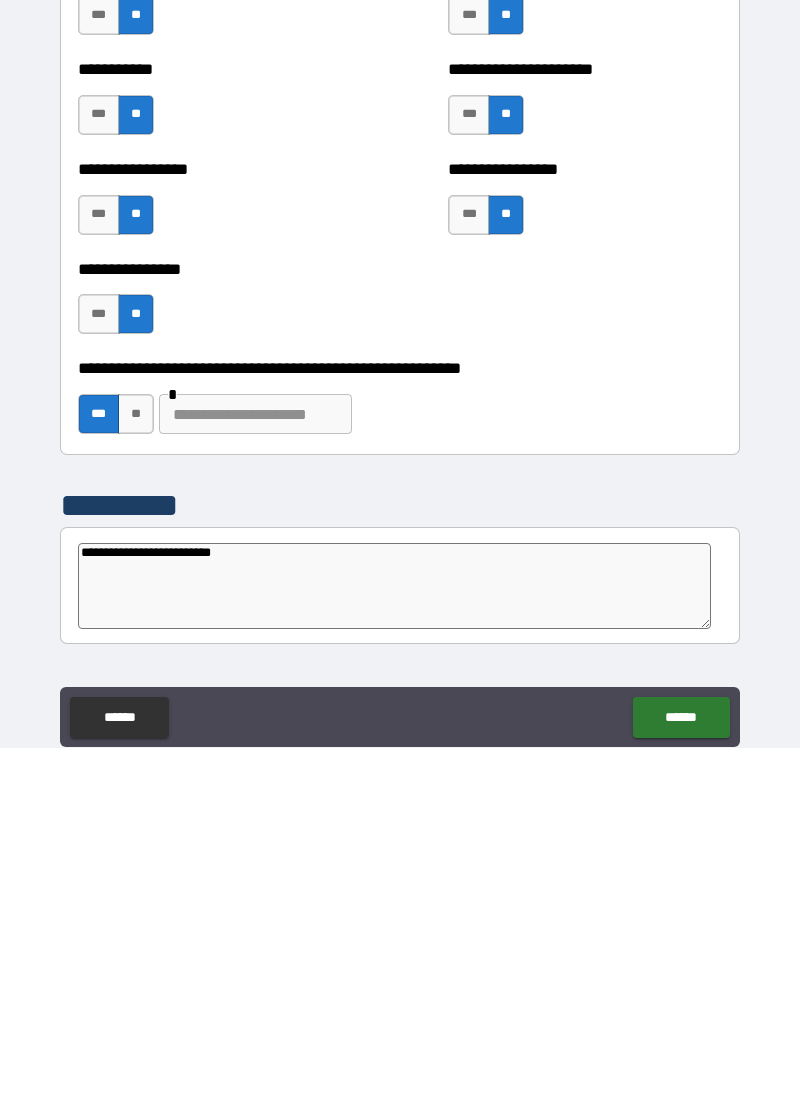 type on "*" 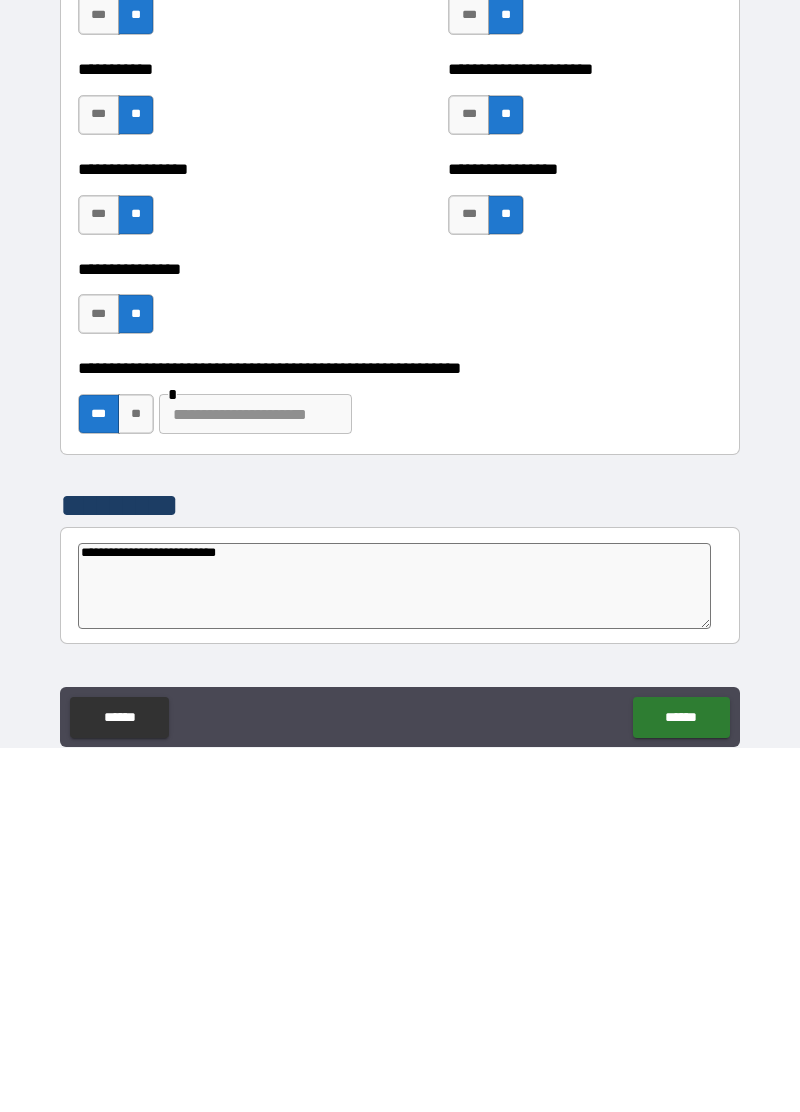 type on "*" 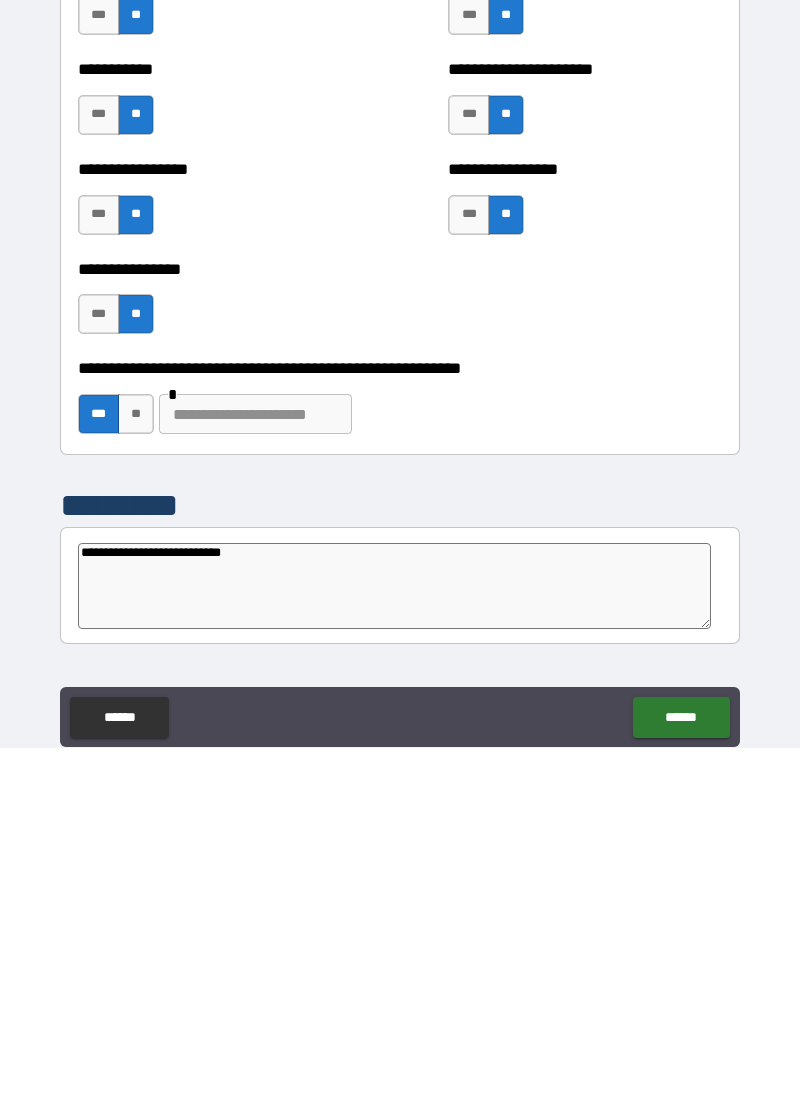 type on "*" 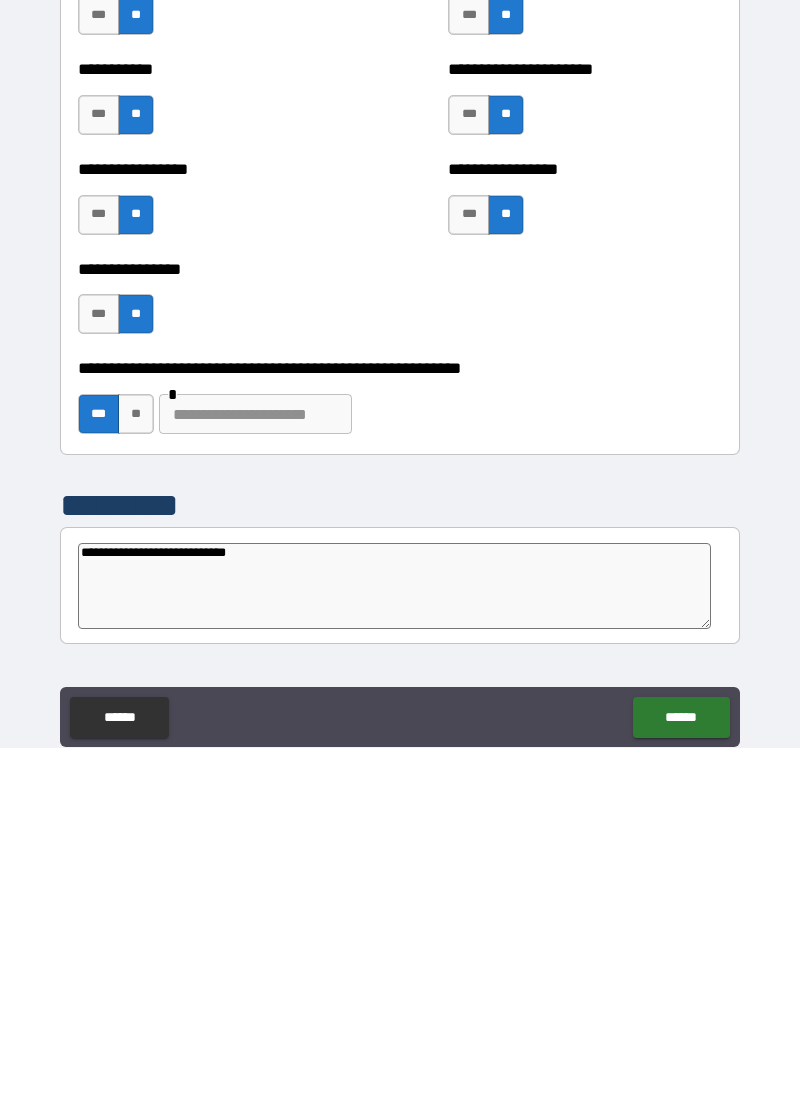 type on "*" 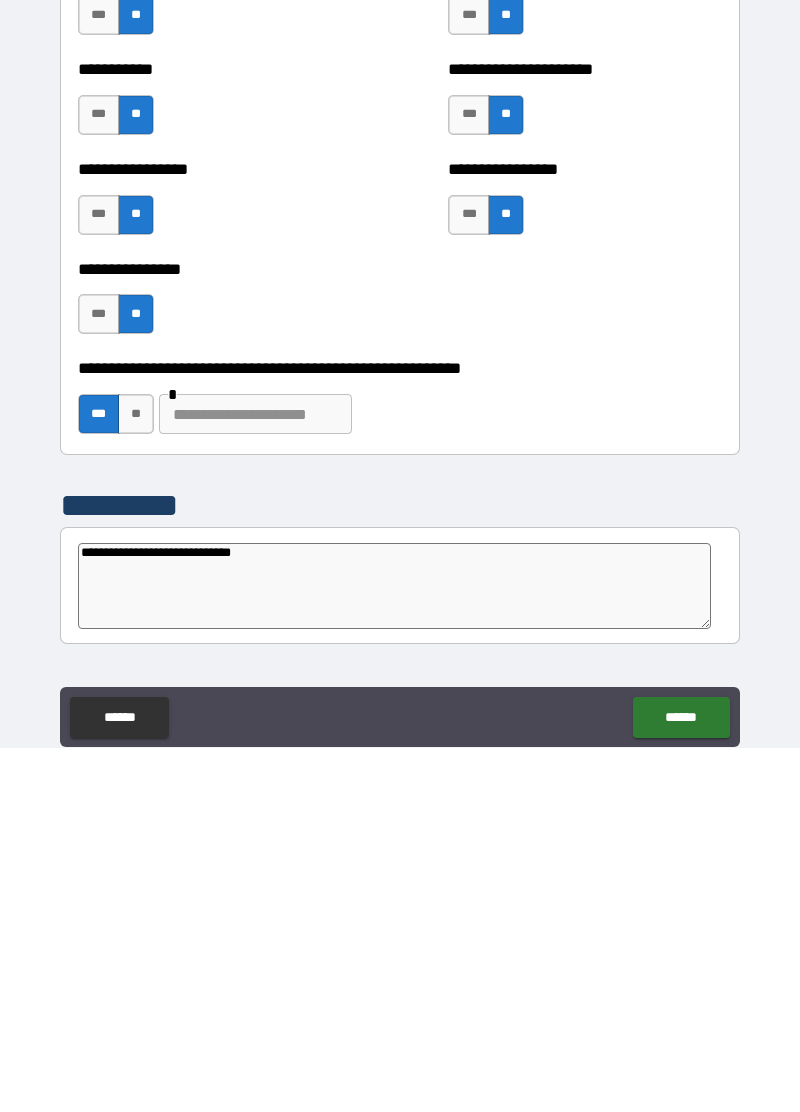 type on "*" 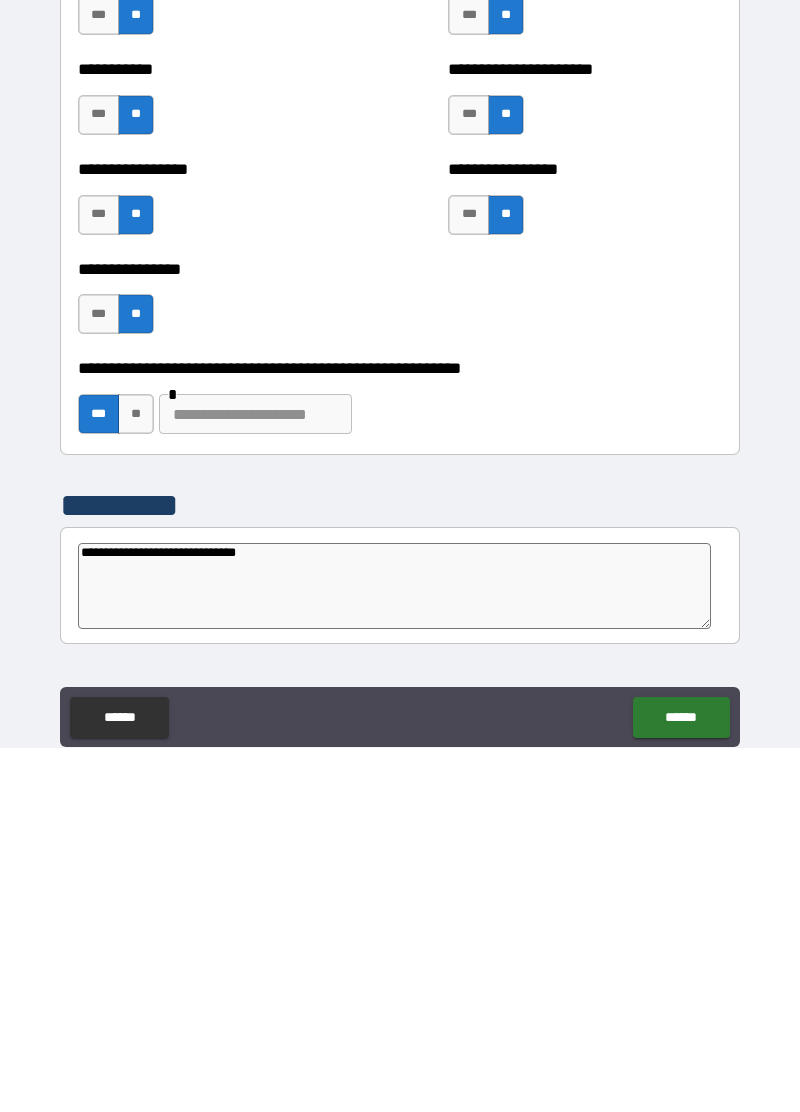 type on "*" 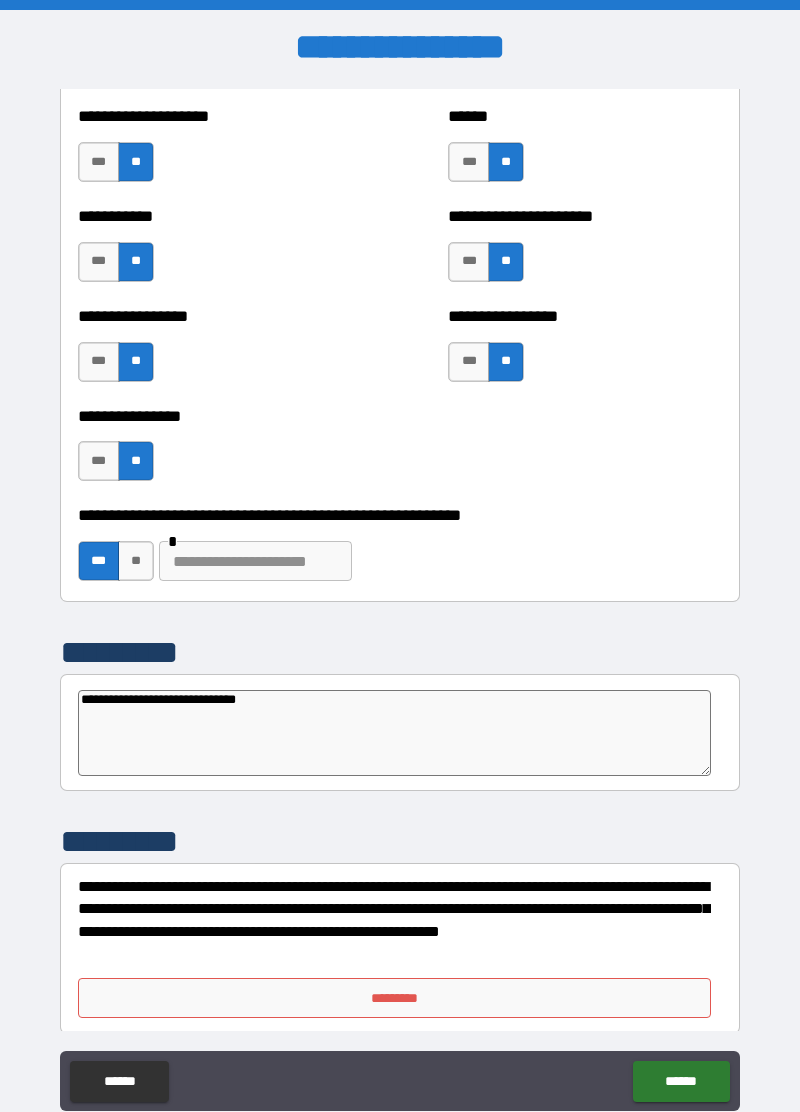 scroll, scrollTop: 6010, scrollLeft: 0, axis: vertical 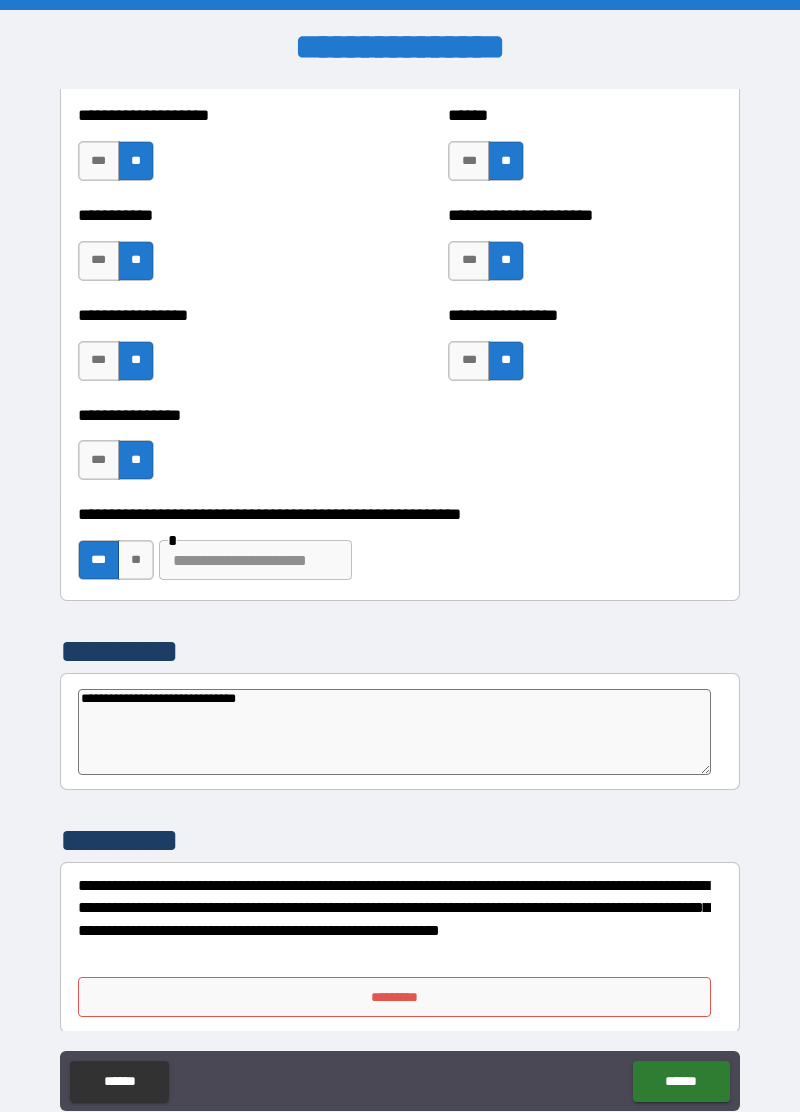 click on "*********" at bounding box center (394, 997) 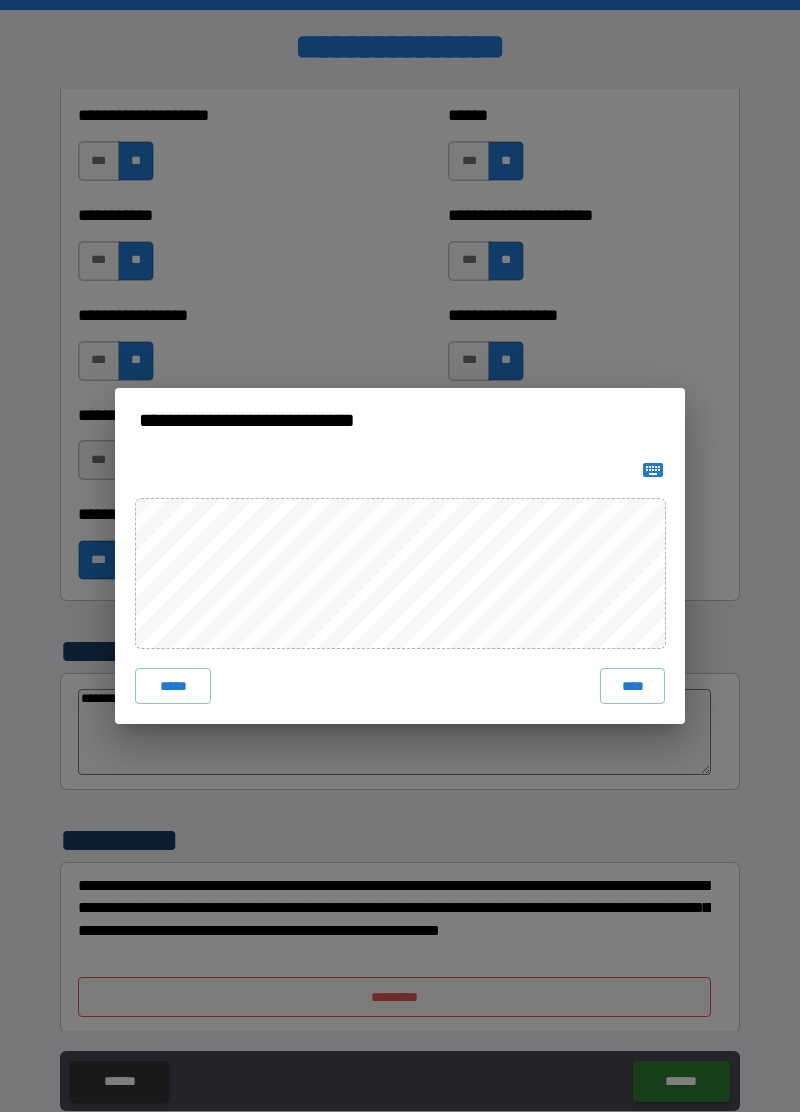 click on "****" at bounding box center (632, 686) 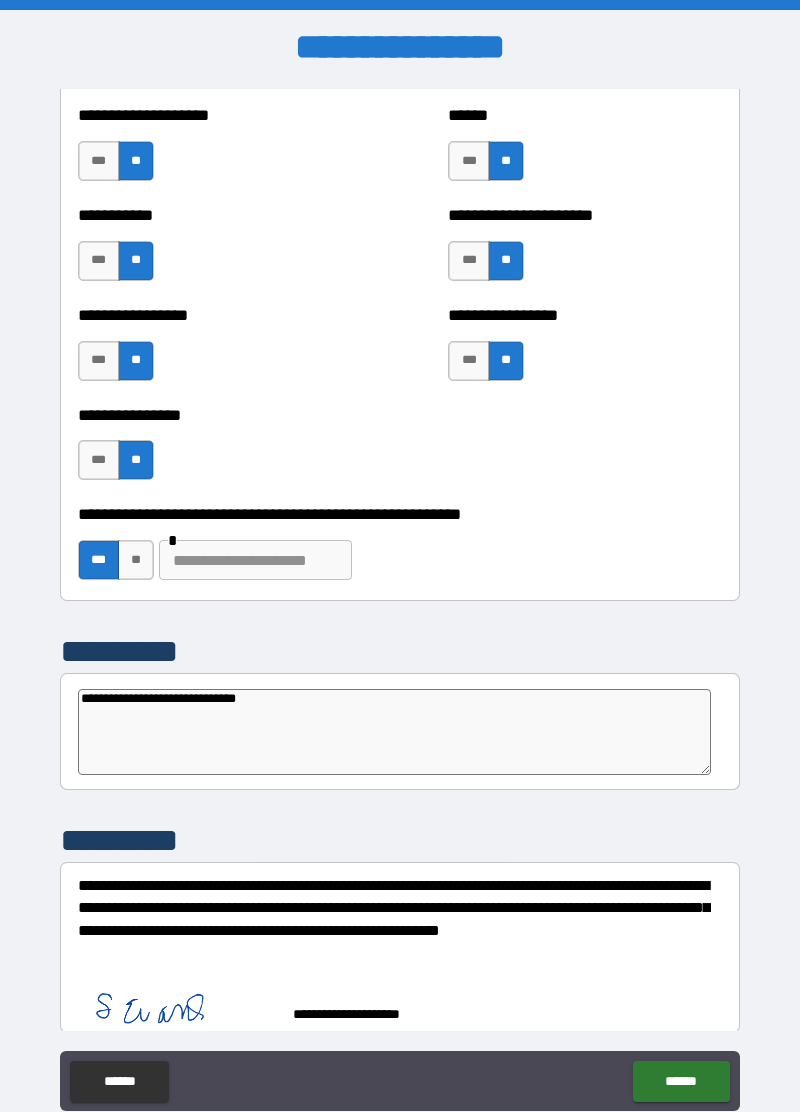 type on "*" 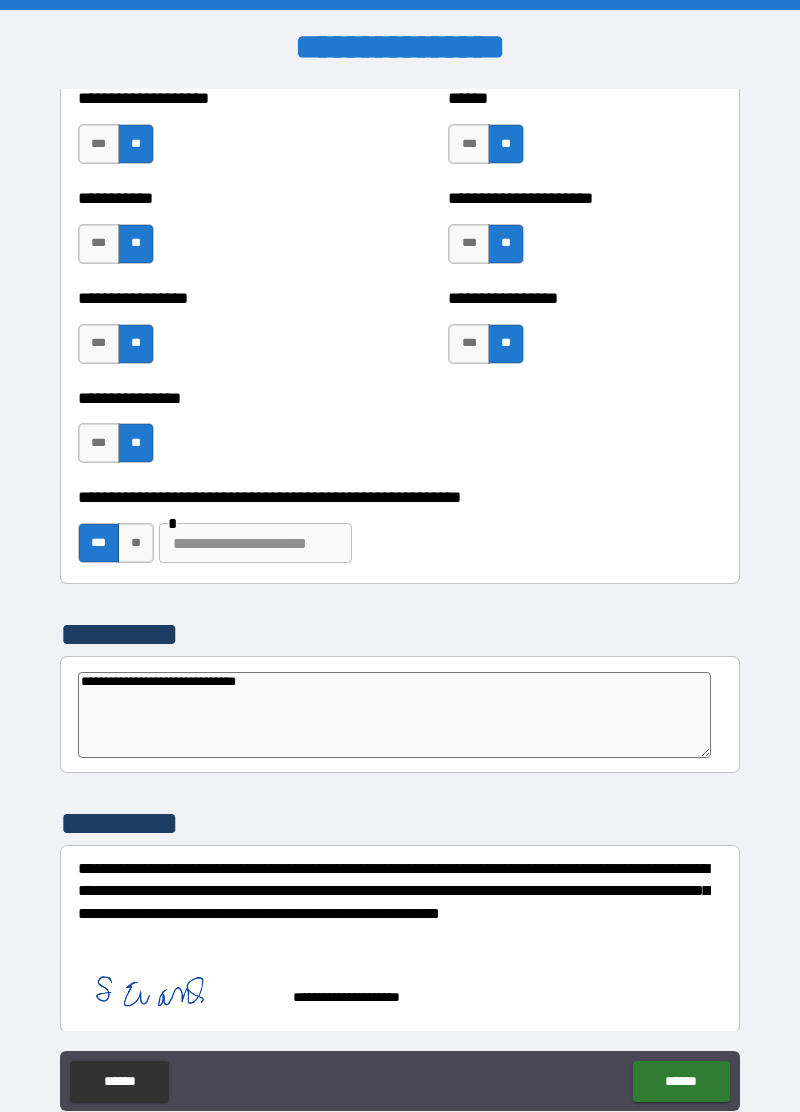 scroll, scrollTop: 6023, scrollLeft: 0, axis: vertical 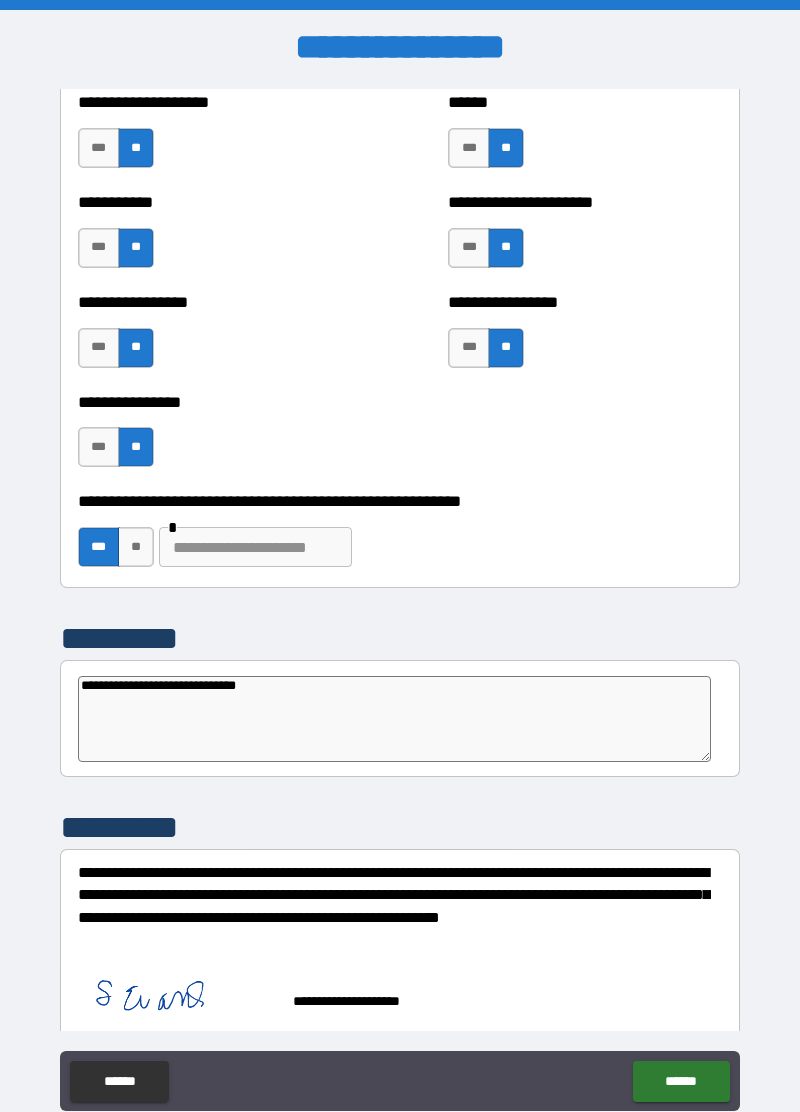 click on "******" at bounding box center [681, 1081] 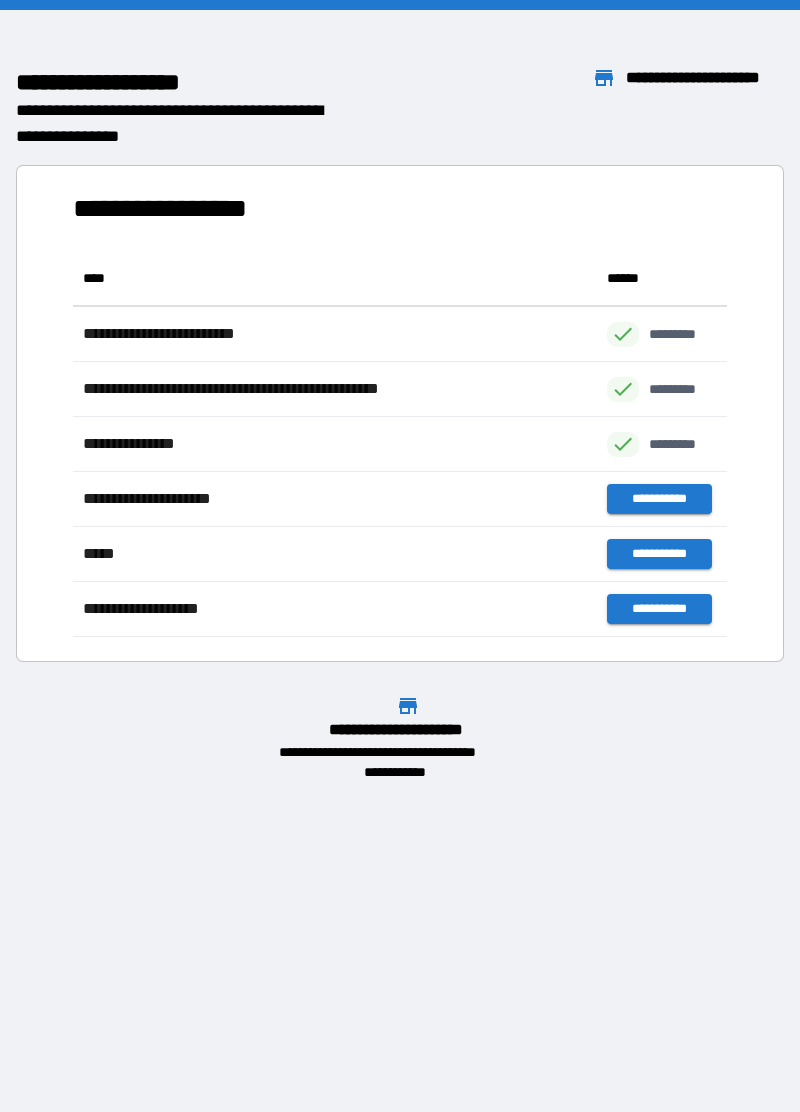 scroll, scrollTop: 1, scrollLeft: 1, axis: both 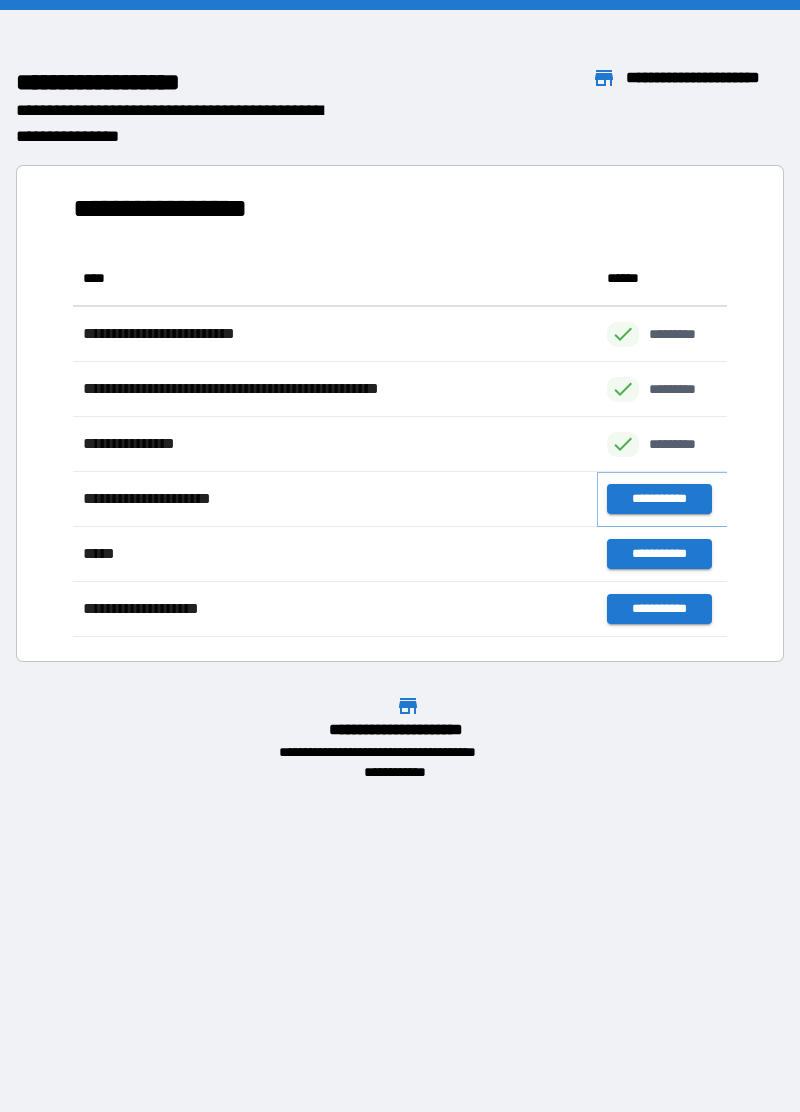 click on "**********" at bounding box center (659, 499) 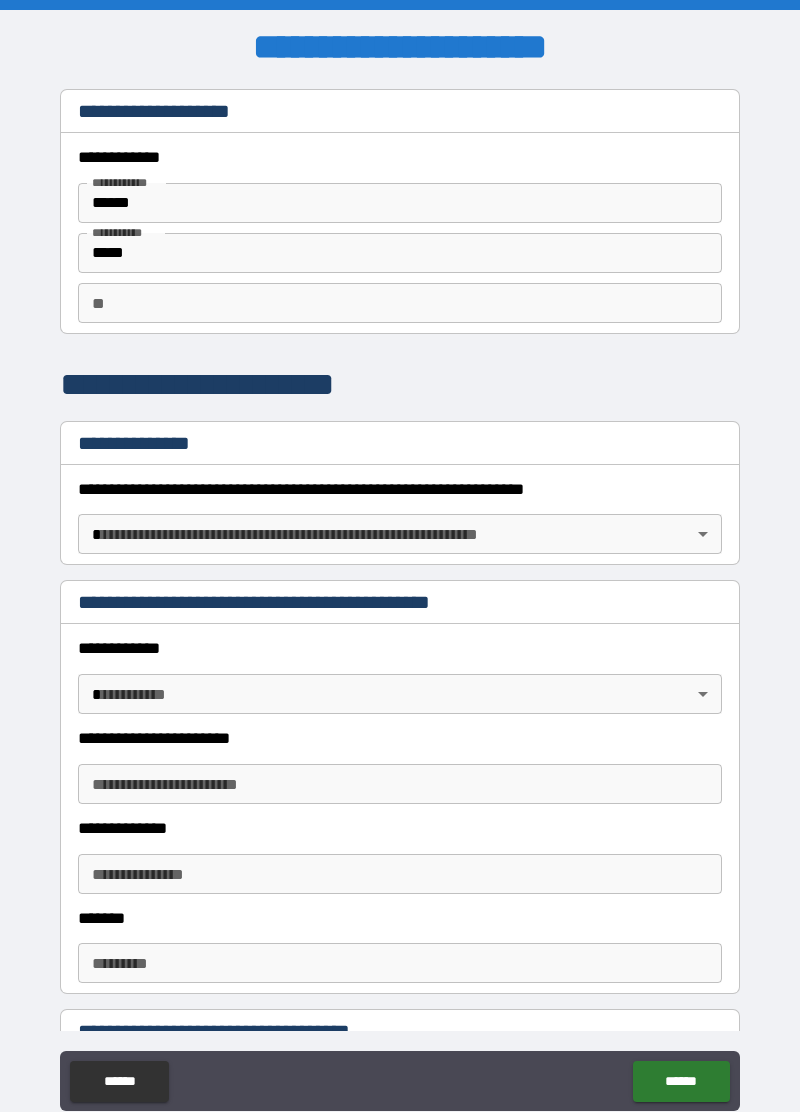 click on "**********" at bounding box center (400, 604) 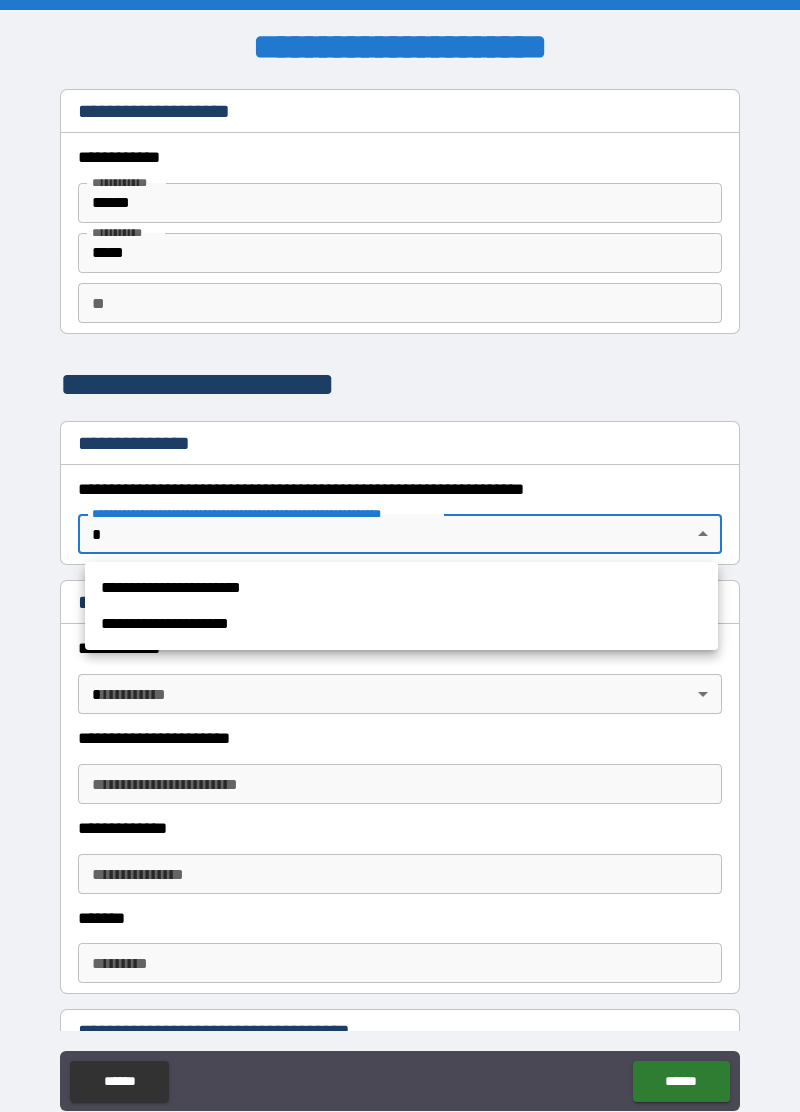 click on "**********" at bounding box center (401, 588) 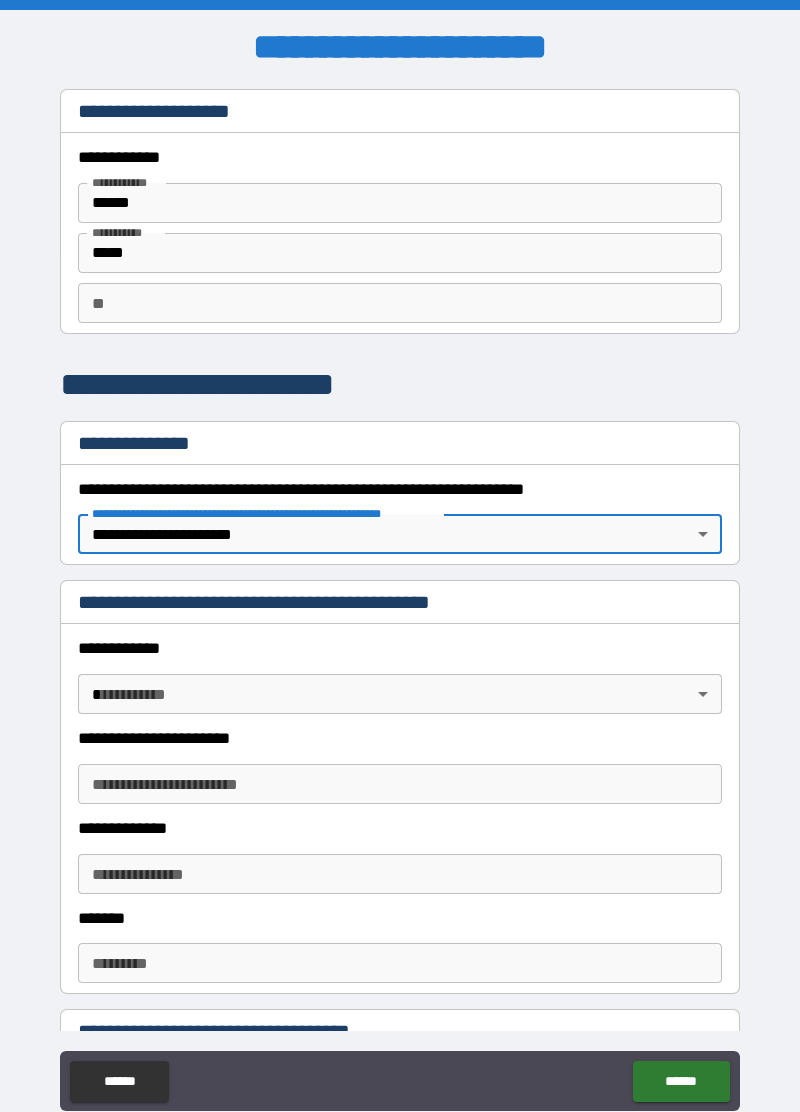 click on "**********" at bounding box center [400, 604] 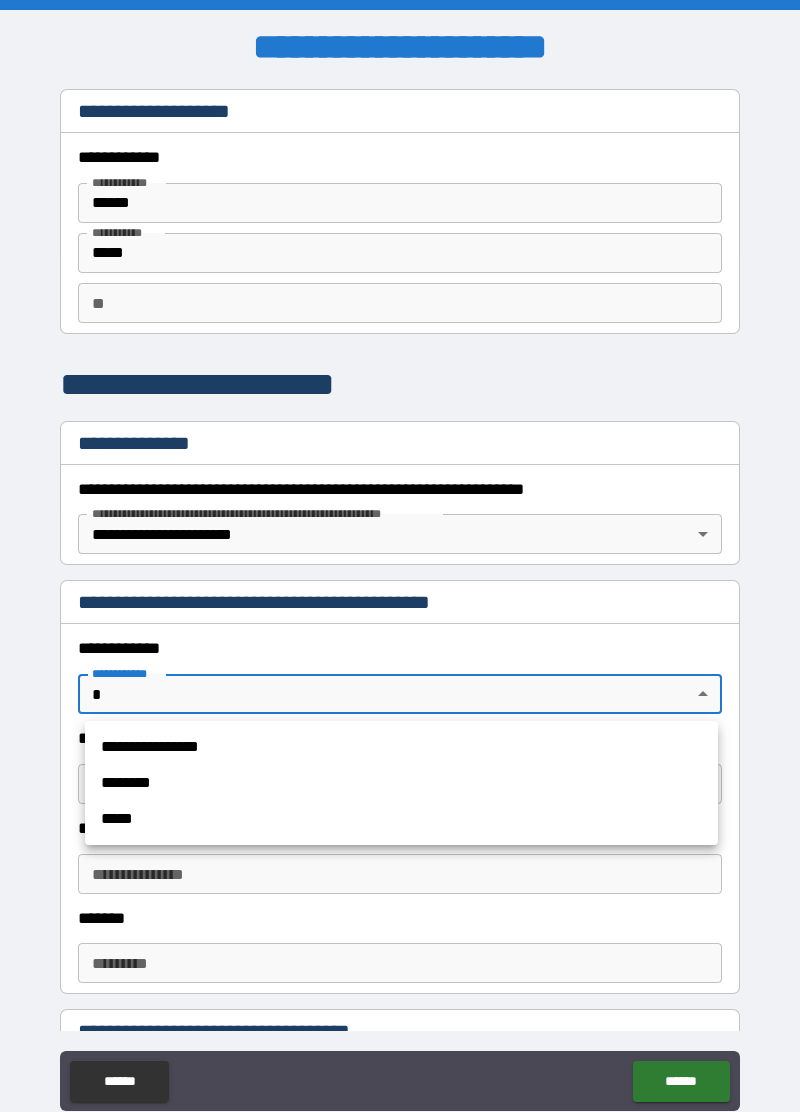 click on "**********" at bounding box center [401, 747] 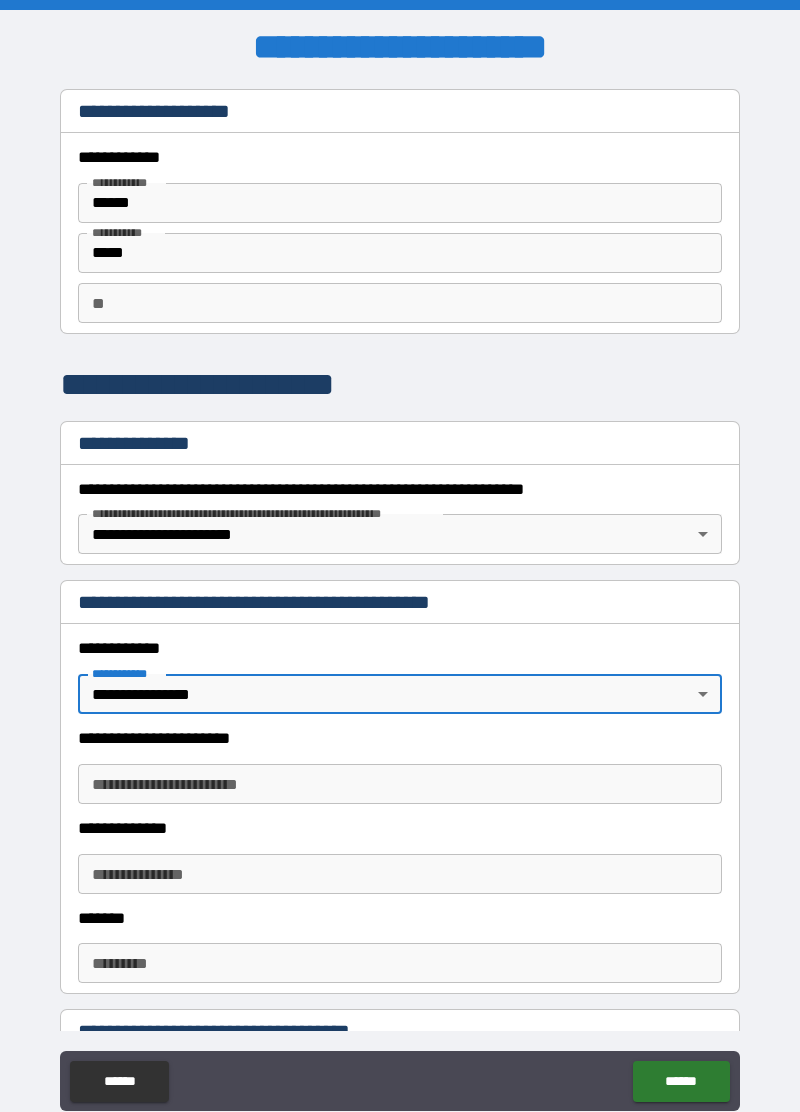 click on "**********" at bounding box center (400, 784) 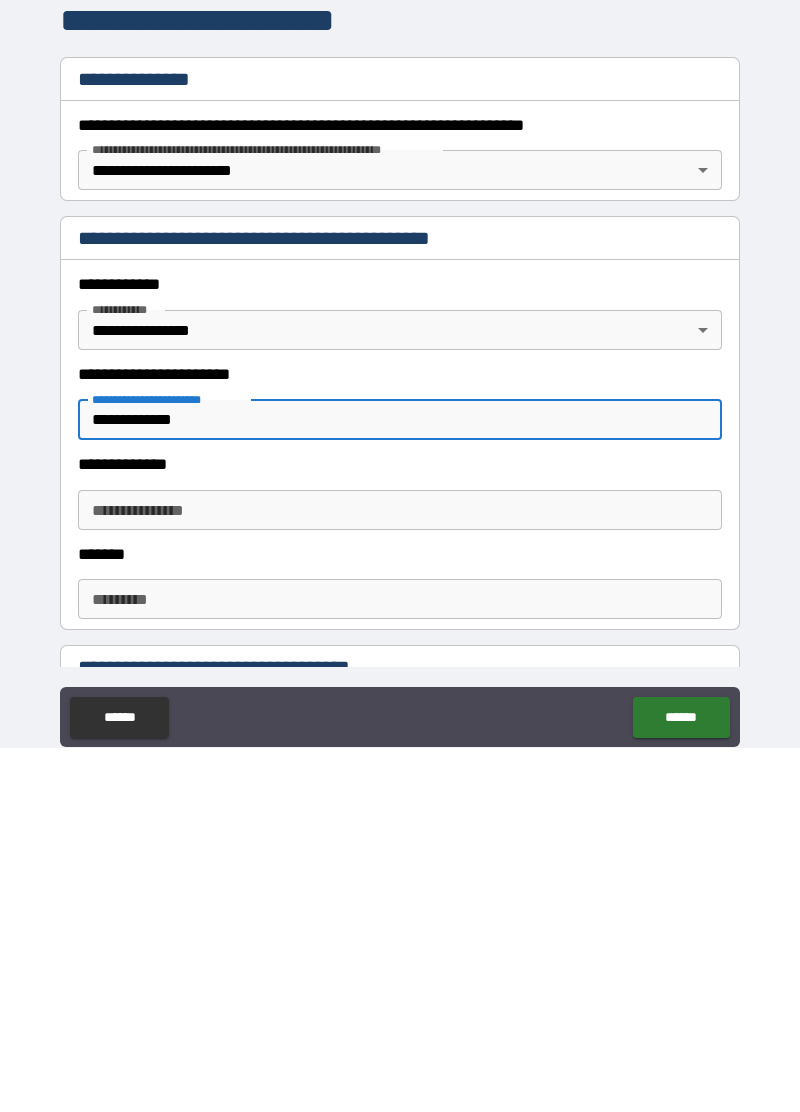 type on "**********" 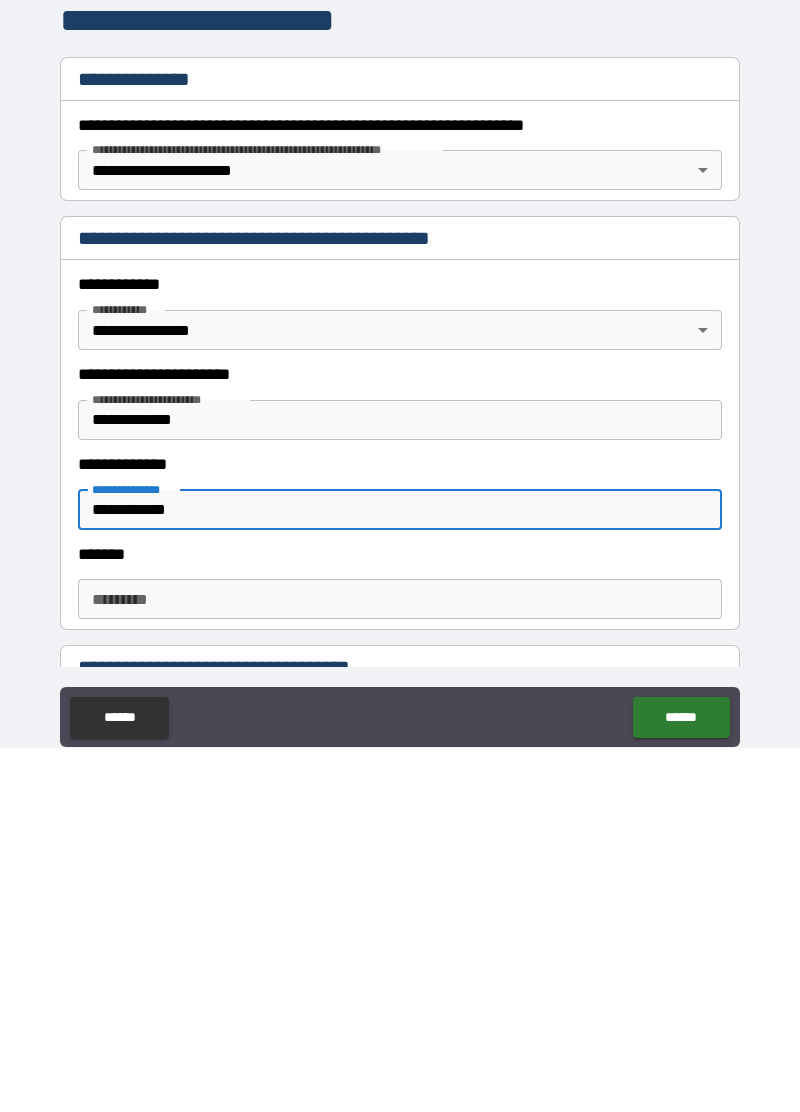 click on "*******   * *******   *" at bounding box center (400, 963) 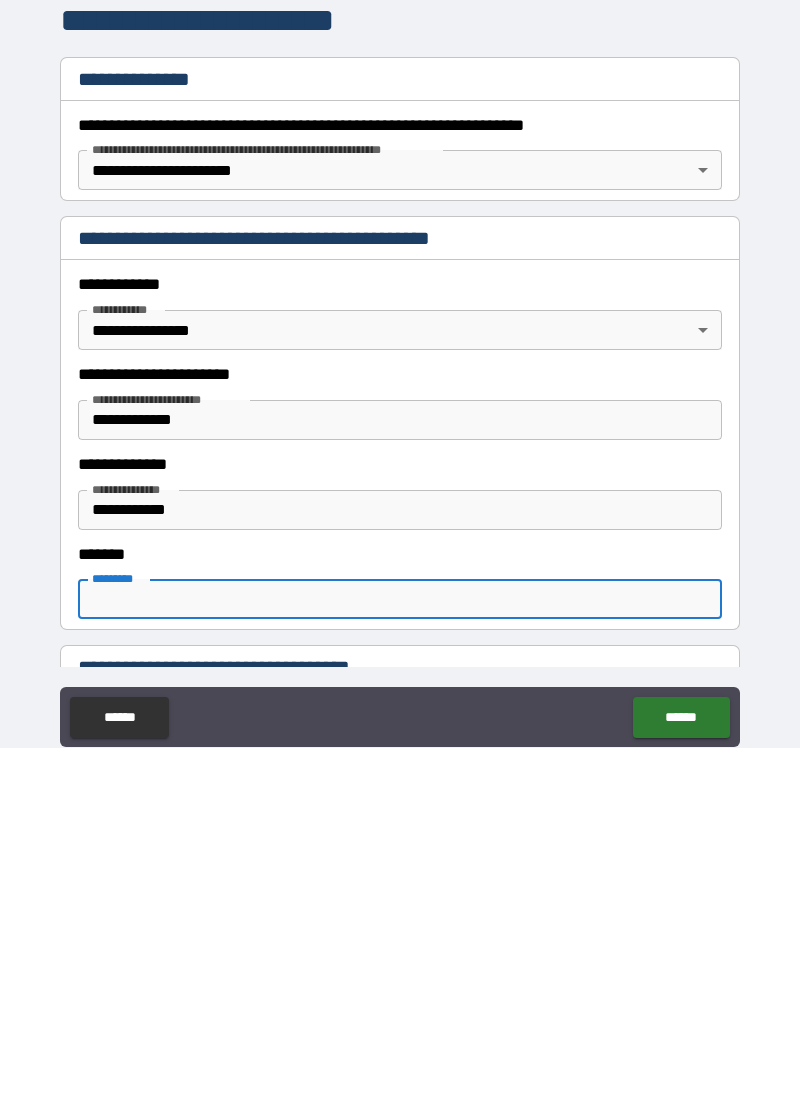 click on "**********" at bounding box center (400, 784) 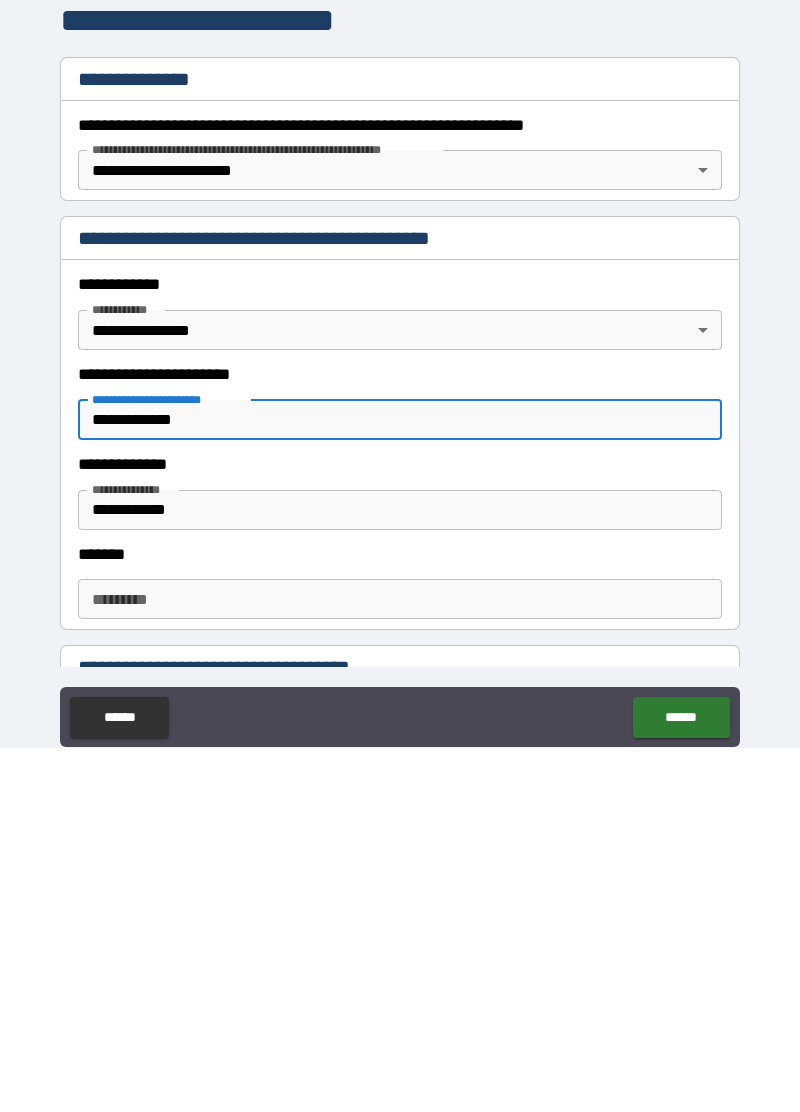 click on "**********" at bounding box center (400, 874) 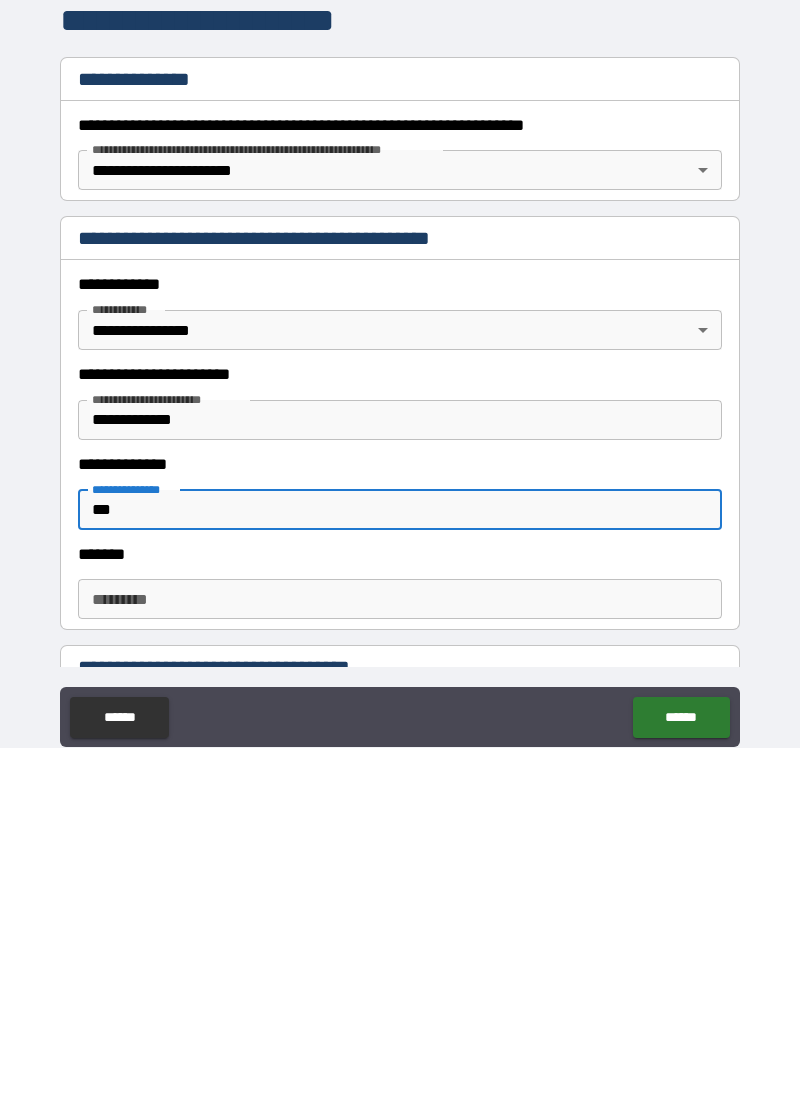 type on "**" 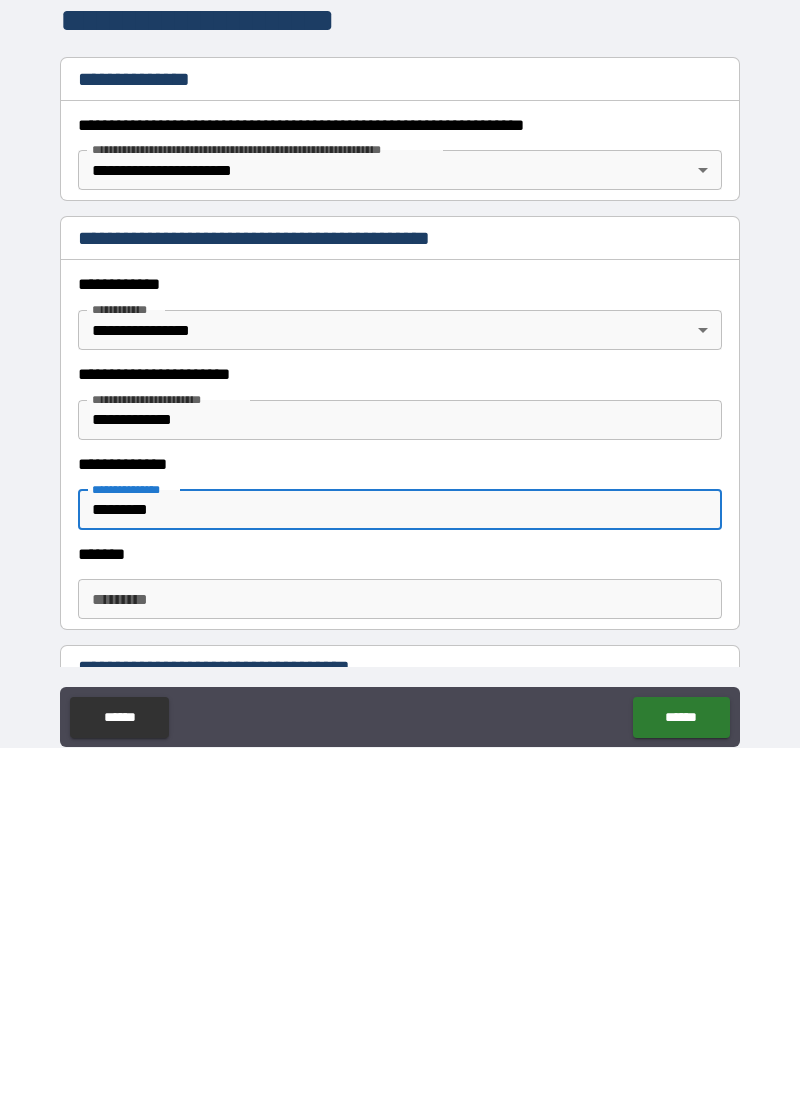 type on "*********" 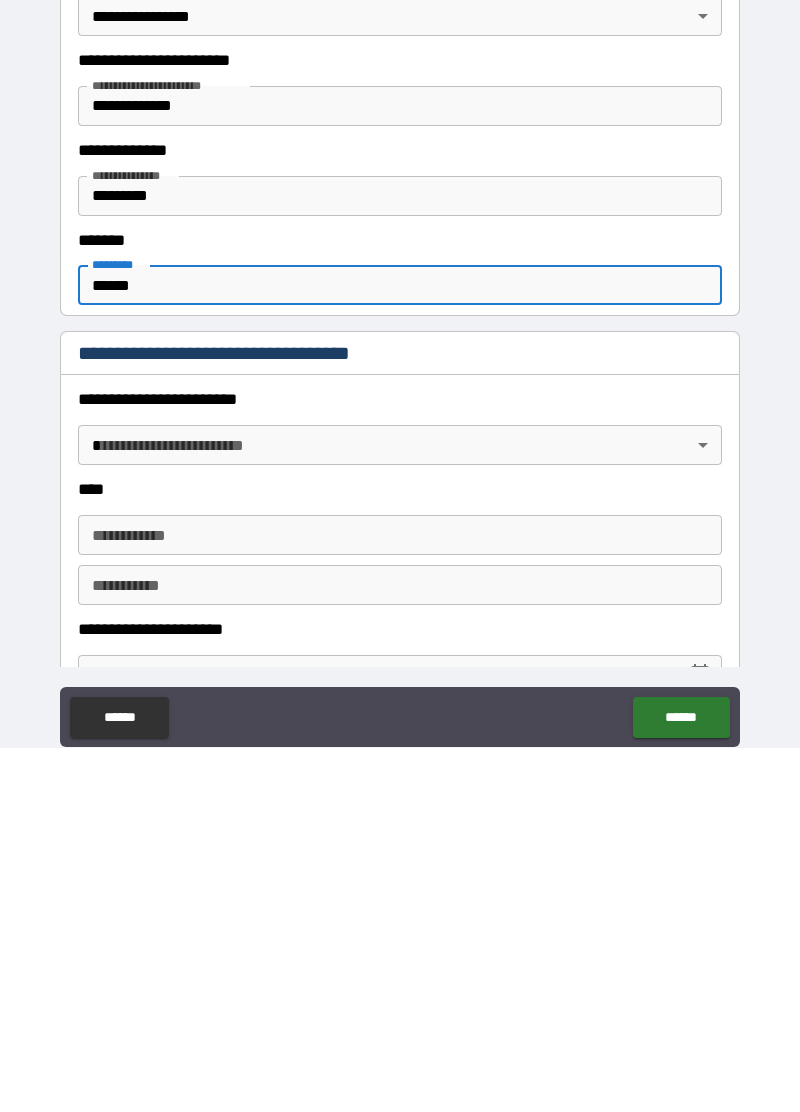 scroll, scrollTop: 324, scrollLeft: 0, axis: vertical 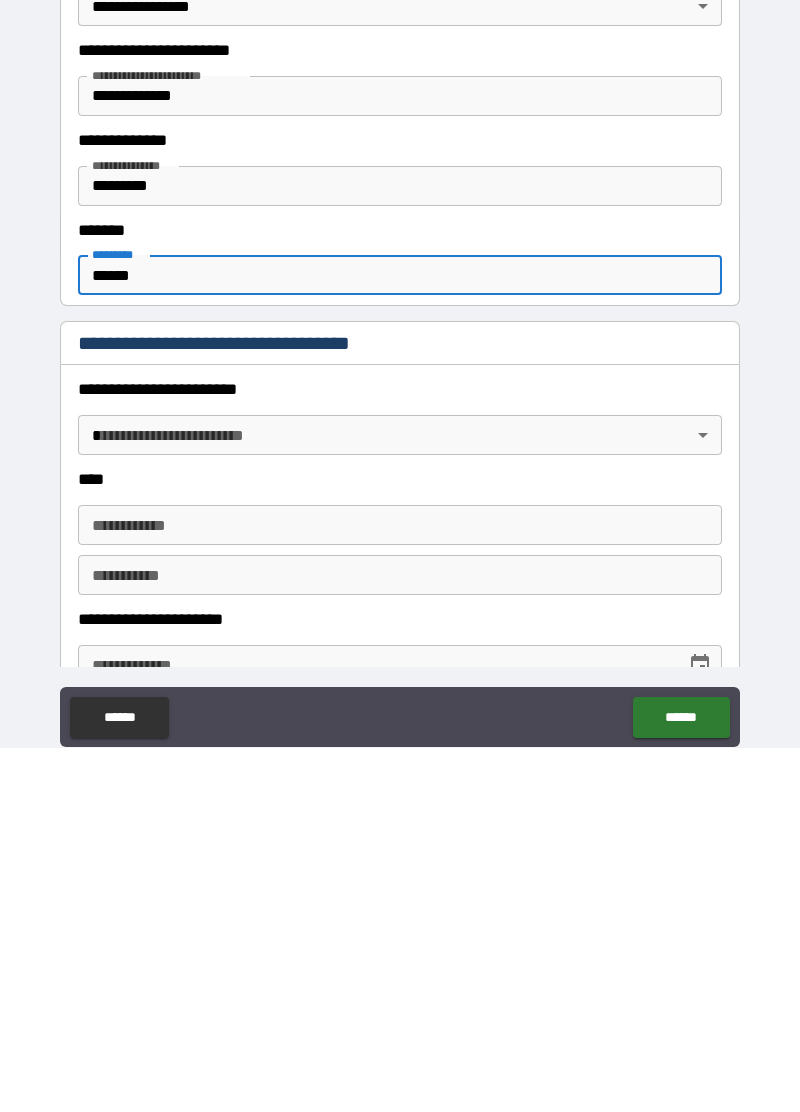 type on "******" 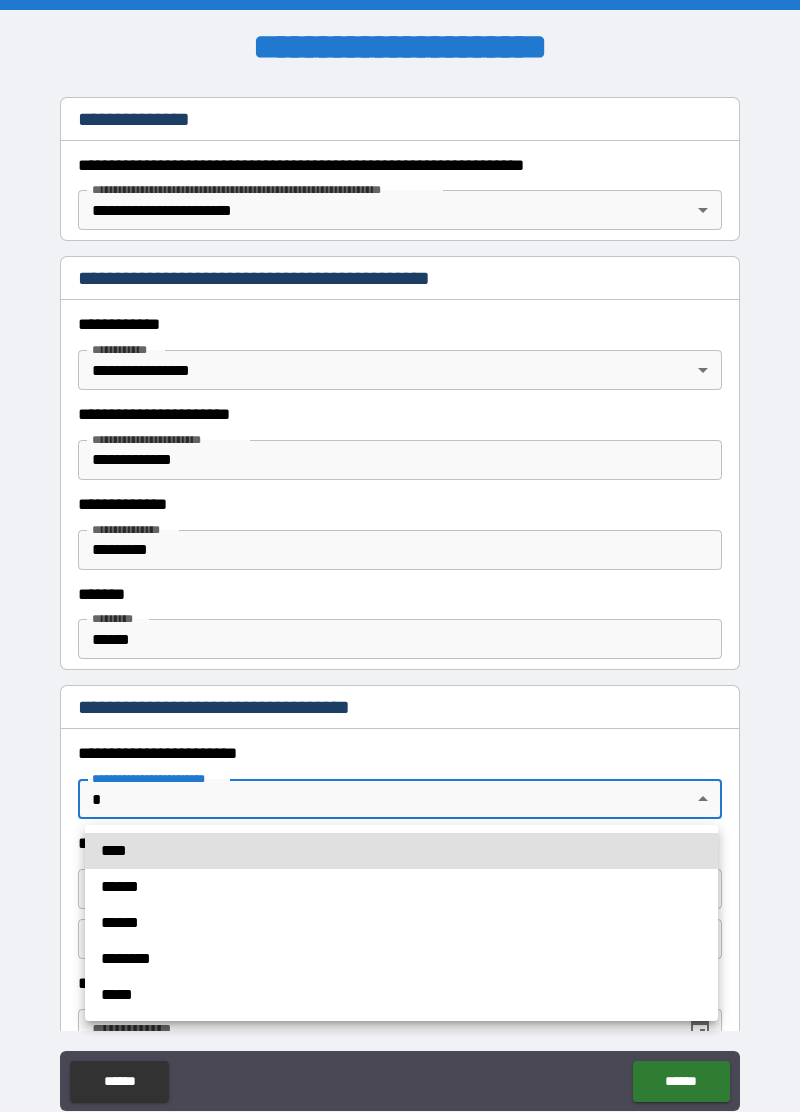 click at bounding box center [400, 556] 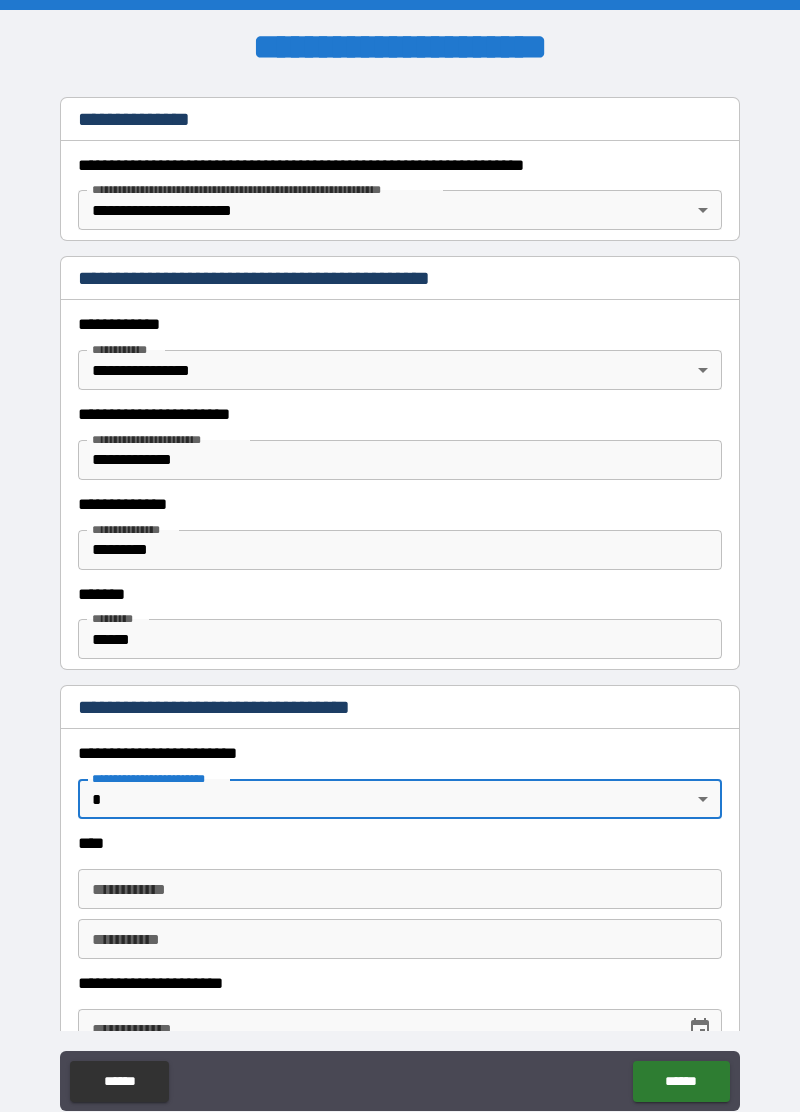 click on "**********" at bounding box center (400, 604) 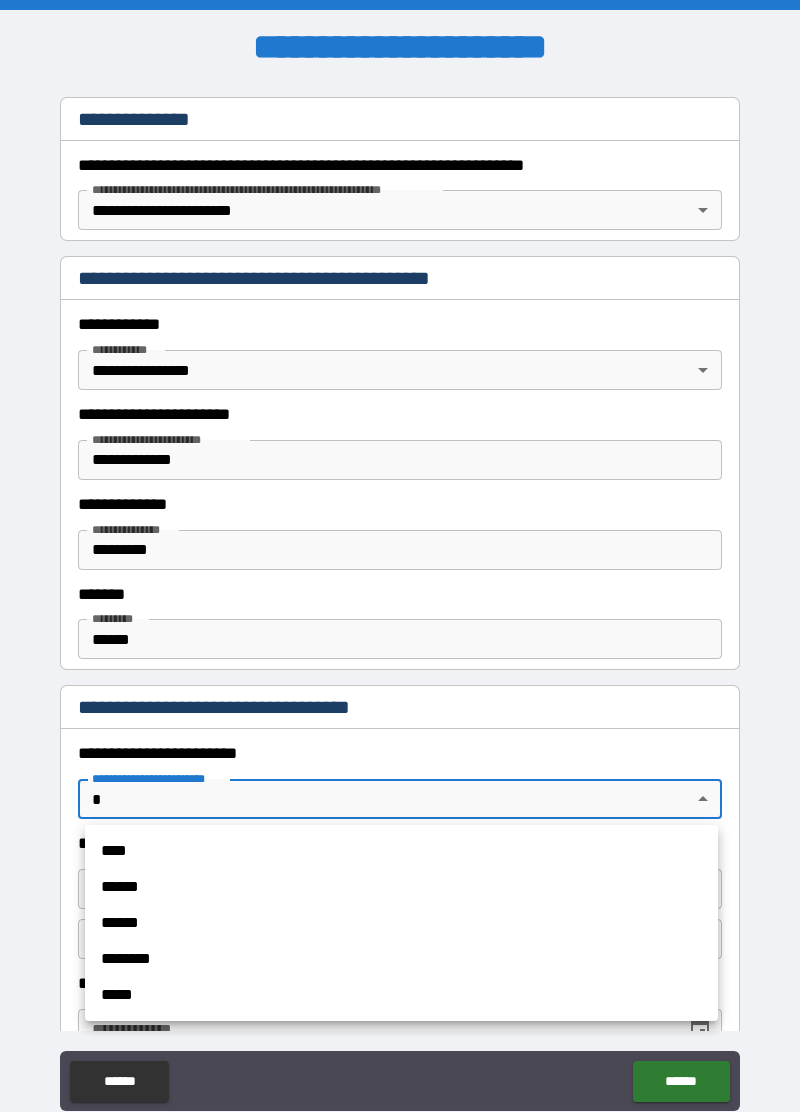 click on "****" at bounding box center [401, 851] 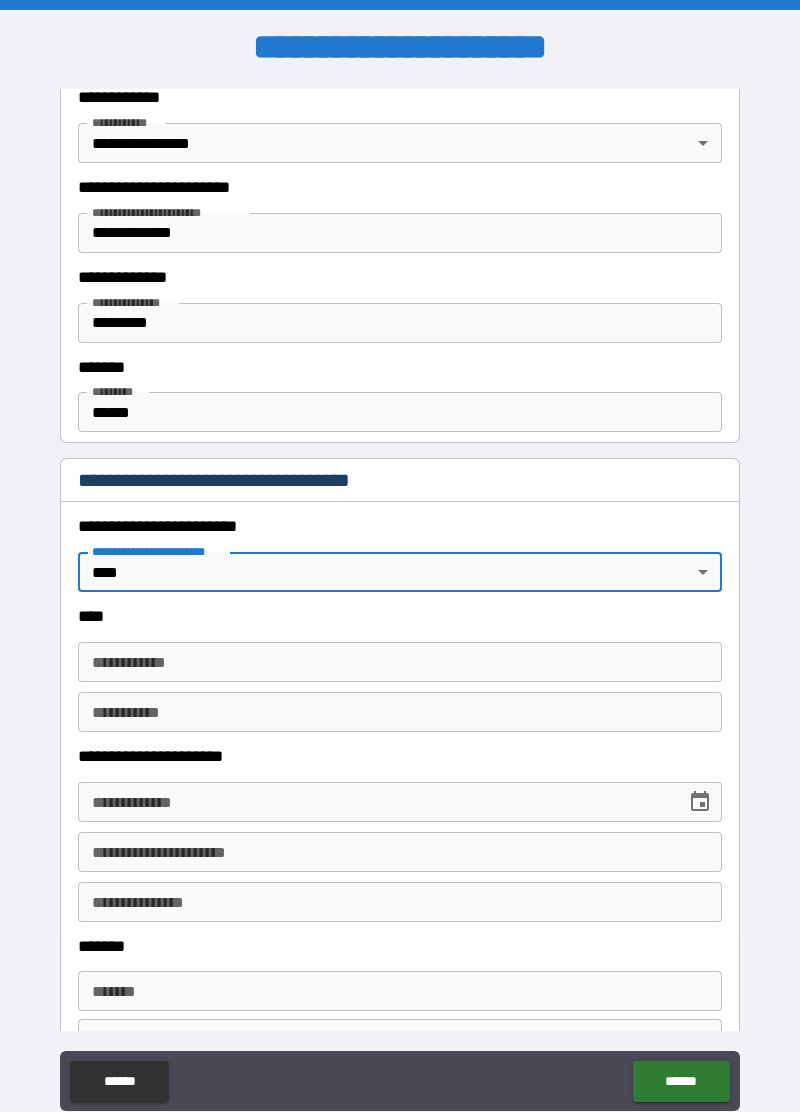 scroll, scrollTop: 542, scrollLeft: 0, axis: vertical 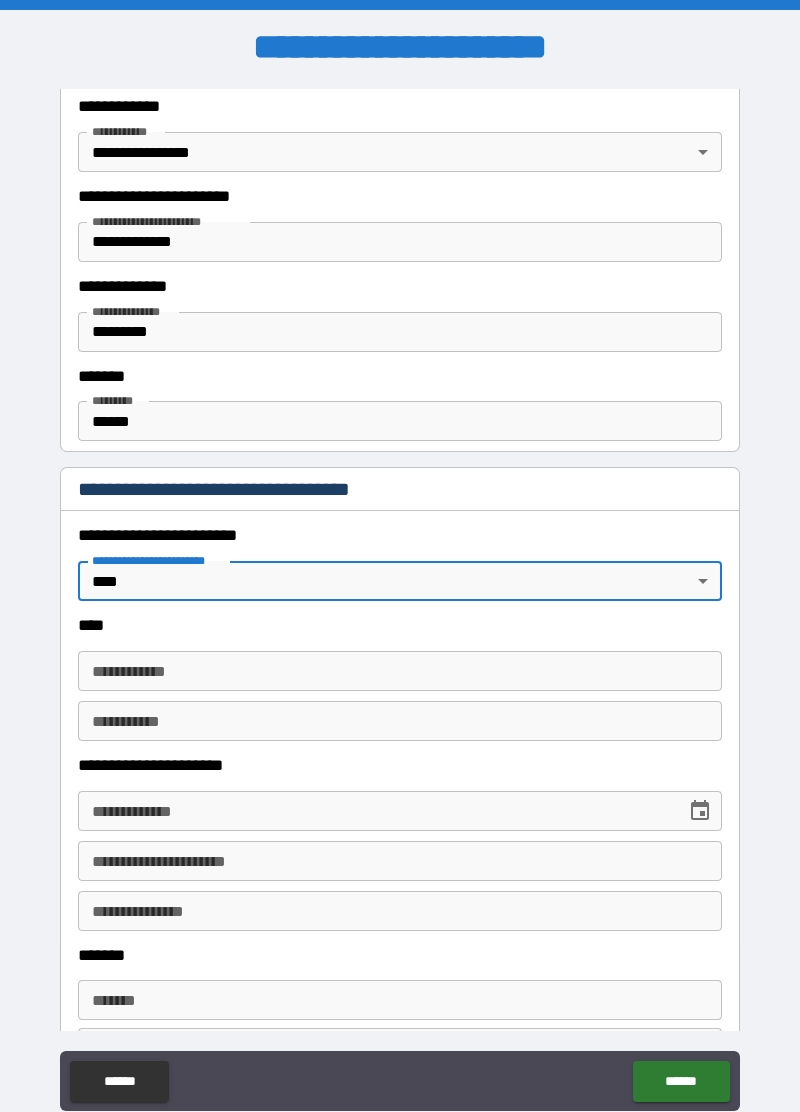 click on "**********" at bounding box center [400, 671] 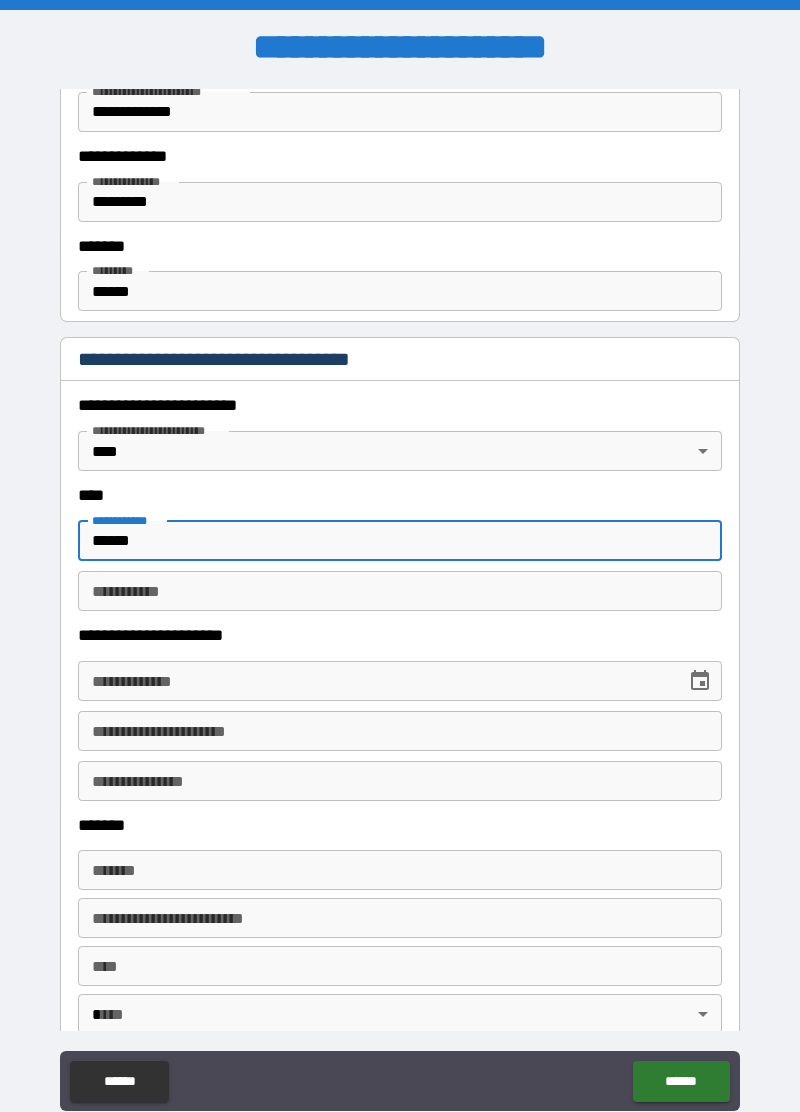 scroll, scrollTop: 670, scrollLeft: 0, axis: vertical 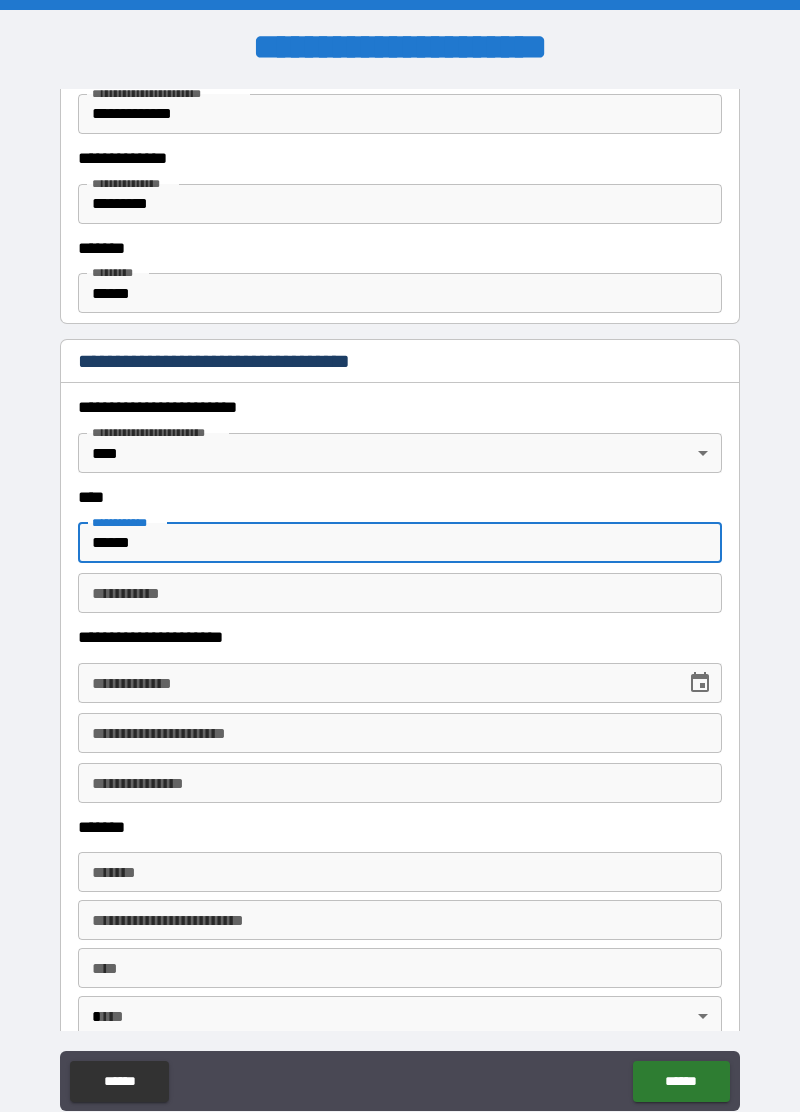 type on "******" 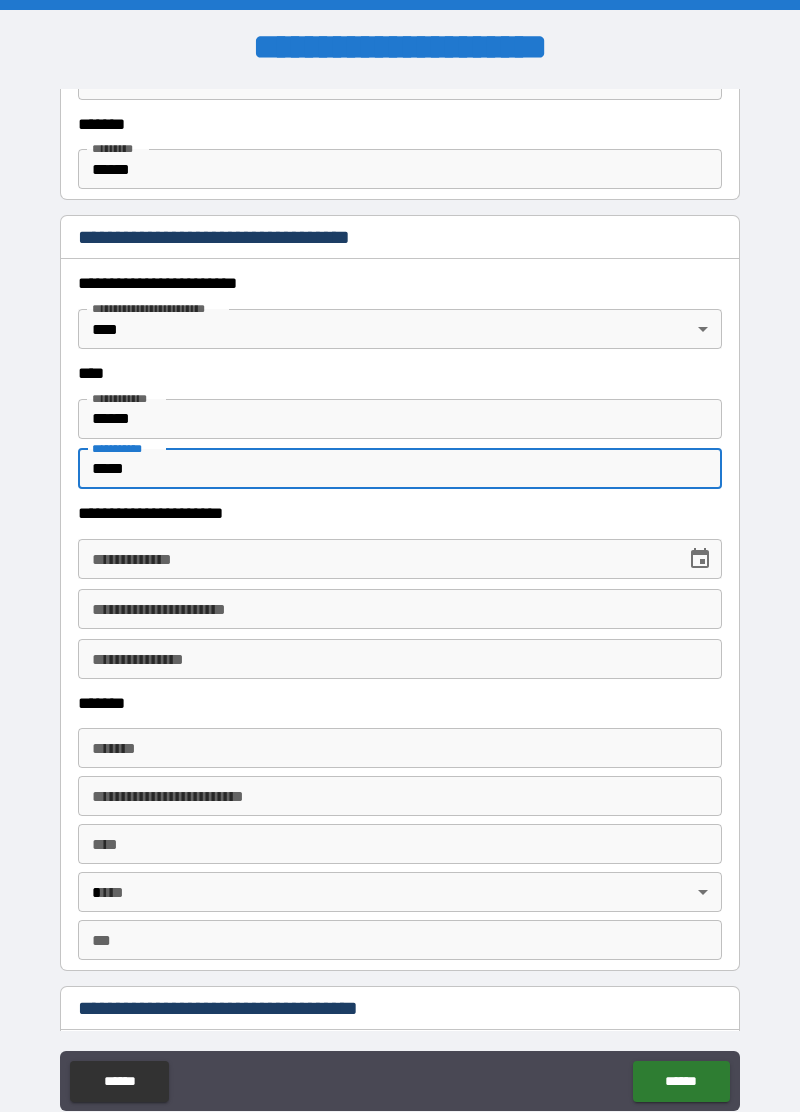 scroll, scrollTop: 792, scrollLeft: 0, axis: vertical 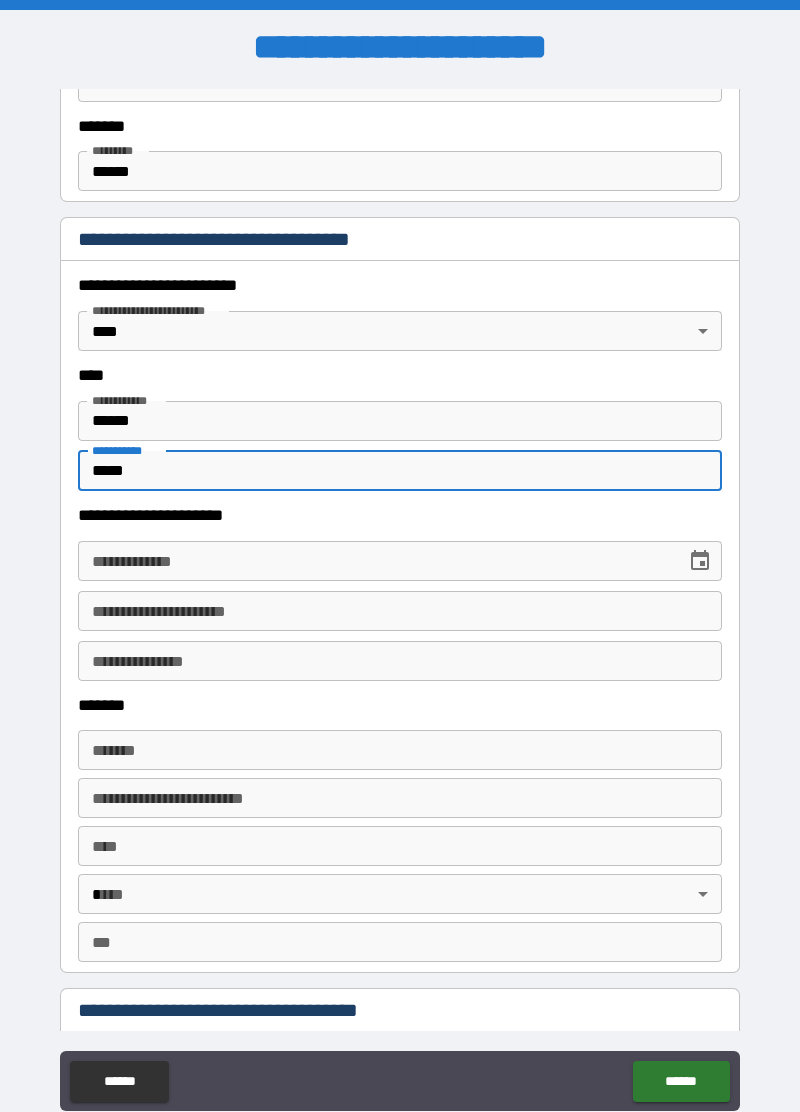 type on "*****" 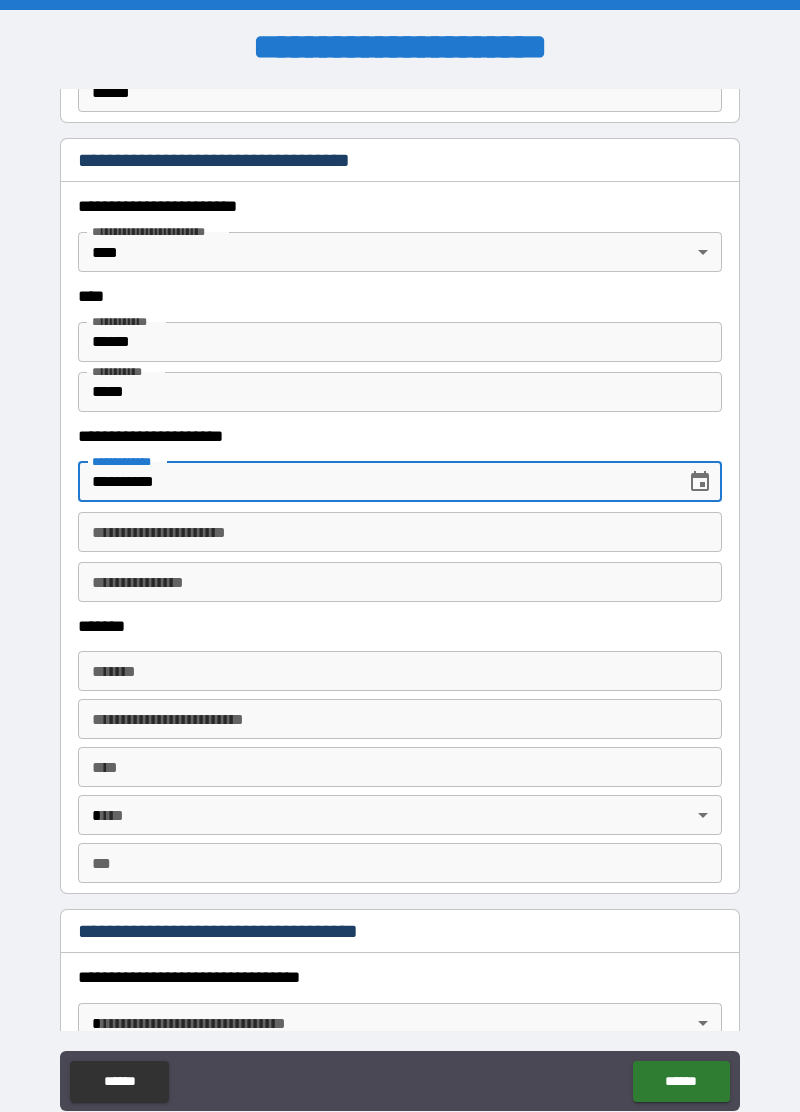 scroll, scrollTop: 876, scrollLeft: 0, axis: vertical 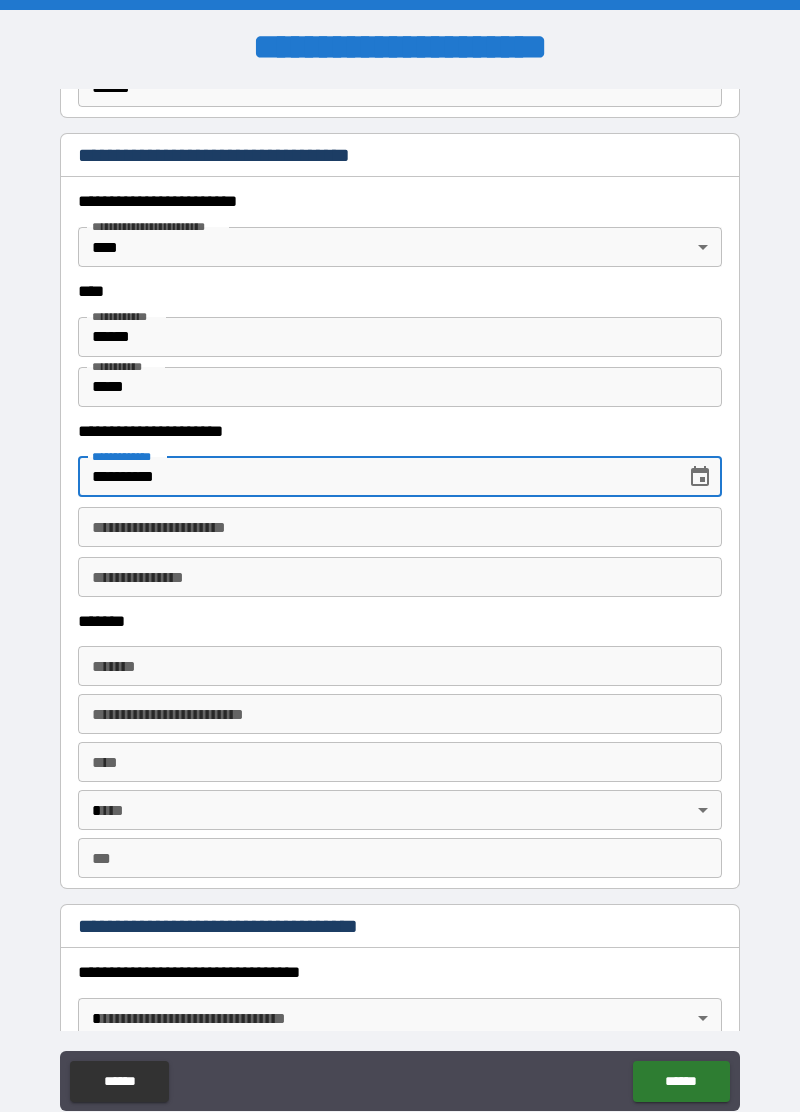 type on "**********" 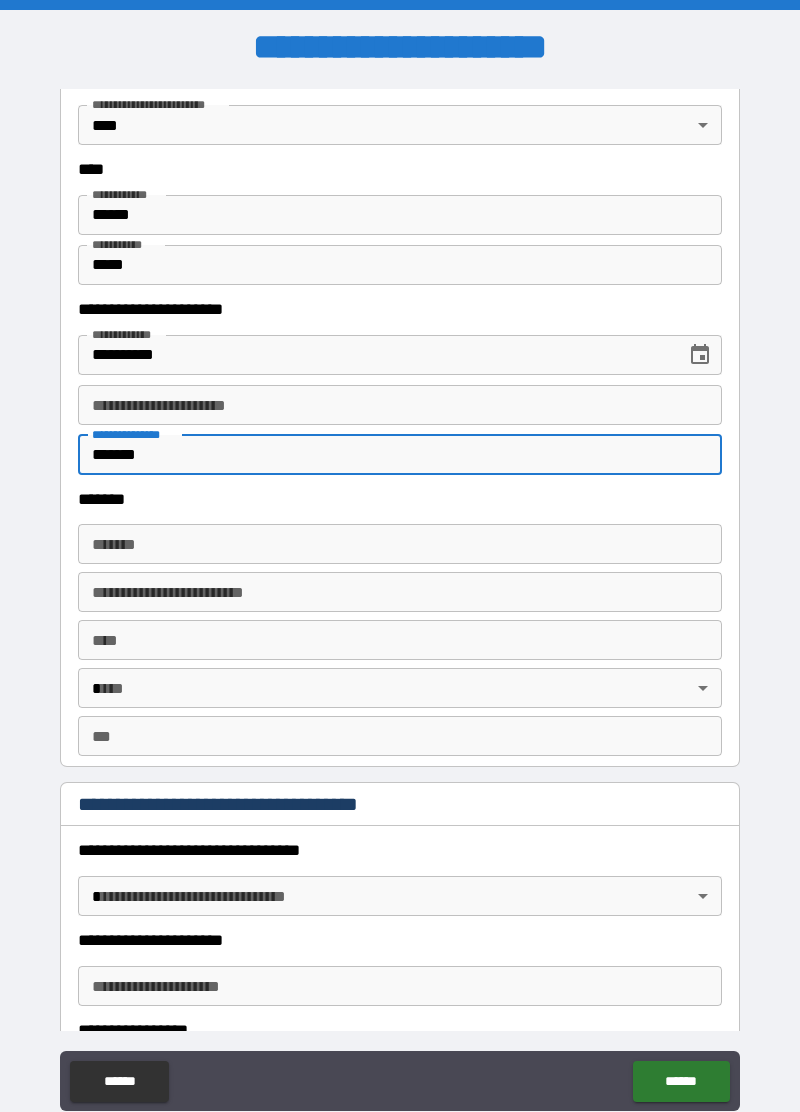 scroll, scrollTop: 1002, scrollLeft: 0, axis: vertical 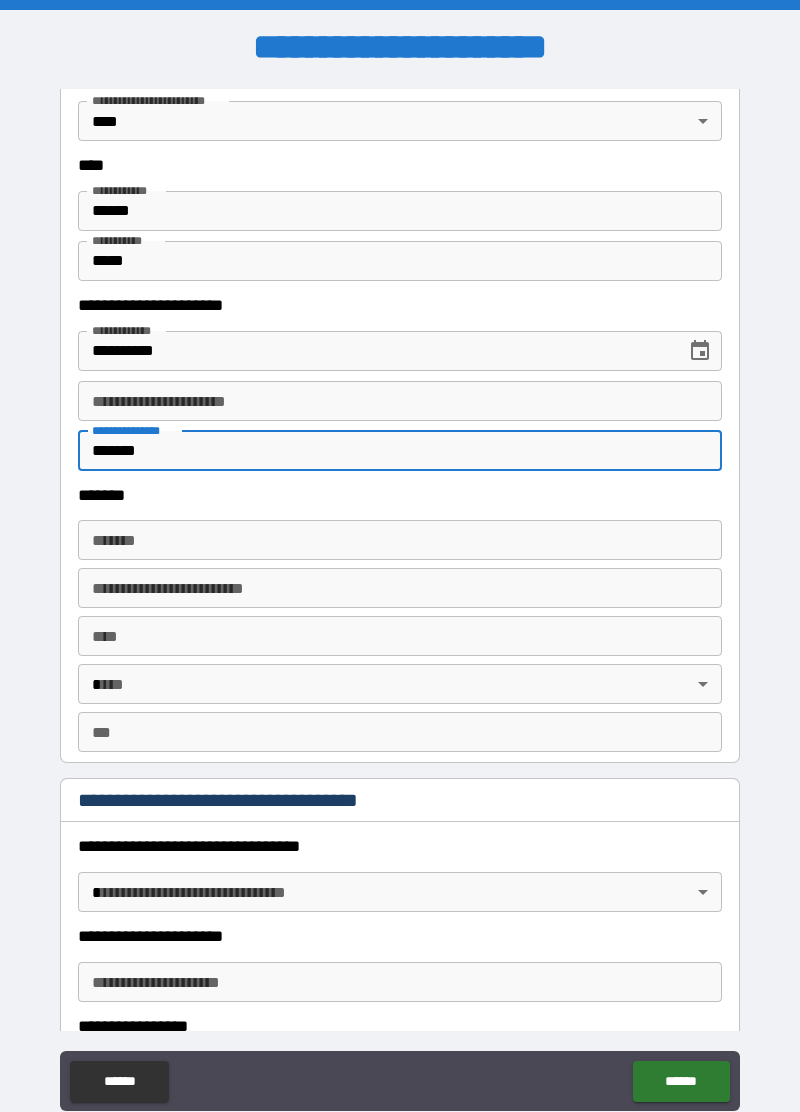 type on "*******" 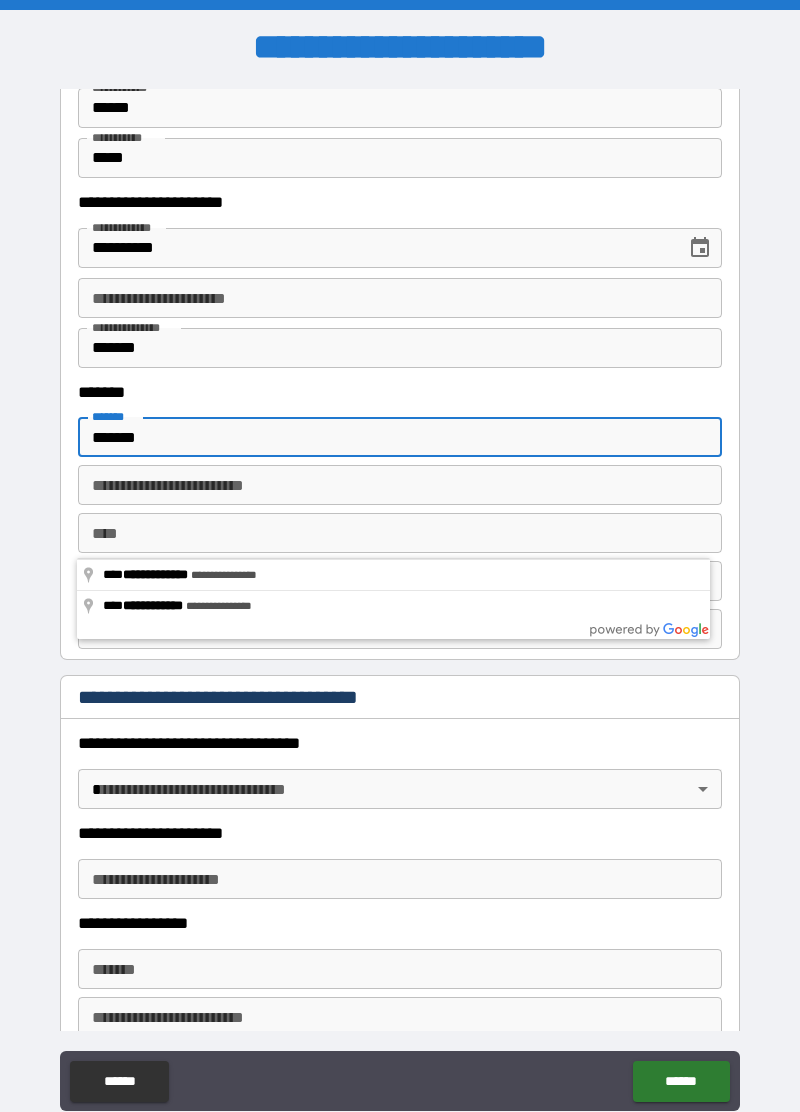 scroll, scrollTop: 1106, scrollLeft: 0, axis: vertical 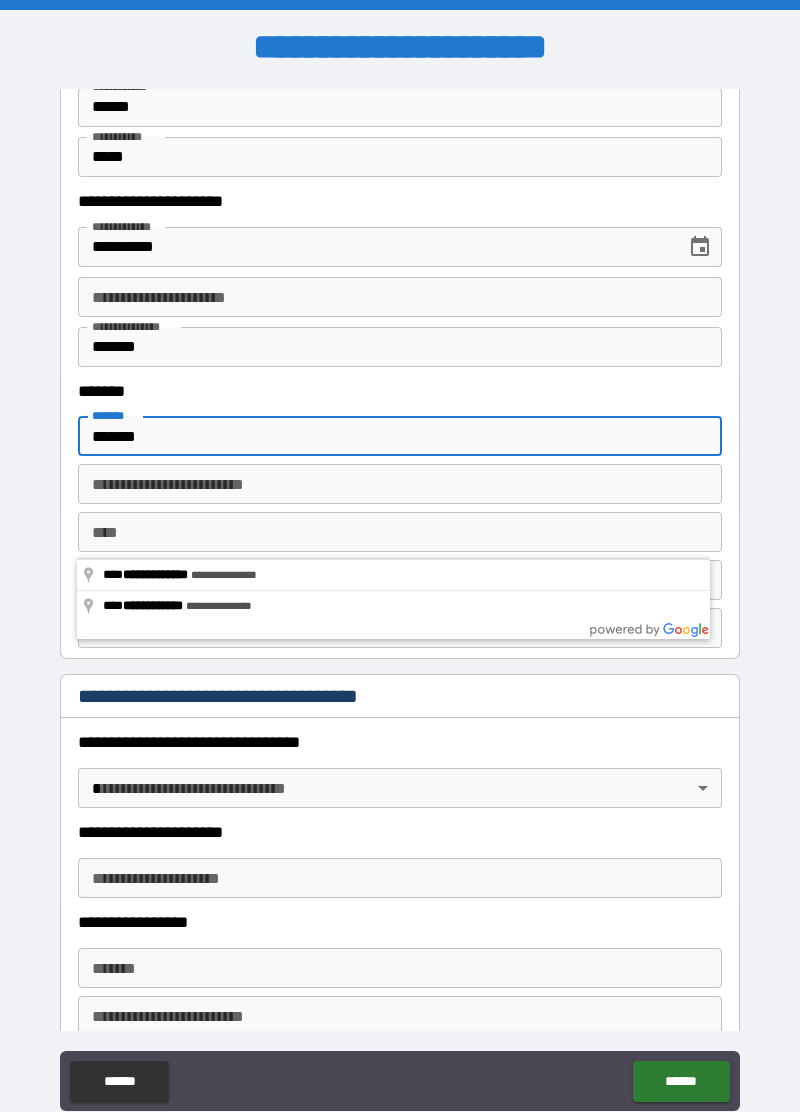 type on "*******" 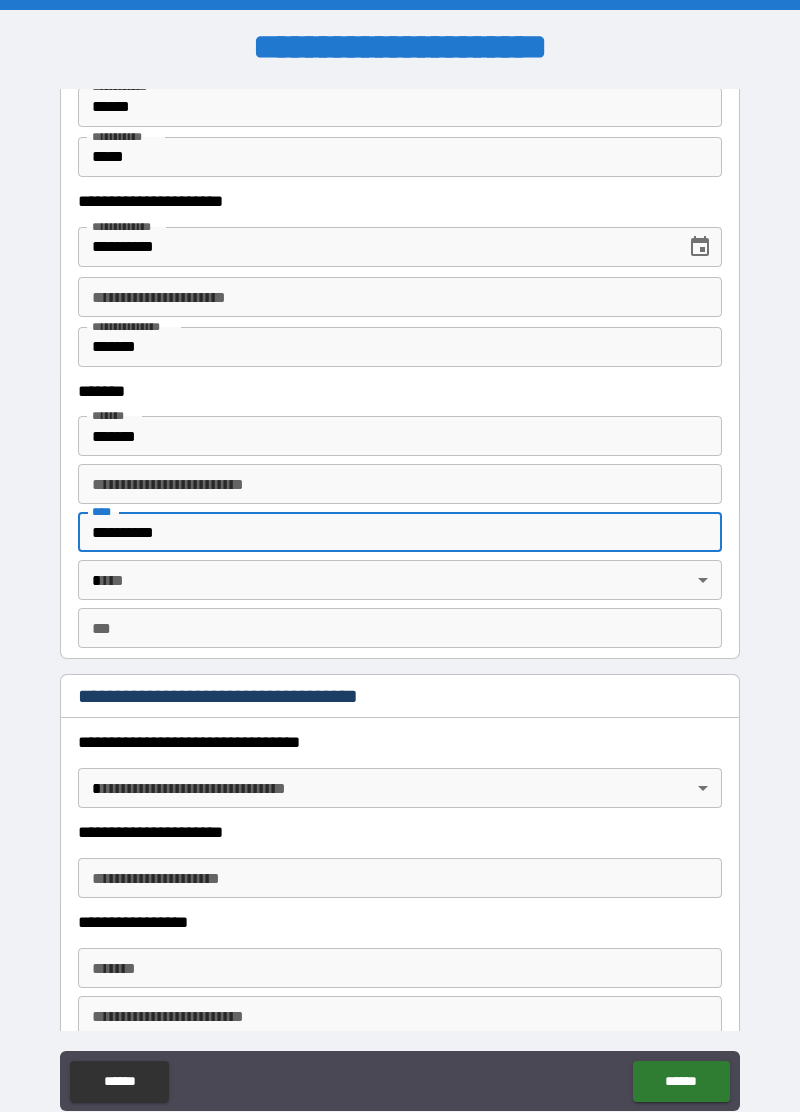 type on "**********" 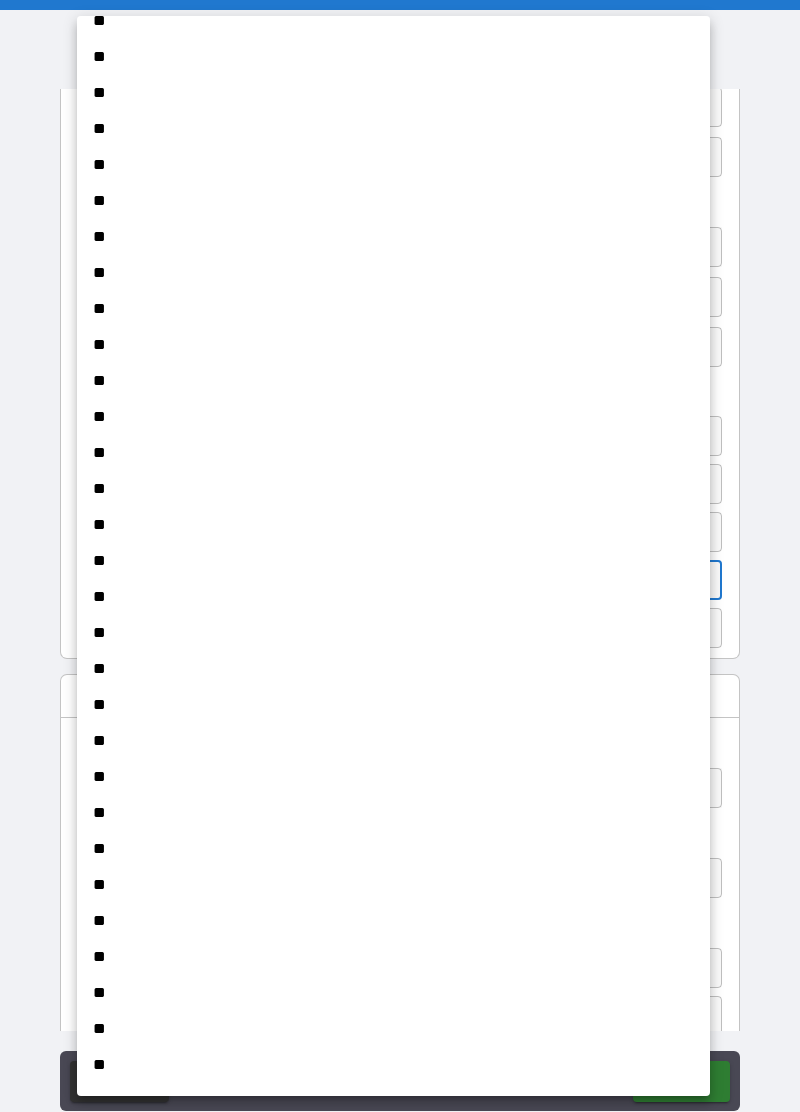 scroll, scrollTop: 338, scrollLeft: 0, axis: vertical 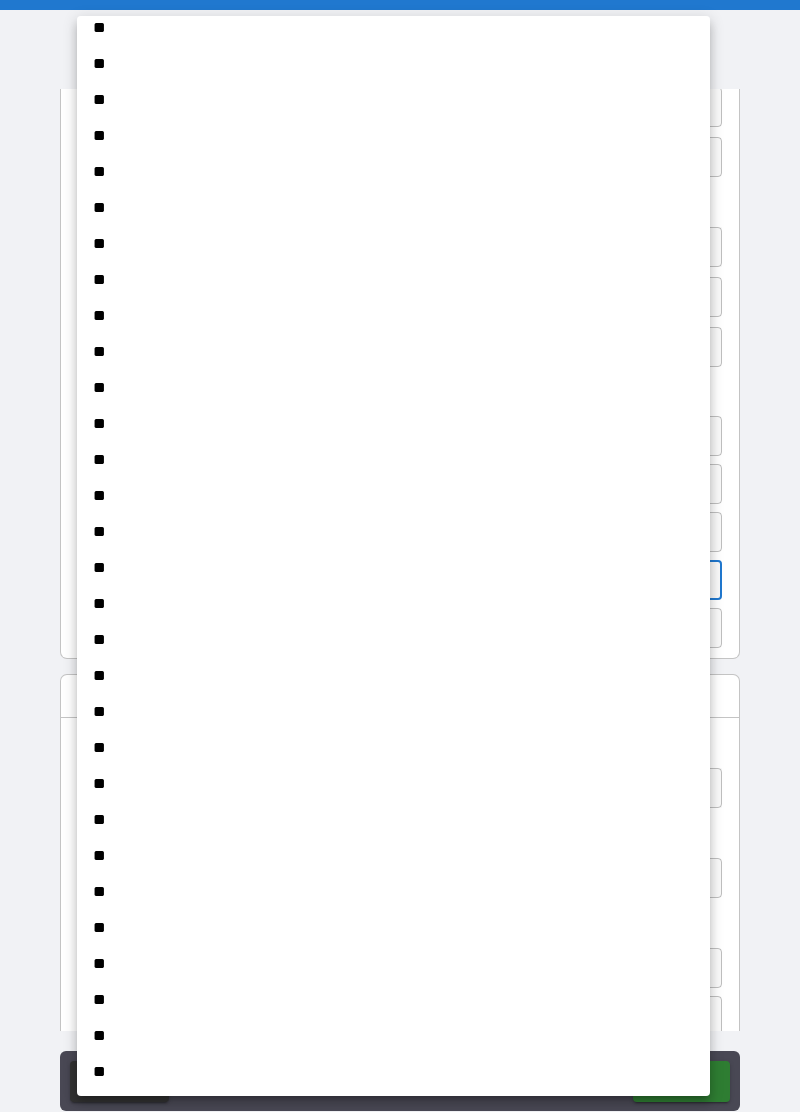 click on "**" at bounding box center [393, 1036] 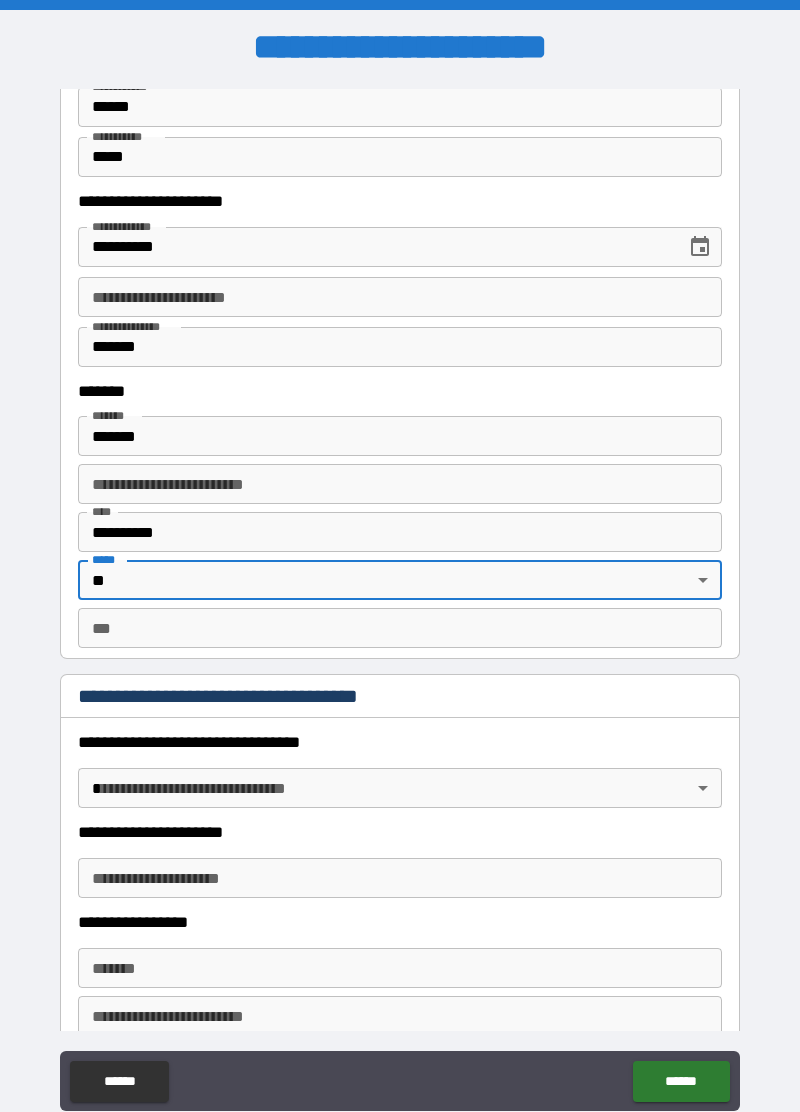 click on "***" at bounding box center [400, 628] 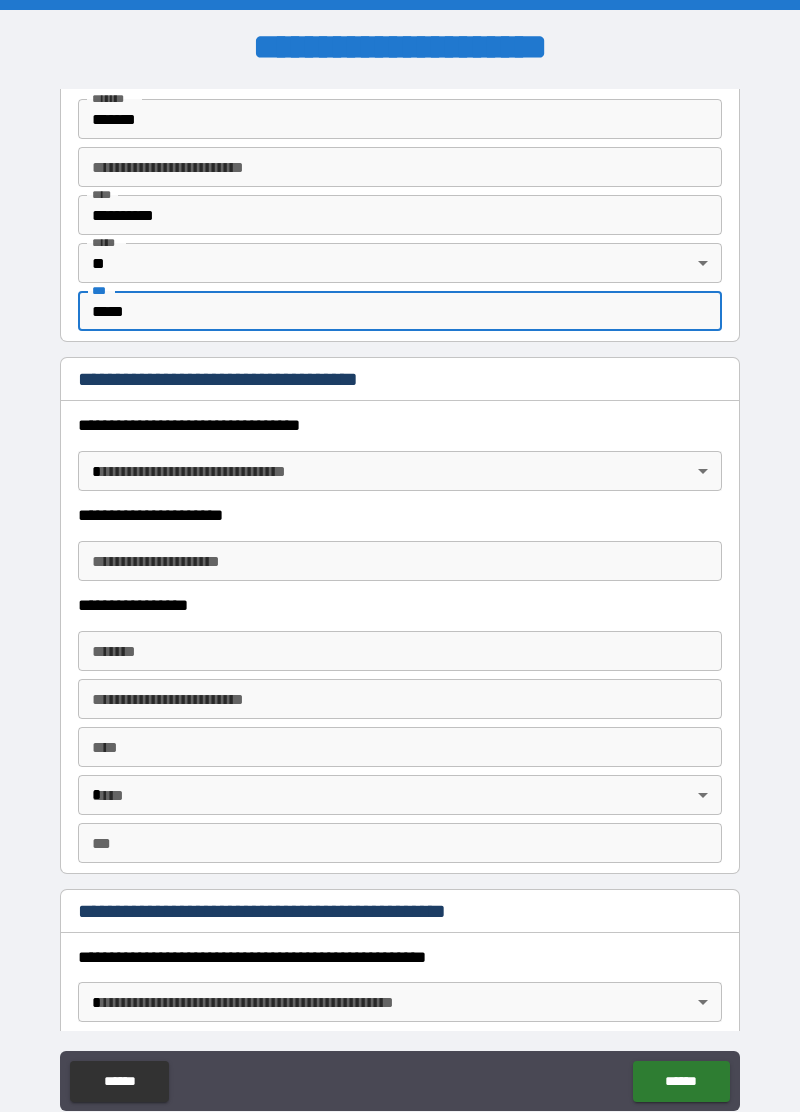 scroll, scrollTop: 1426, scrollLeft: 0, axis: vertical 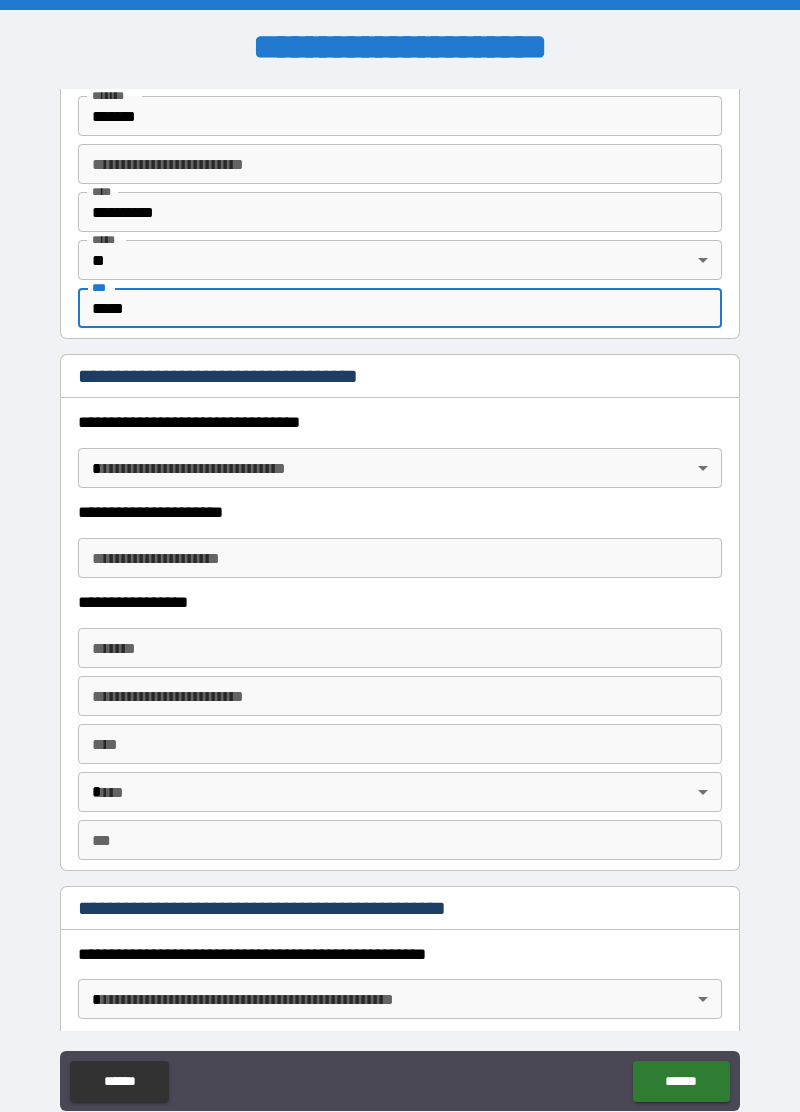 type on "*****" 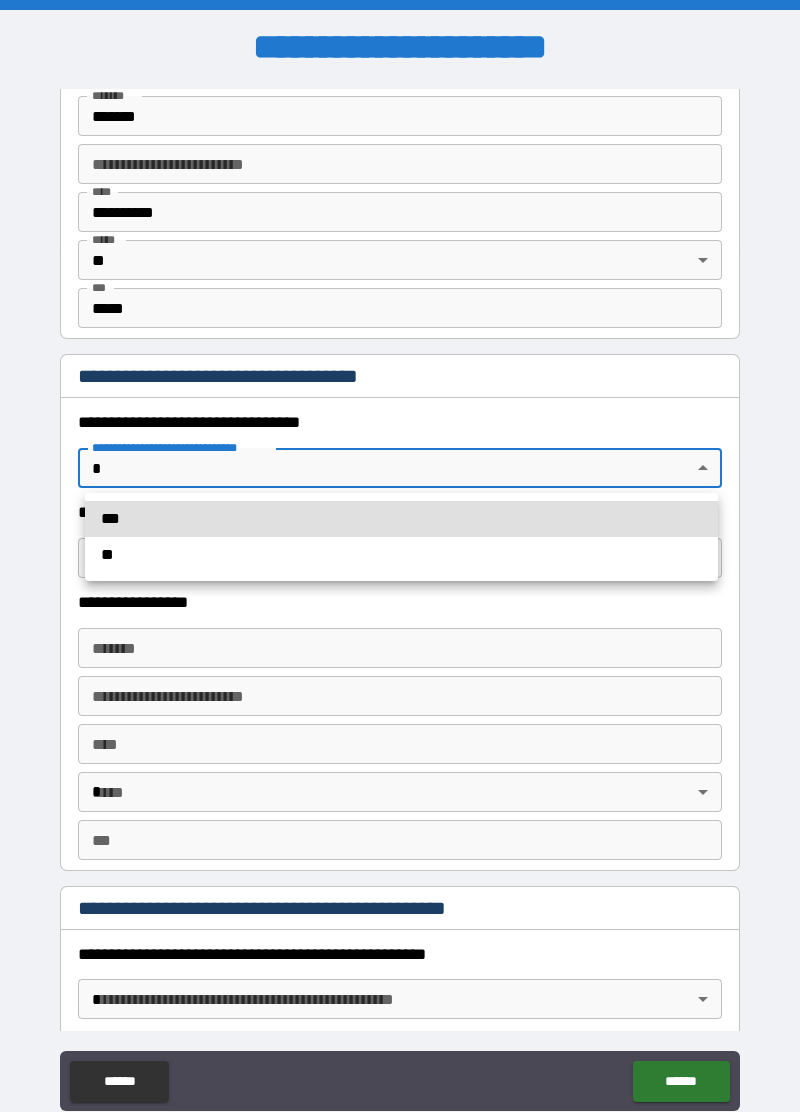 click on "***" at bounding box center (401, 519) 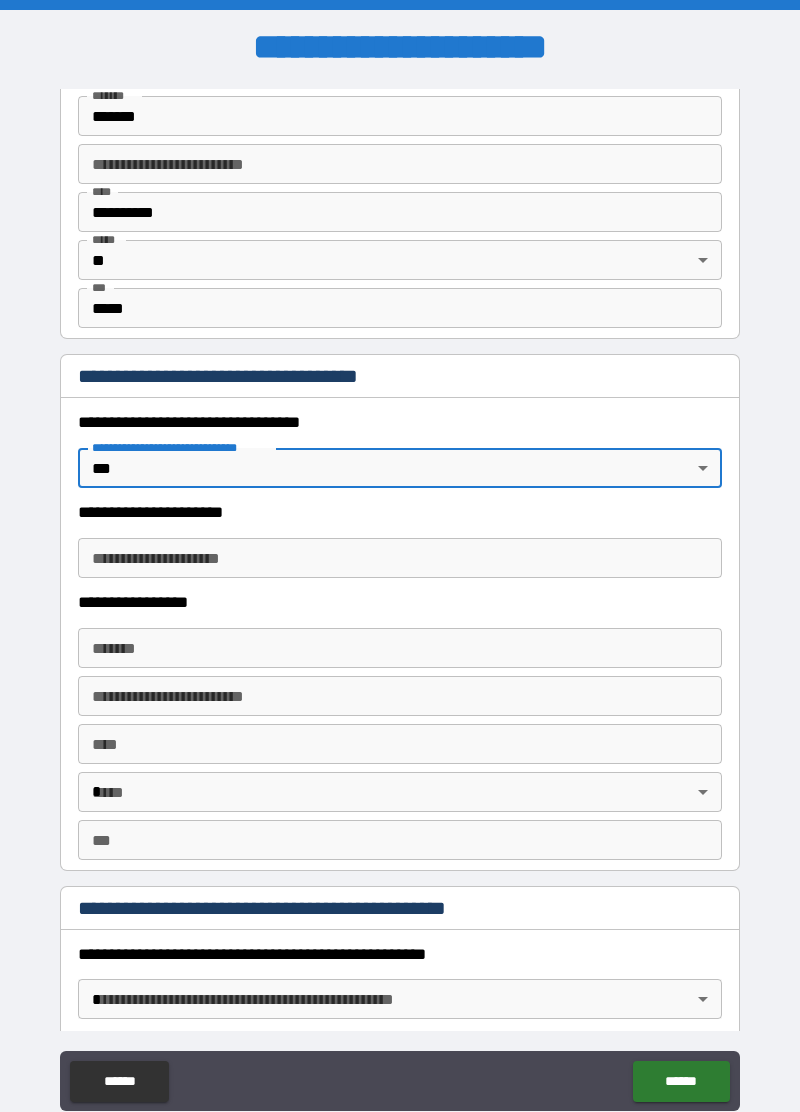 click on "**********" at bounding box center (400, 558) 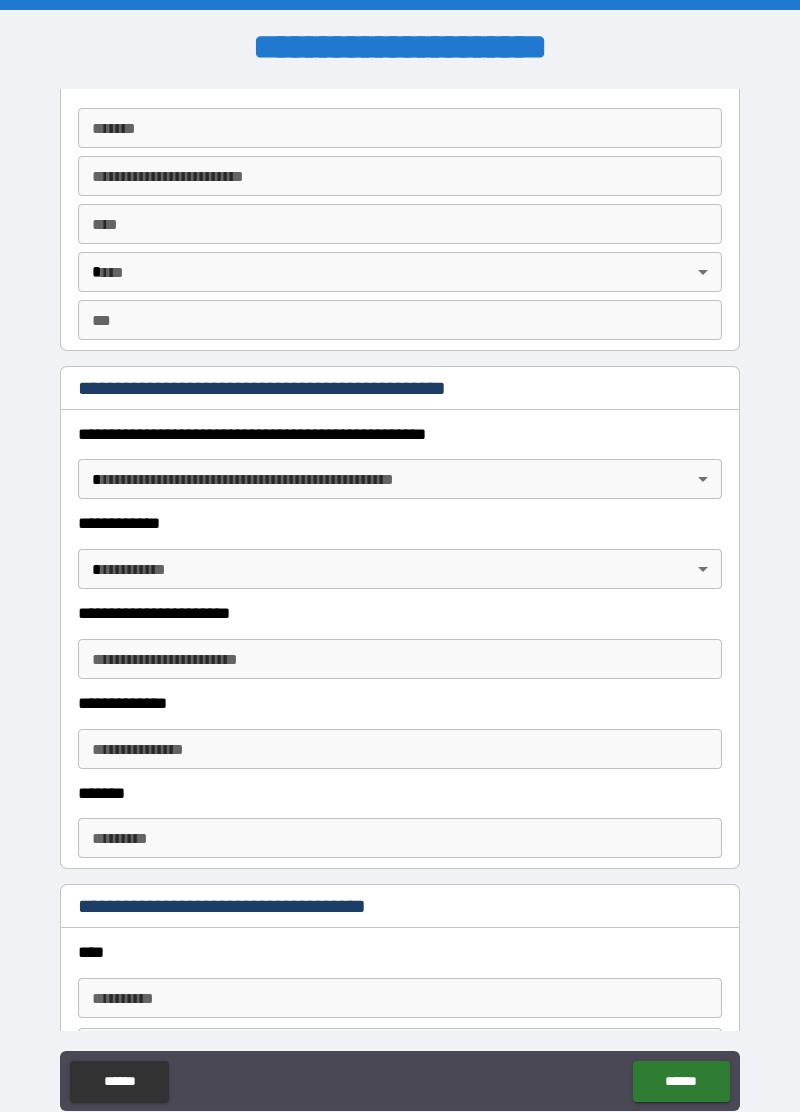 scroll, scrollTop: 1952, scrollLeft: 0, axis: vertical 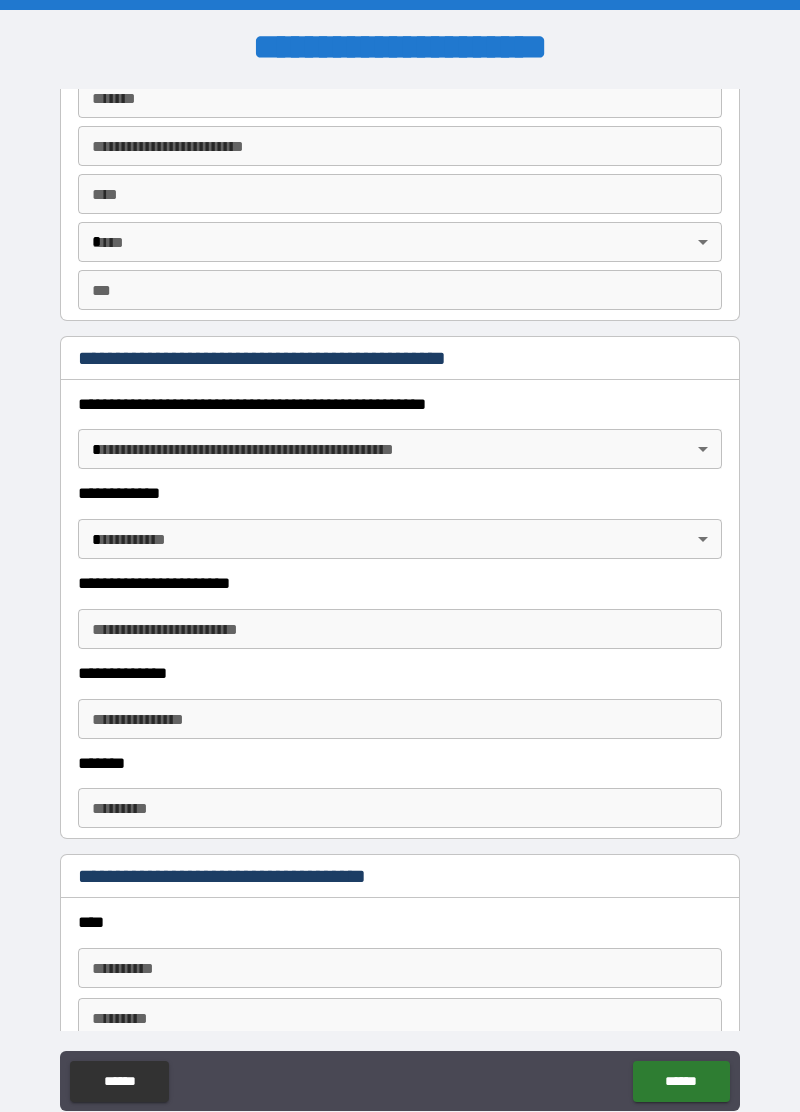 type on "**********" 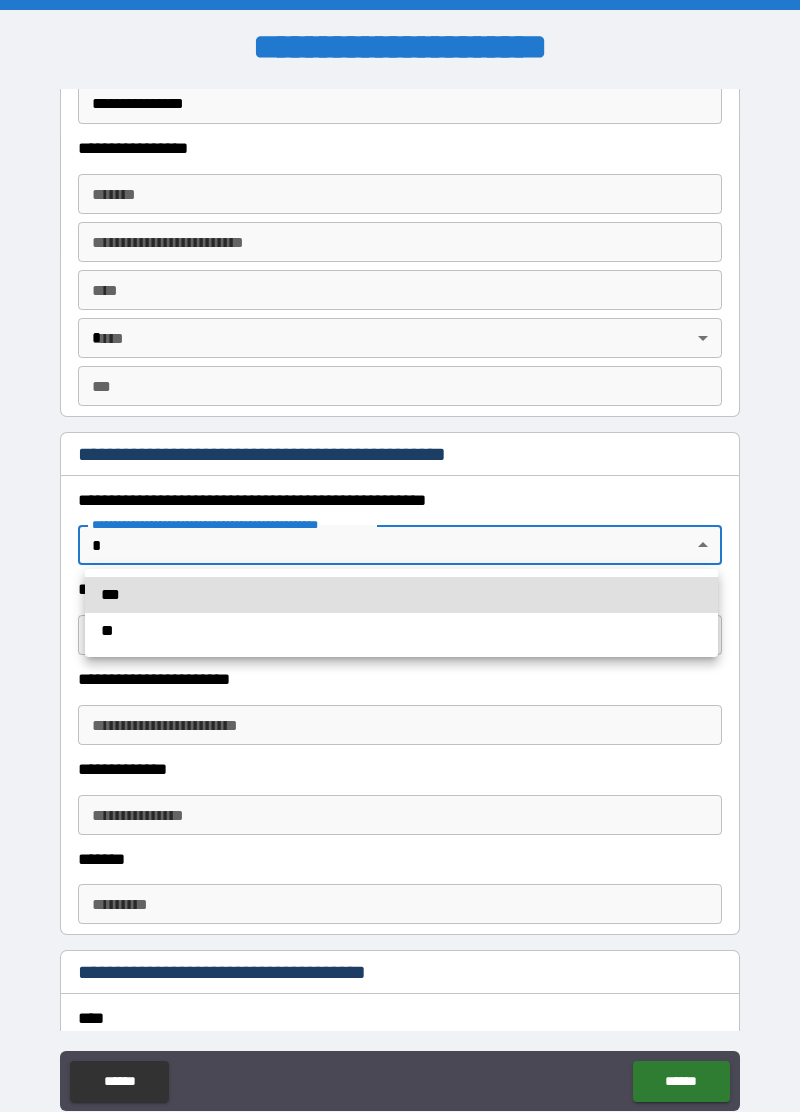 click on "*** **" at bounding box center [401, 613] 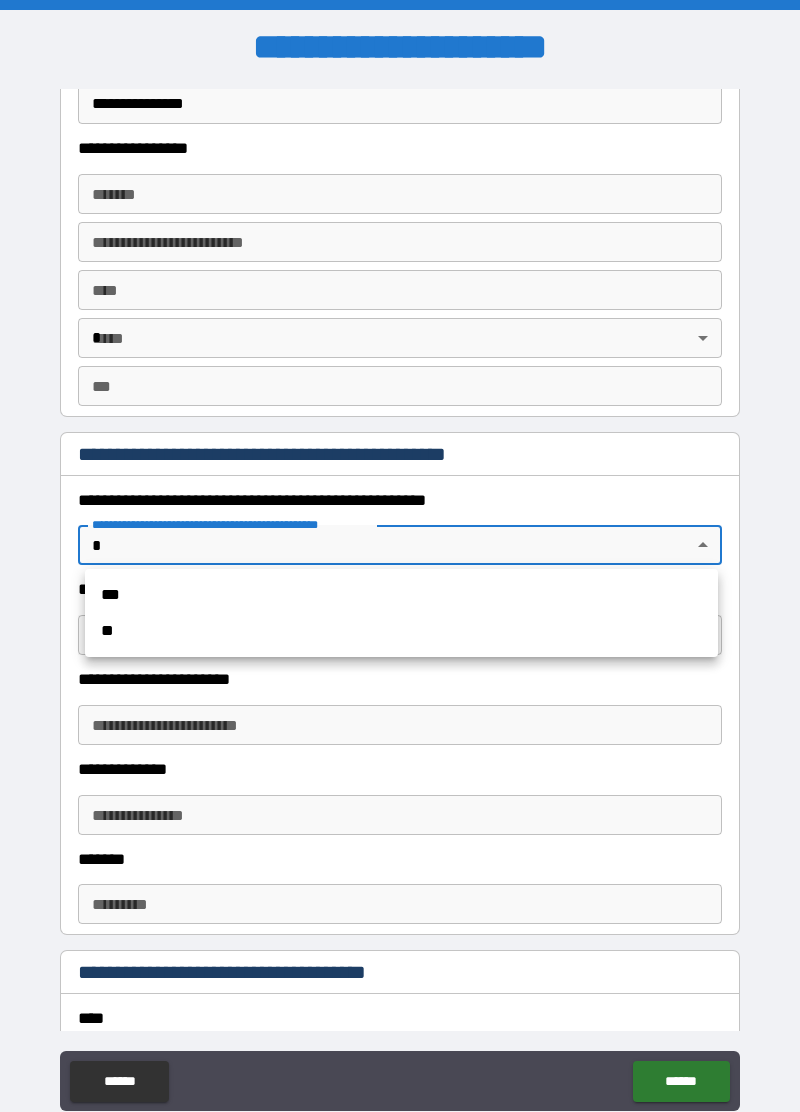click on "**" at bounding box center [401, 631] 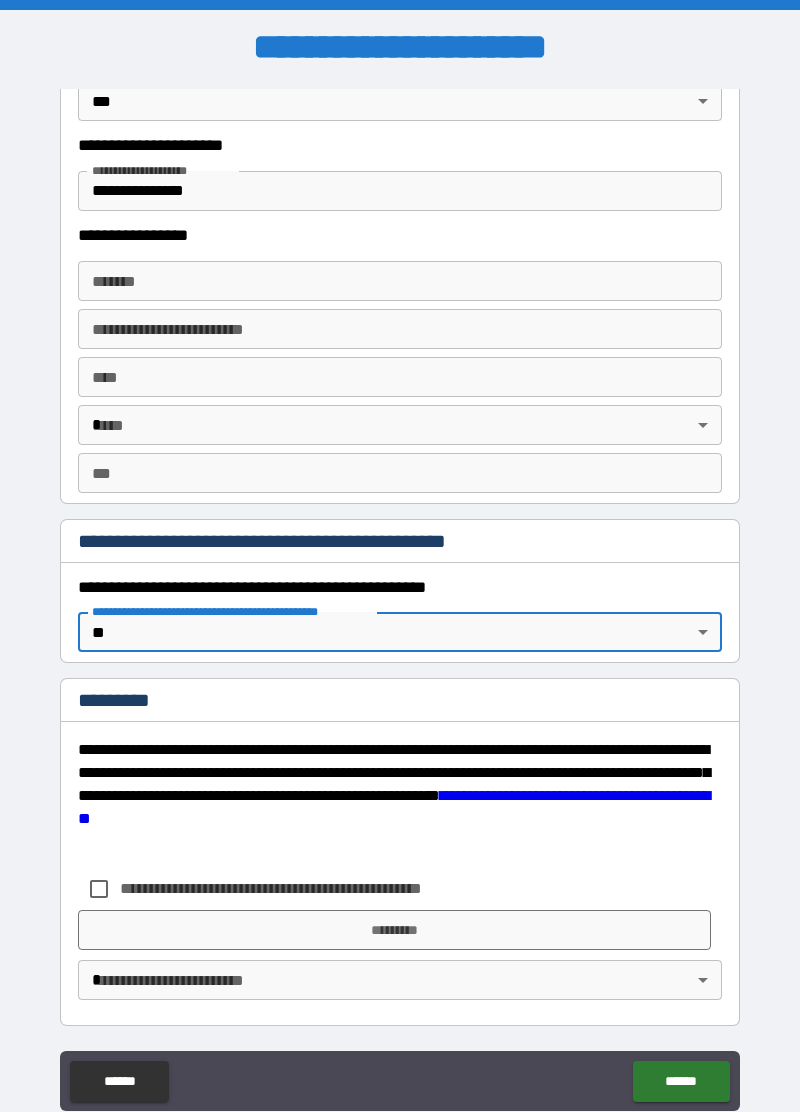 scroll, scrollTop: 1785, scrollLeft: 0, axis: vertical 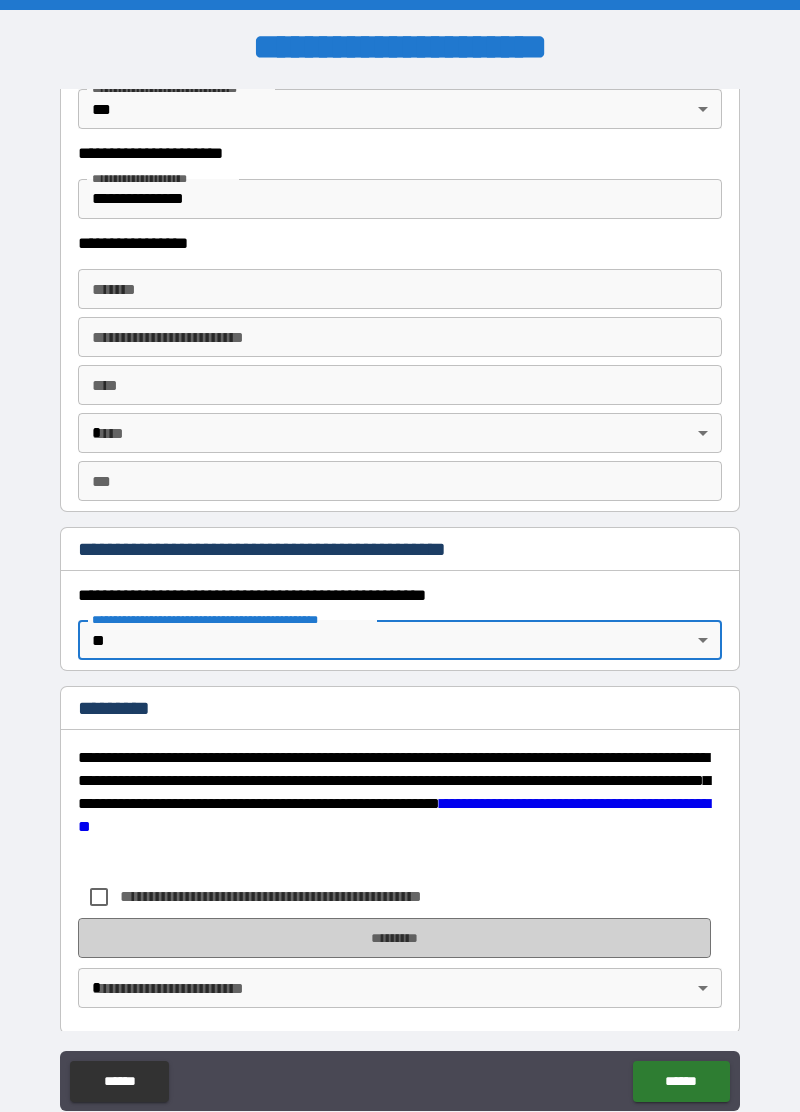 click on "*********" at bounding box center [394, 938] 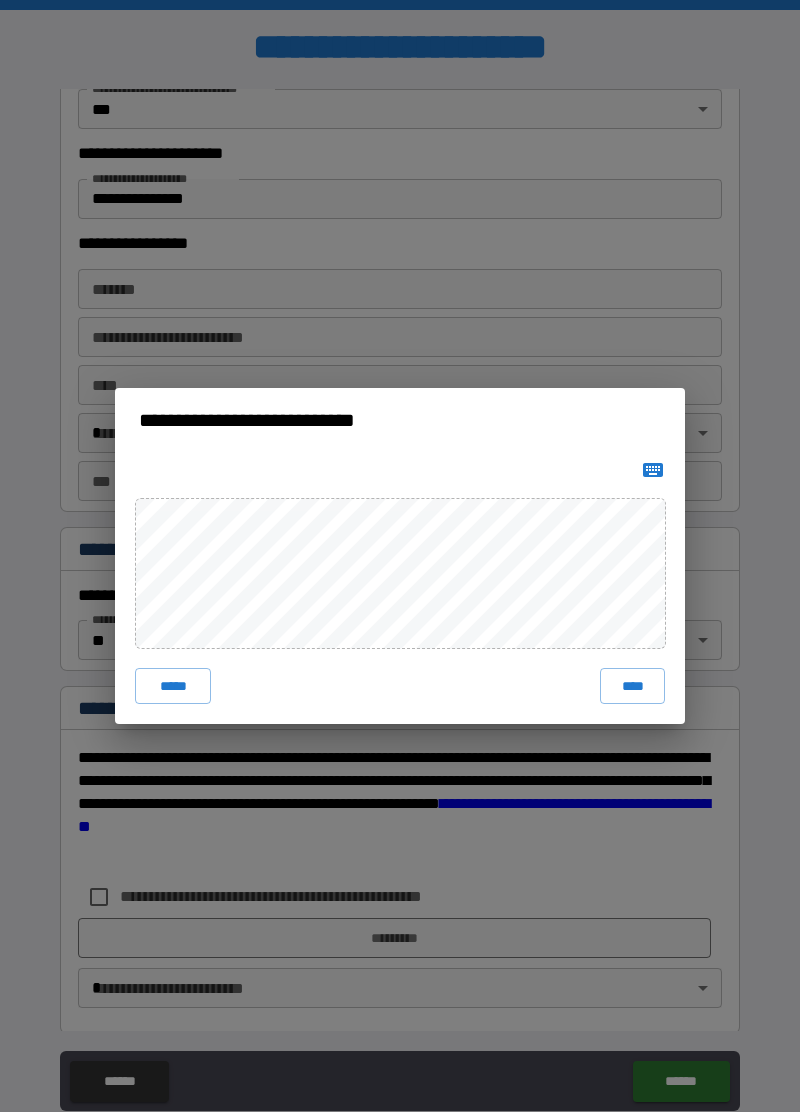 click on "****" at bounding box center (632, 686) 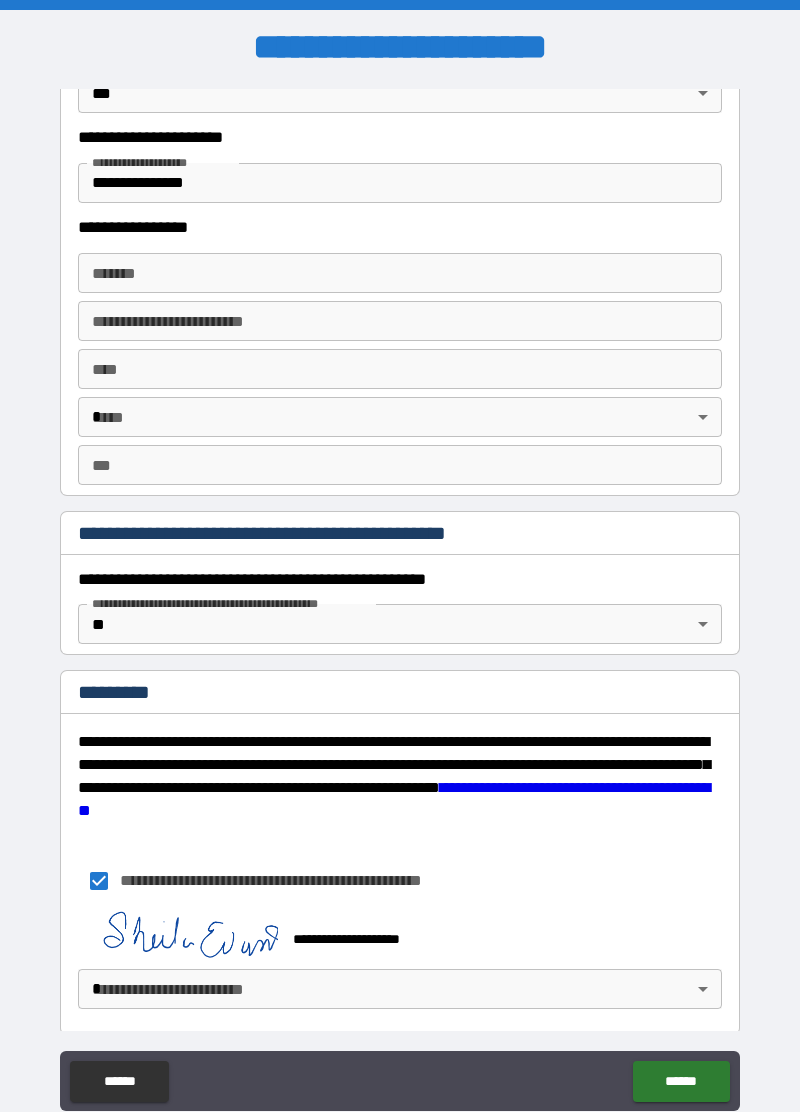 scroll, scrollTop: 1802, scrollLeft: 0, axis: vertical 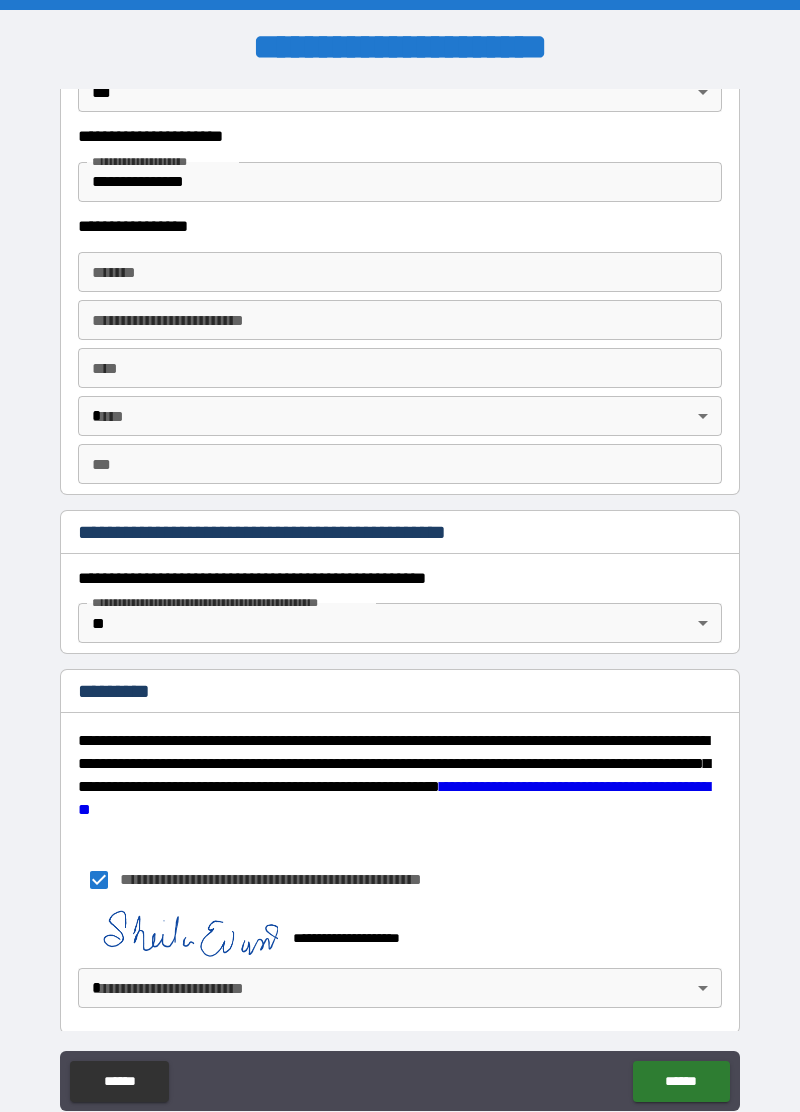 click on "**********" at bounding box center [400, 604] 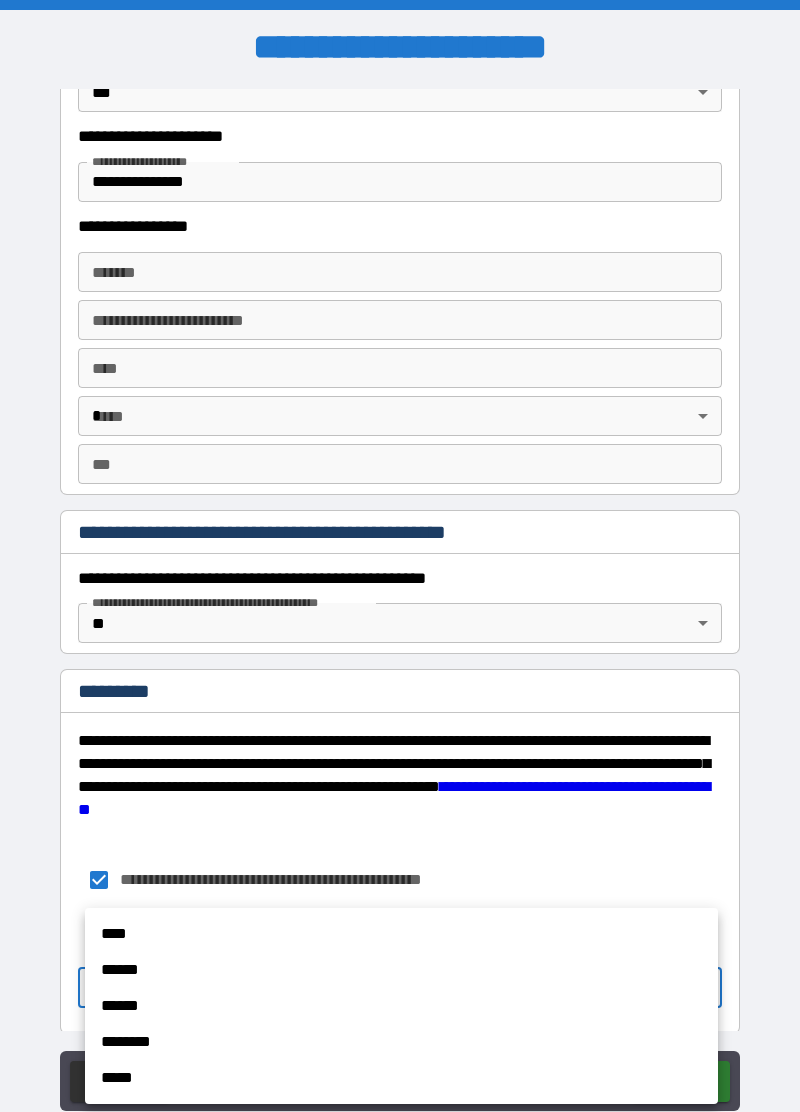 click on "******" at bounding box center (401, 970) 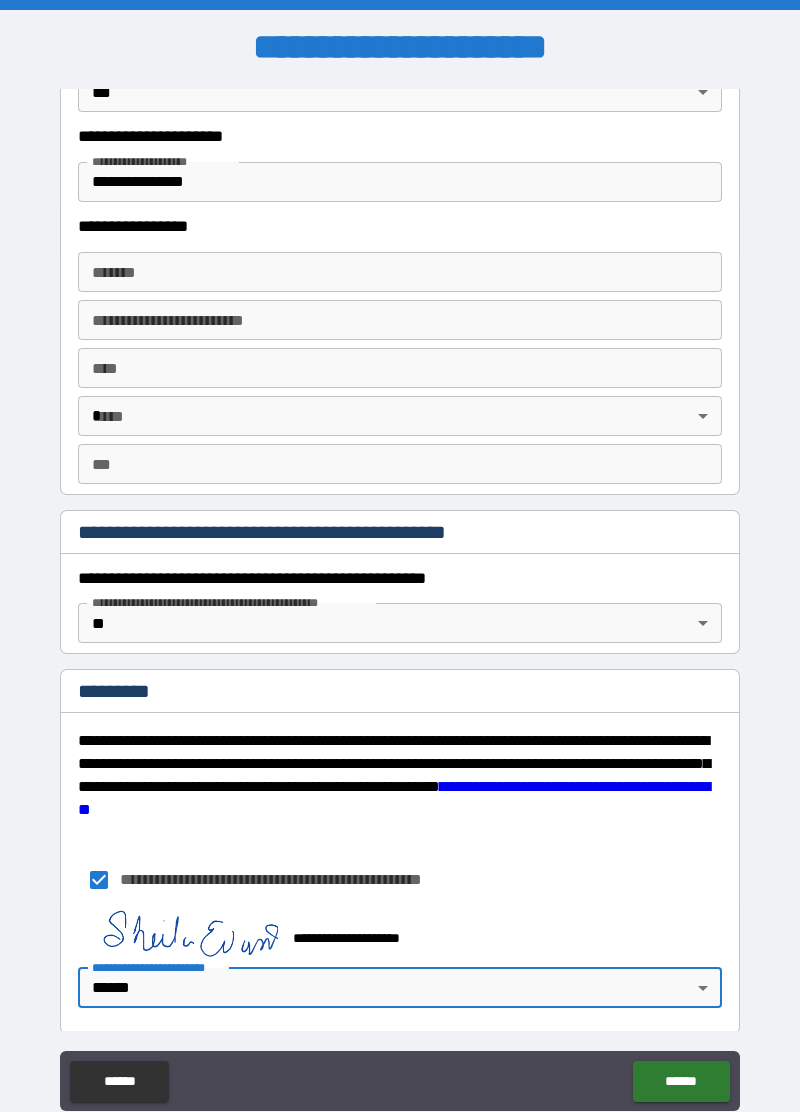 click on "**********" at bounding box center [400, 604] 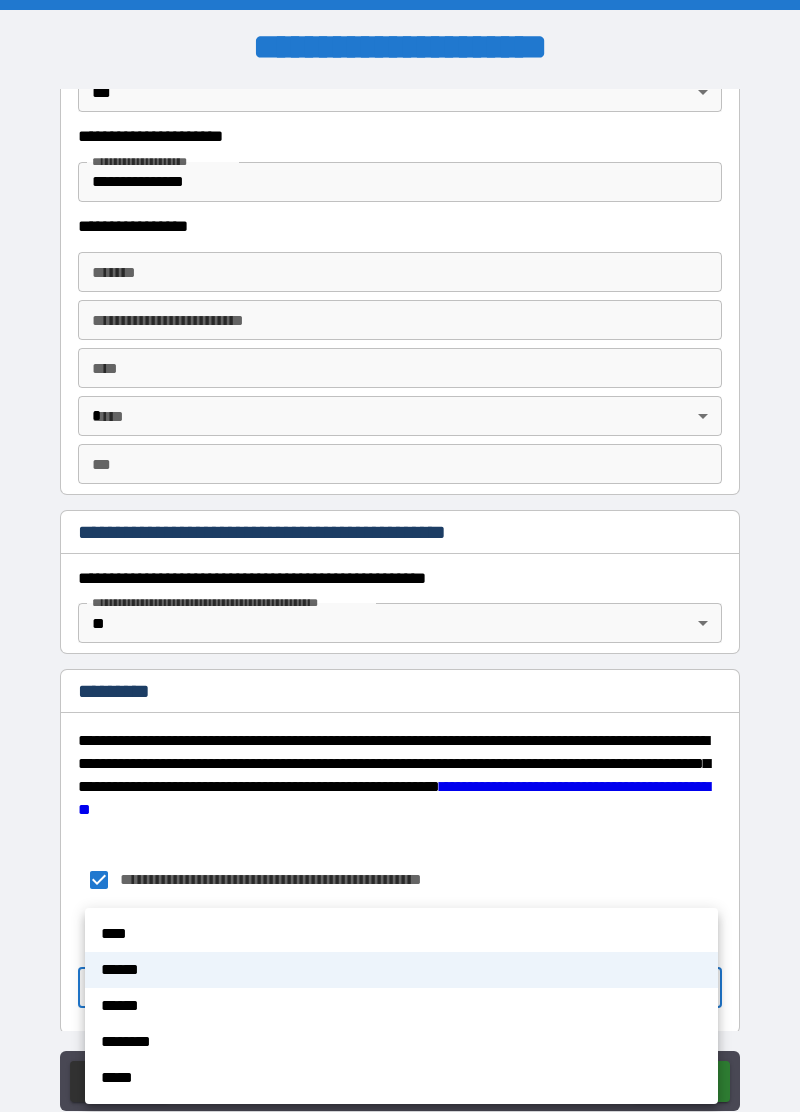 click on "****" at bounding box center [401, 934] 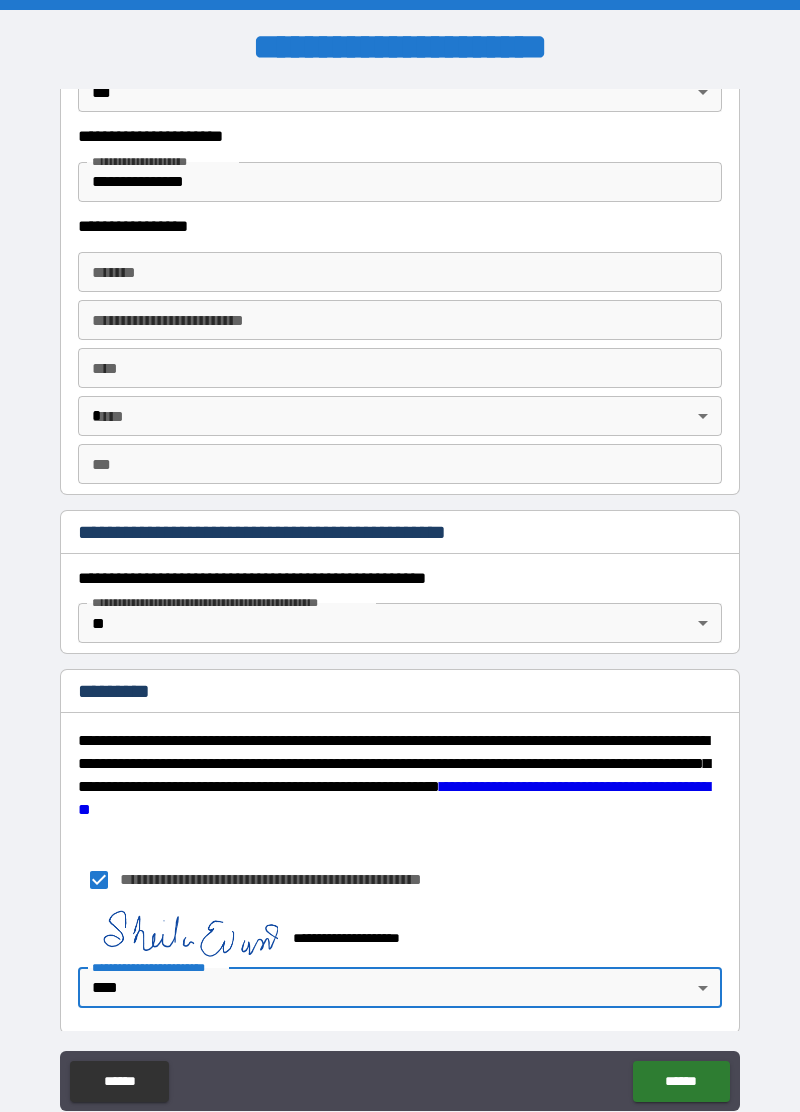 click on "******" at bounding box center [681, 1081] 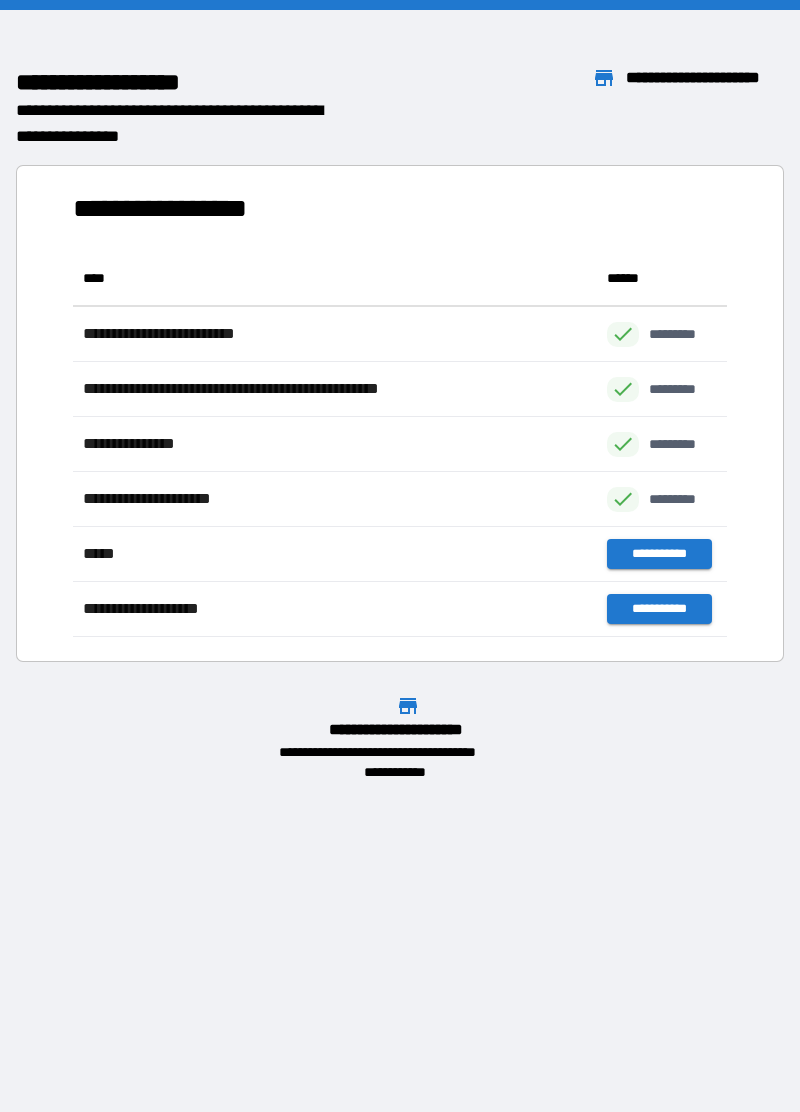 scroll, scrollTop: 1, scrollLeft: 1, axis: both 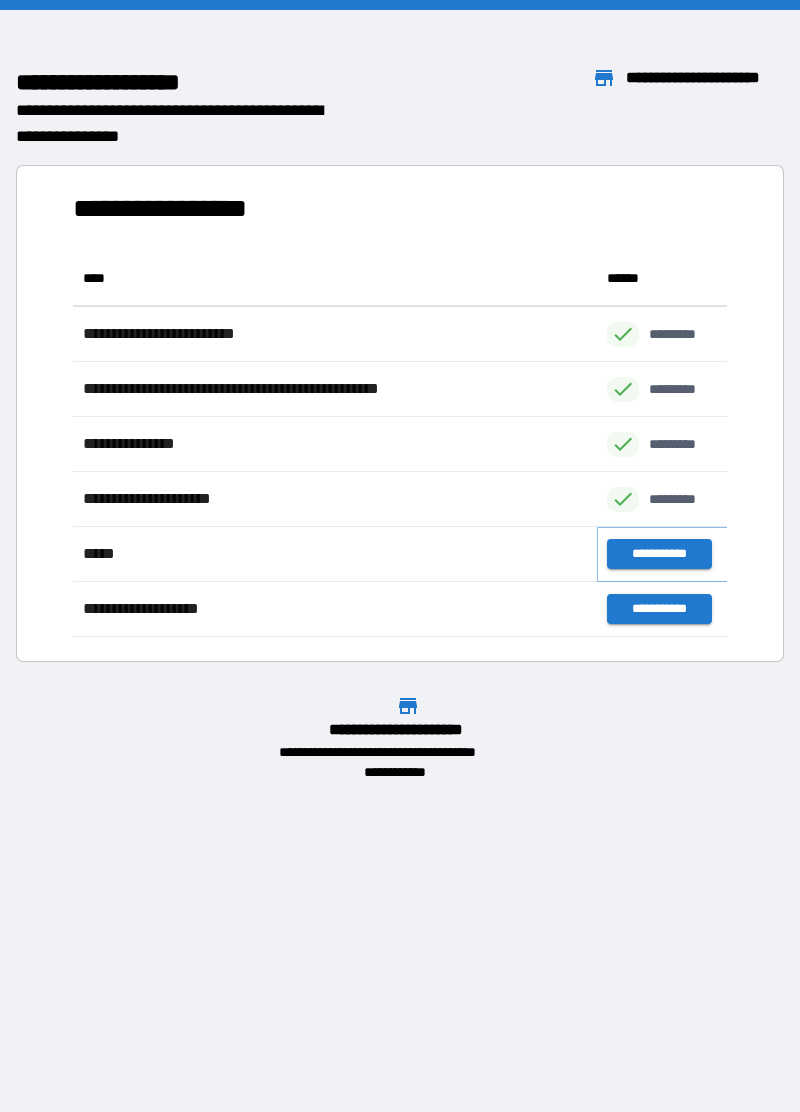 click on "**********" at bounding box center (659, 554) 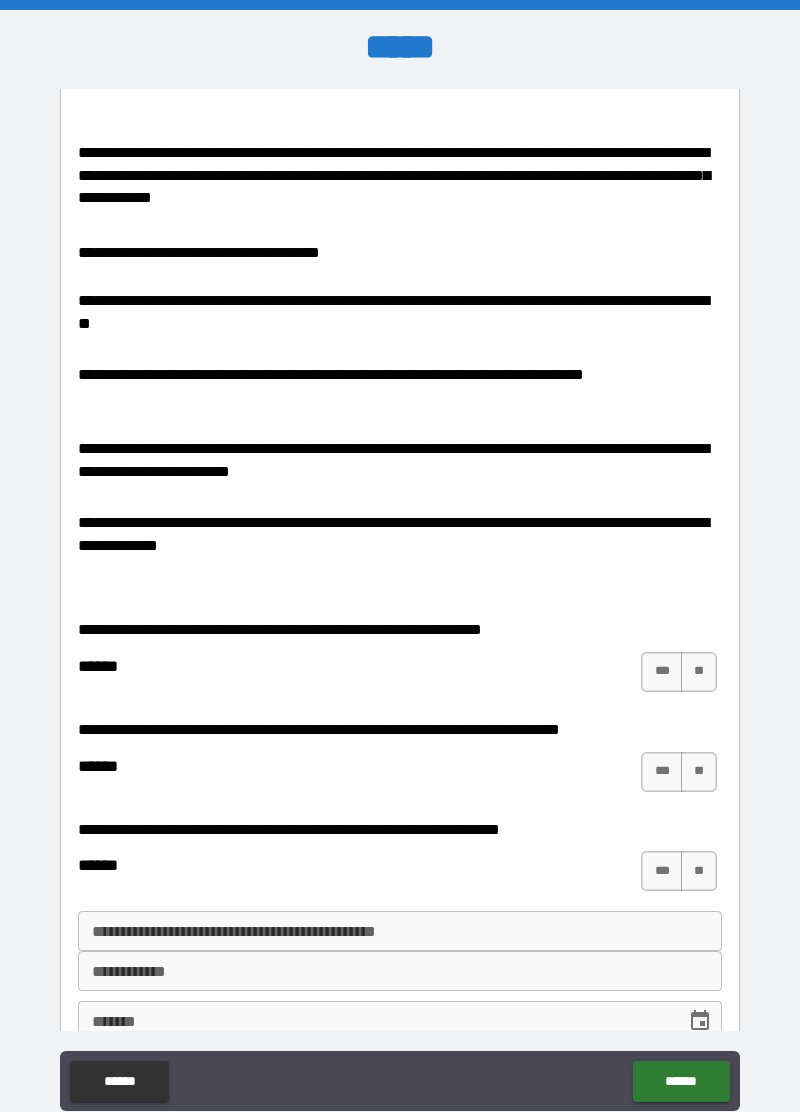 scroll, scrollTop: 538, scrollLeft: 0, axis: vertical 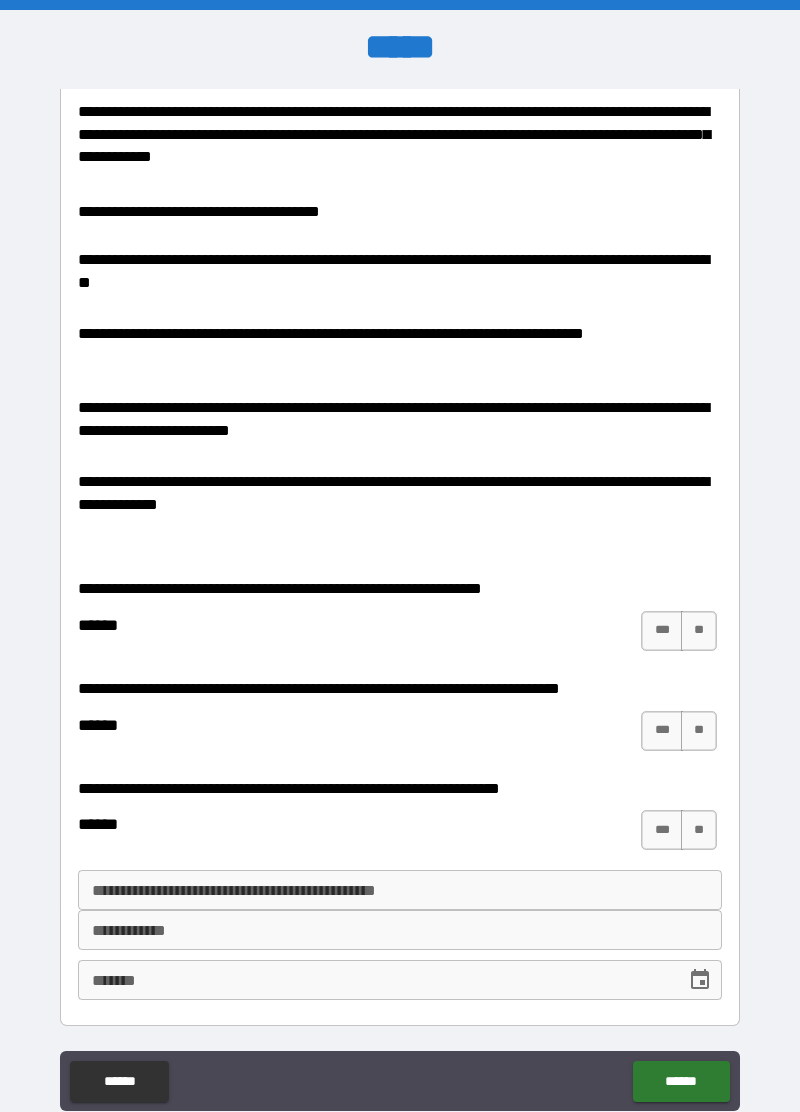 click on "***" at bounding box center [662, 631] 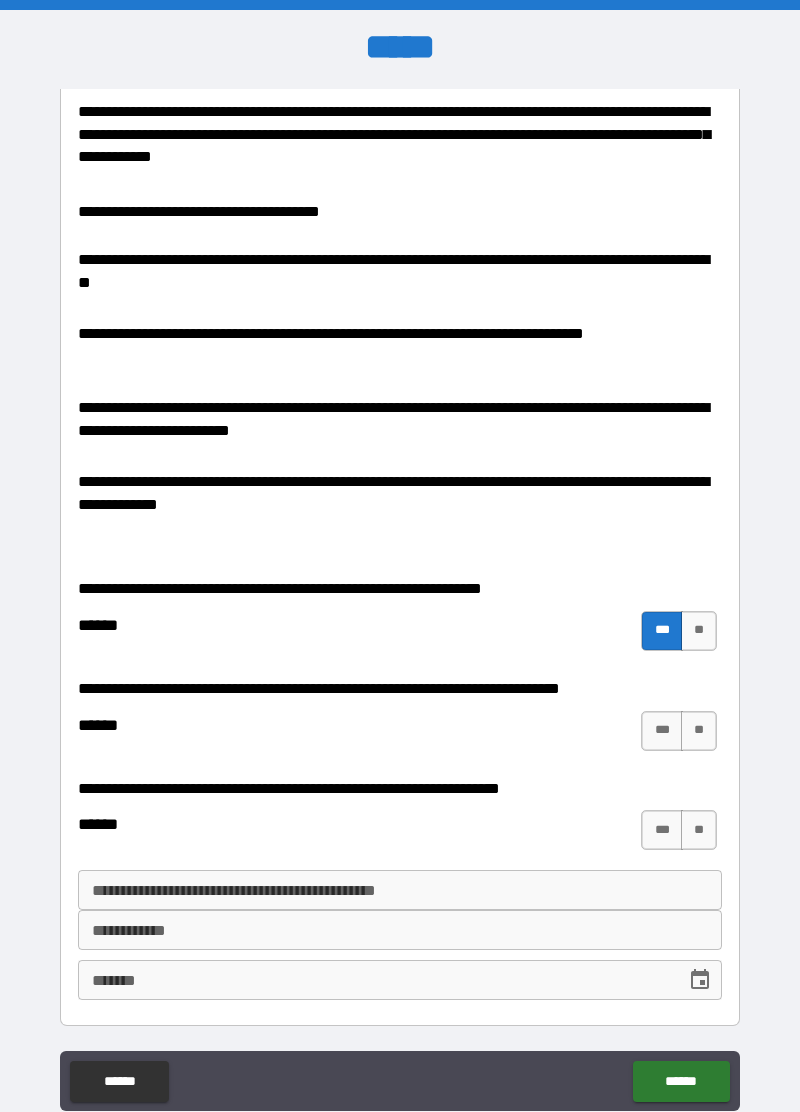 click on "***" at bounding box center (662, 731) 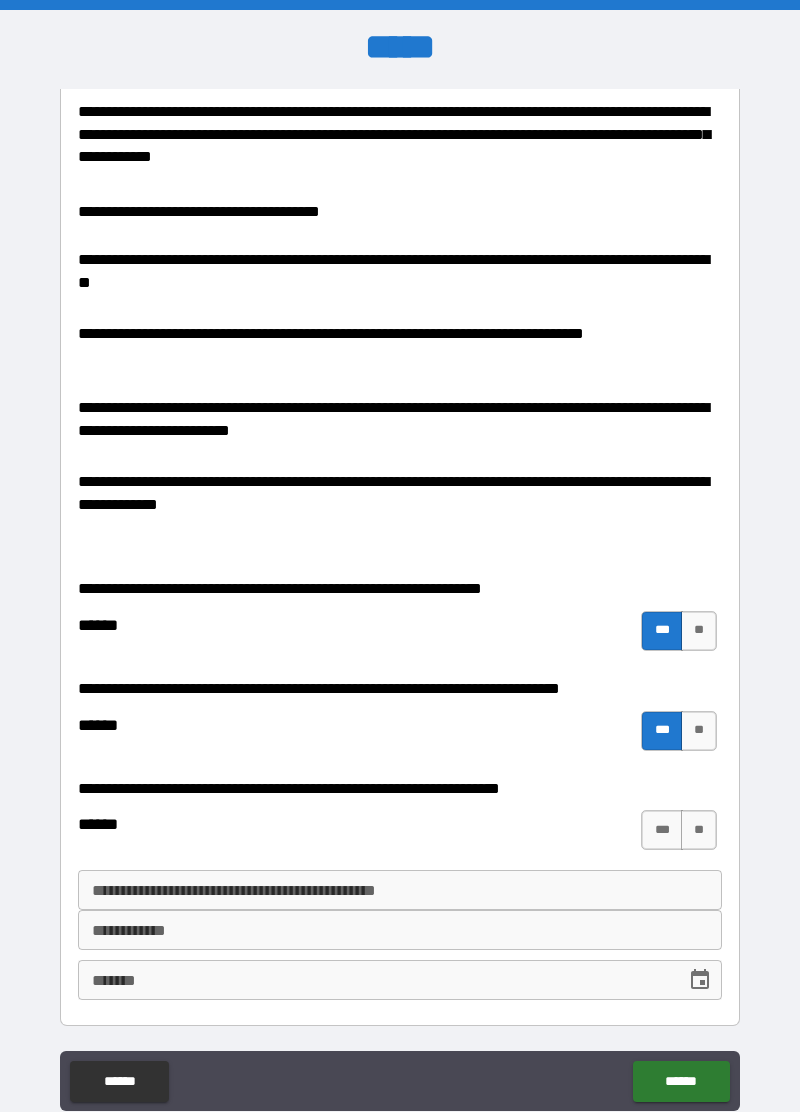 click on "**" at bounding box center [699, 830] 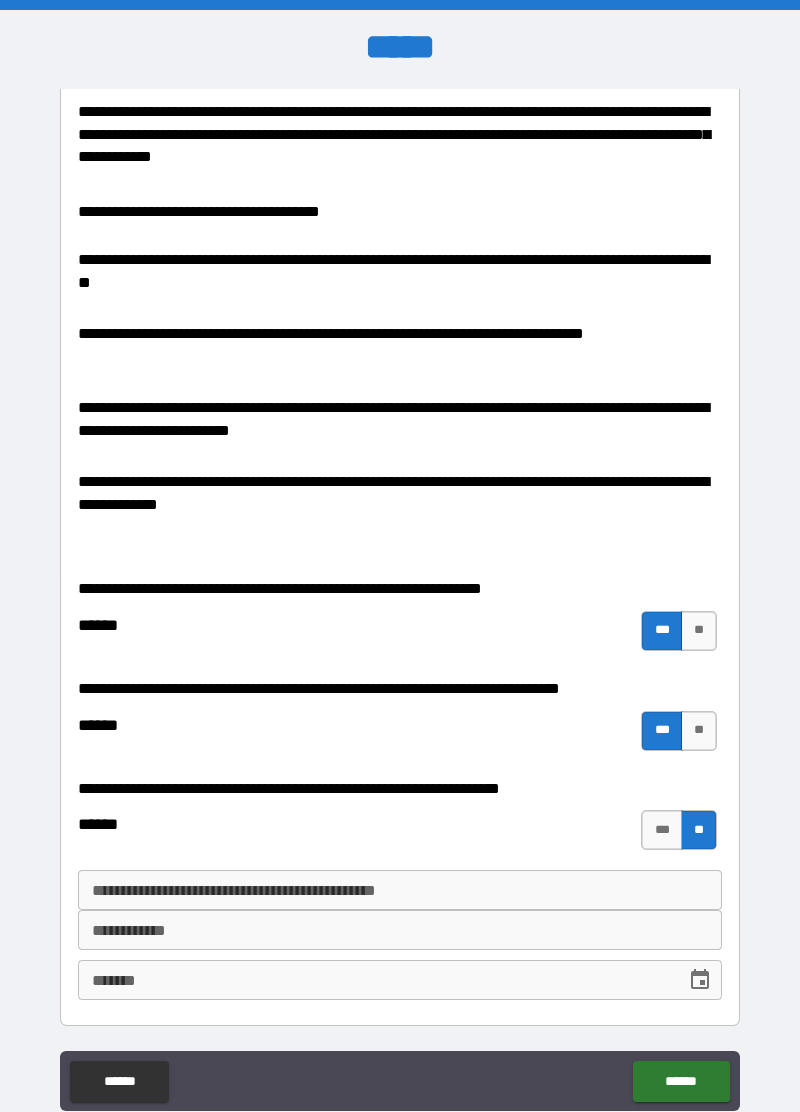 click on "**********" at bounding box center (400, 930) 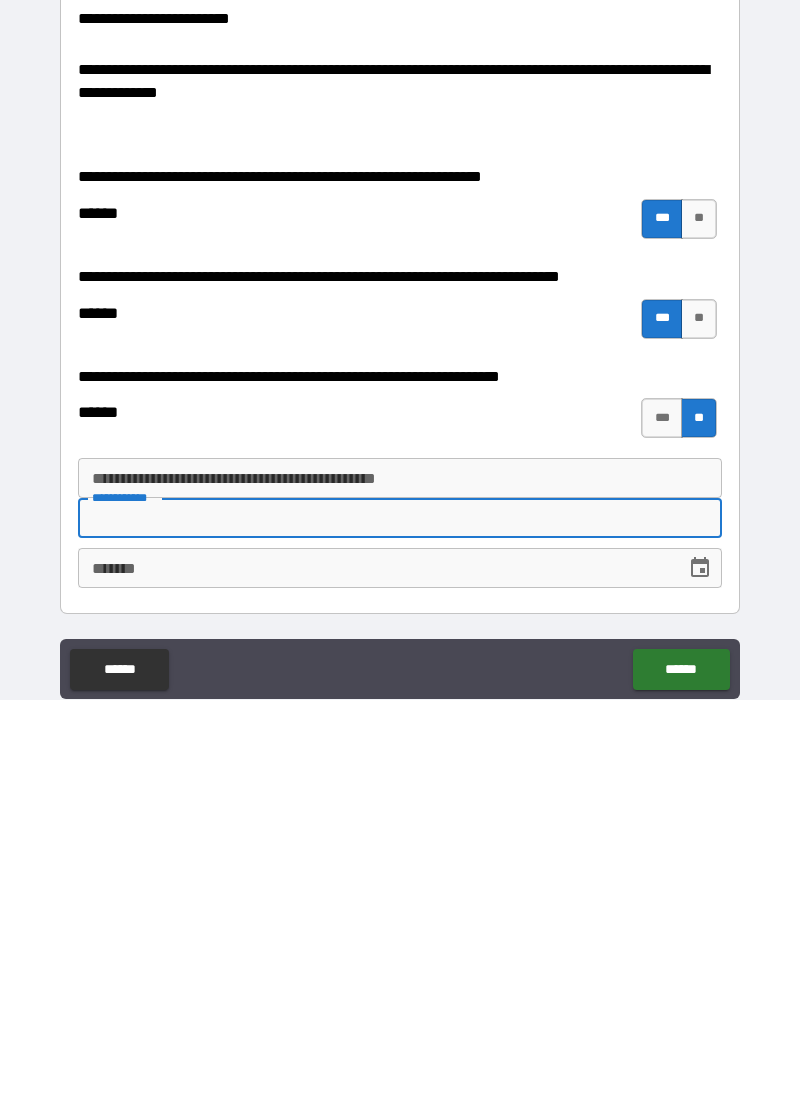 click on "******" at bounding box center [681, 1081] 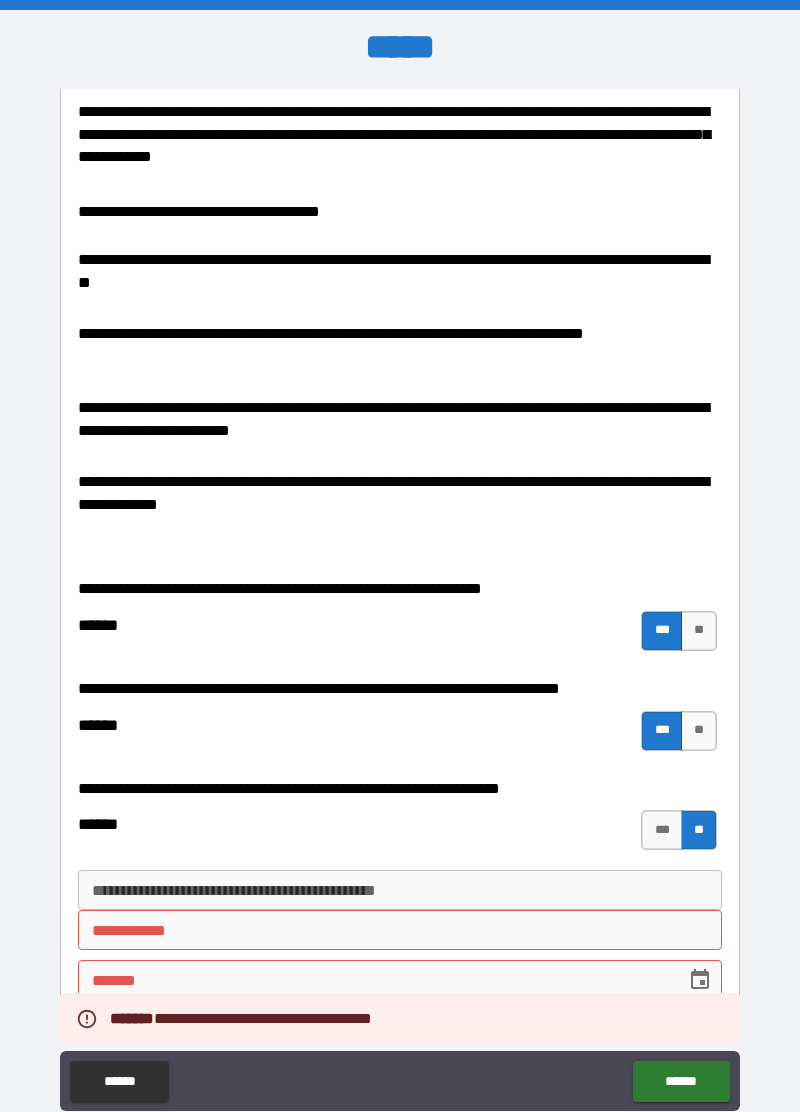 click on "**********" at bounding box center (400, 930) 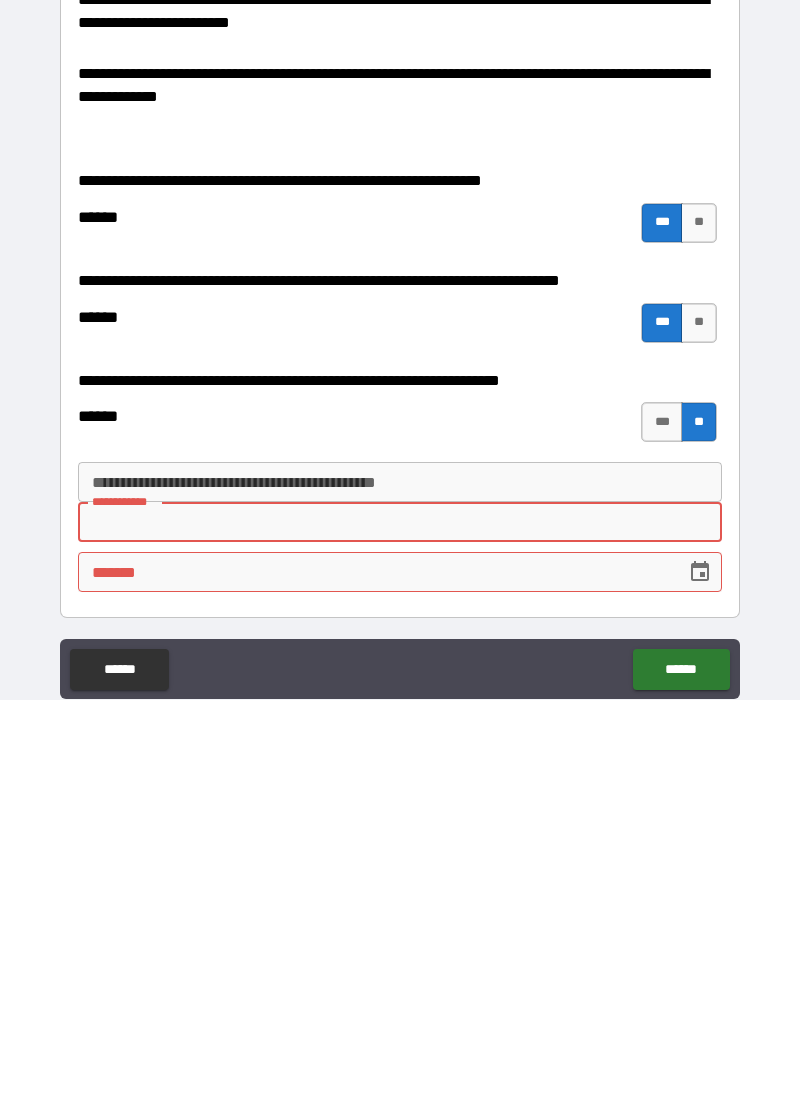 scroll, scrollTop: 496, scrollLeft: 0, axis: vertical 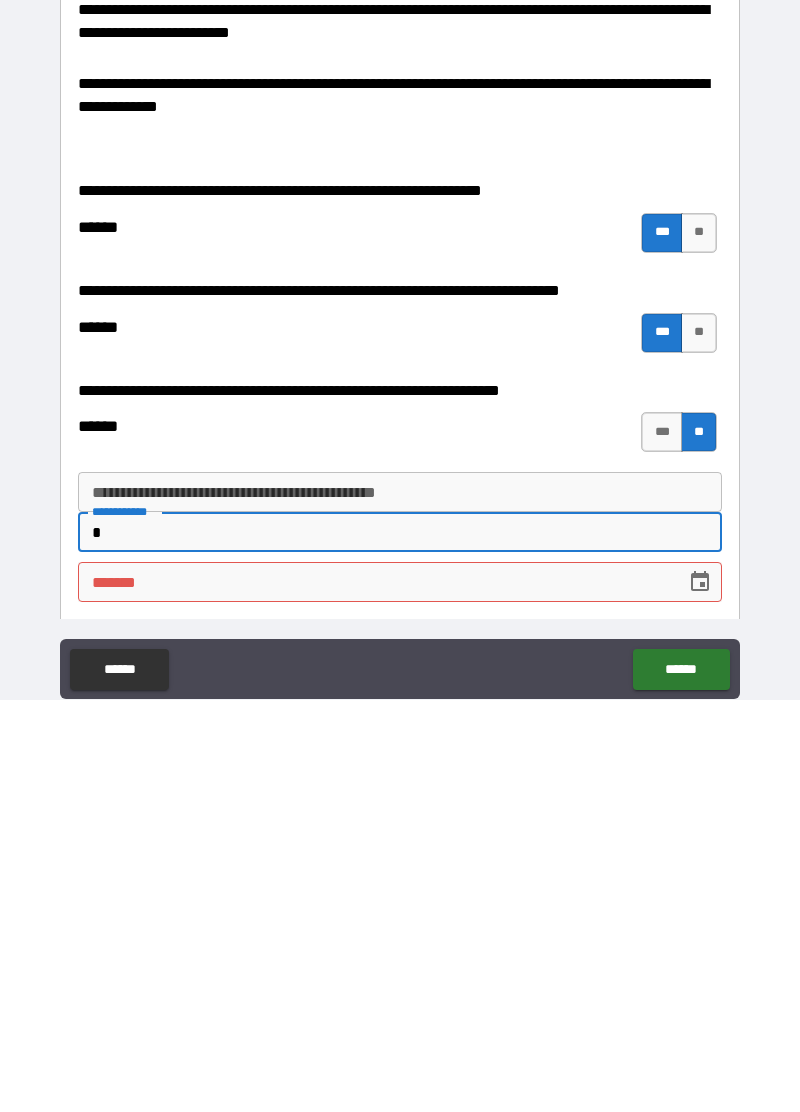 click on "**********" at bounding box center (400, 944) 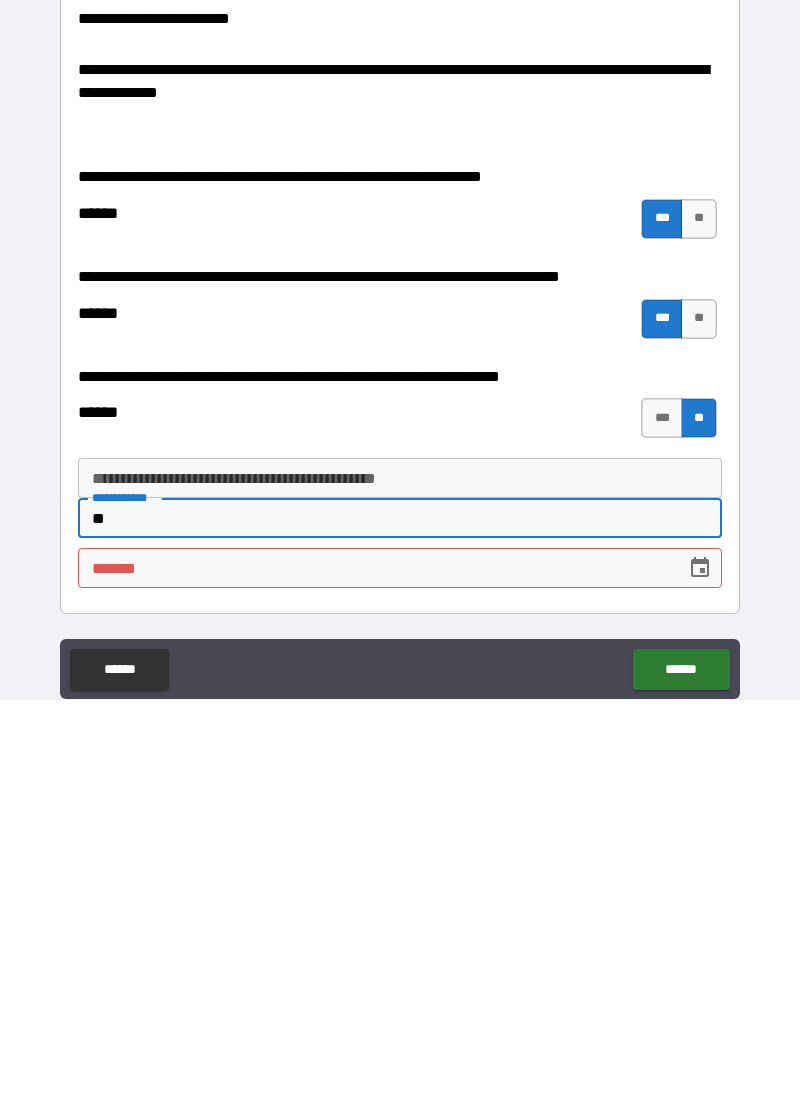 scroll, scrollTop: 538, scrollLeft: 0, axis: vertical 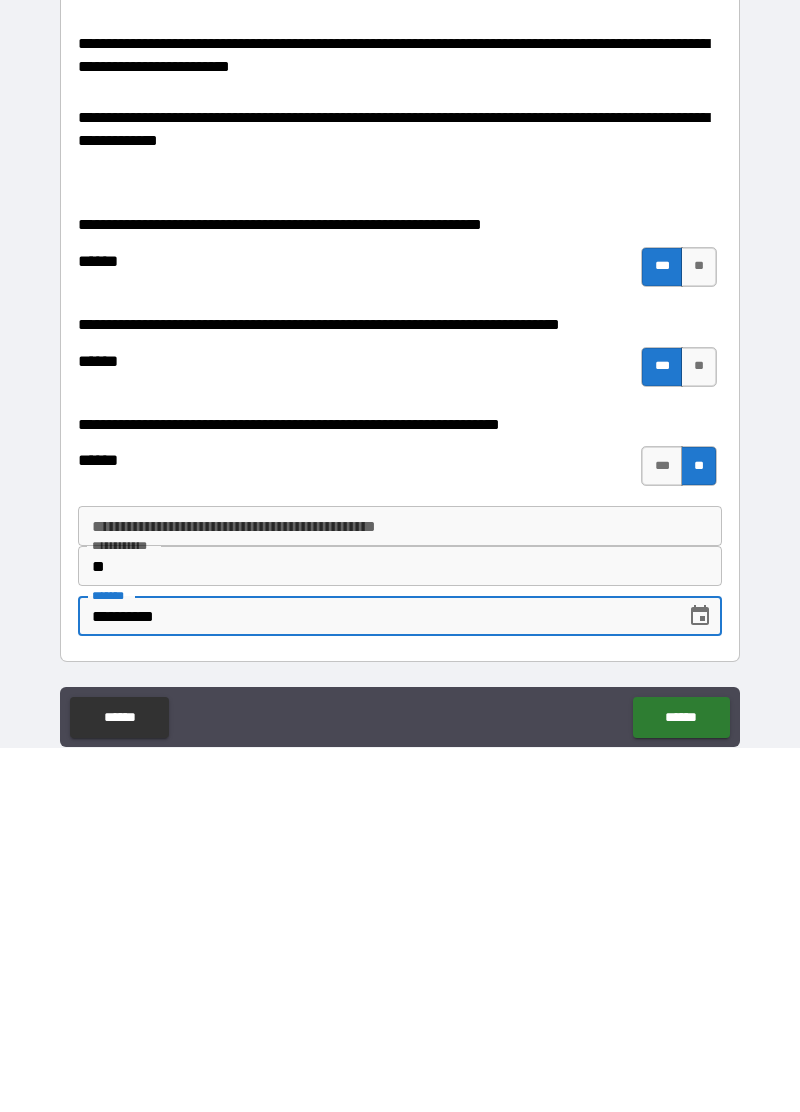 type on "**********" 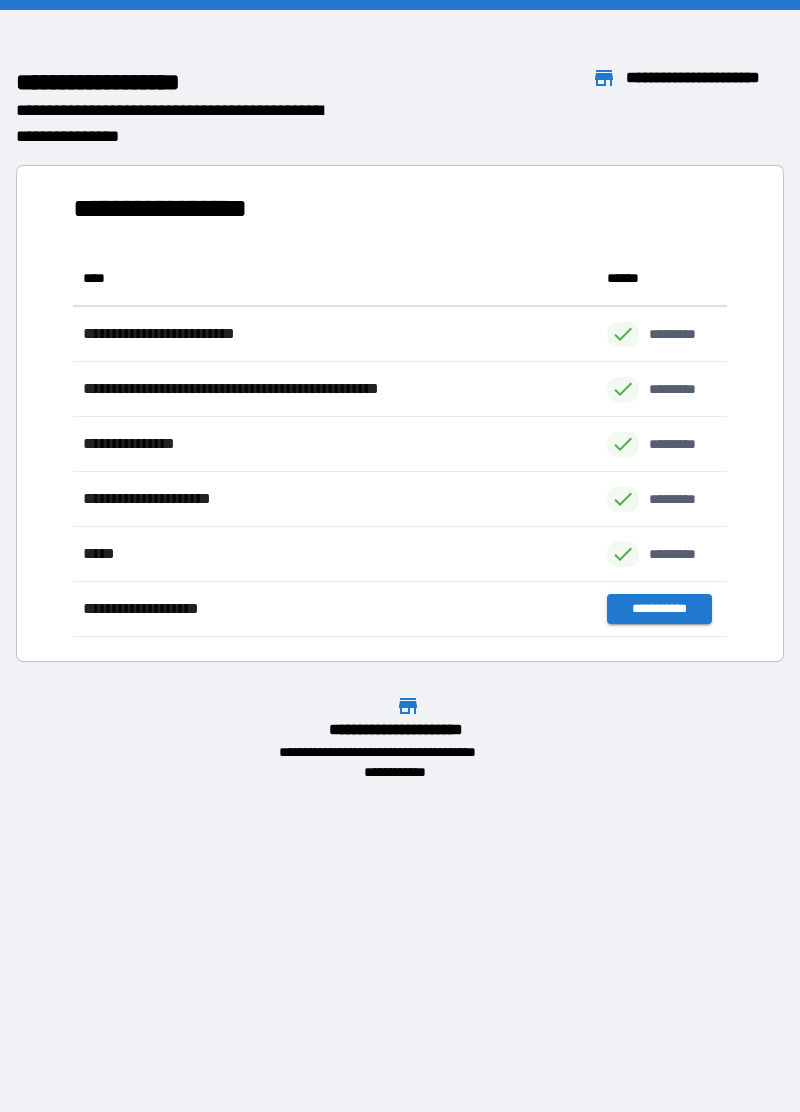 scroll, scrollTop: 1, scrollLeft: 1, axis: both 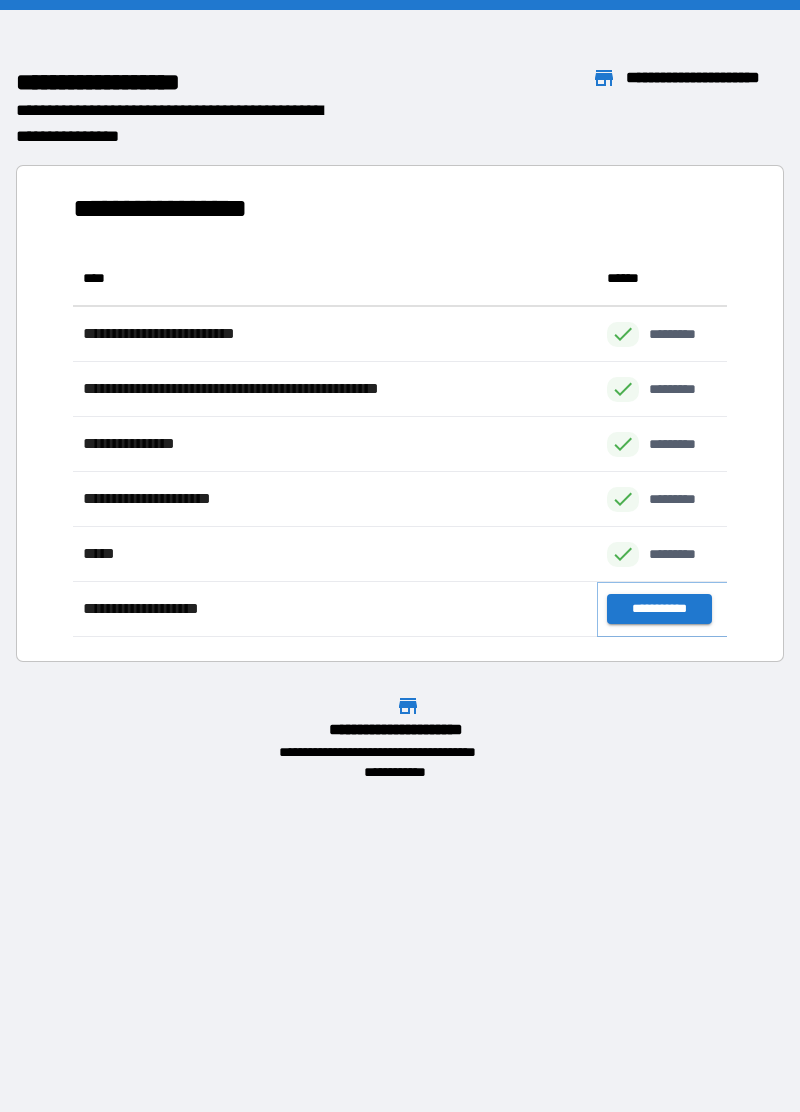 click on "**********" at bounding box center (659, 609) 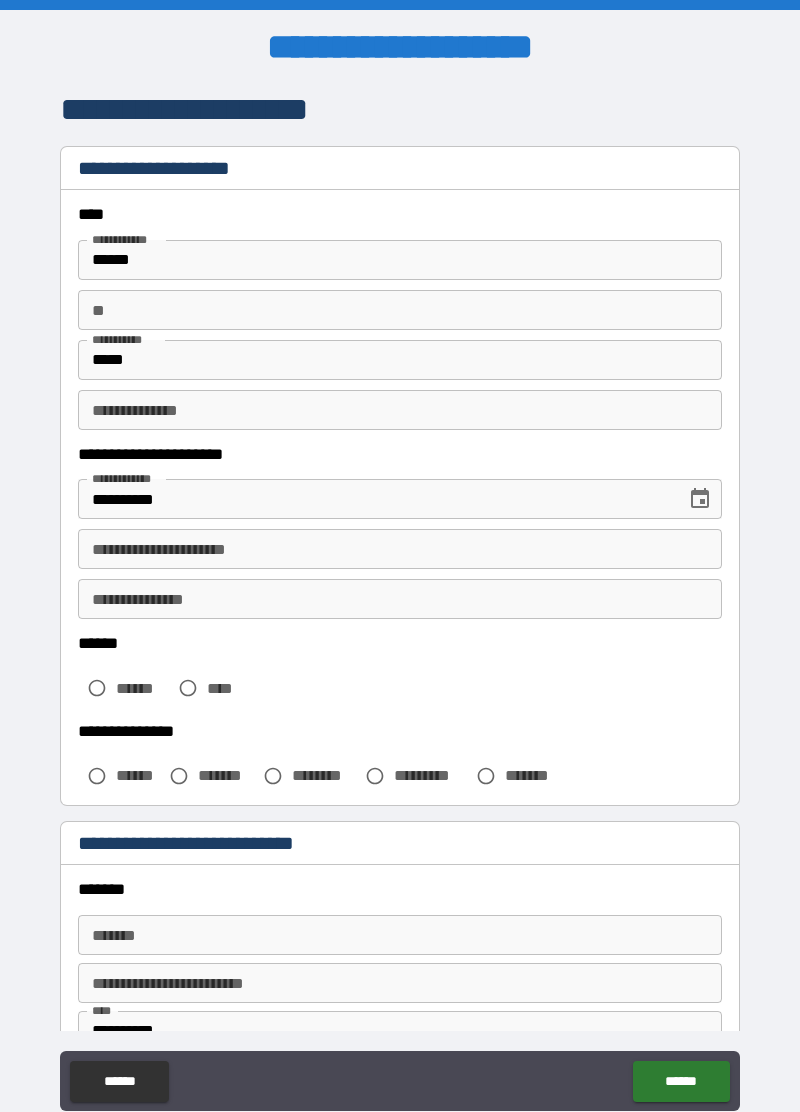 click on "**********" at bounding box center [400, 410] 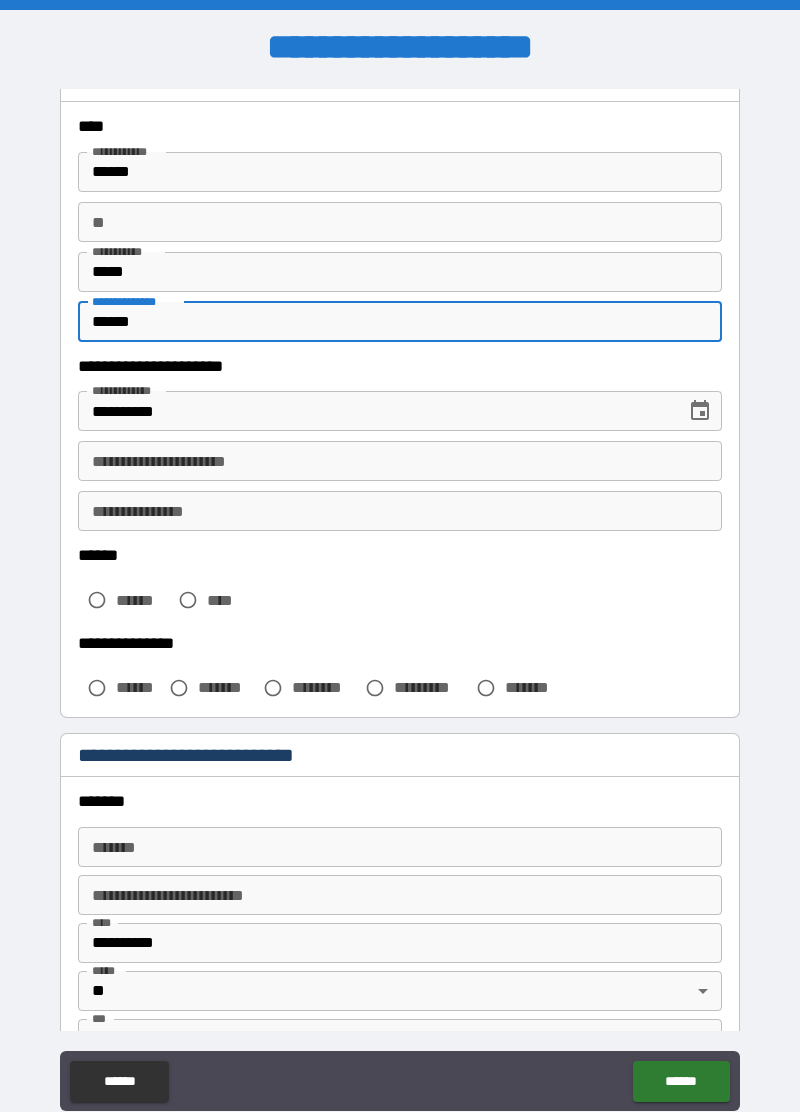 scroll, scrollTop: 82, scrollLeft: 0, axis: vertical 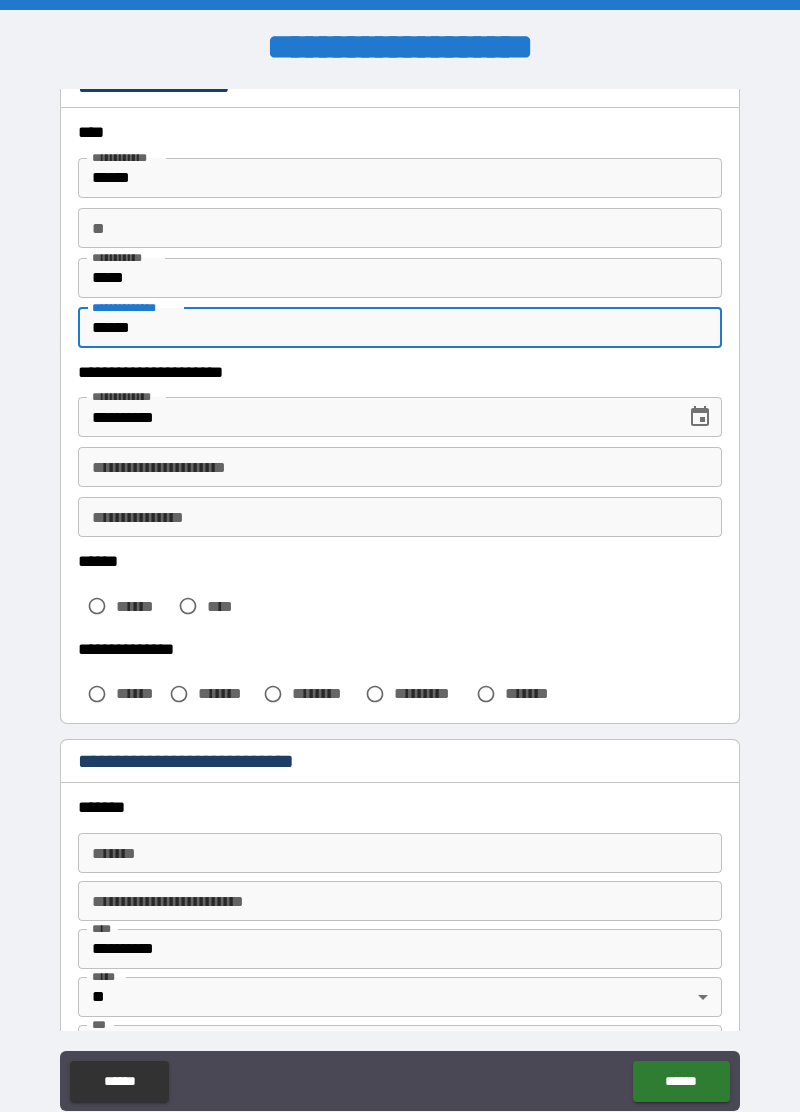 type on "******" 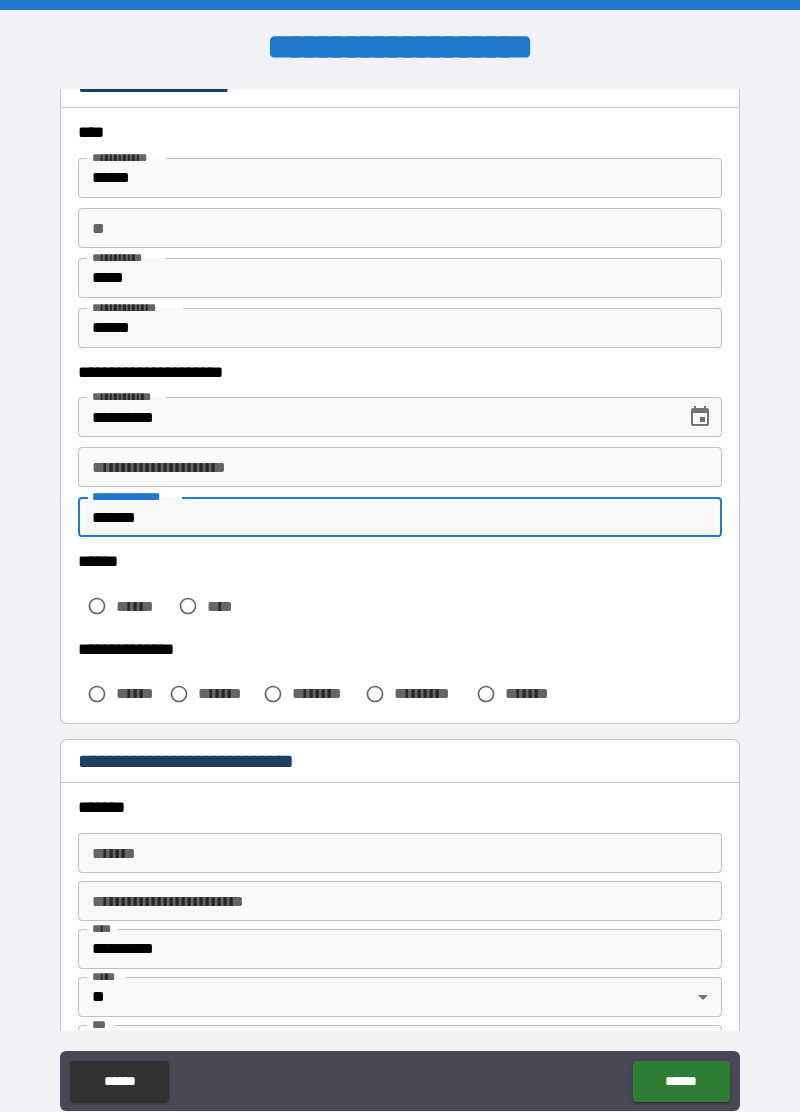 type on "*******" 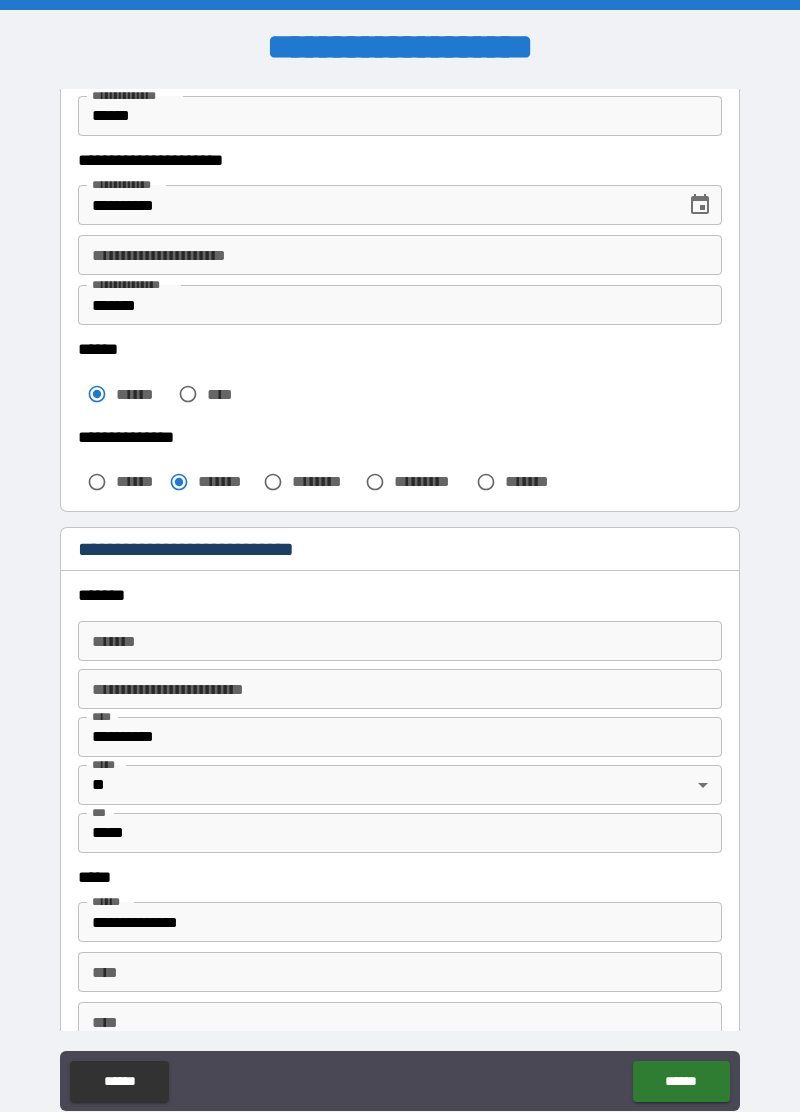 scroll, scrollTop: 298, scrollLeft: 0, axis: vertical 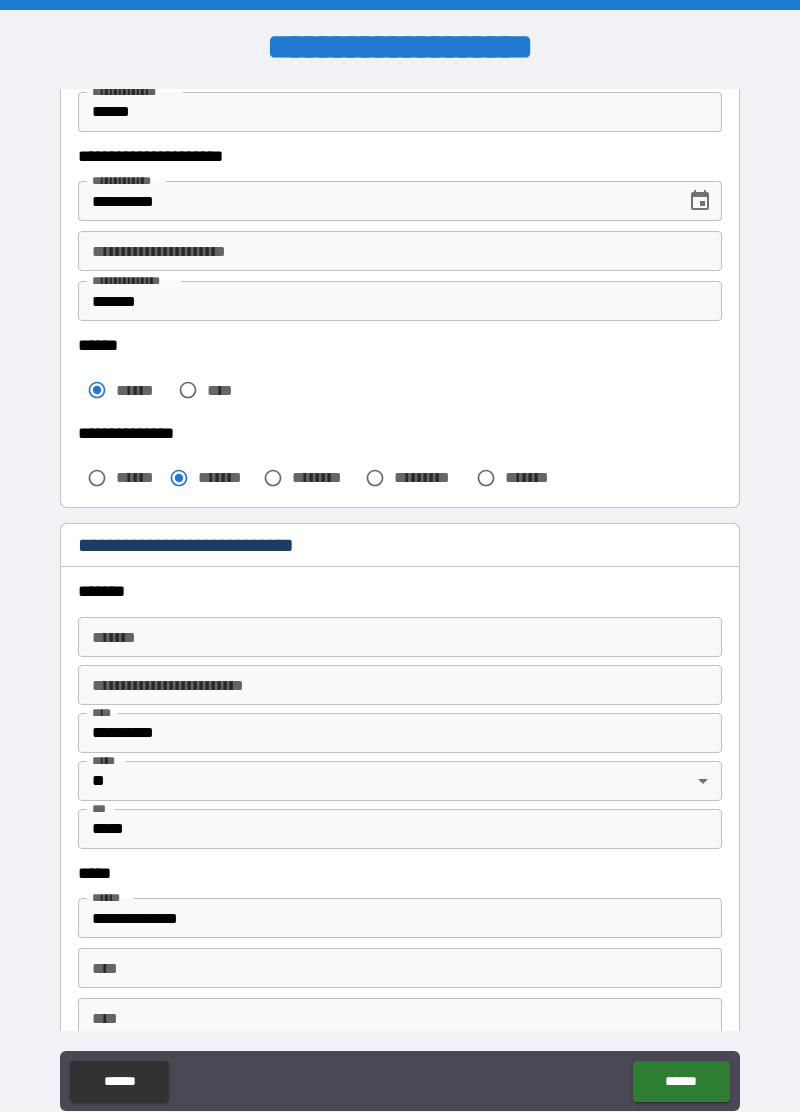 click on "******* *******" at bounding box center (400, 637) 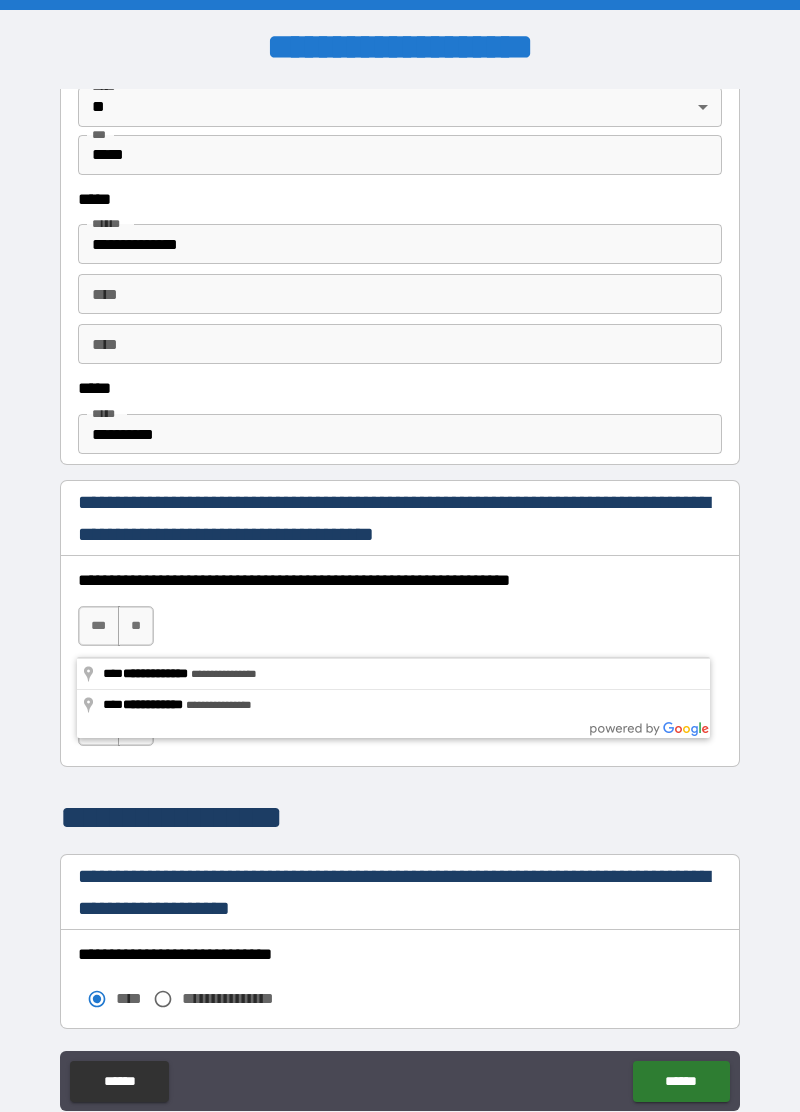 scroll, scrollTop: 975, scrollLeft: 0, axis: vertical 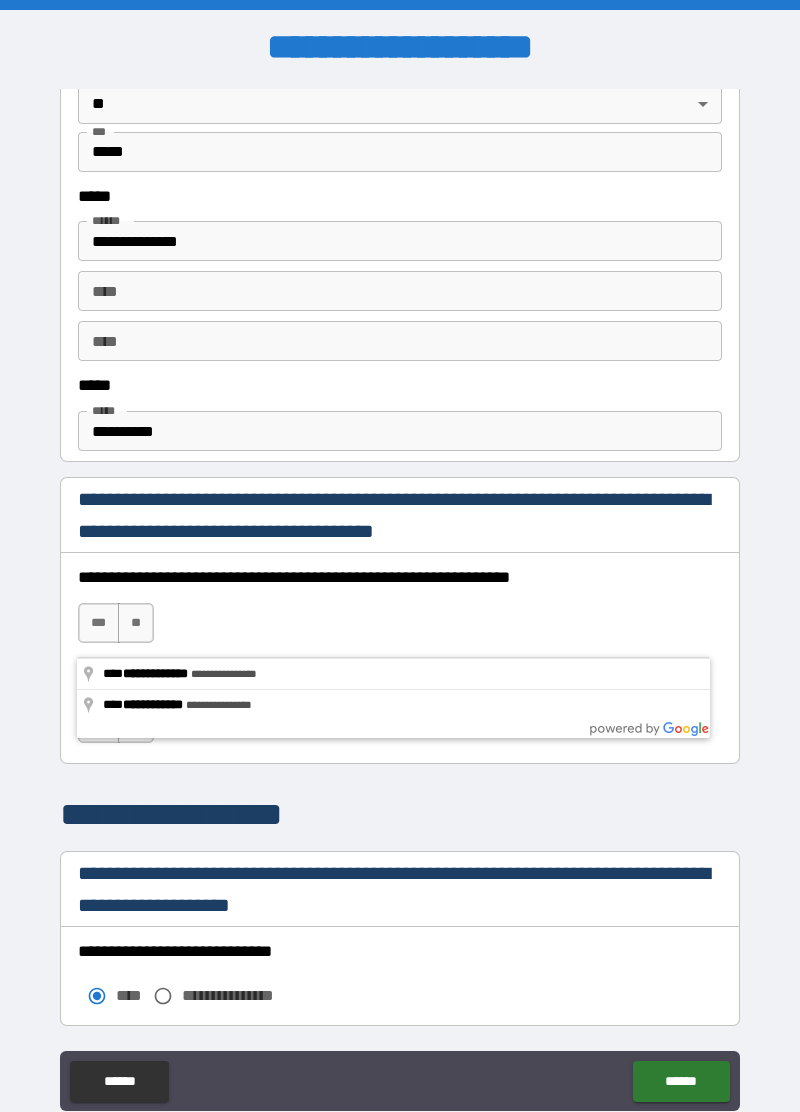 type on "*******" 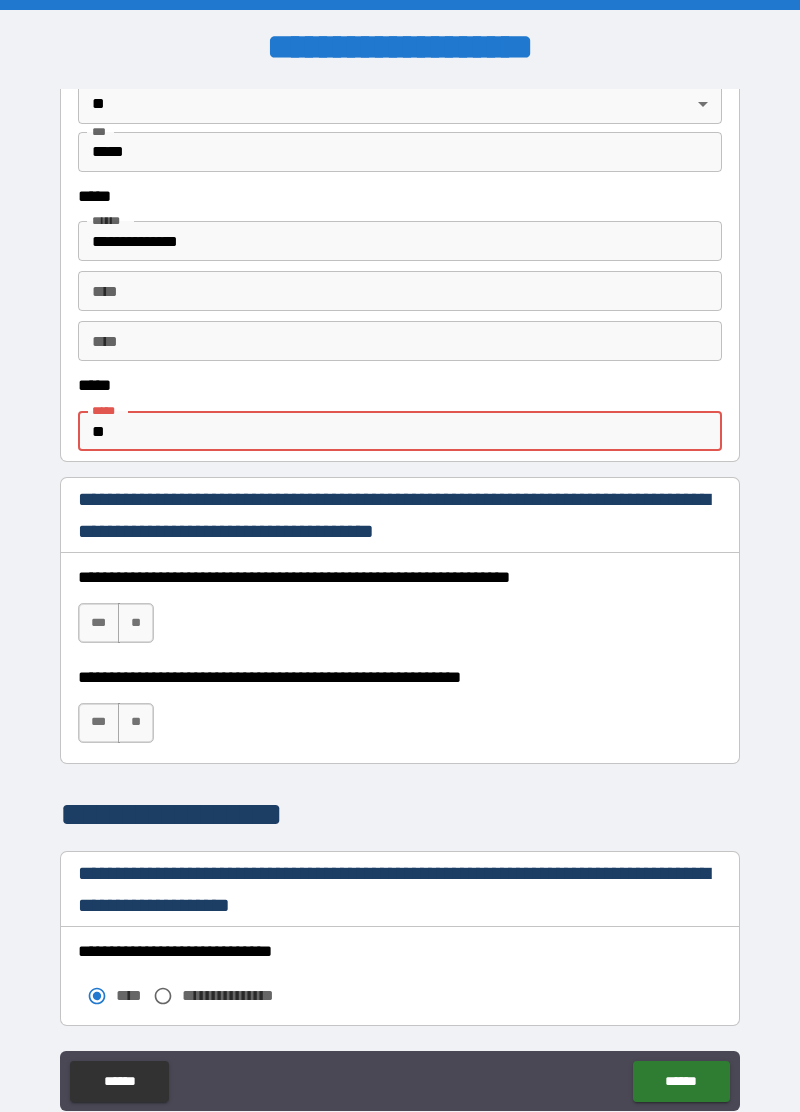 type on "*" 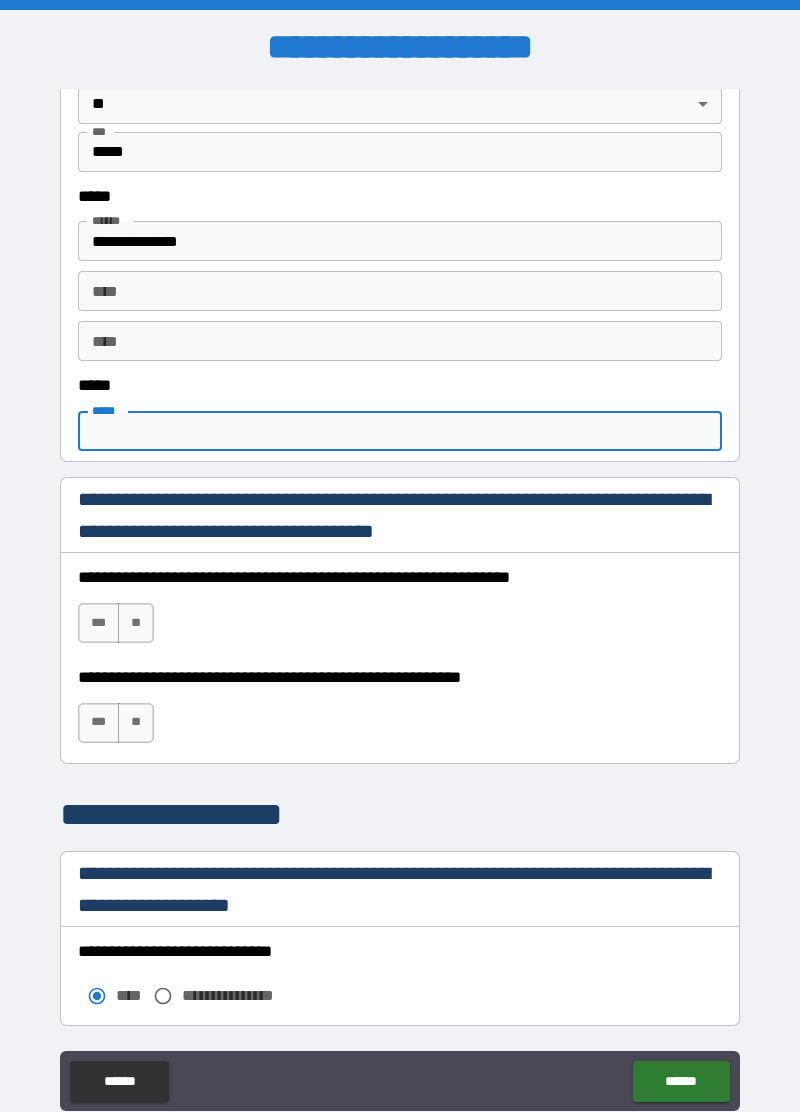 type 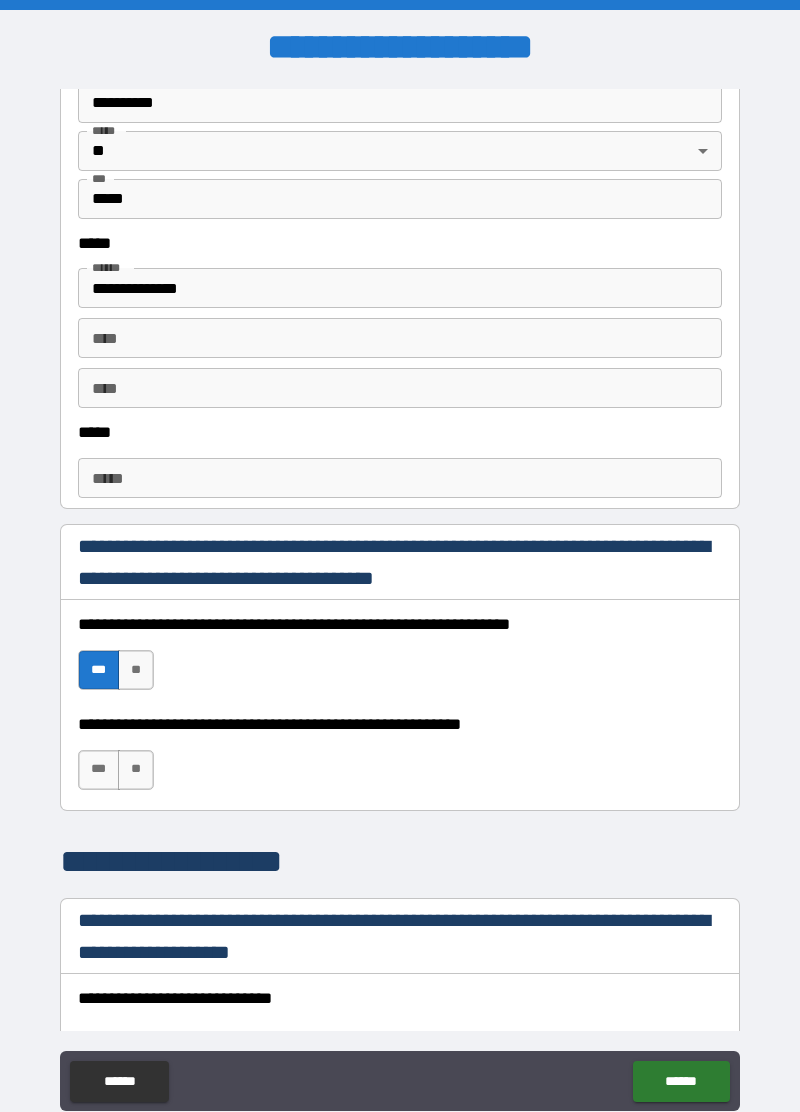 scroll, scrollTop: 926, scrollLeft: 0, axis: vertical 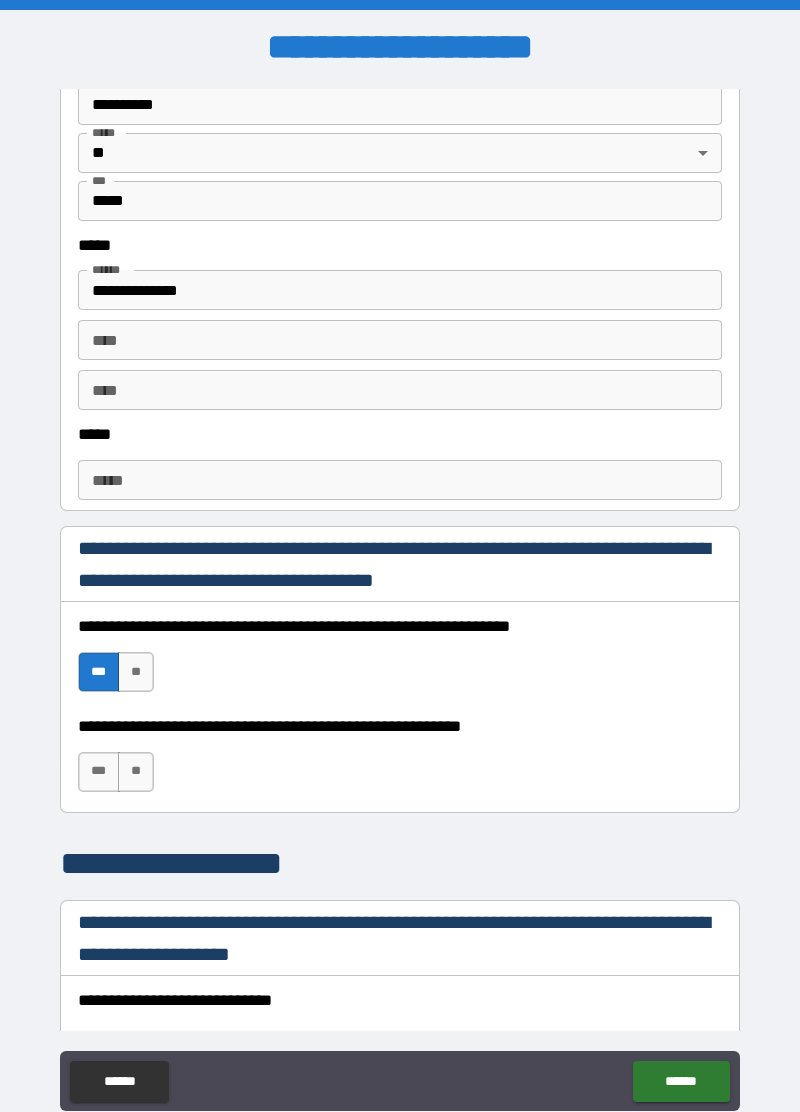 click on "**" at bounding box center (136, 772) 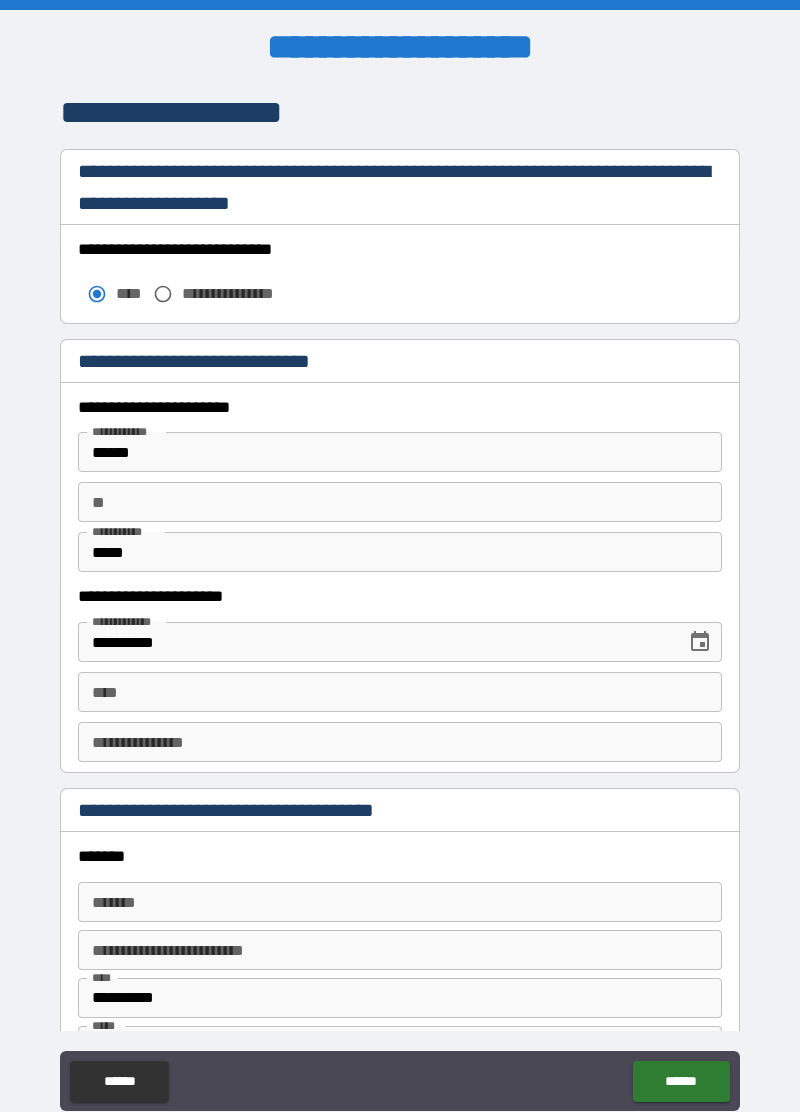 scroll, scrollTop: 1687, scrollLeft: 0, axis: vertical 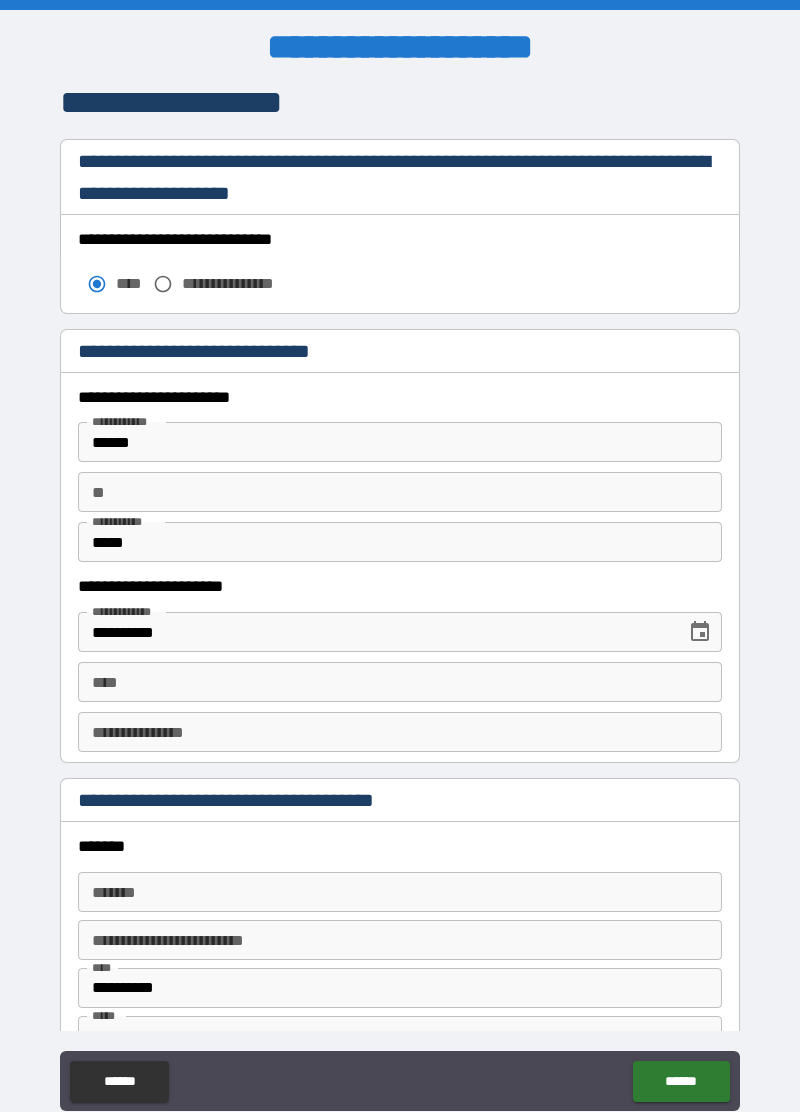 click on "**********" at bounding box center [400, 732] 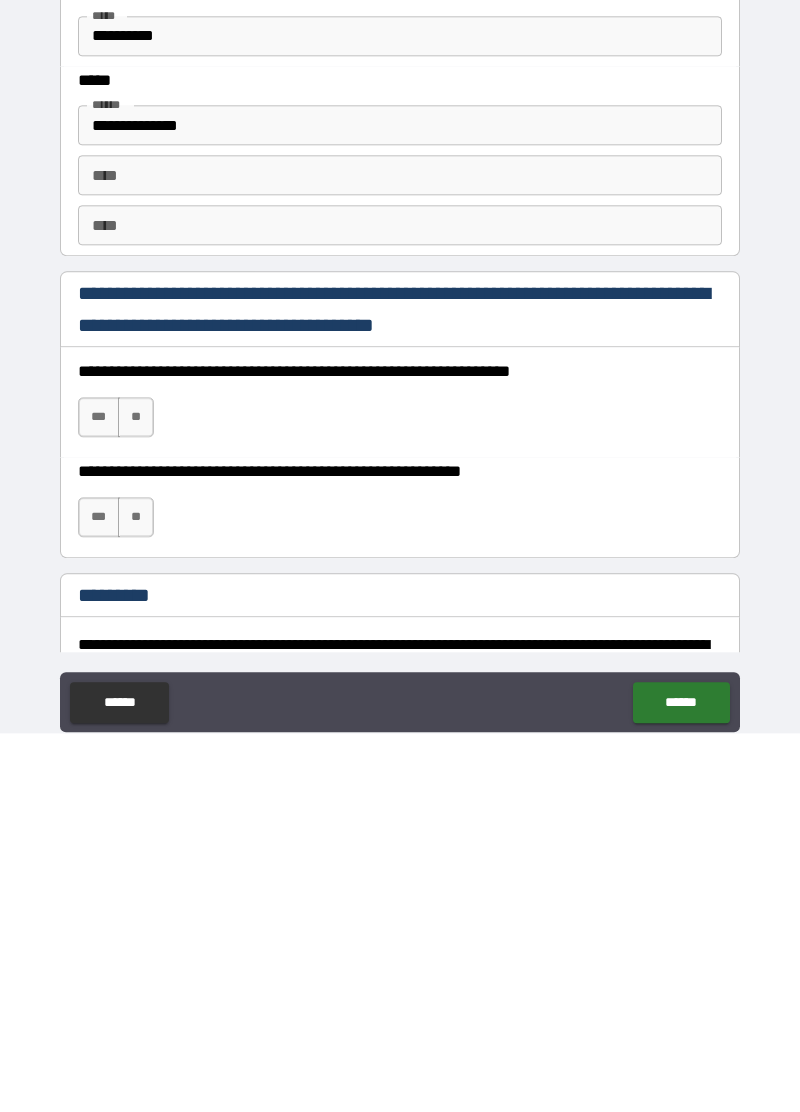 scroll, scrollTop: 2447, scrollLeft: 0, axis: vertical 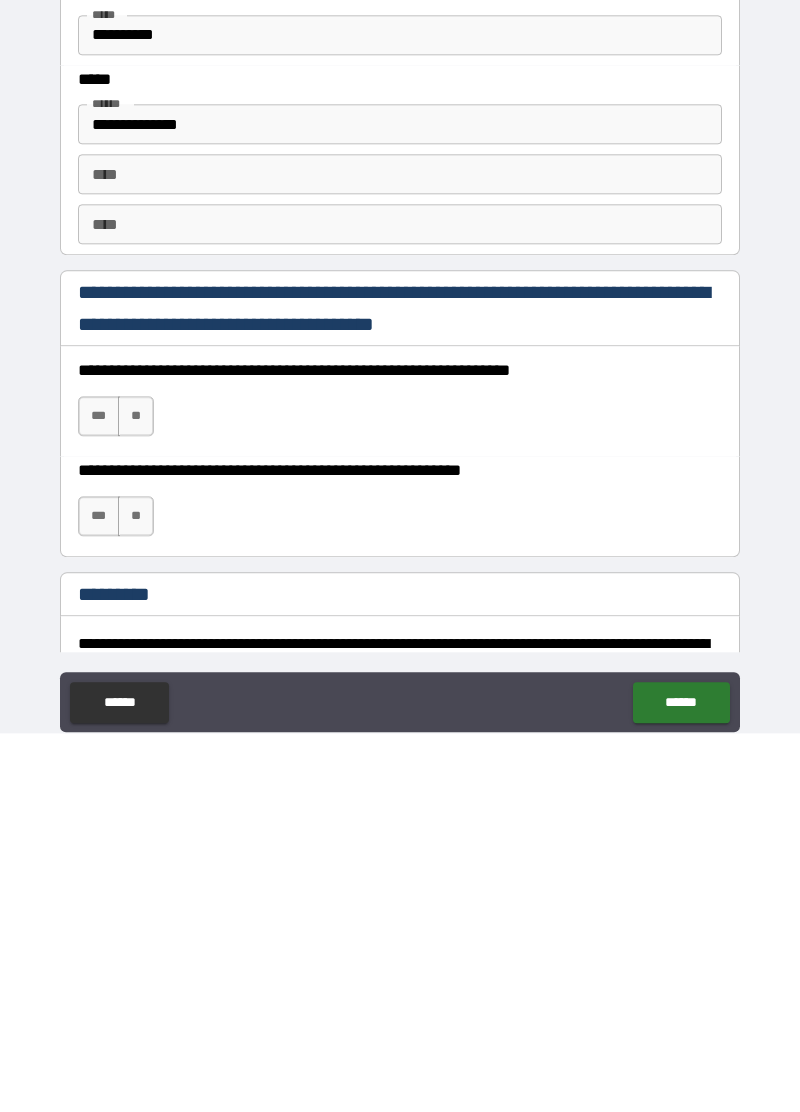 type on "*******" 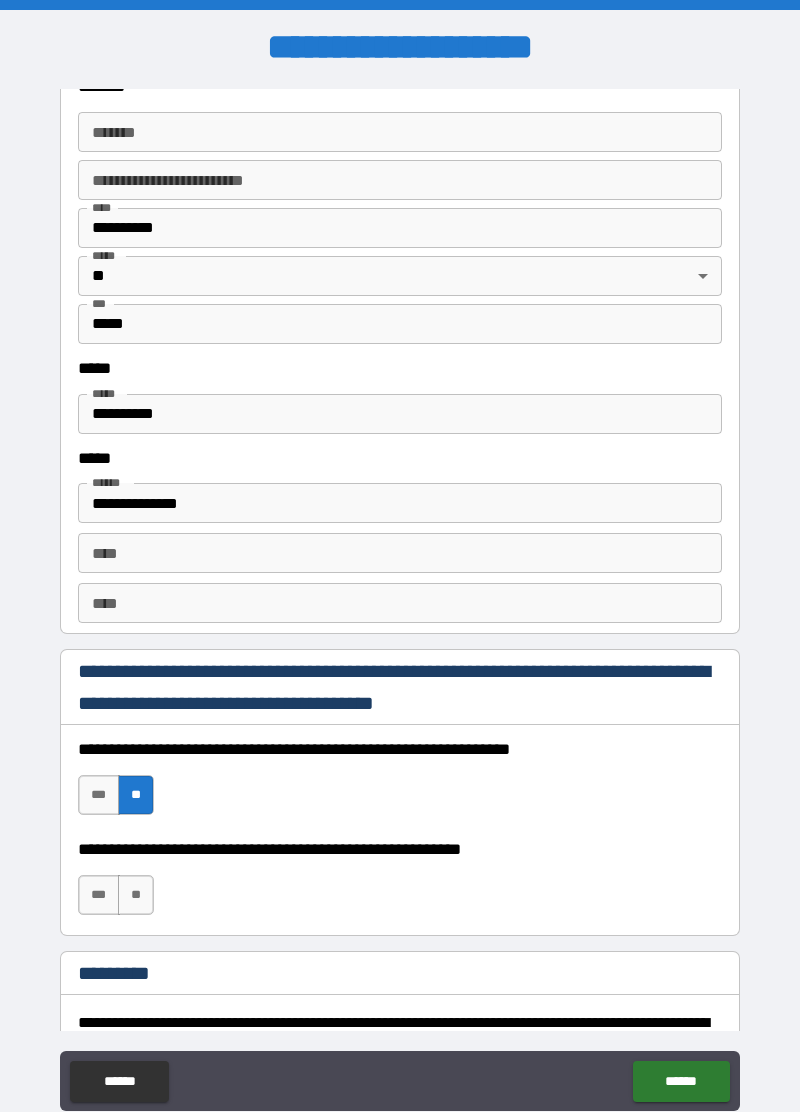 click on "***" at bounding box center (99, 795) 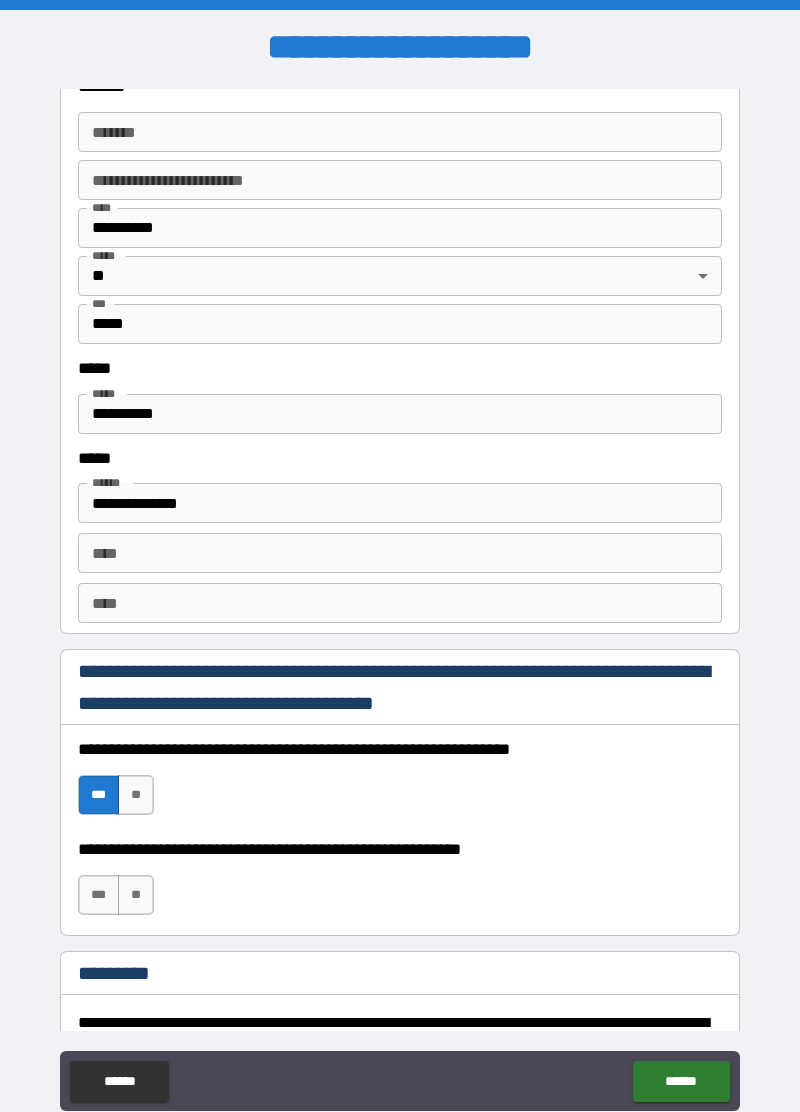 click on "**" at bounding box center (136, 895) 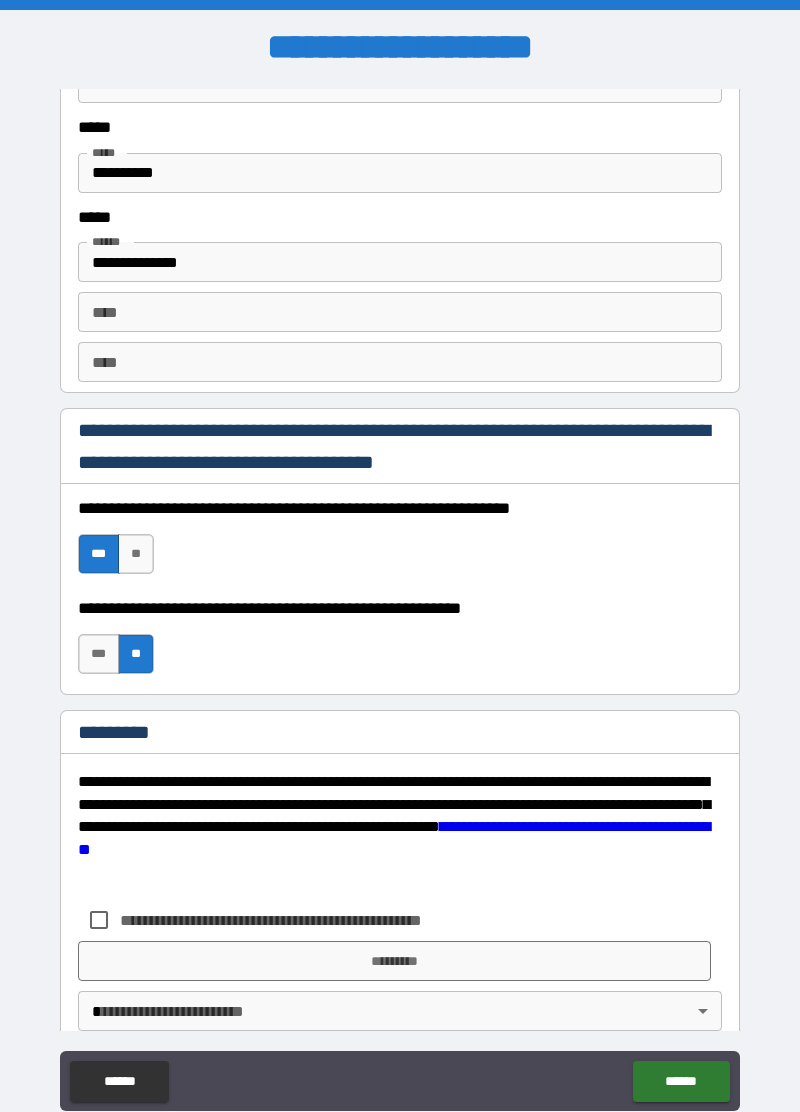 scroll, scrollTop: 2710, scrollLeft: 0, axis: vertical 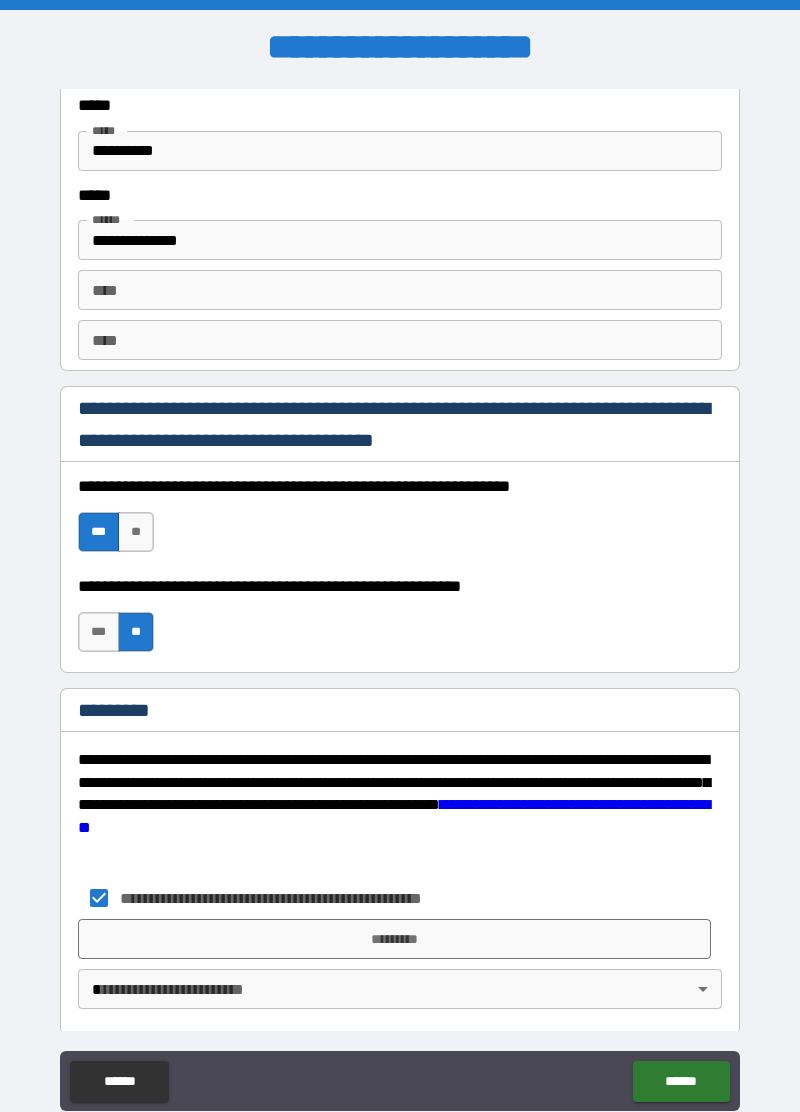click on "*********" at bounding box center [394, 939] 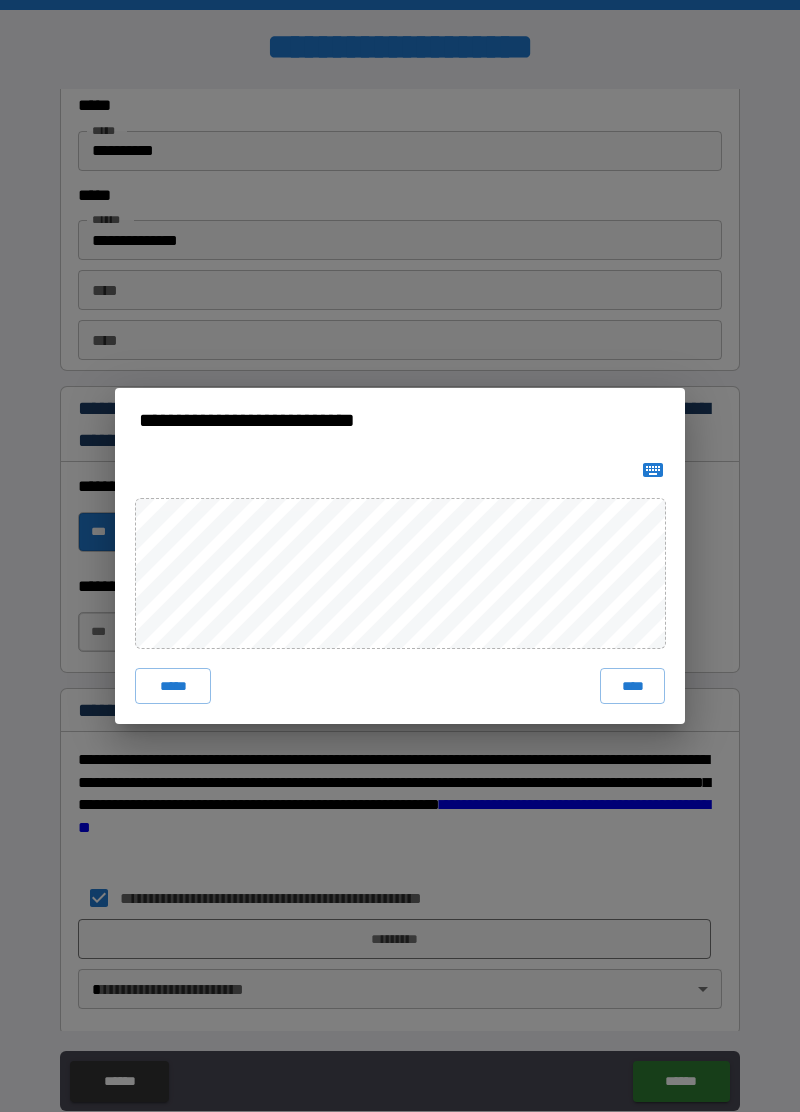click on "****" at bounding box center [632, 686] 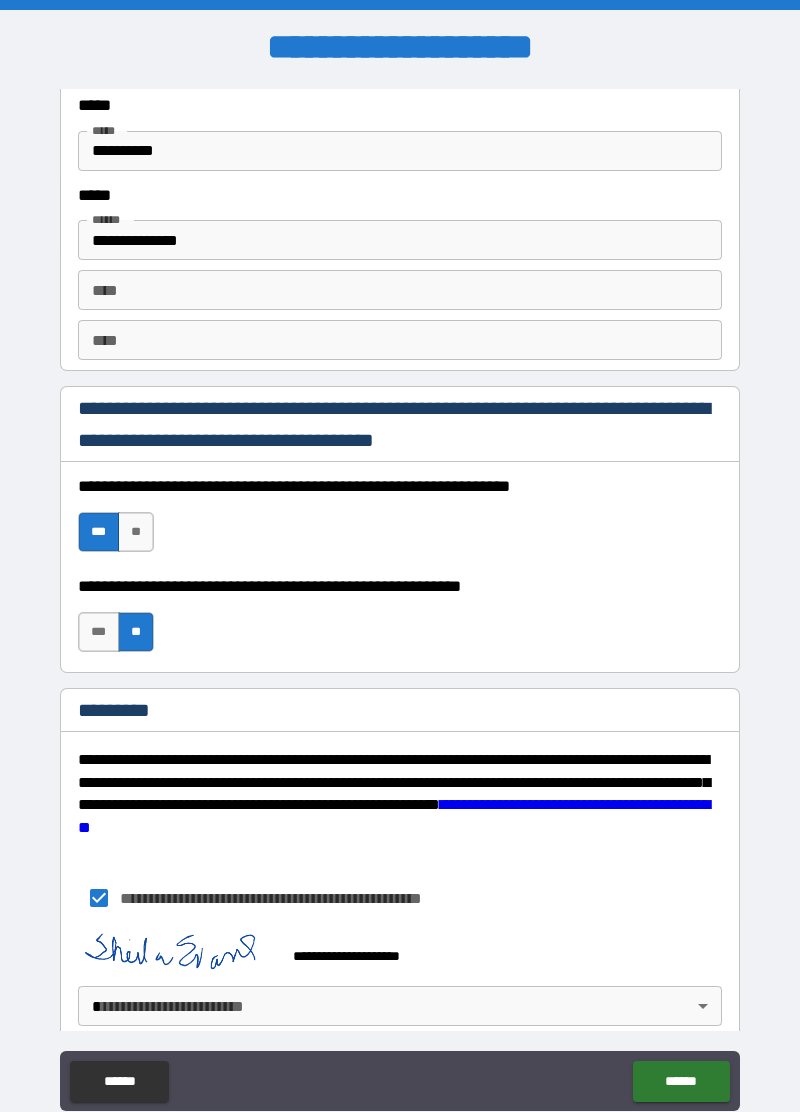 scroll, scrollTop: 2727, scrollLeft: 0, axis: vertical 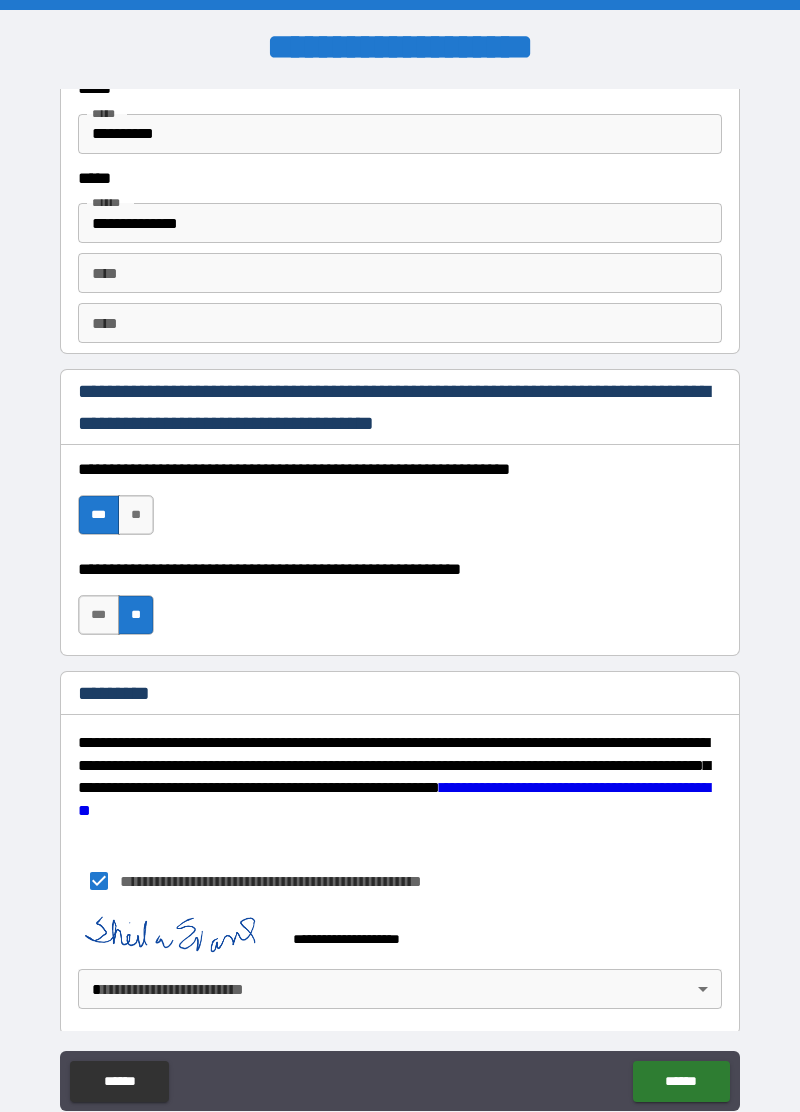 click on "******" at bounding box center [681, 1081] 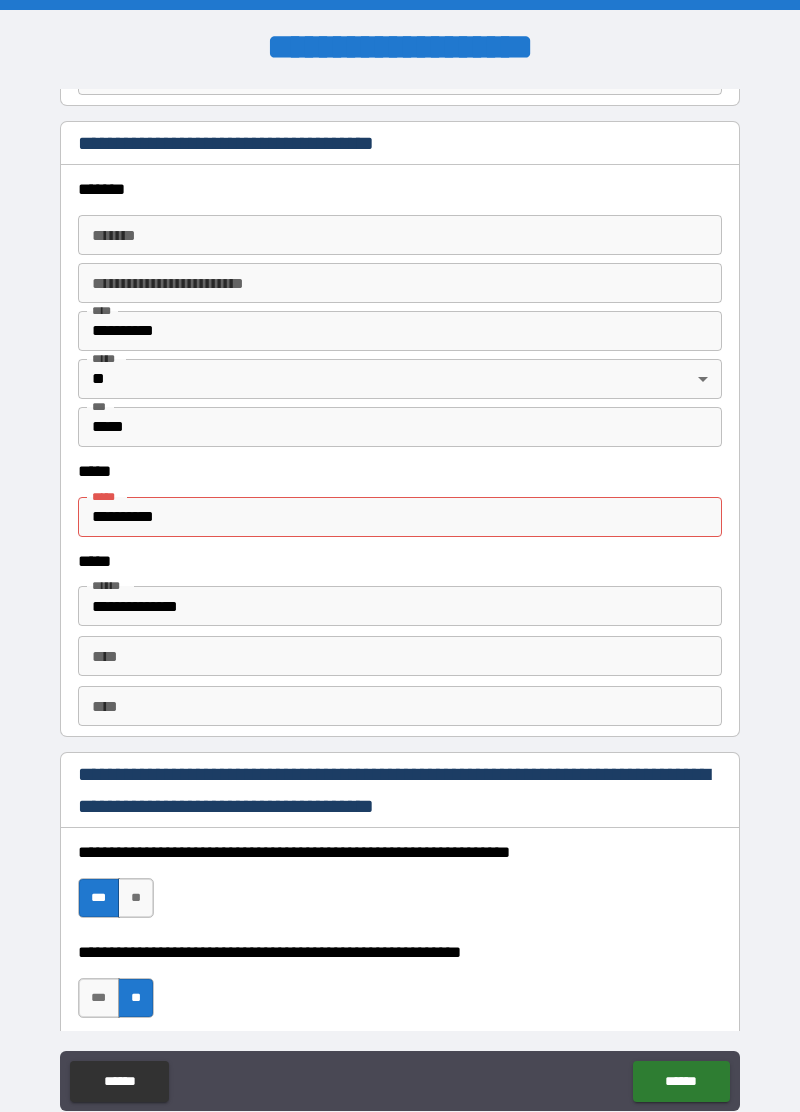 scroll, scrollTop: 2344, scrollLeft: 0, axis: vertical 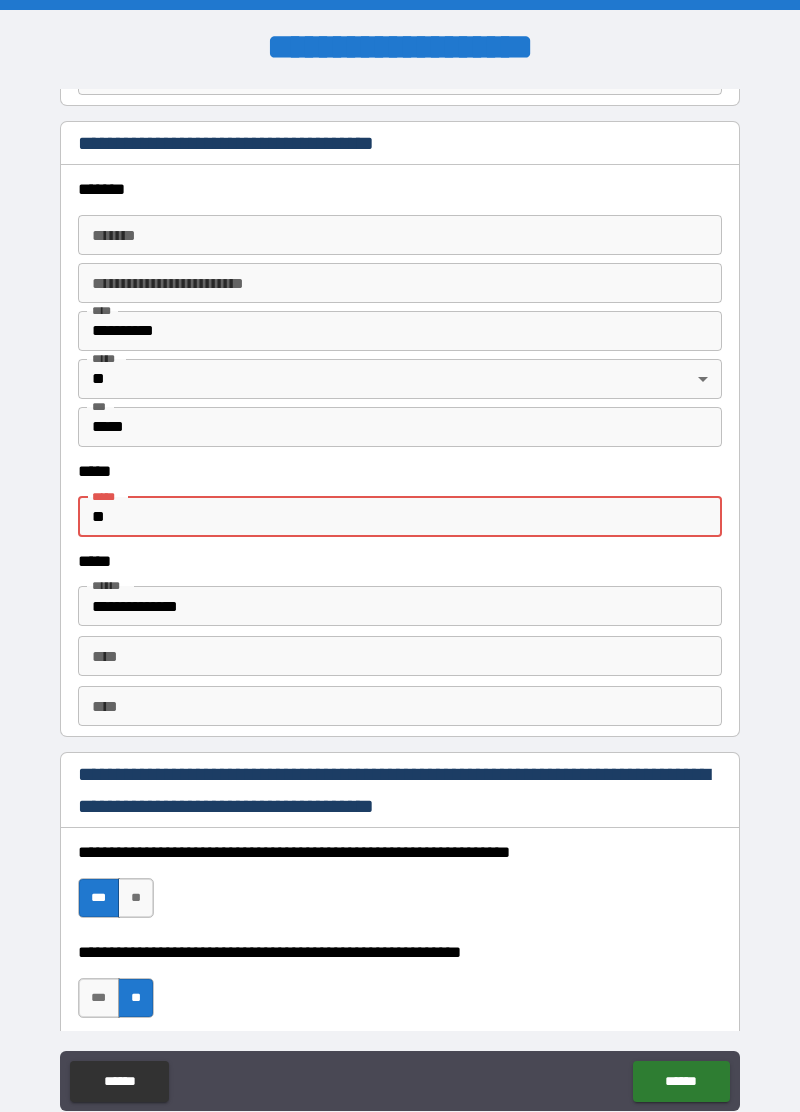 type on "*" 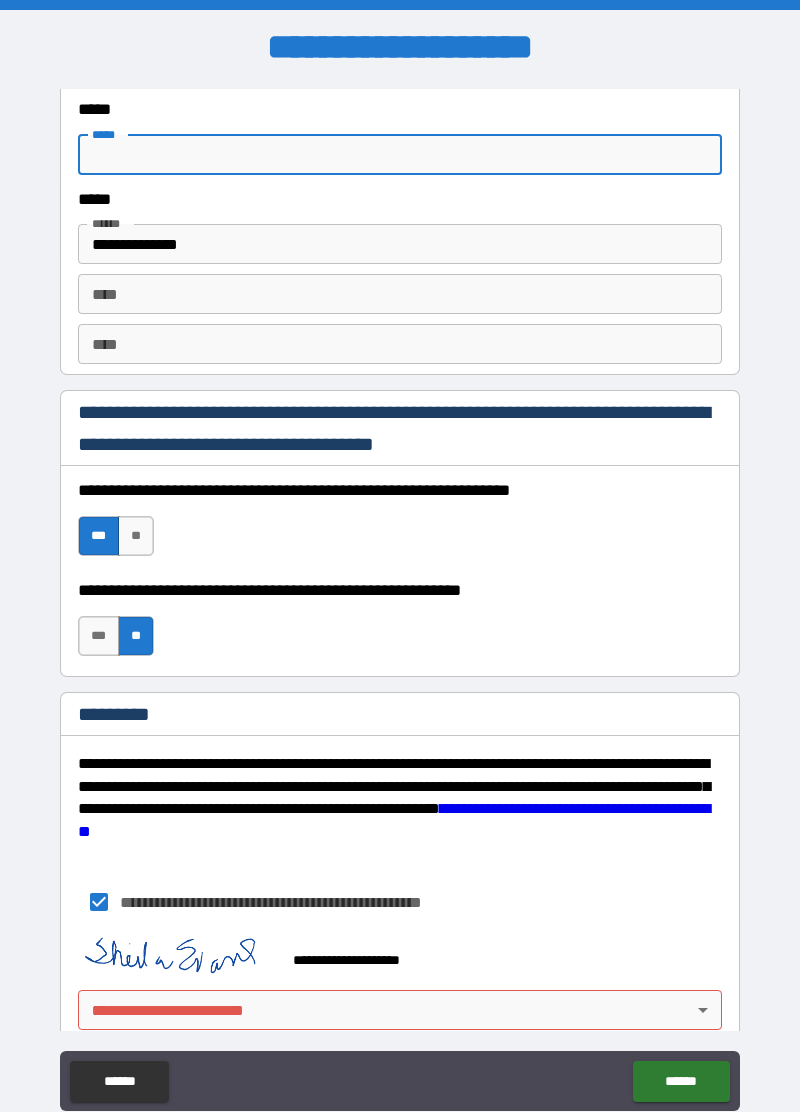 scroll, scrollTop: 2727, scrollLeft: 0, axis: vertical 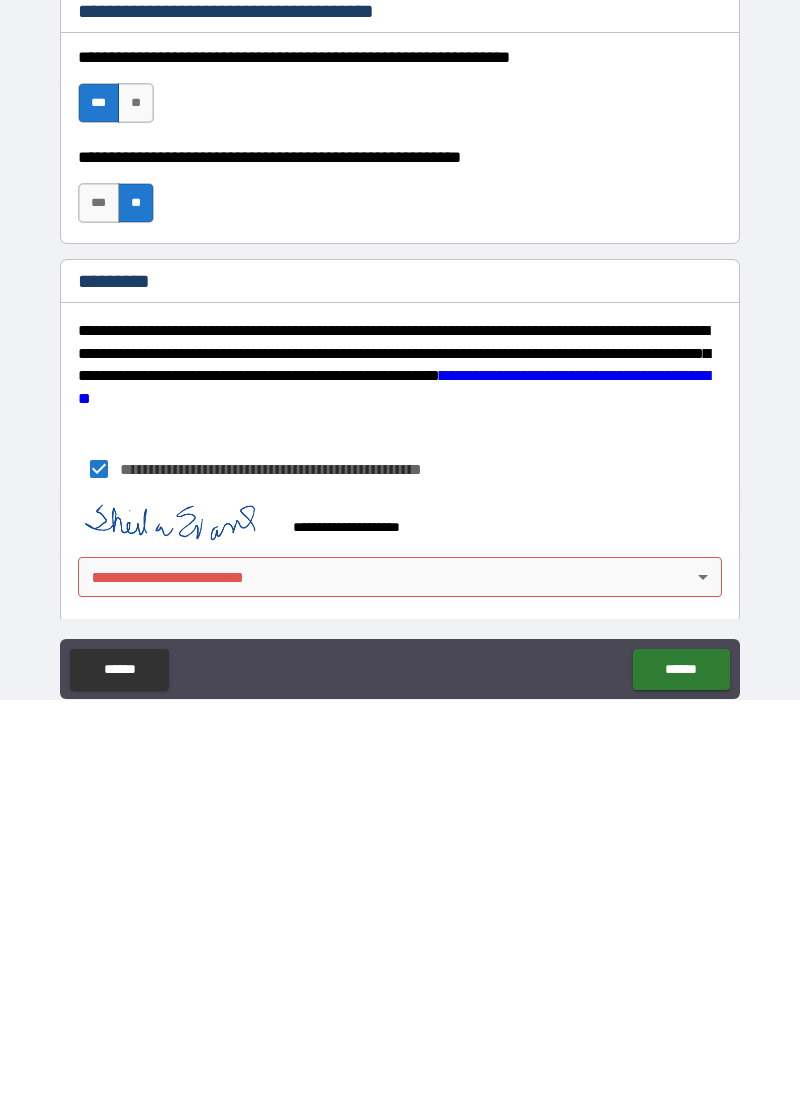 type 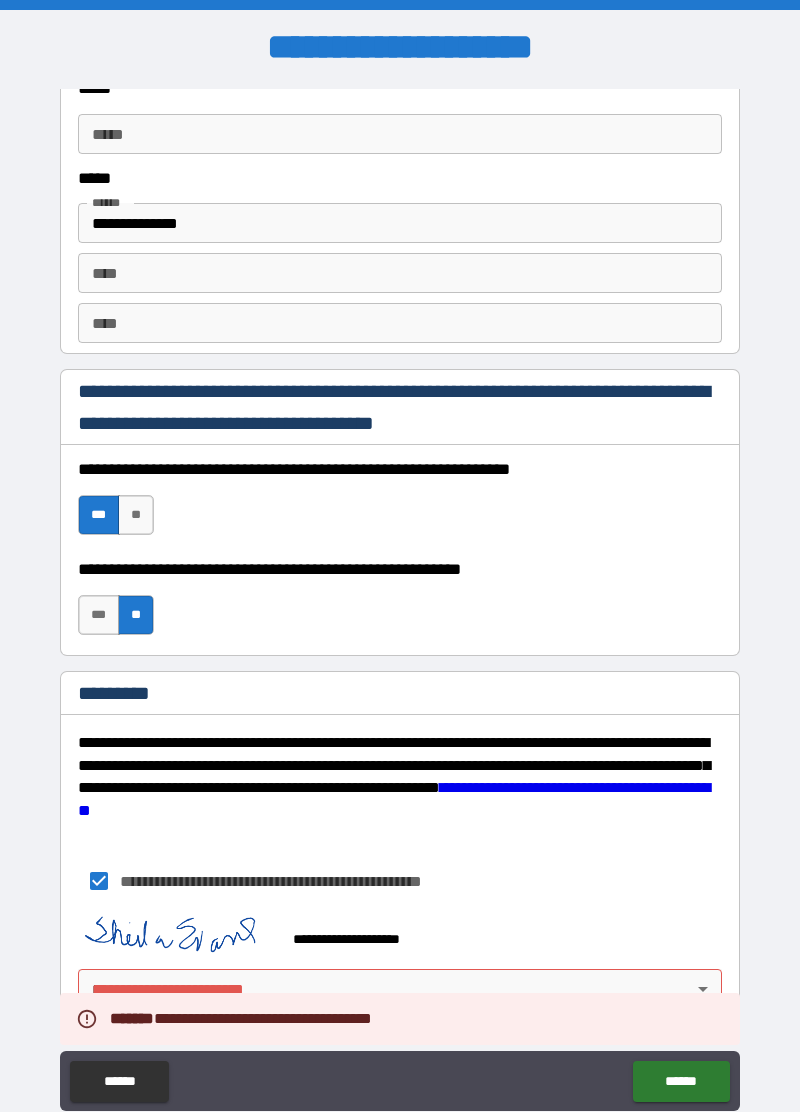 click on "**********" at bounding box center (400, 1083) 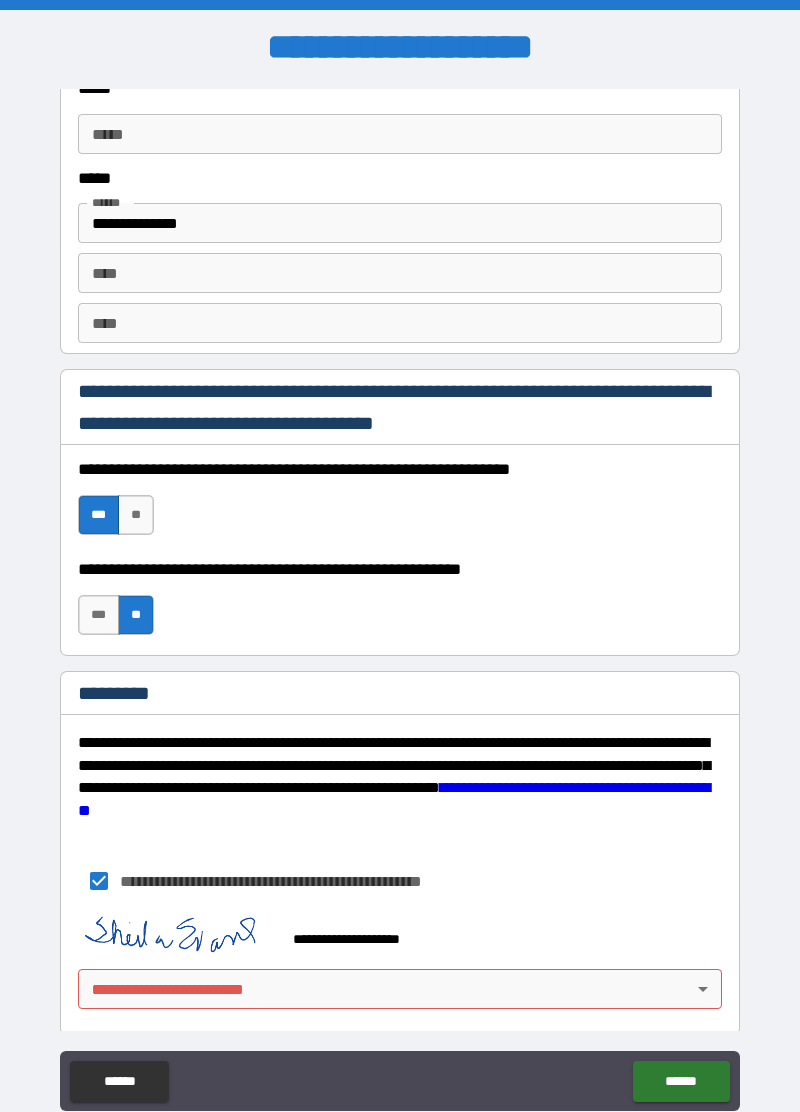 click on "**********" at bounding box center [400, 604] 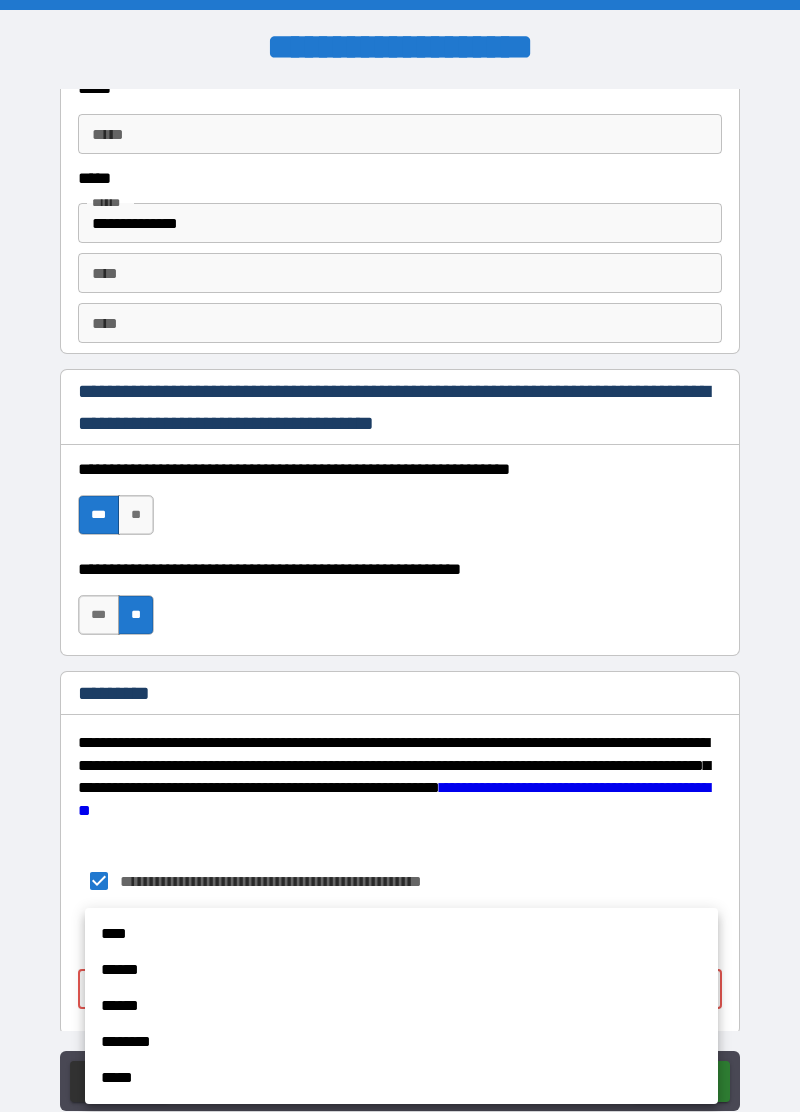 click on "****" at bounding box center [401, 934] 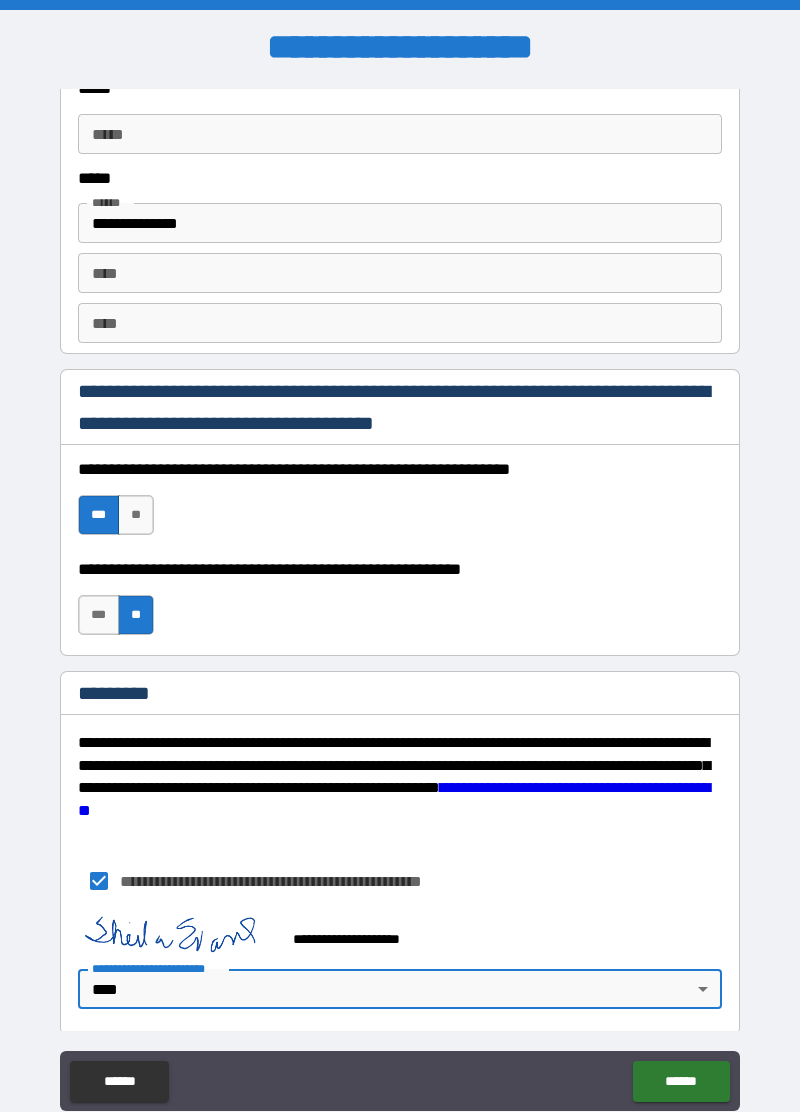 click on "******" at bounding box center [681, 1081] 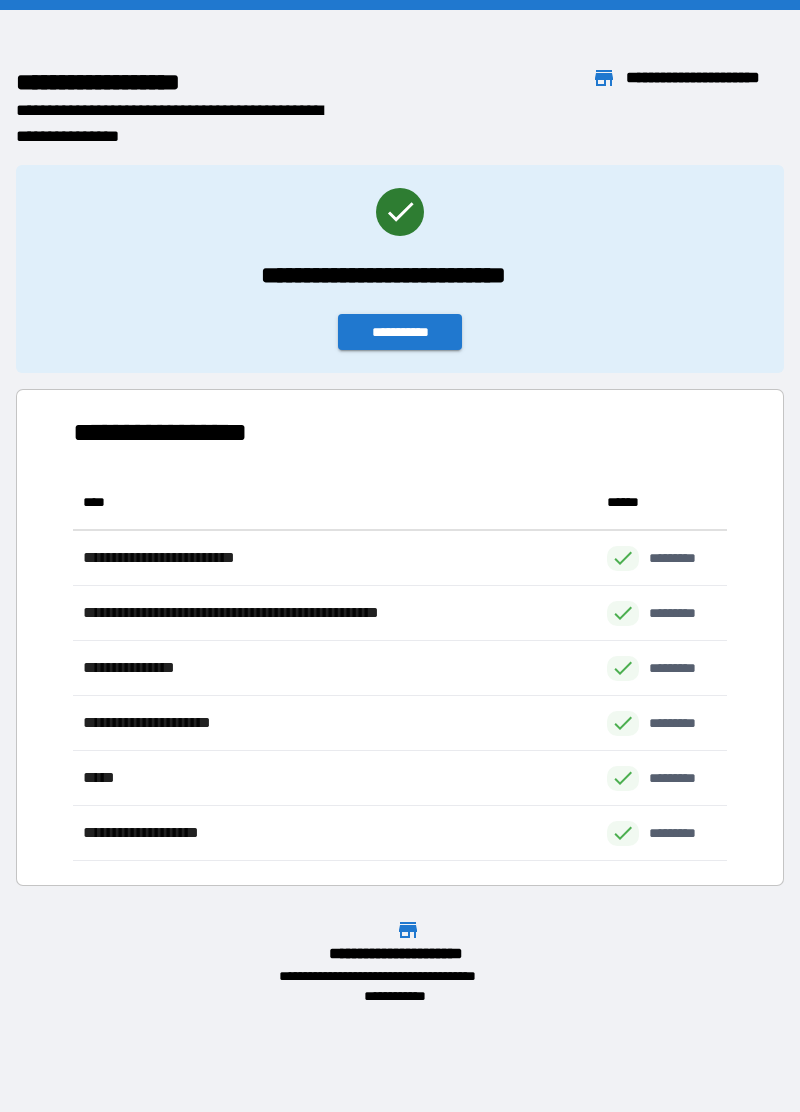 scroll, scrollTop: 1, scrollLeft: 1, axis: both 